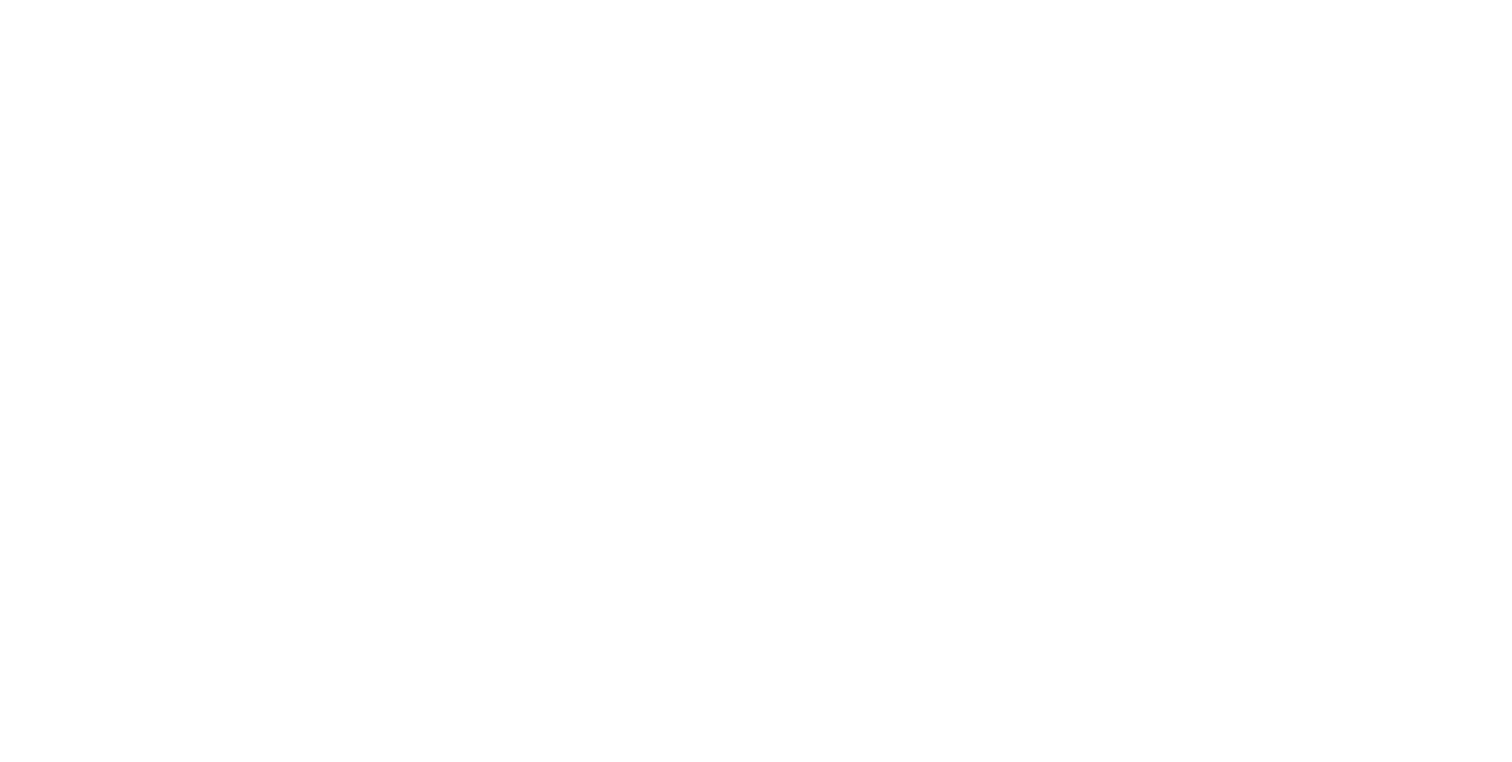 scroll, scrollTop: 0, scrollLeft: 0, axis: both 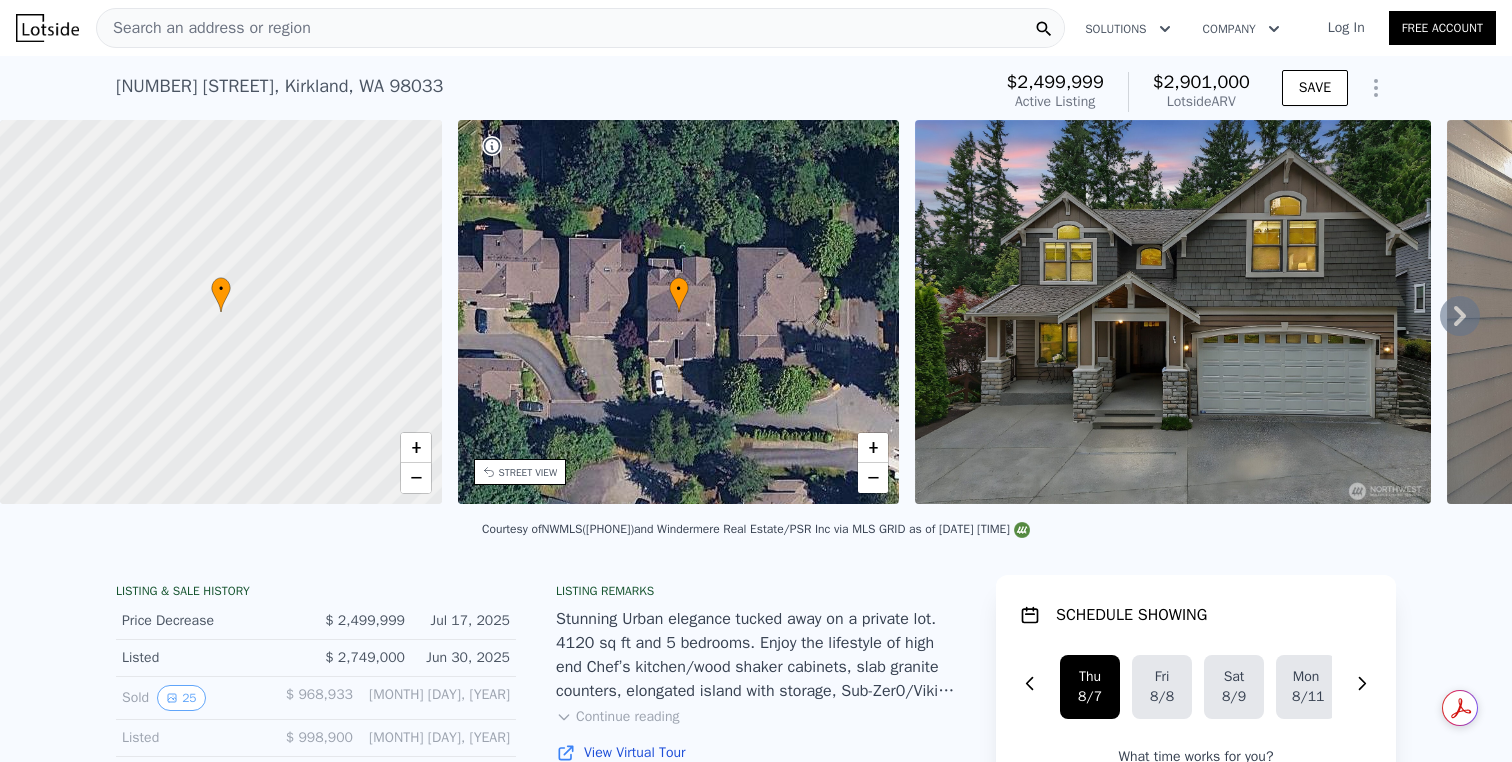 click at bounding box center [47, 28] 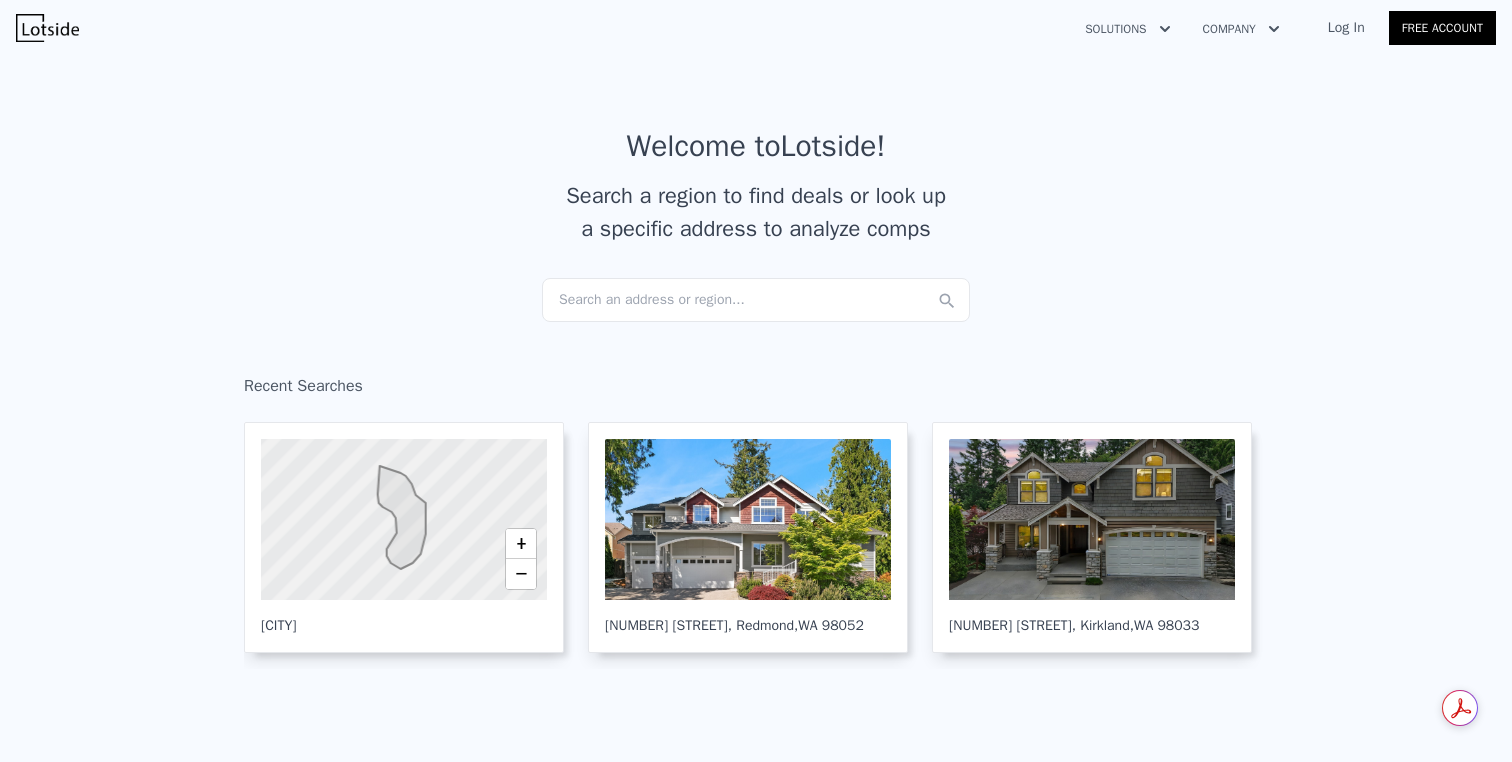 scroll, scrollTop: 0, scrollLeft: 0, axis: both 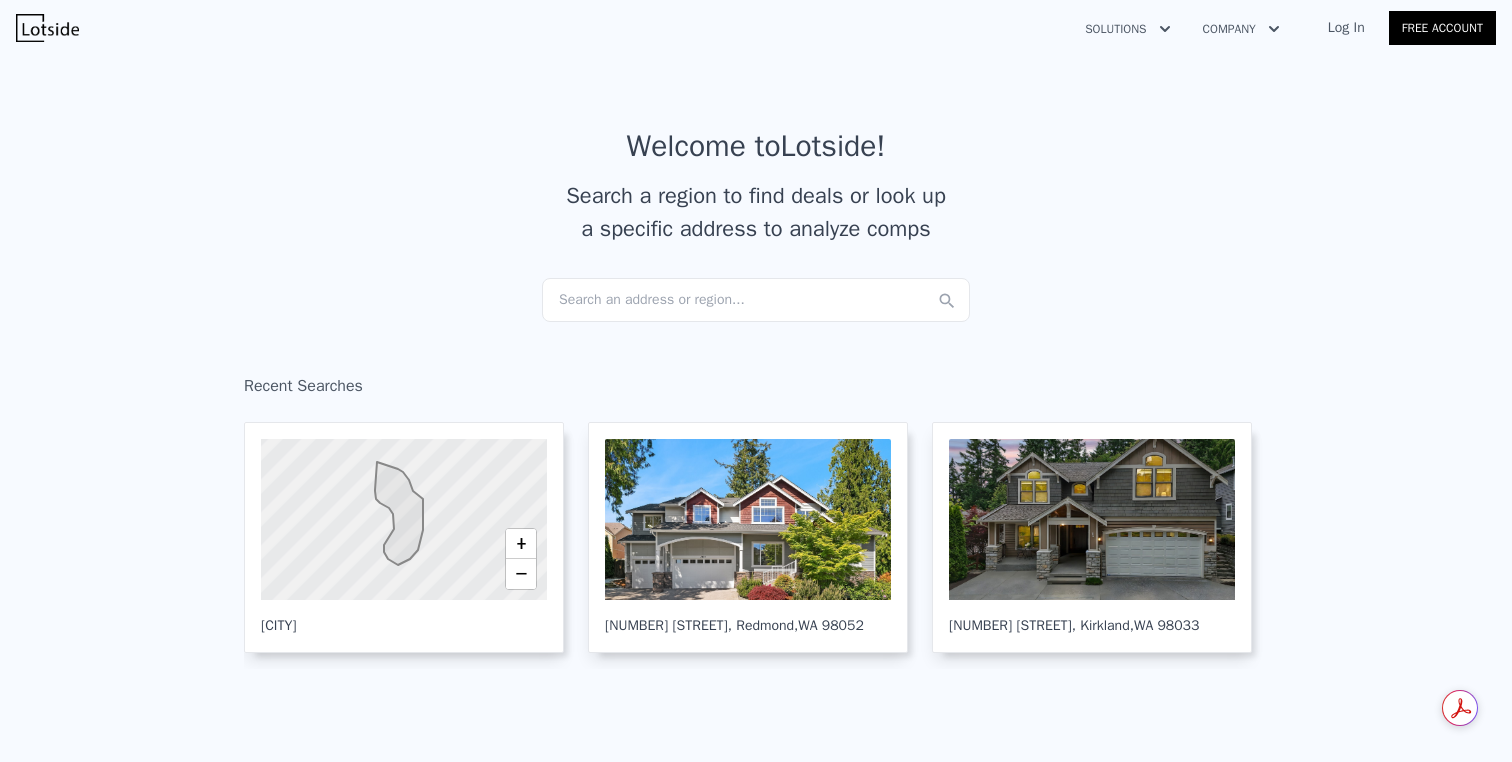 click on "Search an address or region..." at bounding box center (756, 300) 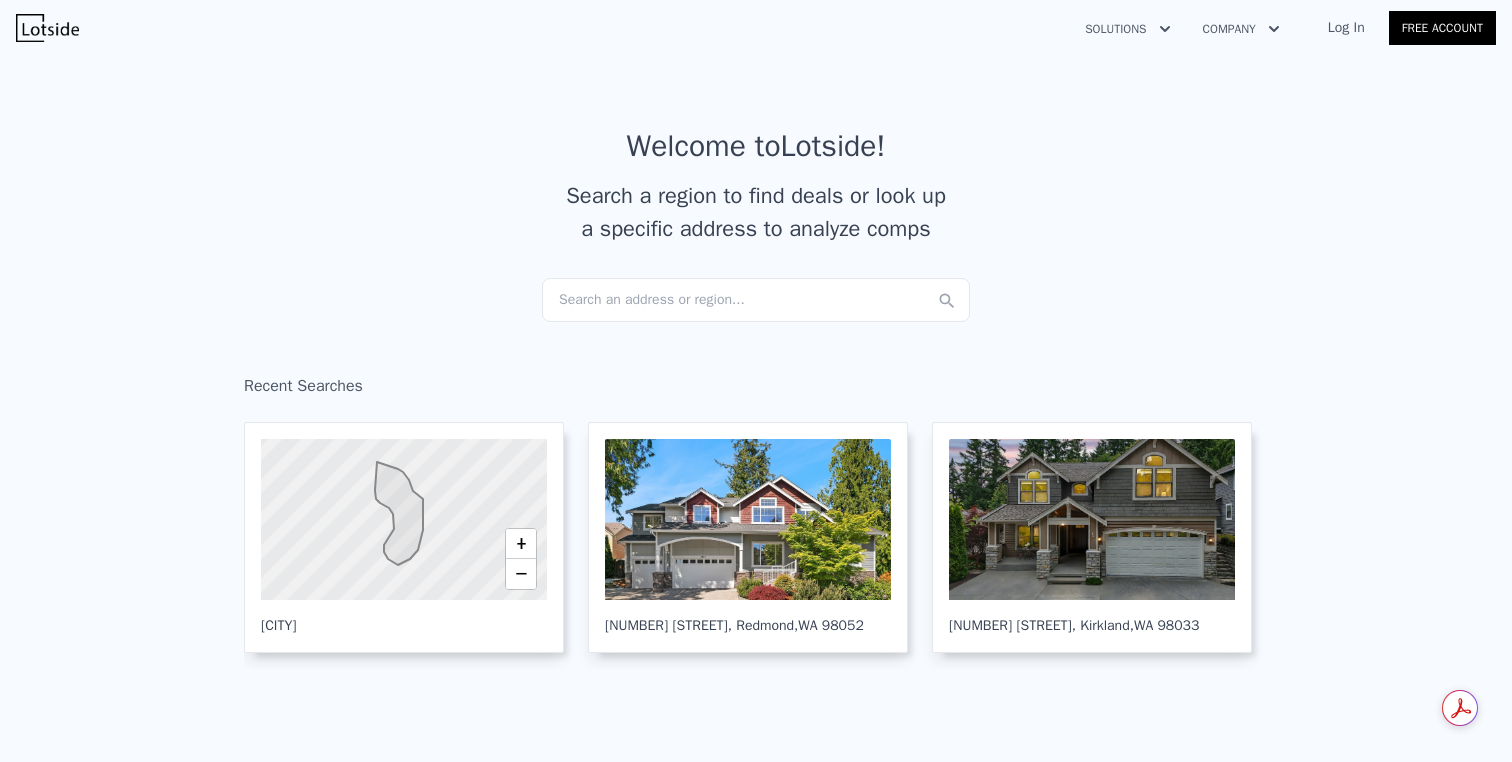 click on "Recent Searches" at bounding box center (756, 390) 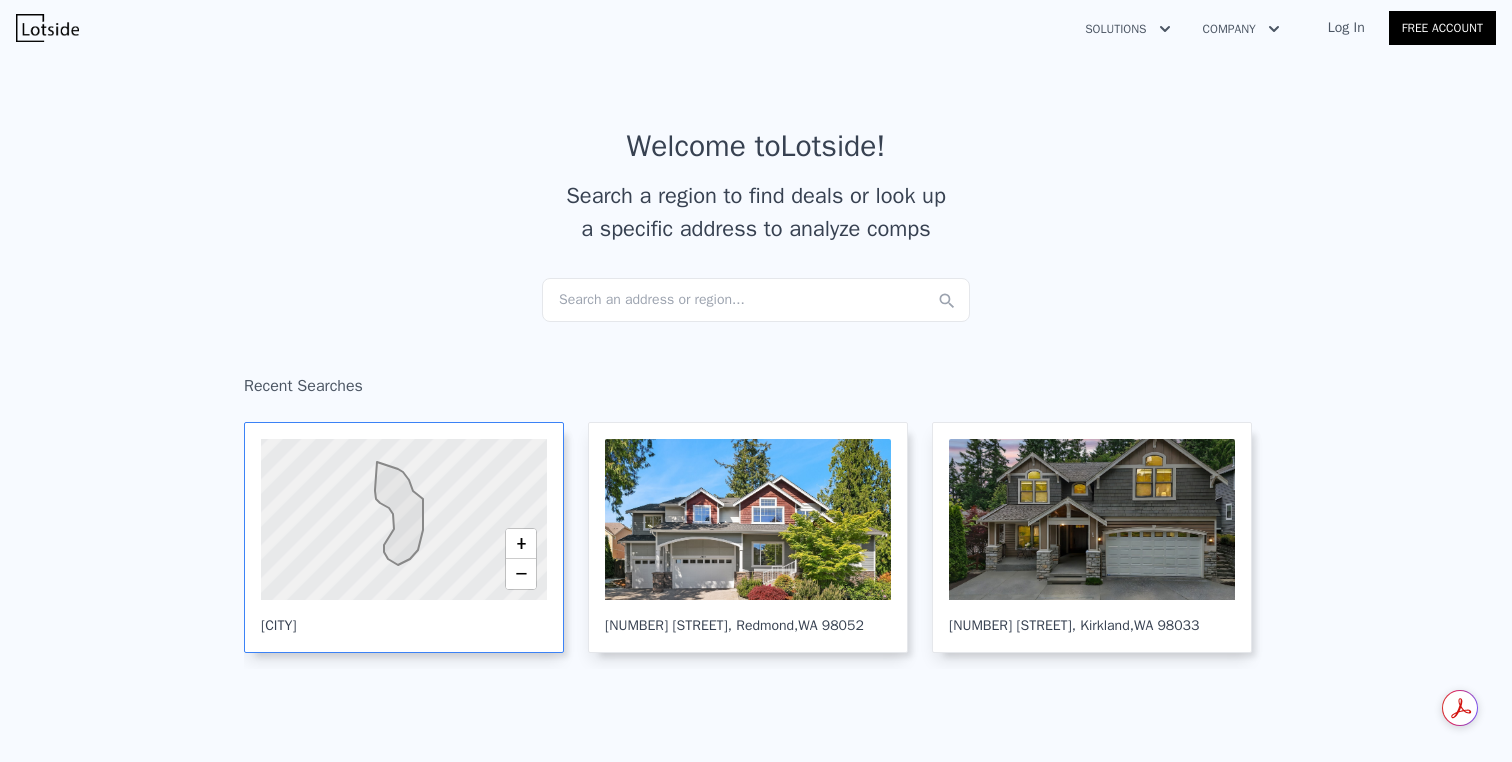 click at bounding box center (403, 519) 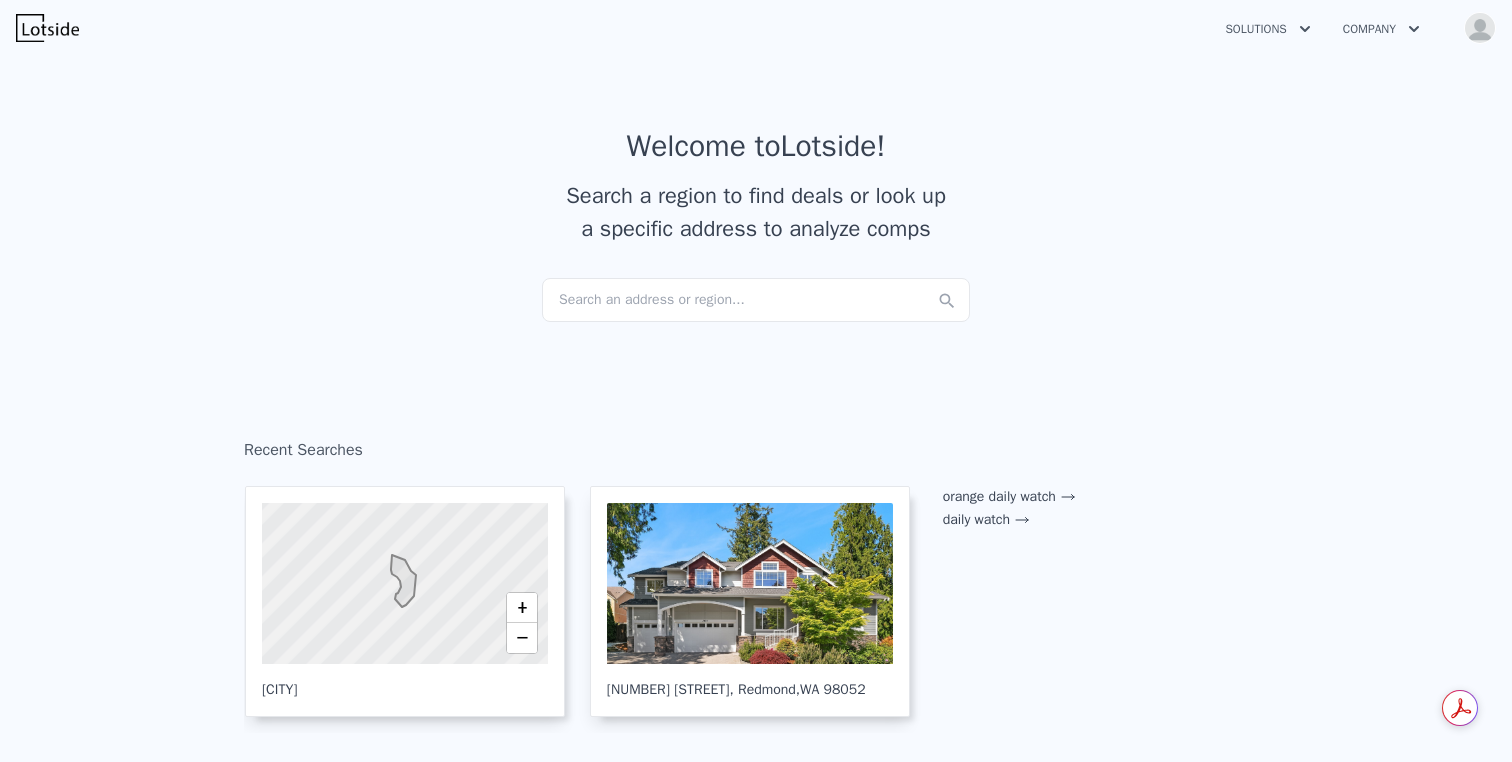 checkbox on "true" 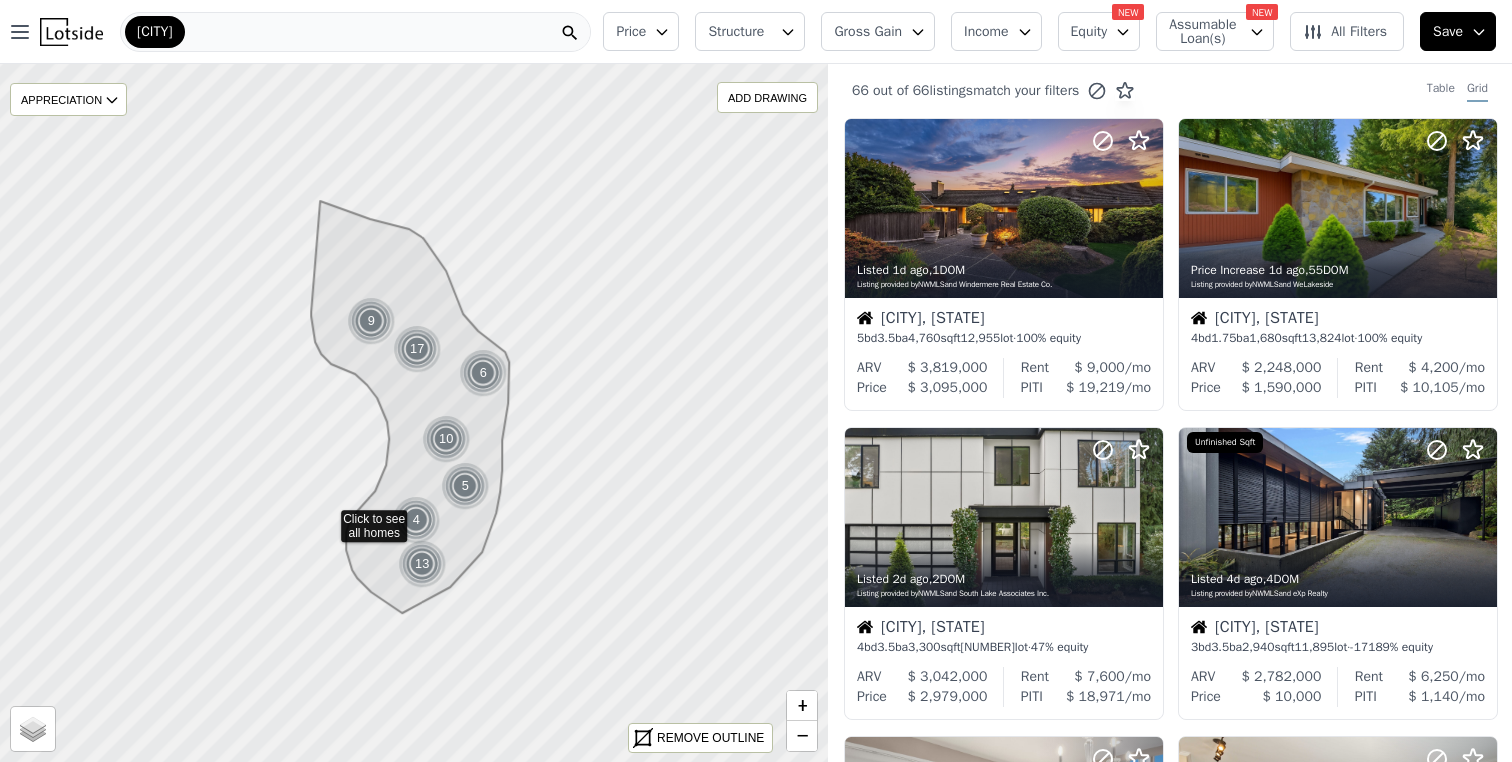scroll, scrollTop: 0, scrollLeft: 0, axis: both 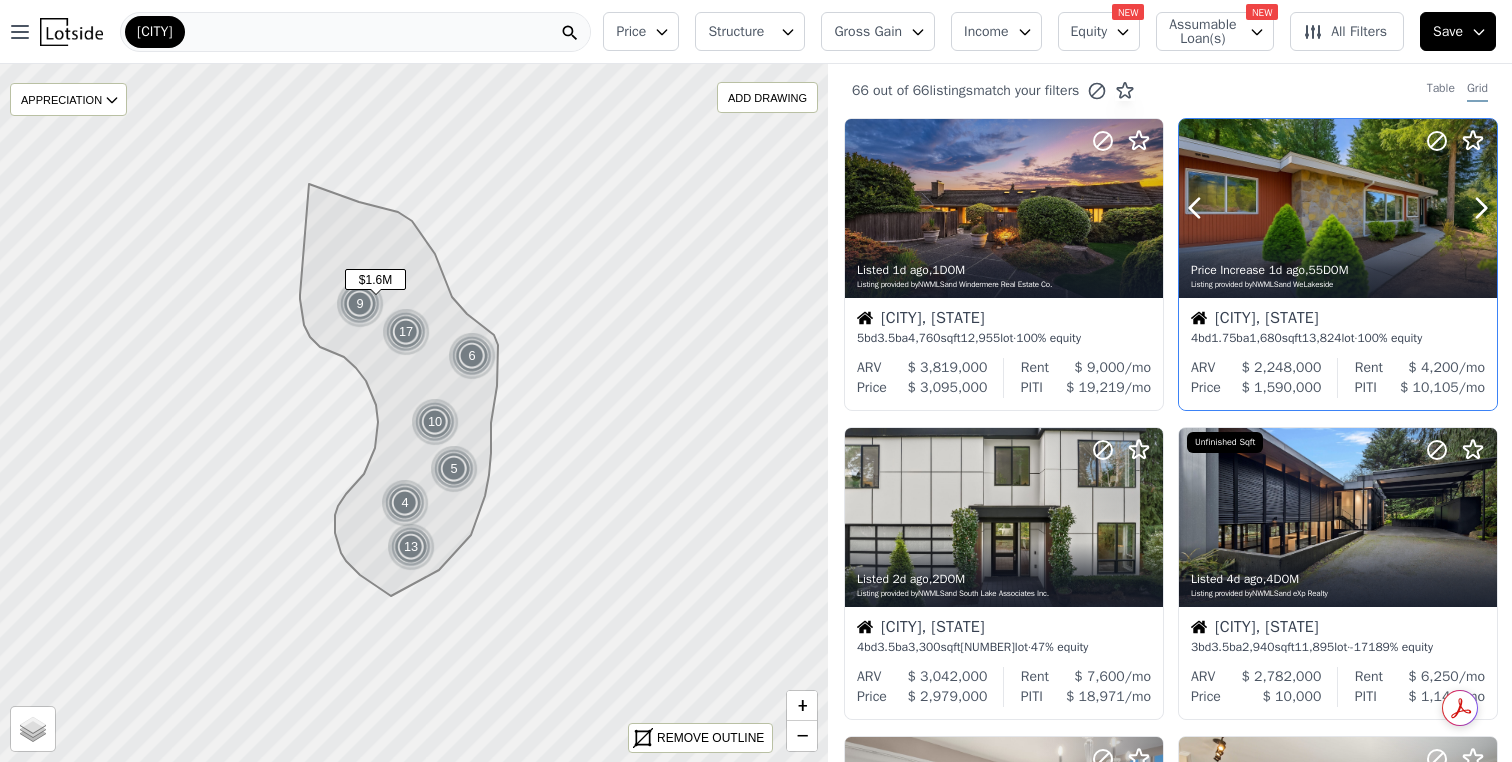 click at bounding box center [1338, 208] 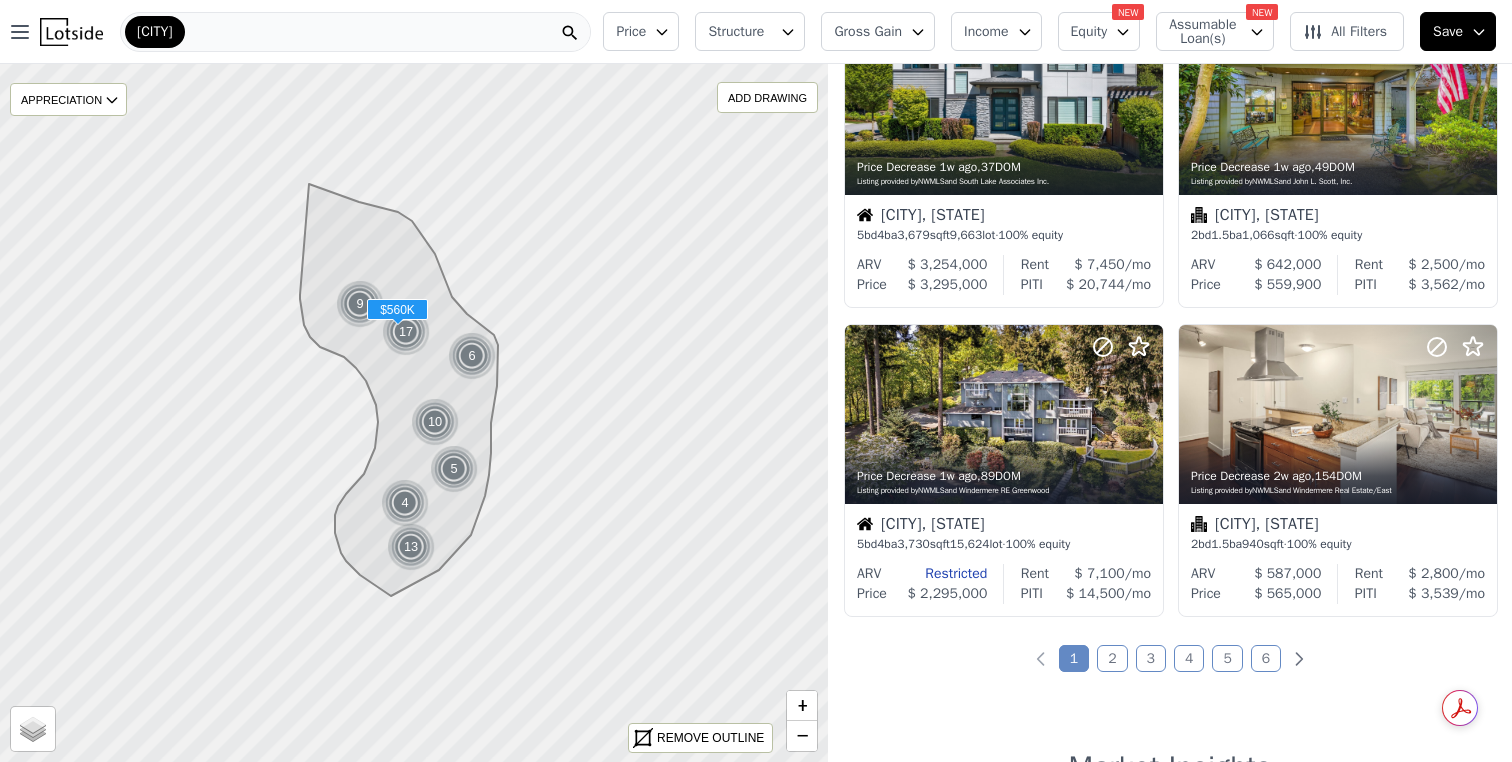 scroll, scrollTop: 1377, scrollLeft: 0, axis: vertical 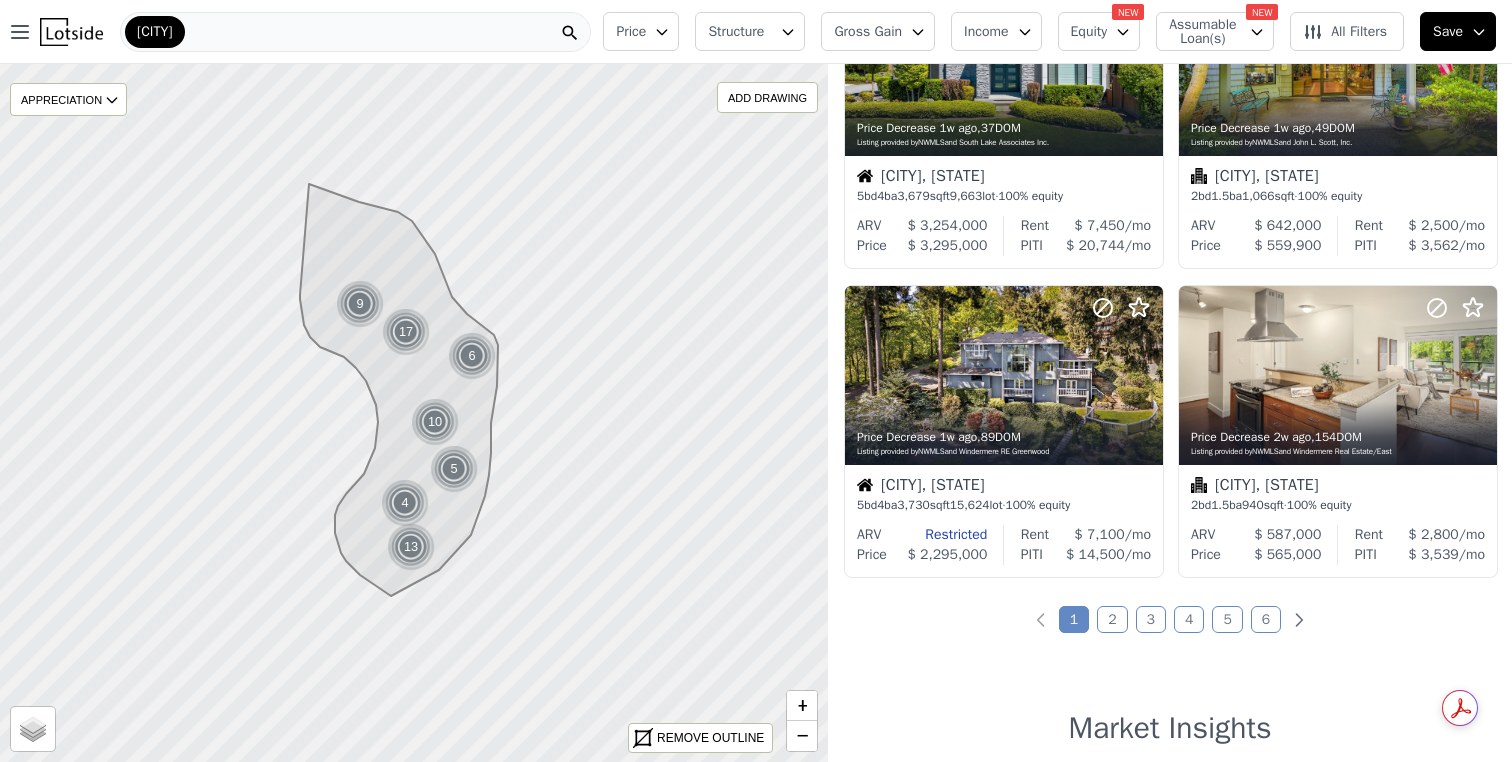 click on "Mercer Island" at bounding box center (155, 32) 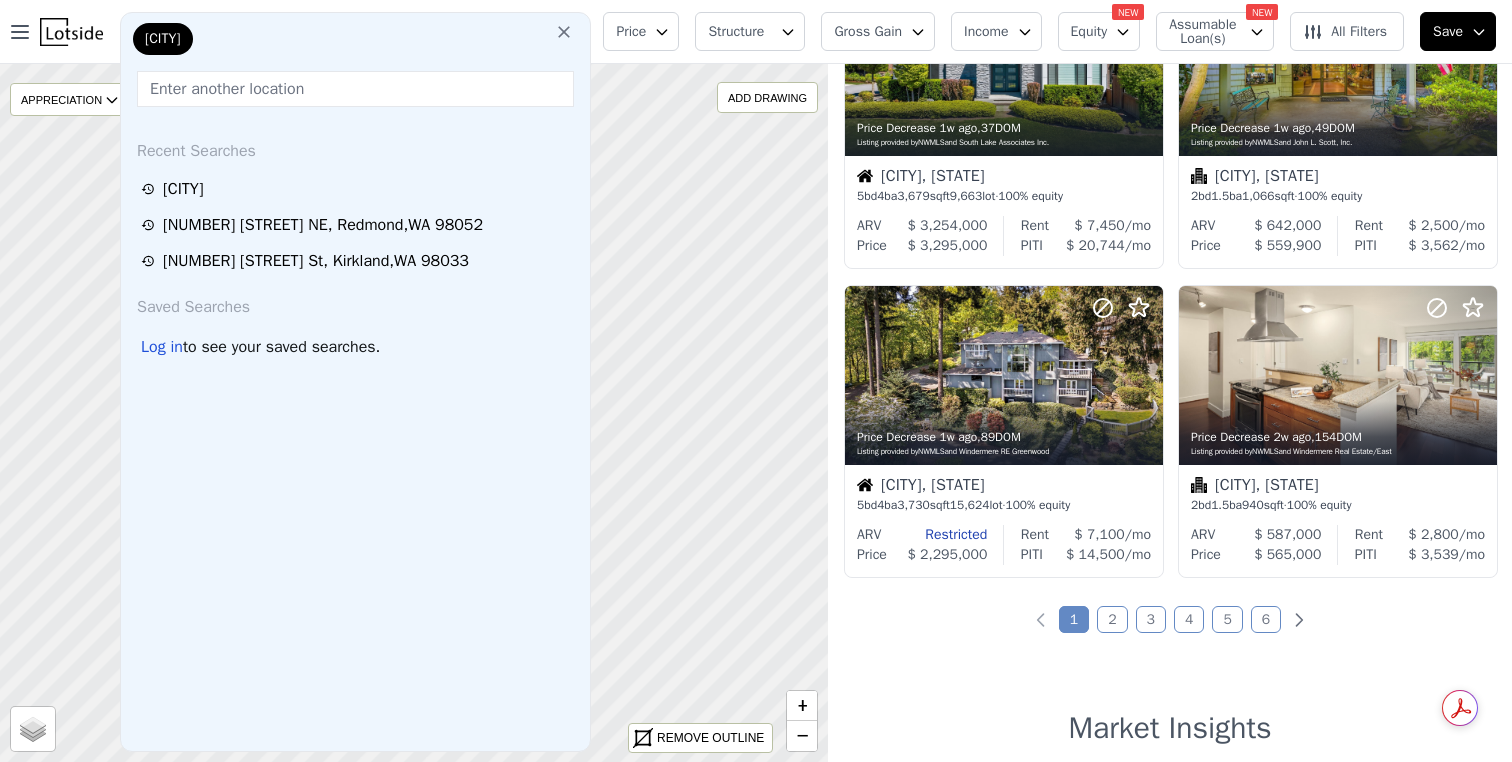 click 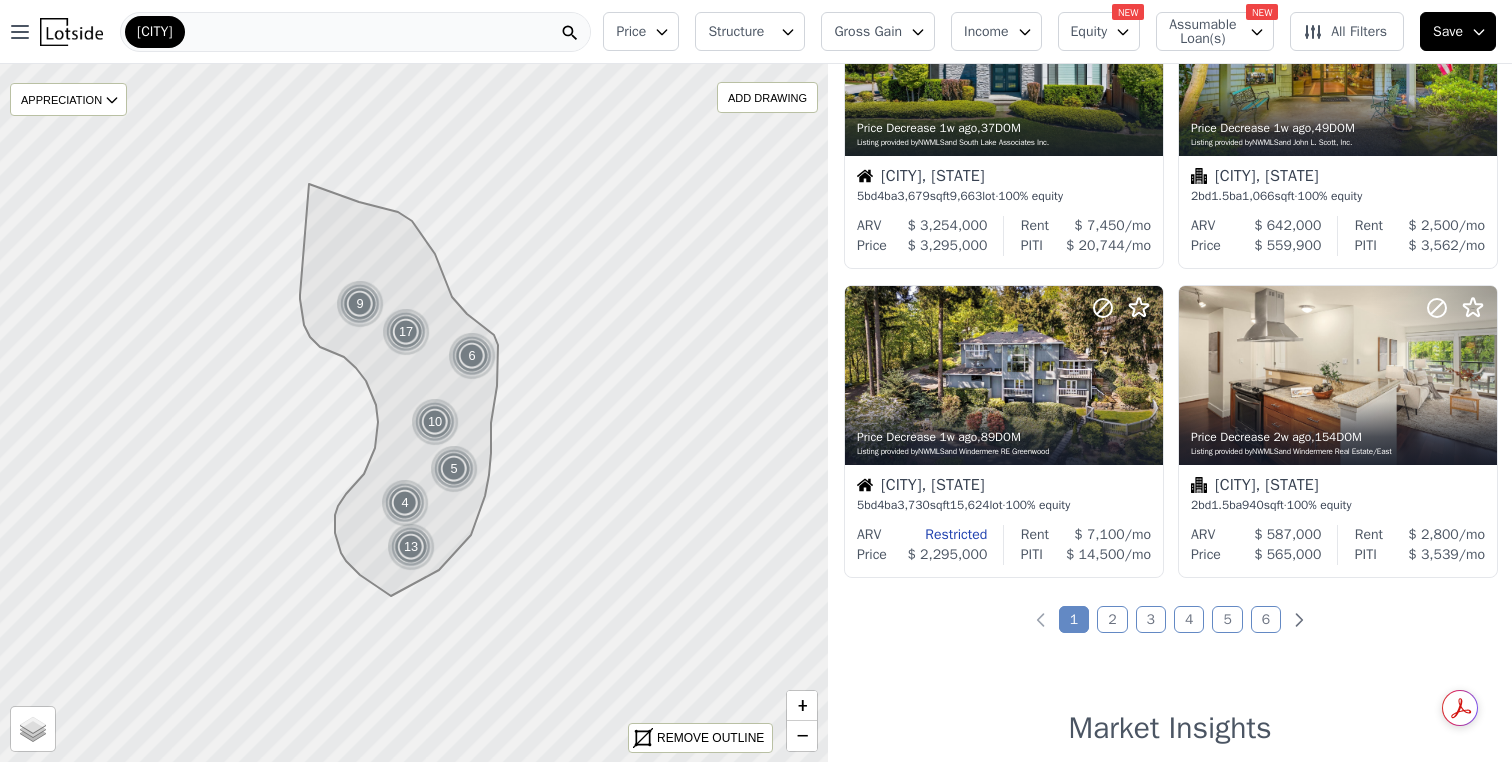 click on "Mercer Island" at bounding box center (355, 32) 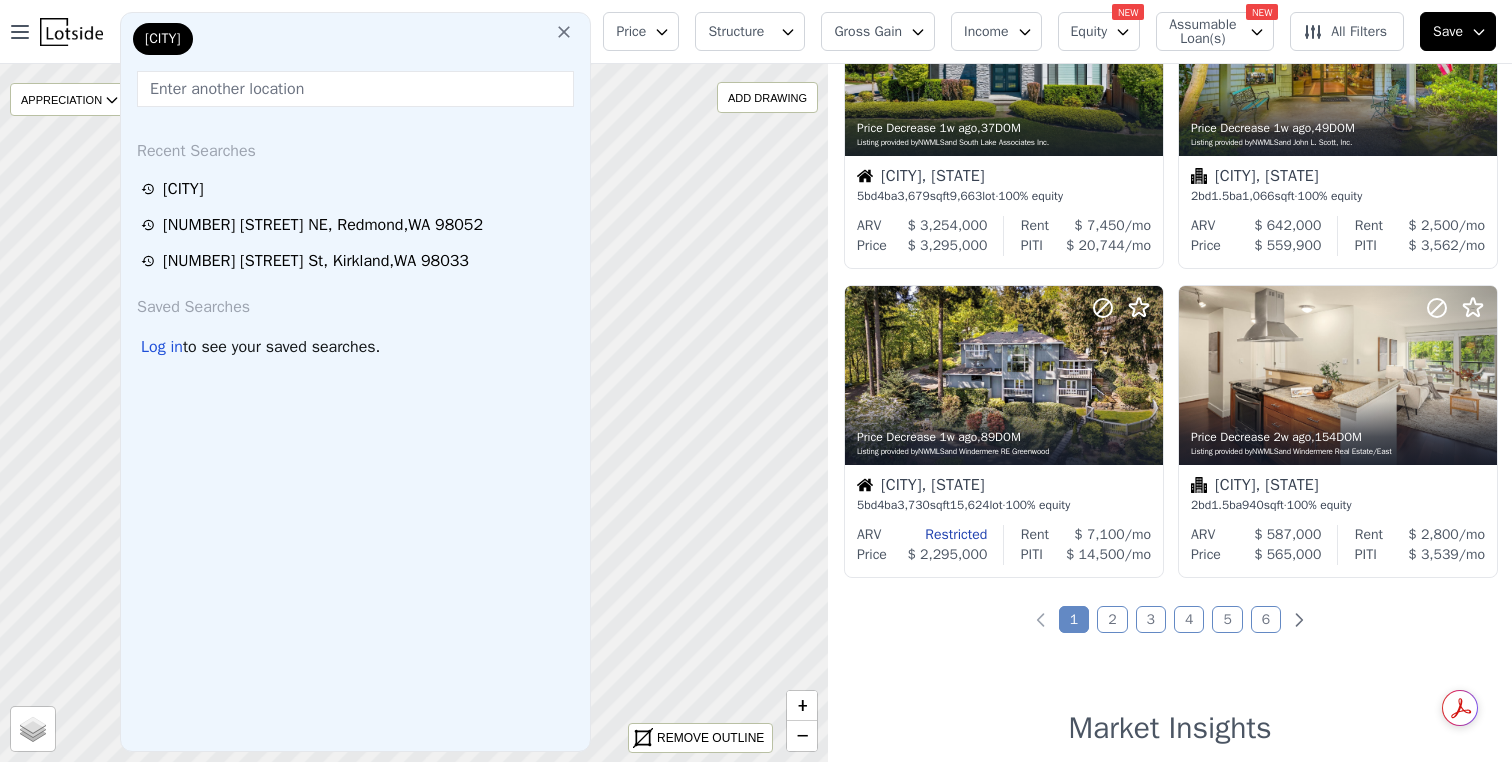 click on "Recent Searches Mercer Island 8485 138th Ln NE ,   Redmond ,  WA   98052 12924 NE 87th St ,   Kirkland ,  WA   98033 Saved Searches Log in  to see your saved searches." at bounding box center [355, 437] 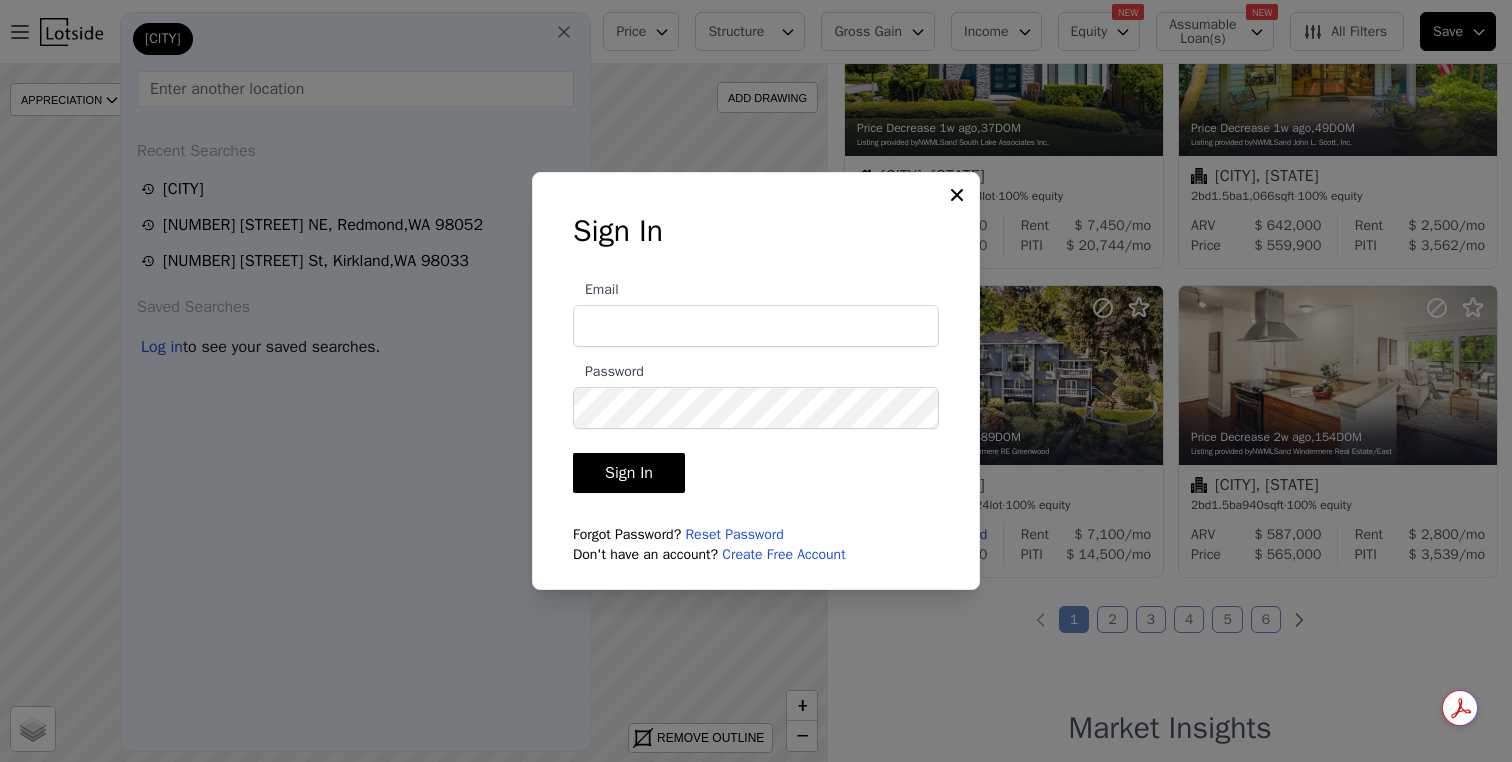 type on "xiao.guo.cmu@gmail.com" 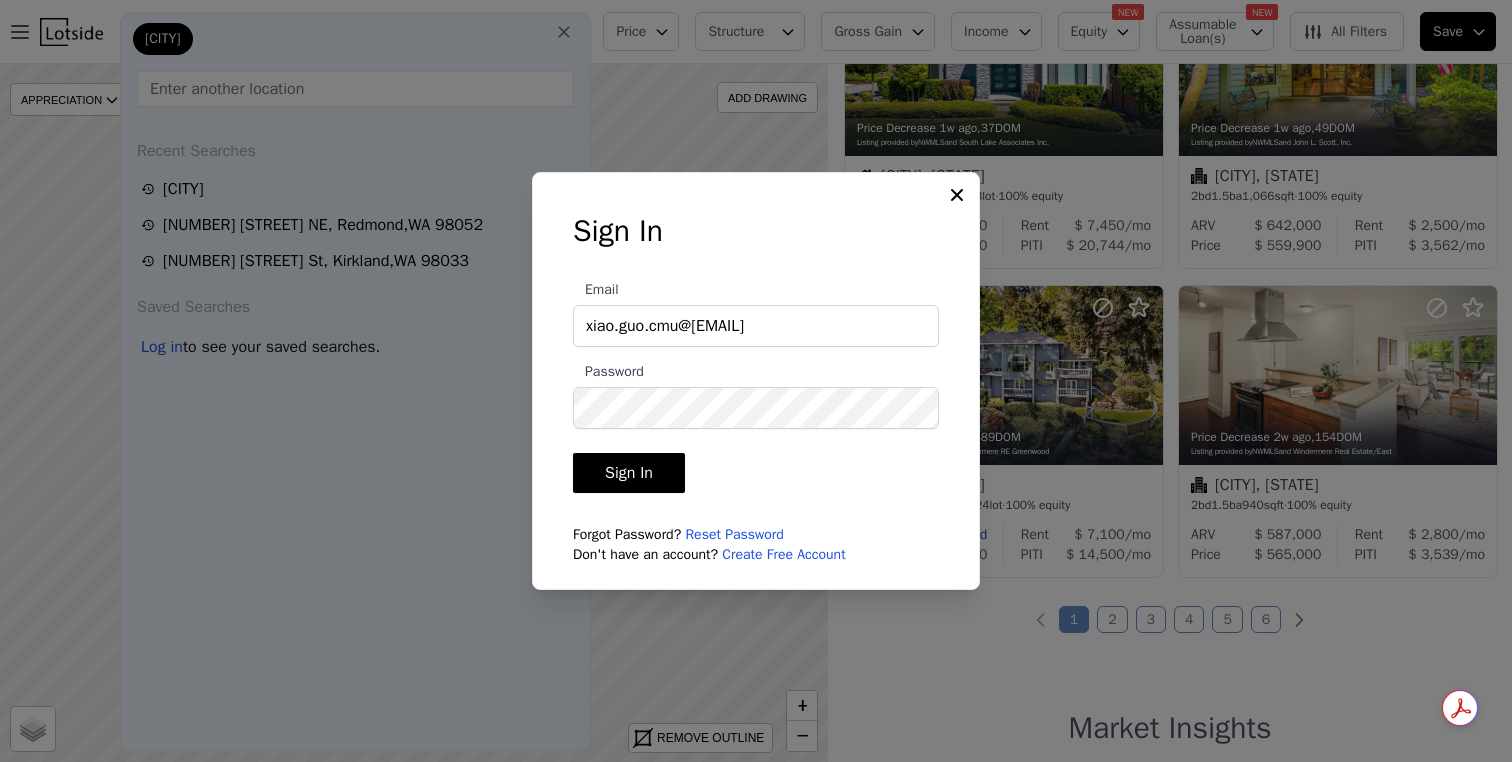 click on "xiao.guo.cmu@gmail.com" at bounding box center [756, 326] 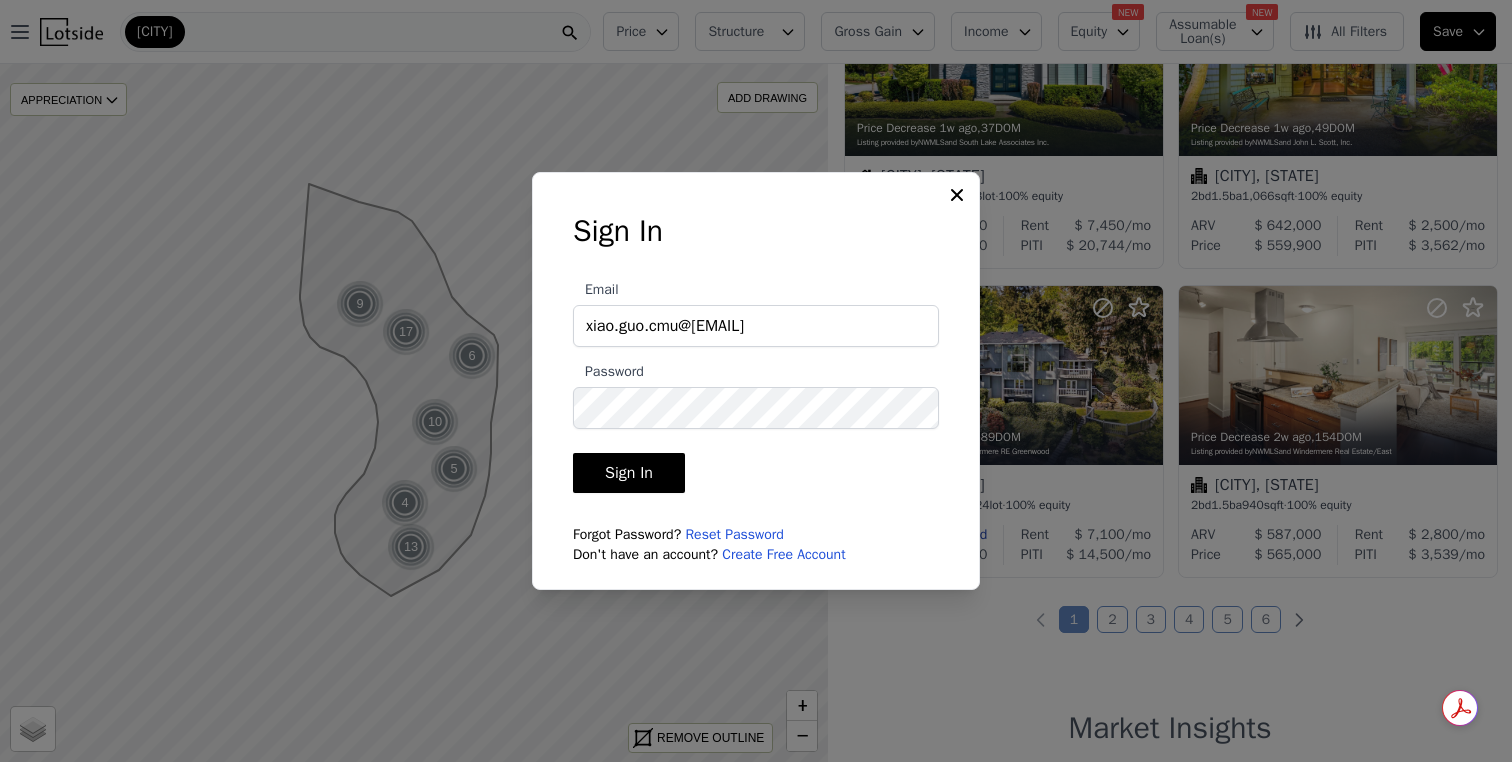 click on "Sign In" at bounding box center [629, 473] 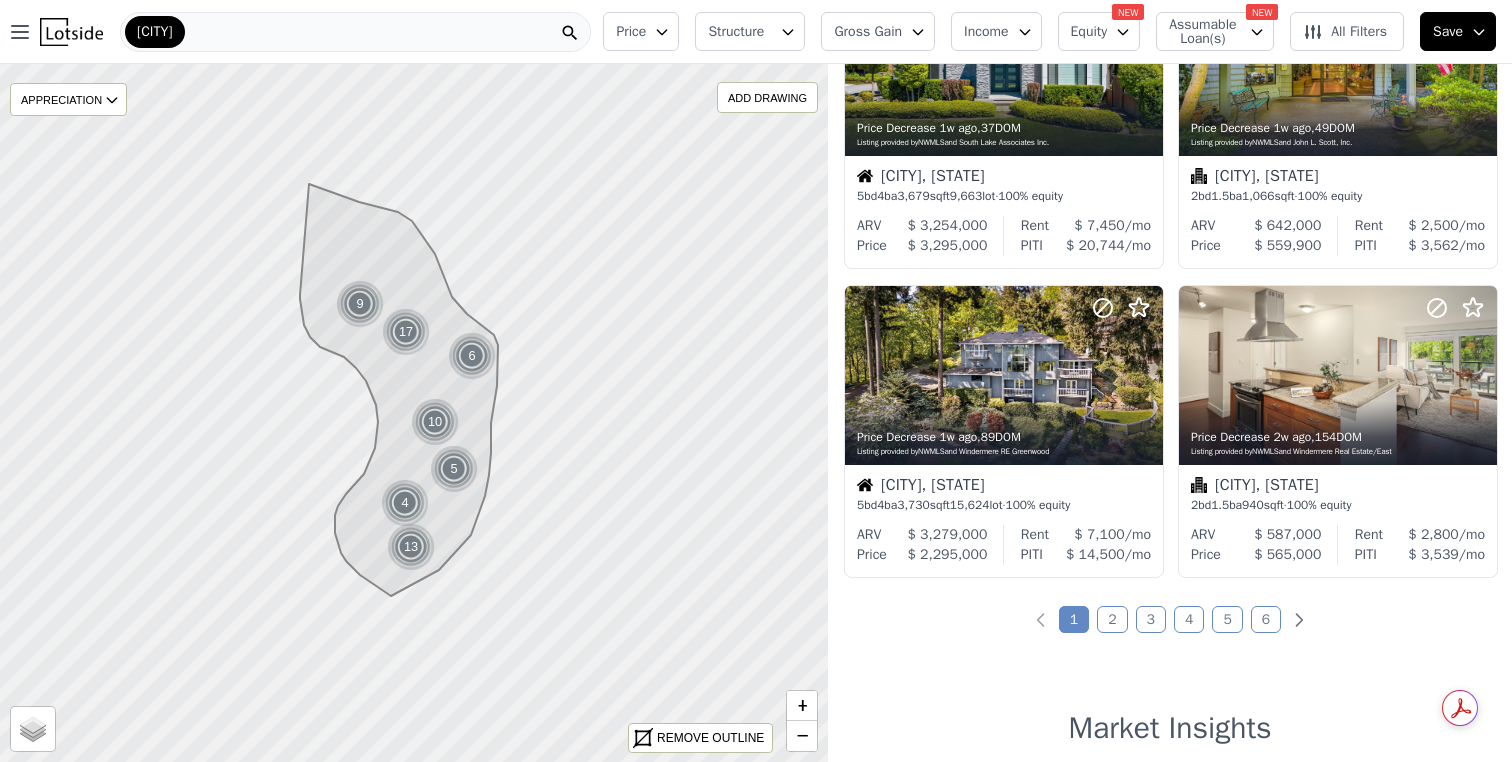 click on "Mercer Island" at bounding box center [155, 32] 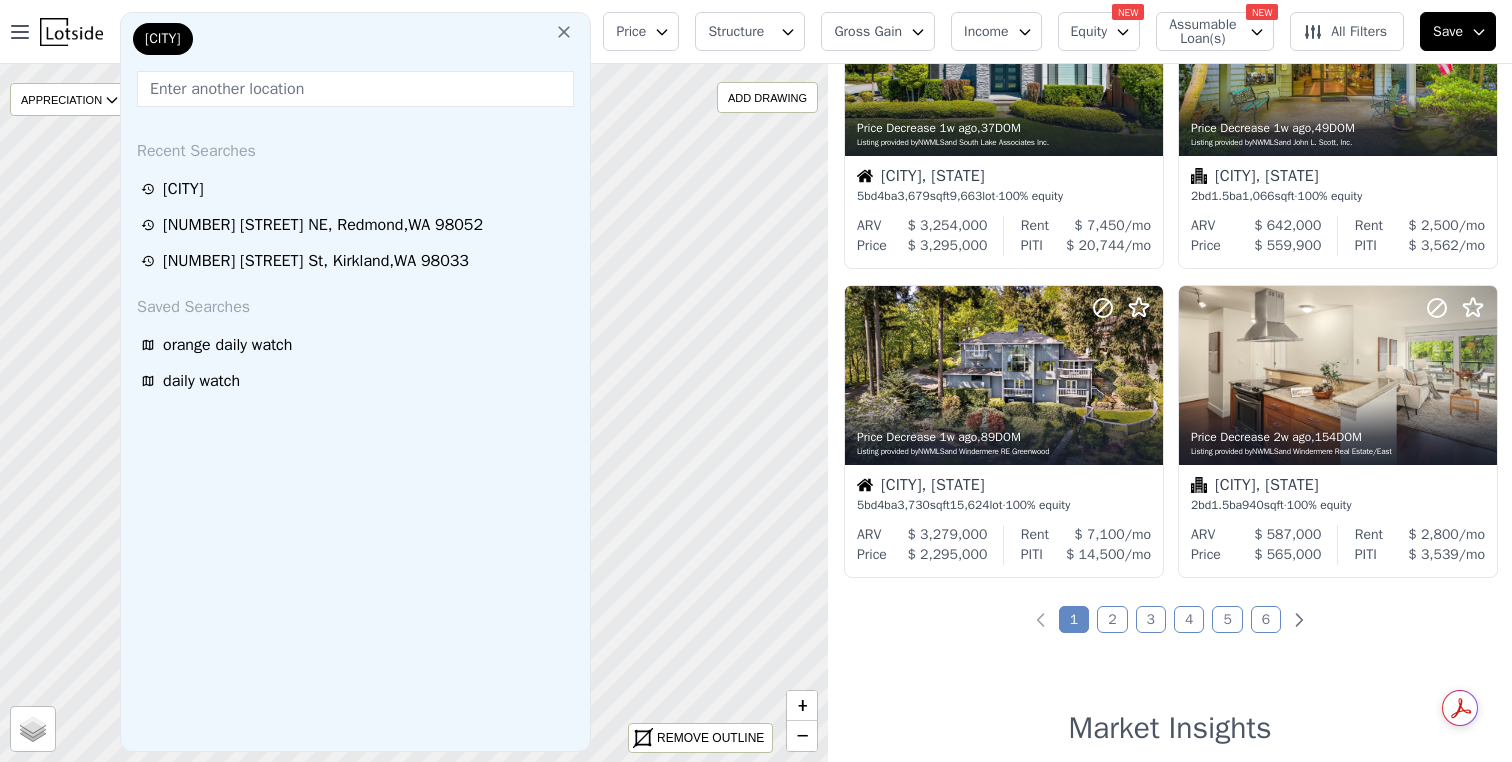 click at bounding box center [355, 89] 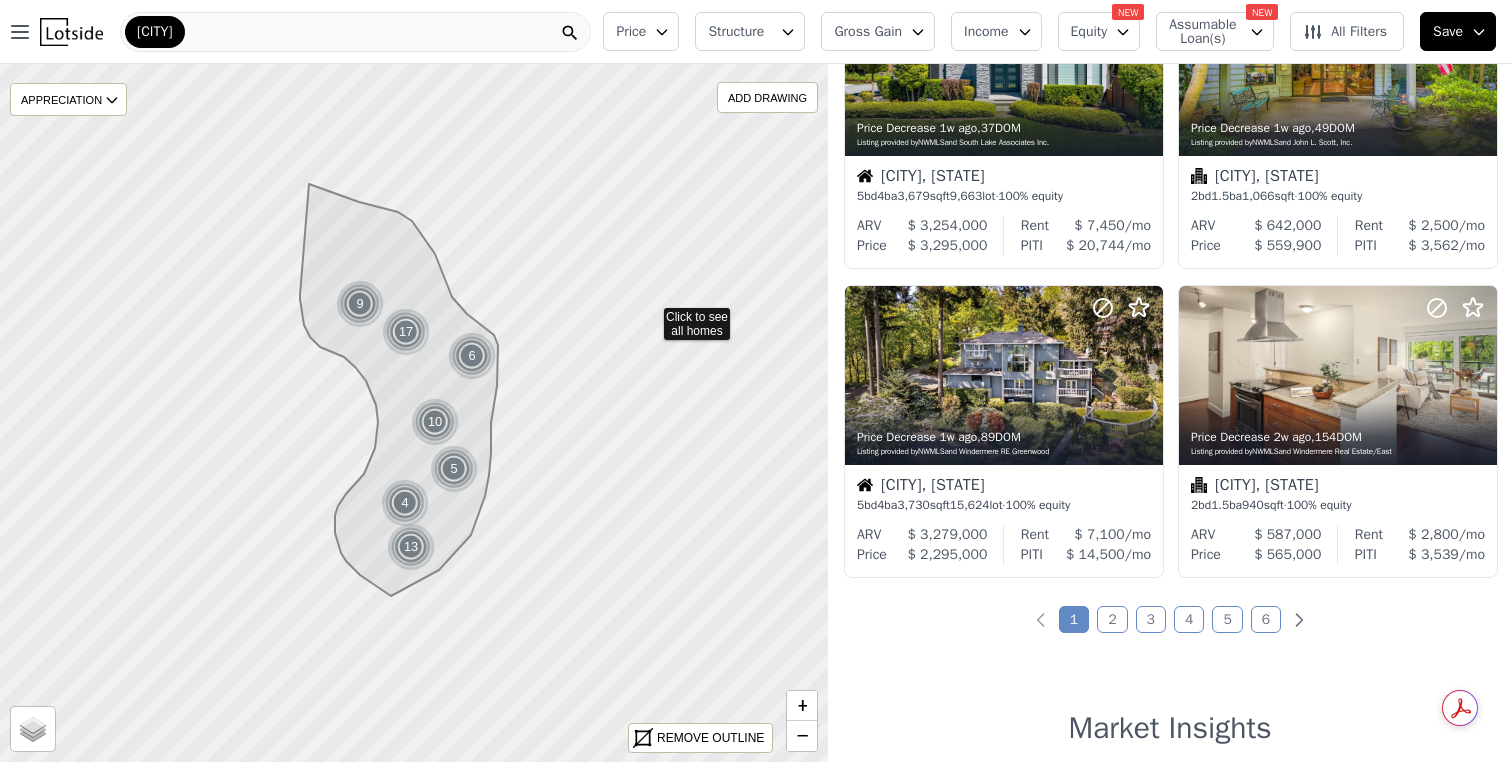 click 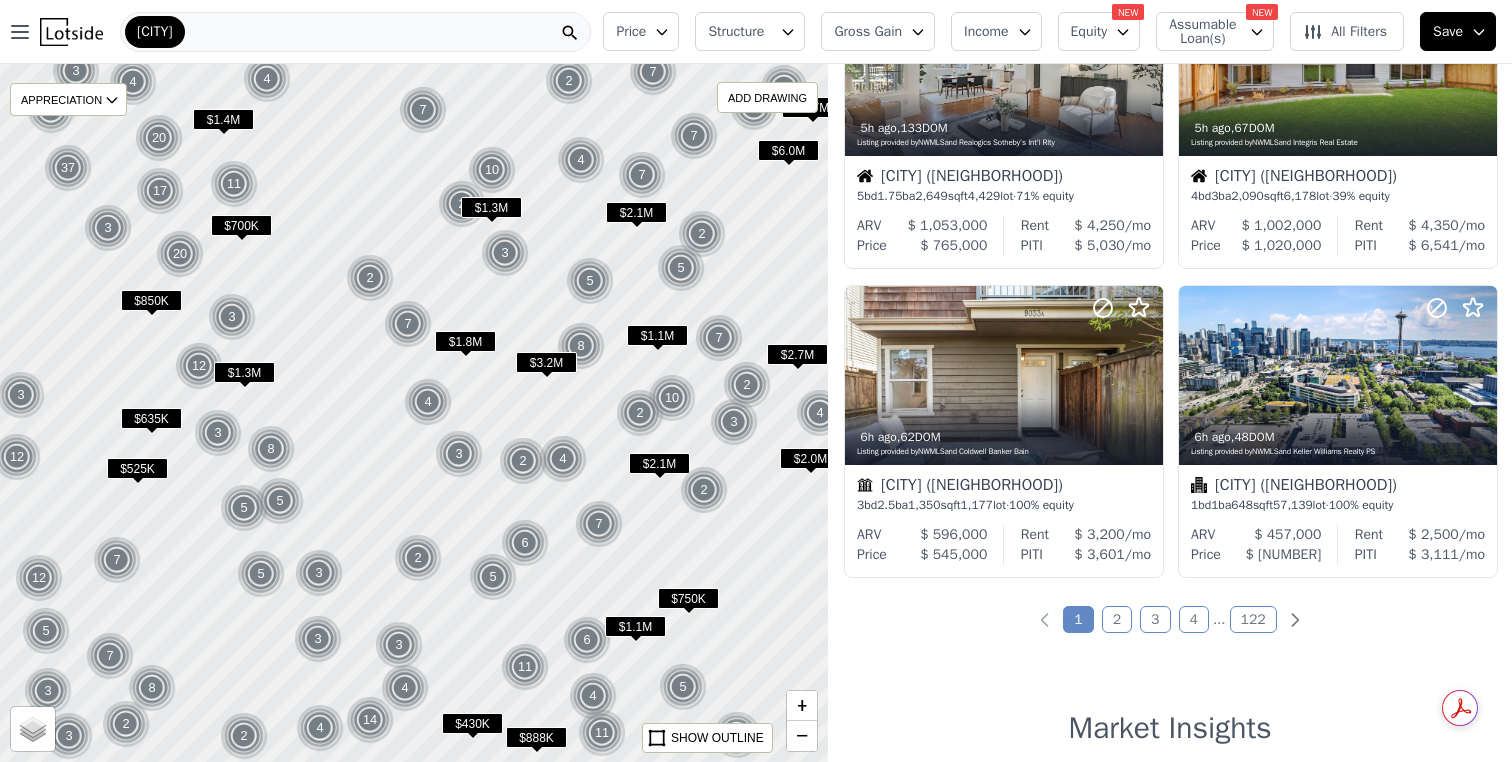 click on "Mercer Island" at bounding box center [155, 32] 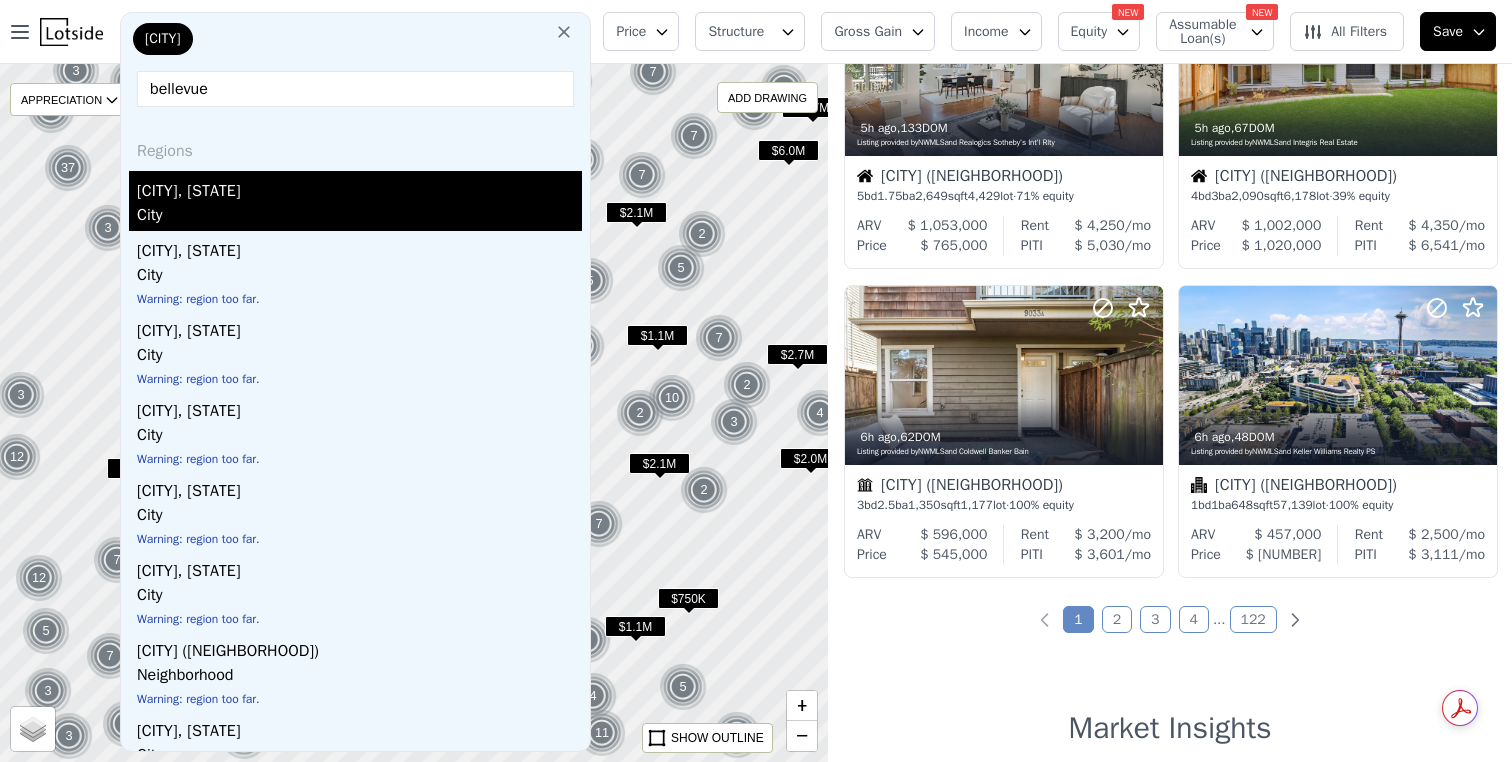 type on "bellevue" 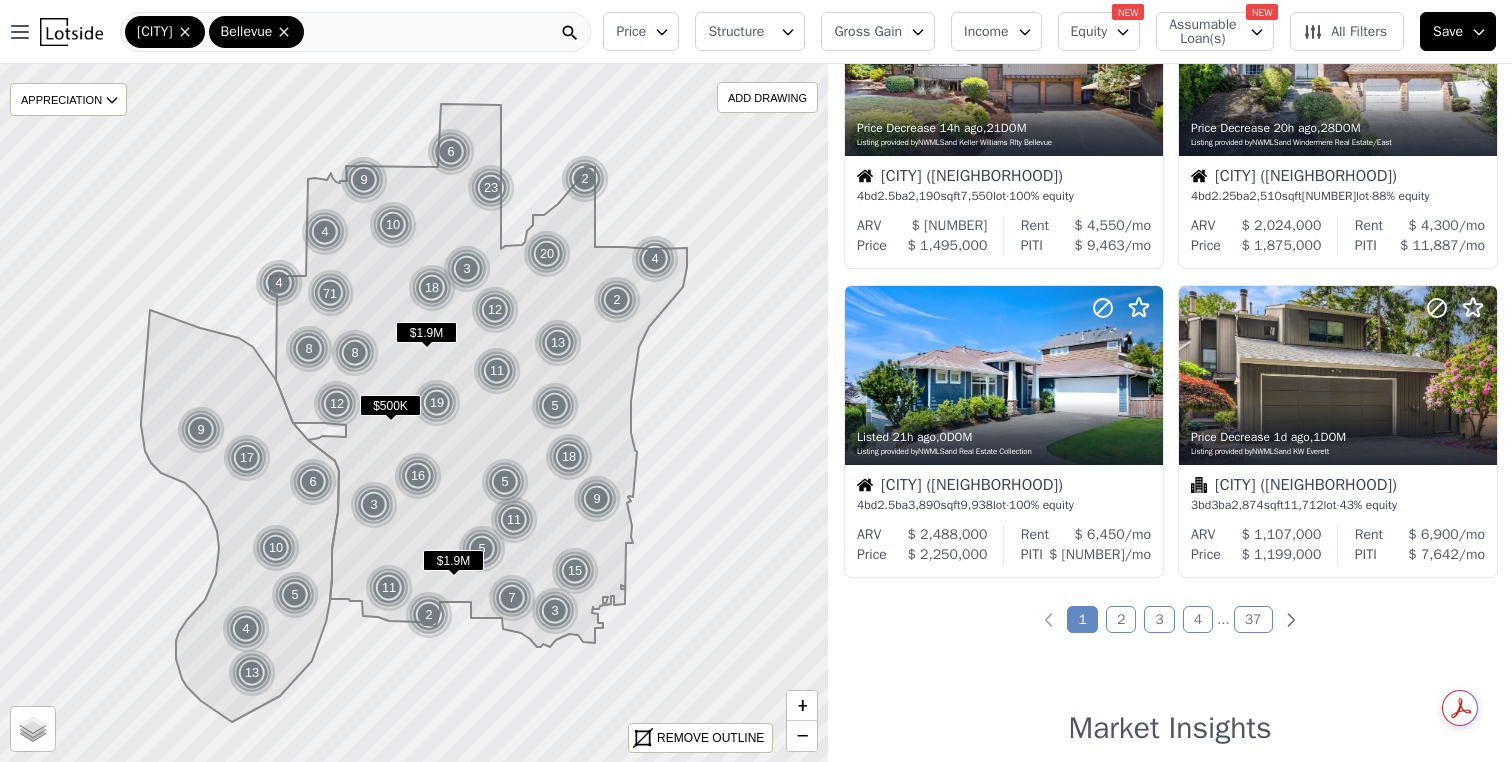 click on "Price" at bounding box center [631, 32] 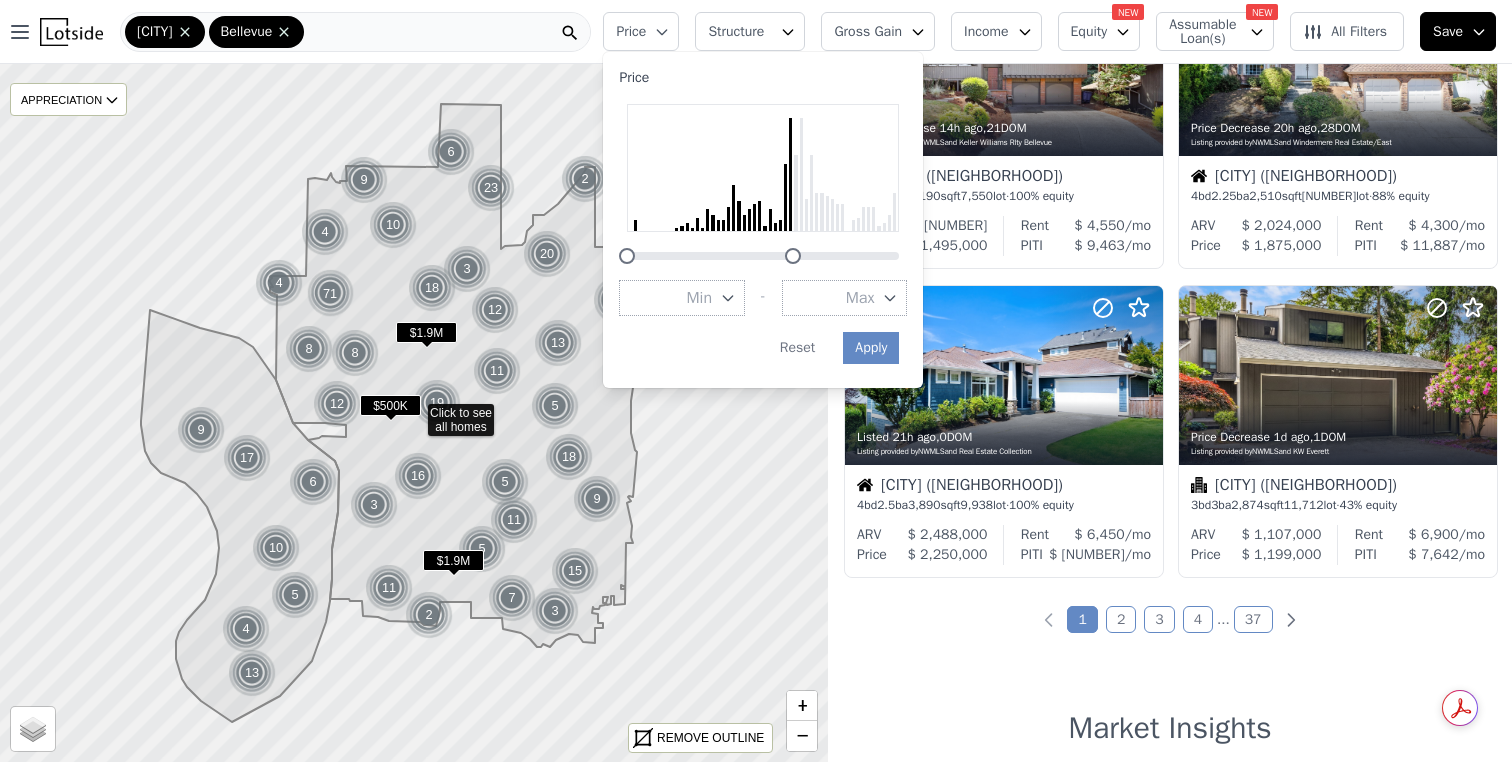 drag, startPoint x: 876, startPoint y: 256, endPoint x: 769, endPoint y: 257, distance: 107.00467 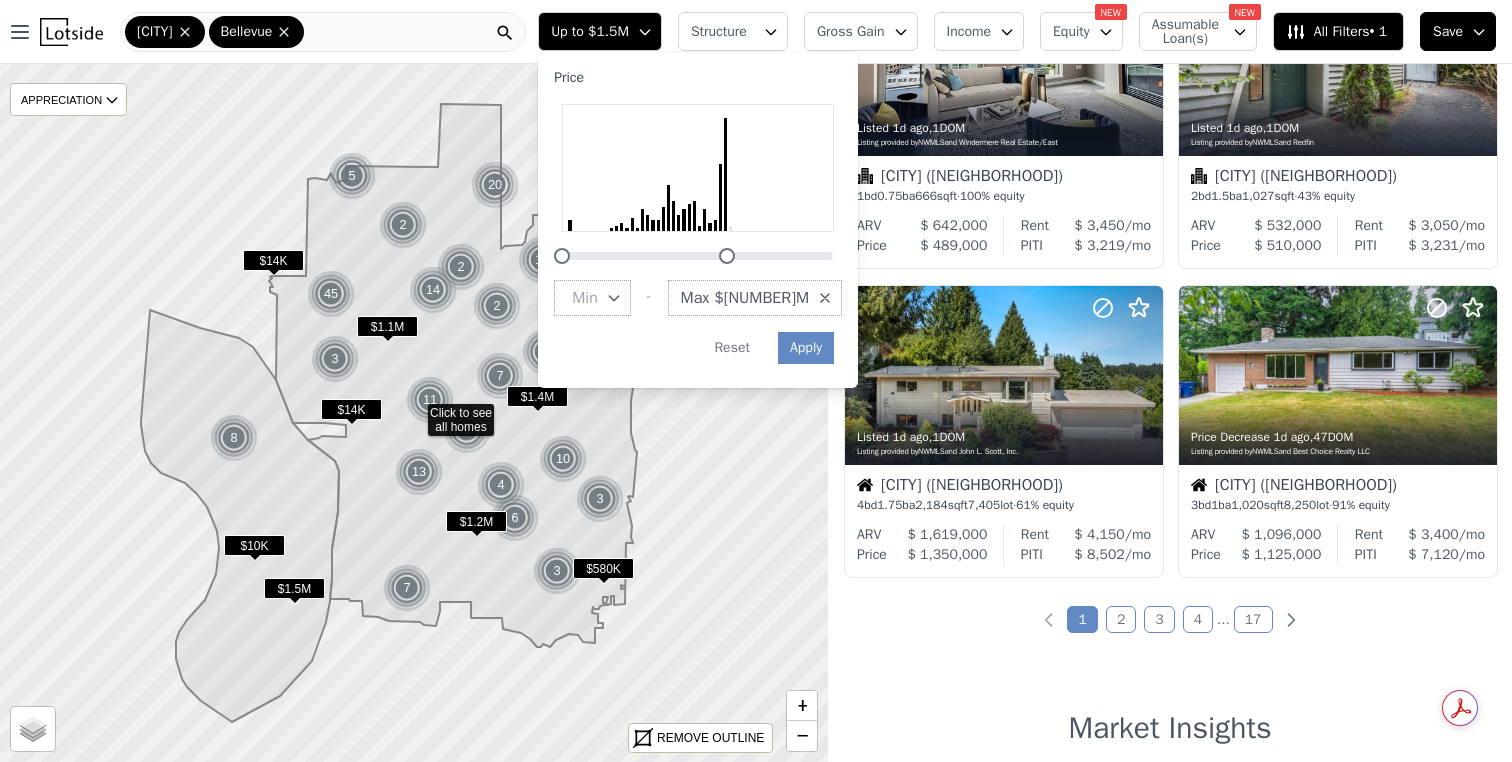 click 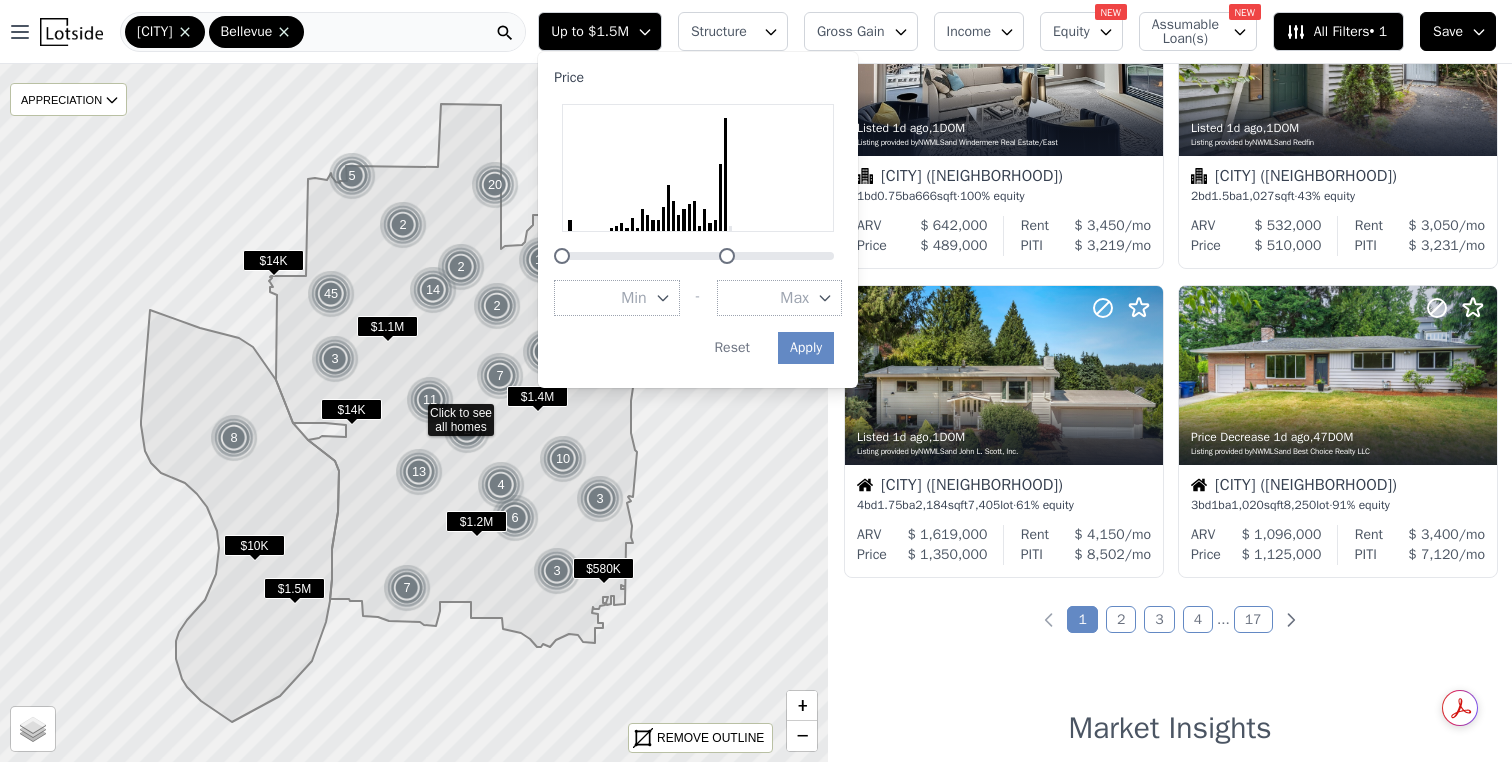 click on "Min - Max" at bounding box center [698, 298] 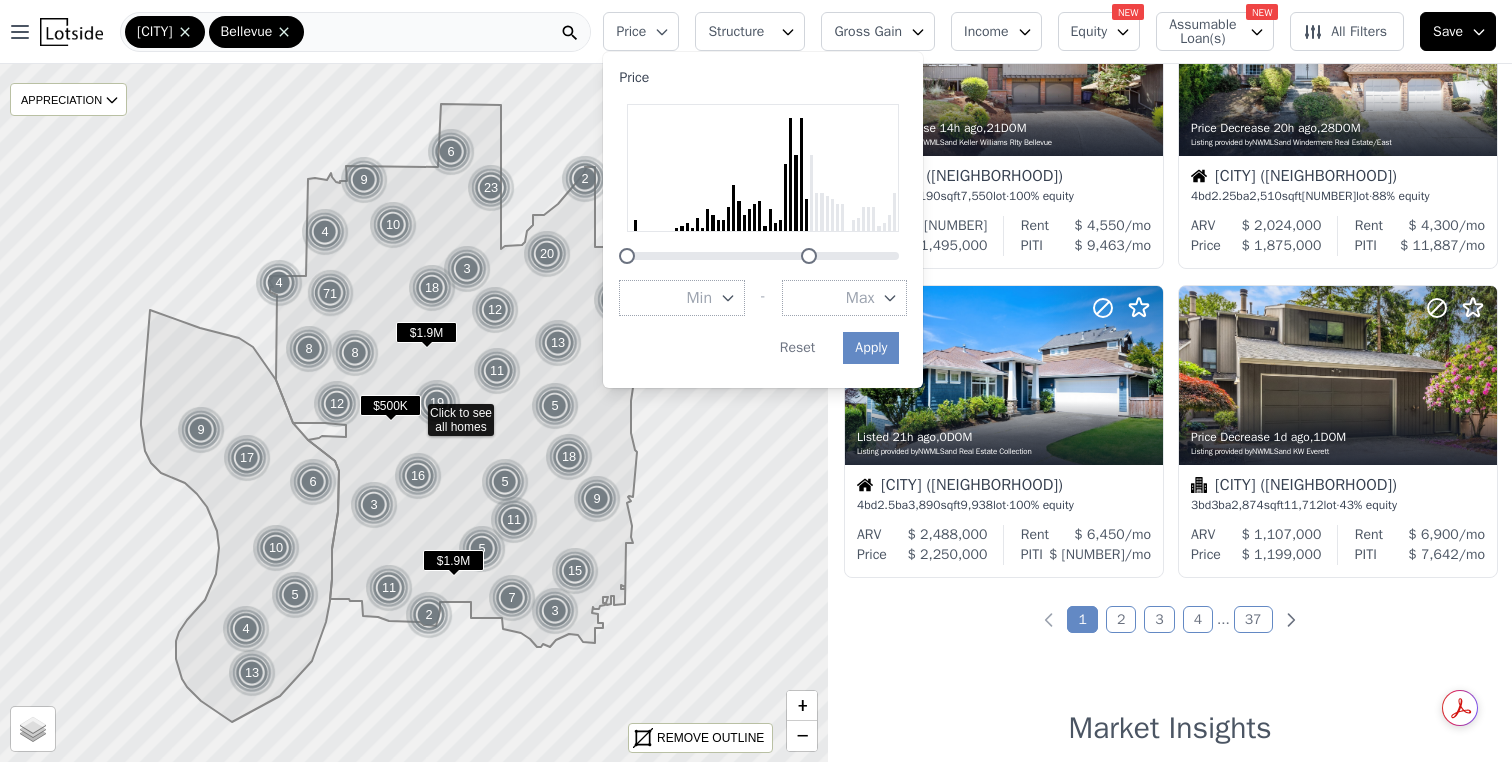 drag, startPoint x: 877, startPoint y: 255, endPoint x: 785, endPoint y: 255, distance: 92 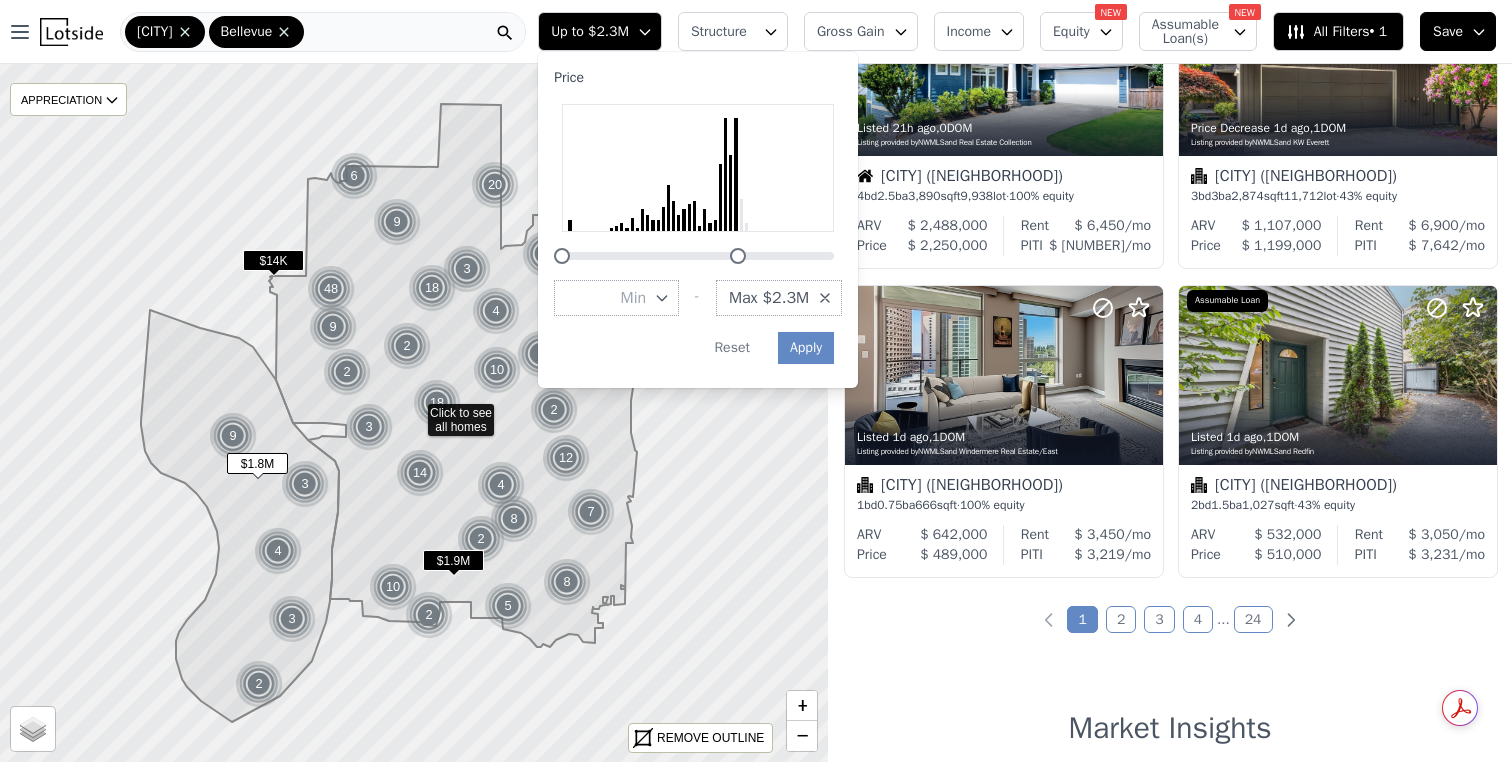 click at bounding box center [738, 256] 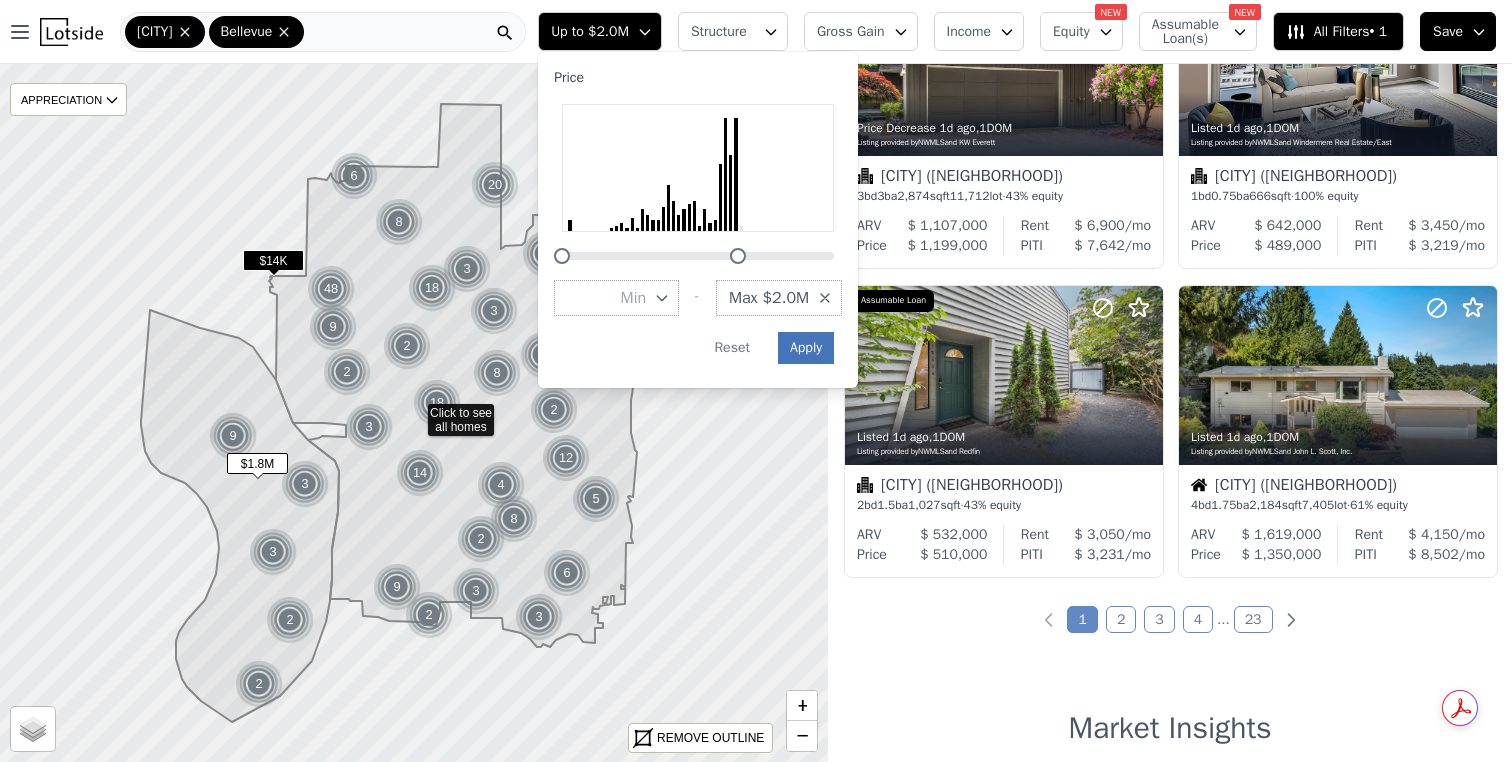 click on "Apply" at bounding box center [806, 348] 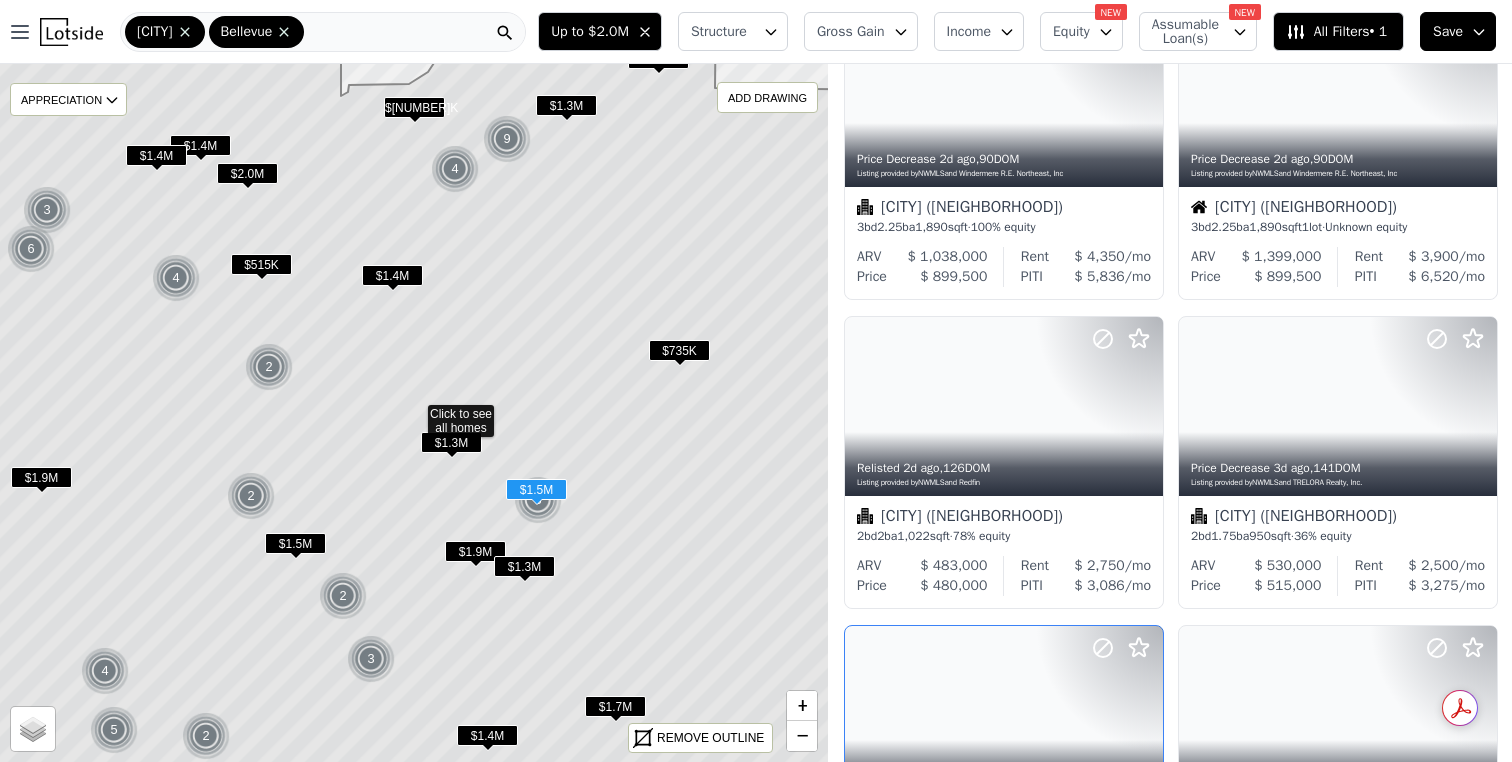 scroll, scrollTop: 0, scrollLeft: 0, axis: both 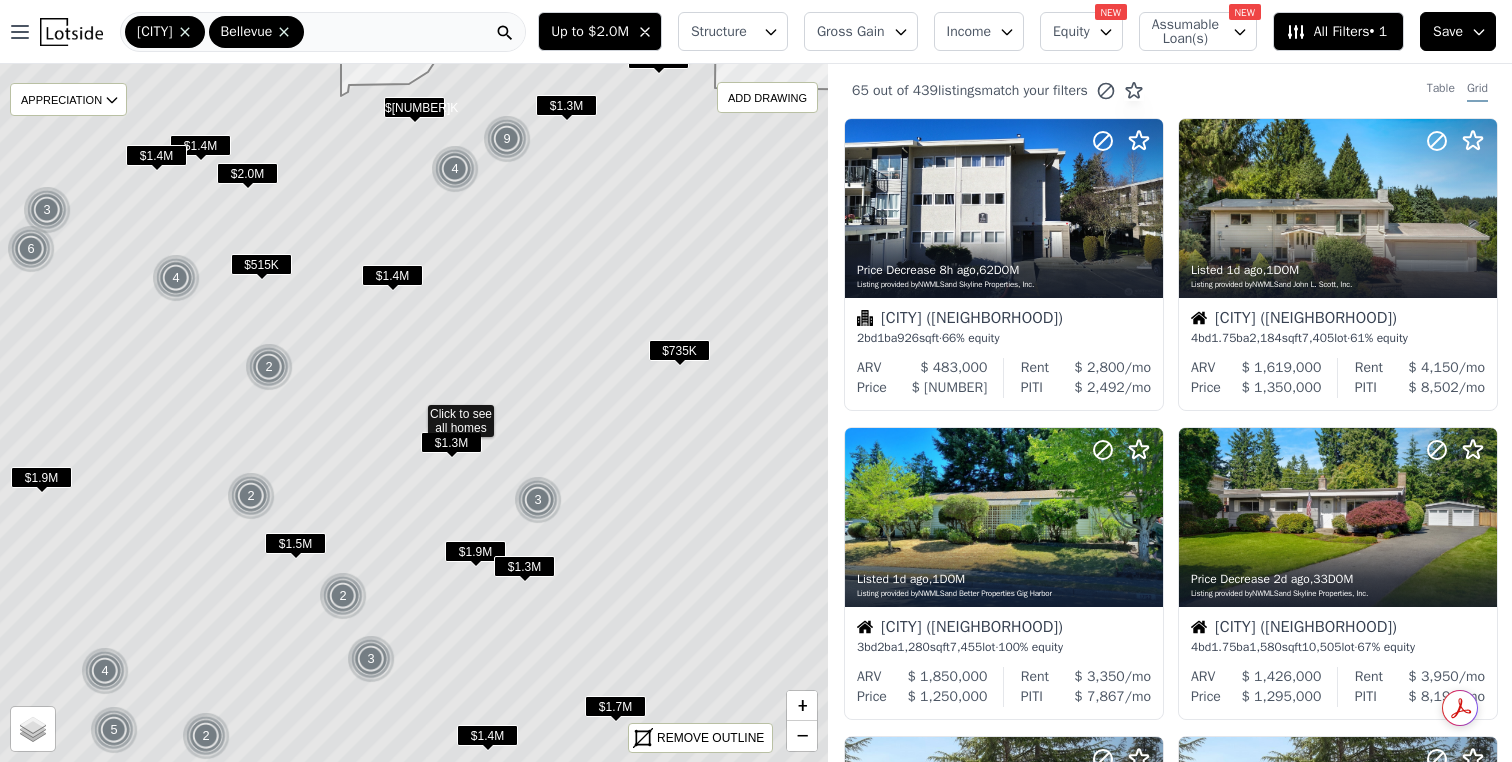 click on "Structure" at bounding box center (723, 32) 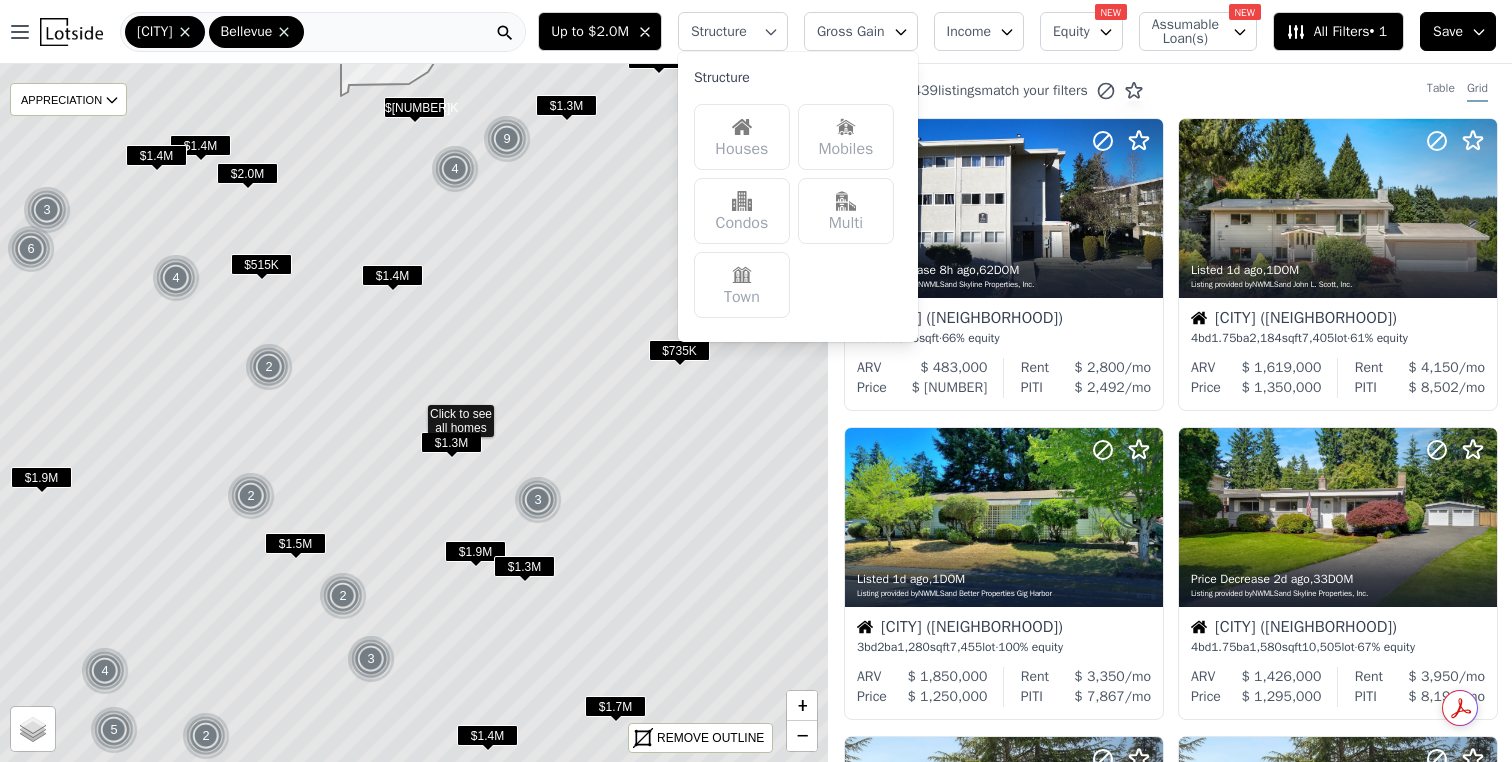 click at bounding box center [742, 127] 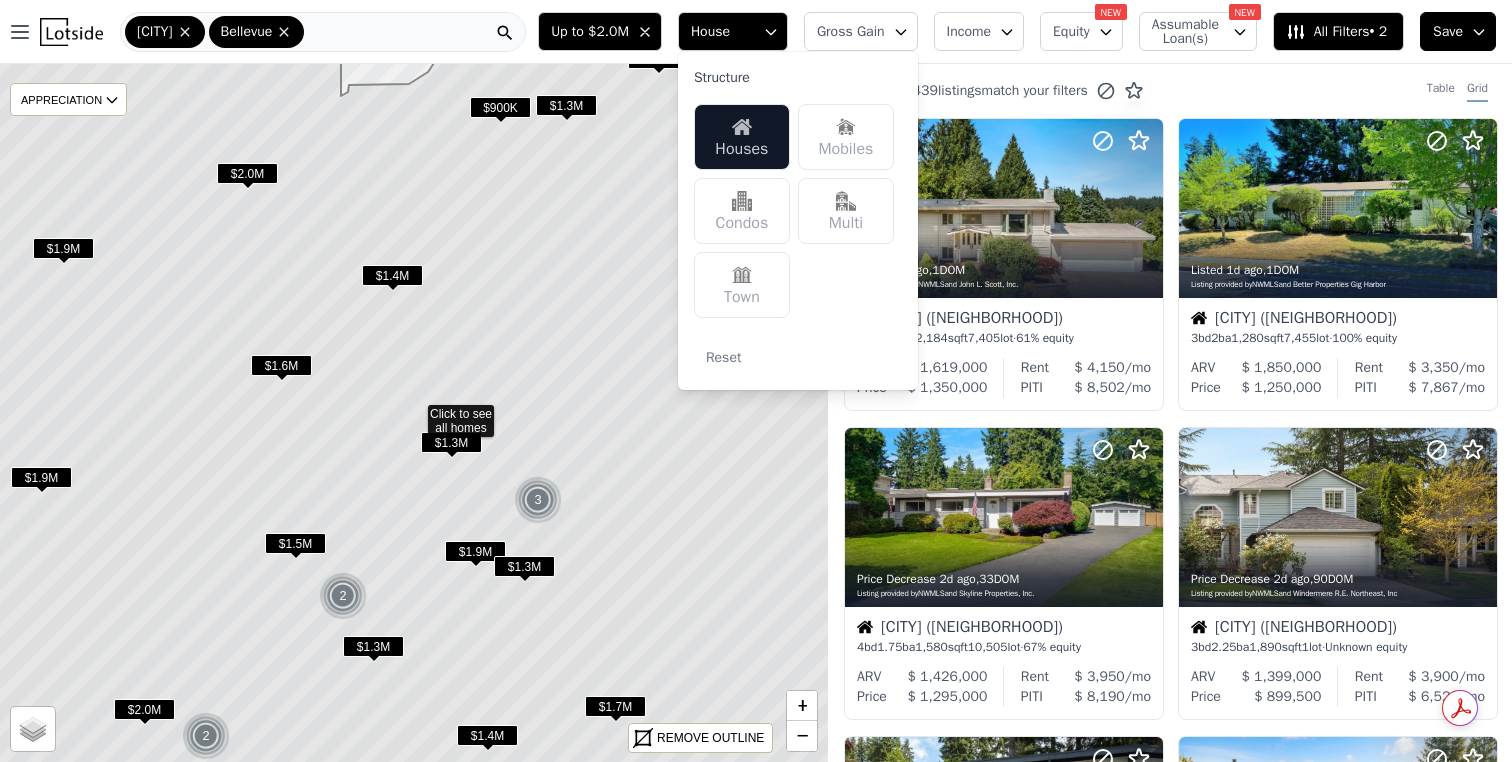 click on "House" at bounding box center [733, 31] 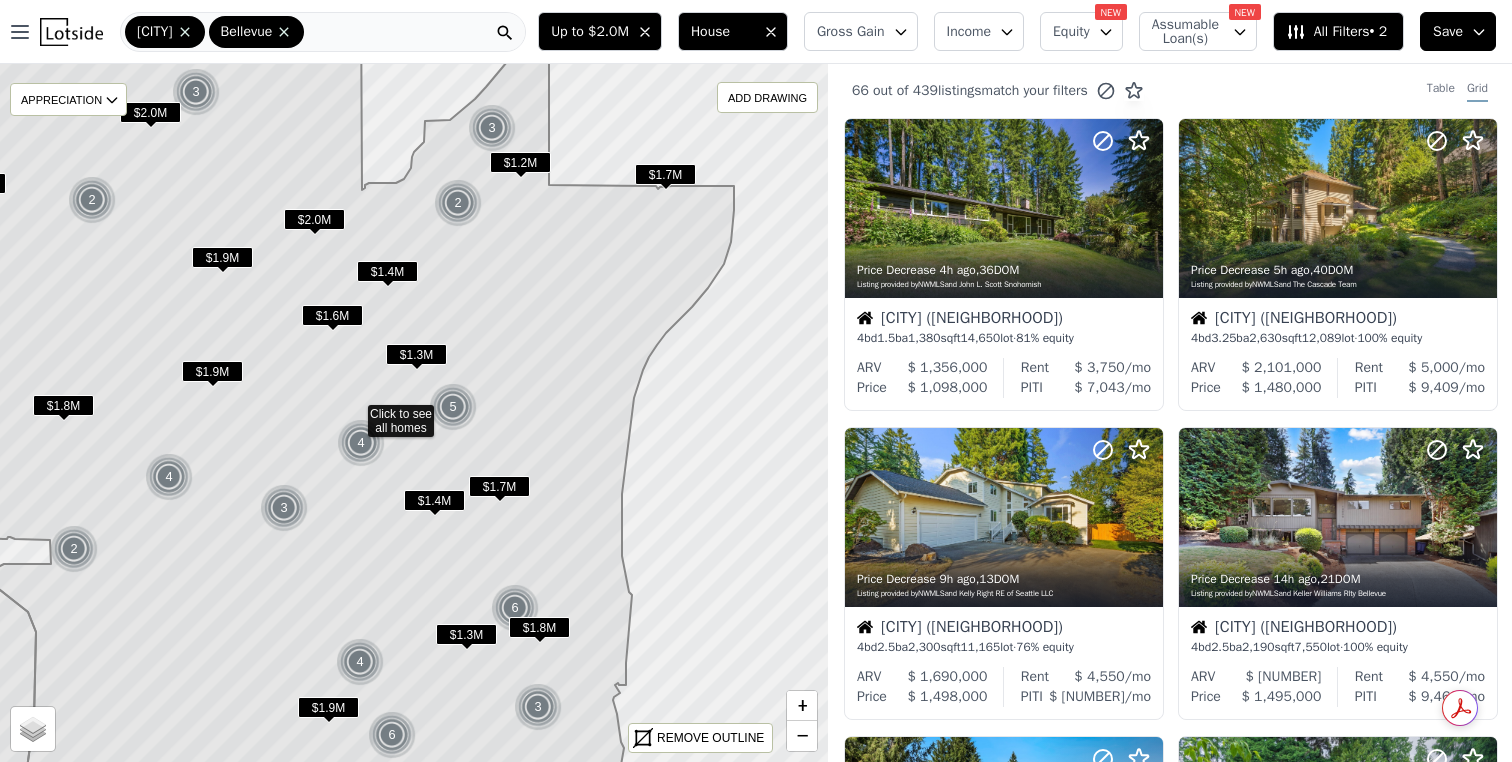drag, startPoint x: 569, startPoint y: 284, endPoint x: 507, endPoint y: 283, distance: 62.008064 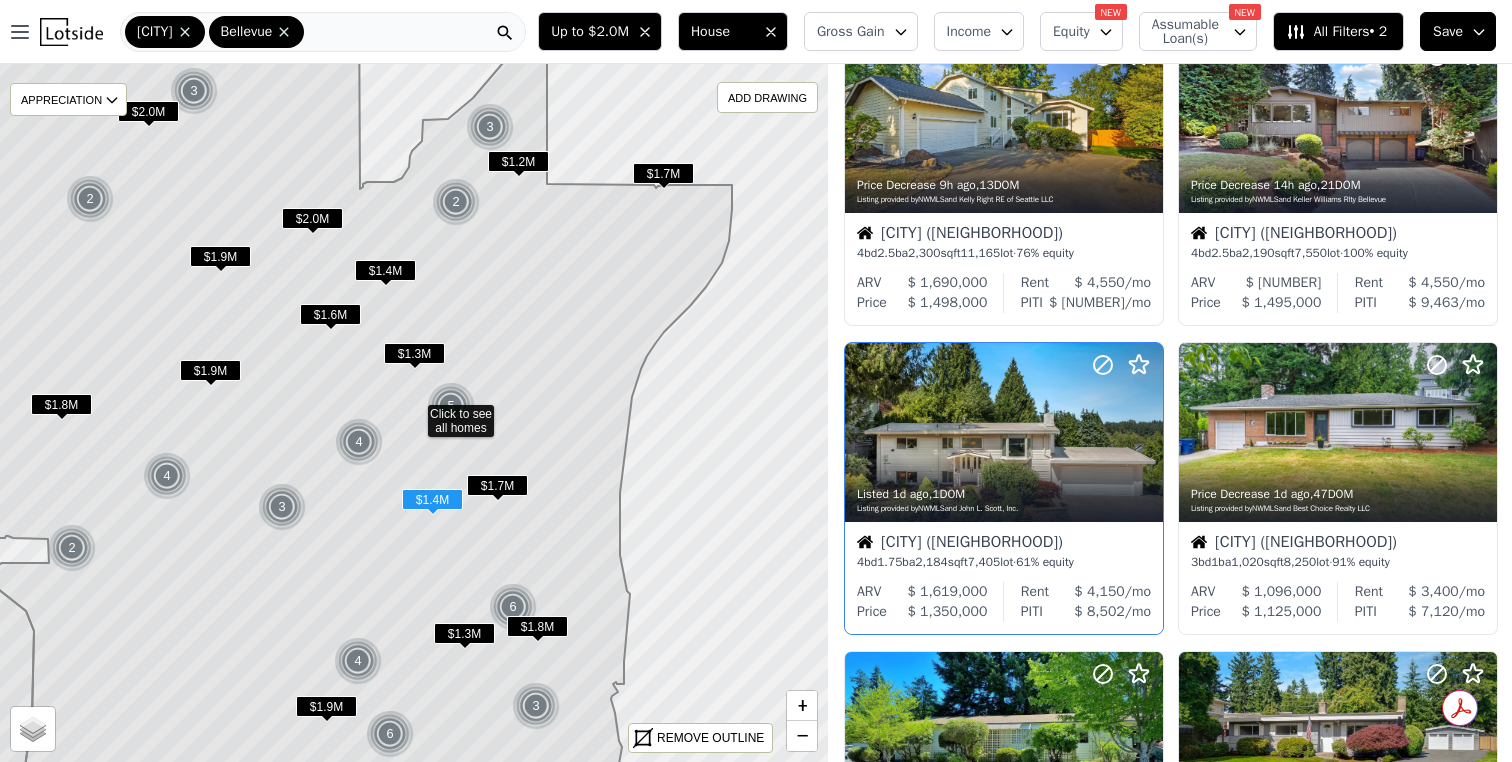 scroll, scrollTop: 400, scrollLeft: 0, axis: vertical 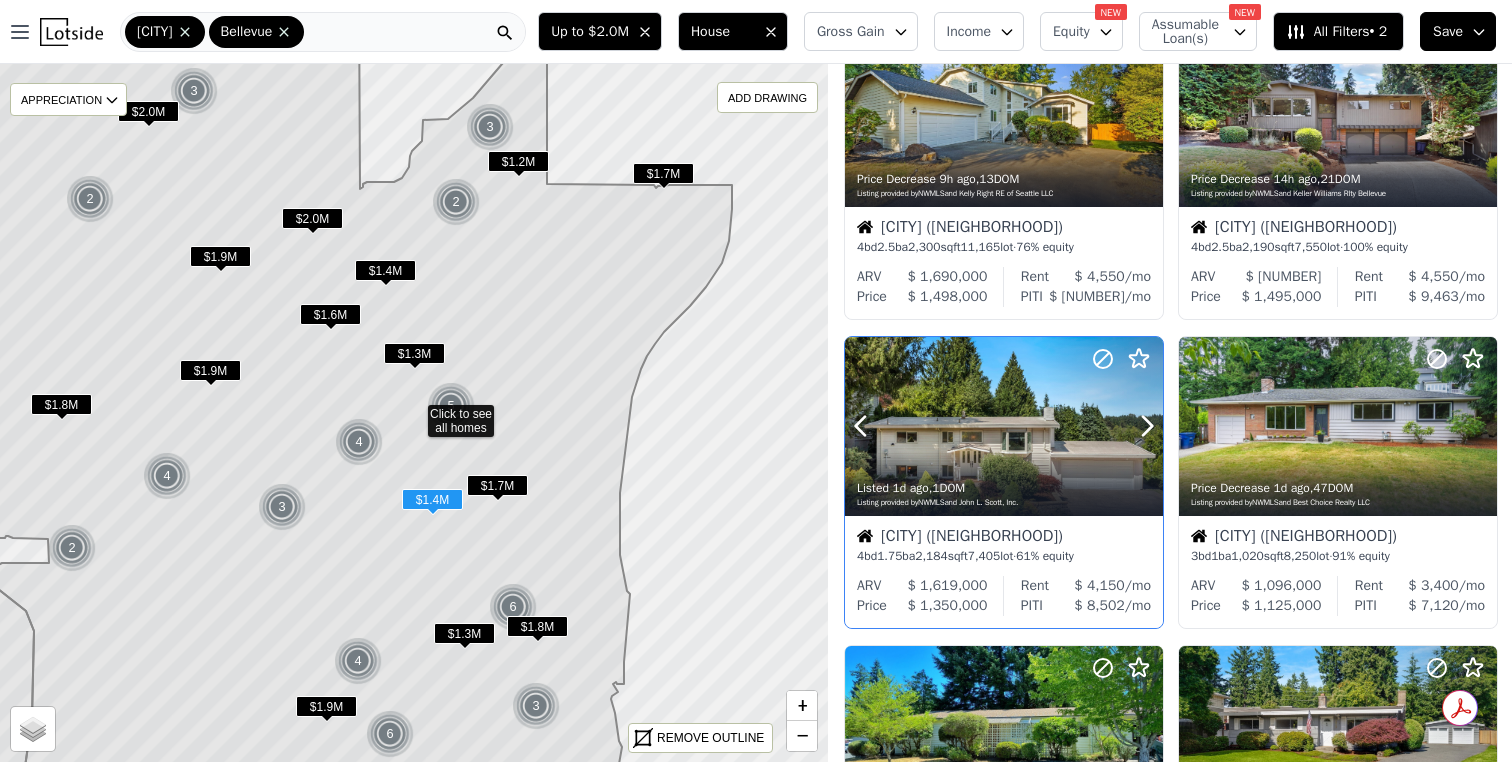 click at bounding box center [1004, 470] 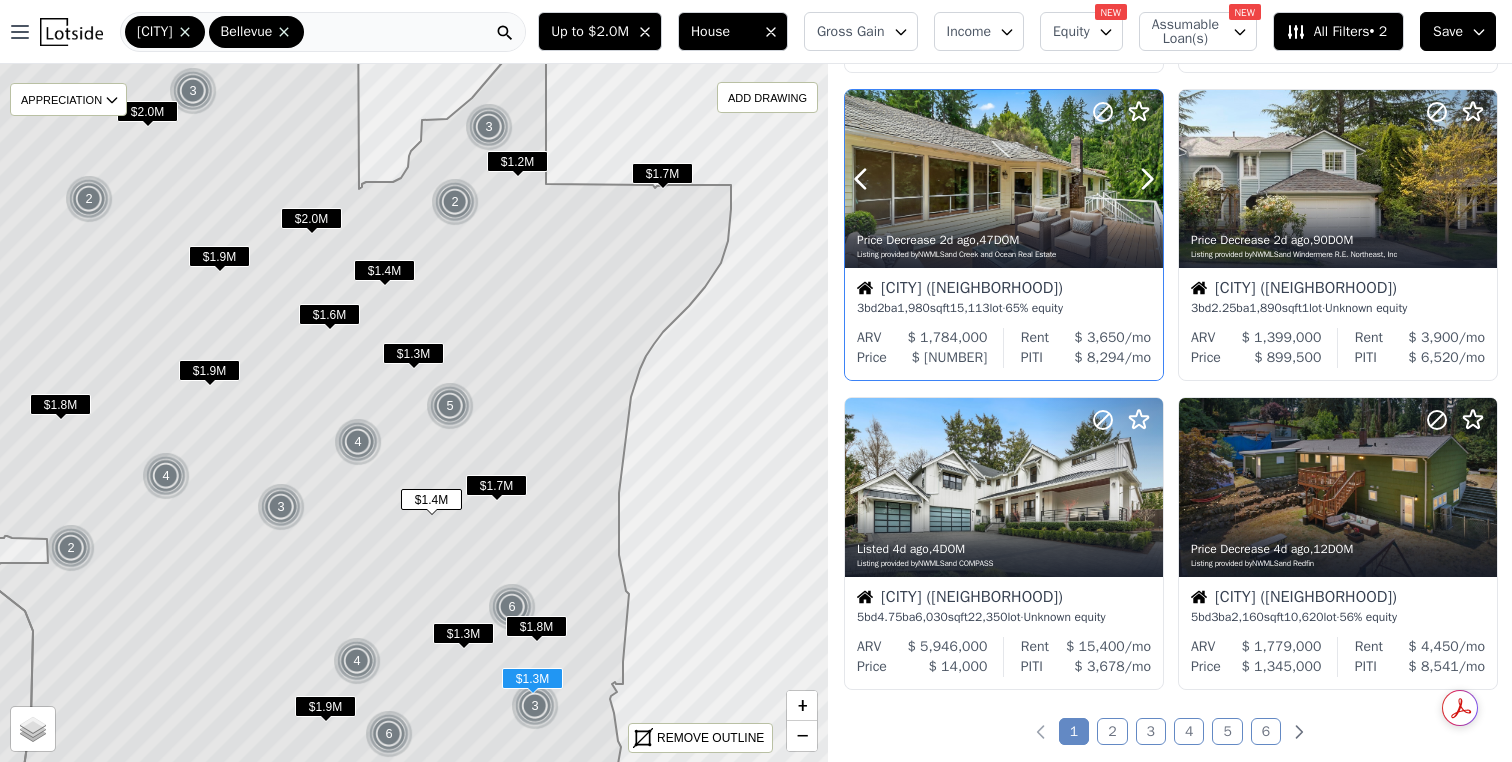 scroll, scrollTop: 1266, scrollLeft: 0, axis: vertical 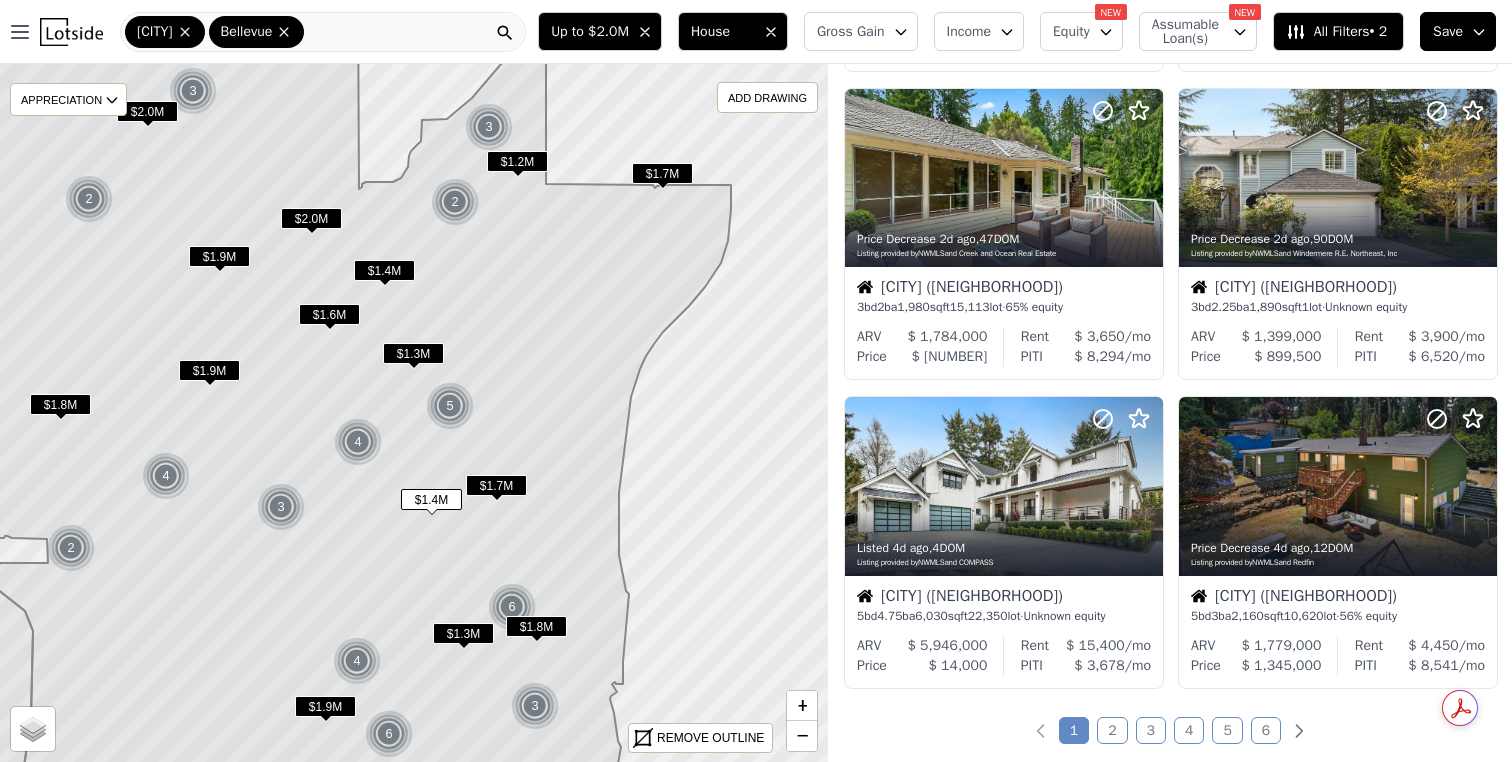 click on "Equity" at bounding box center (1081, 31) 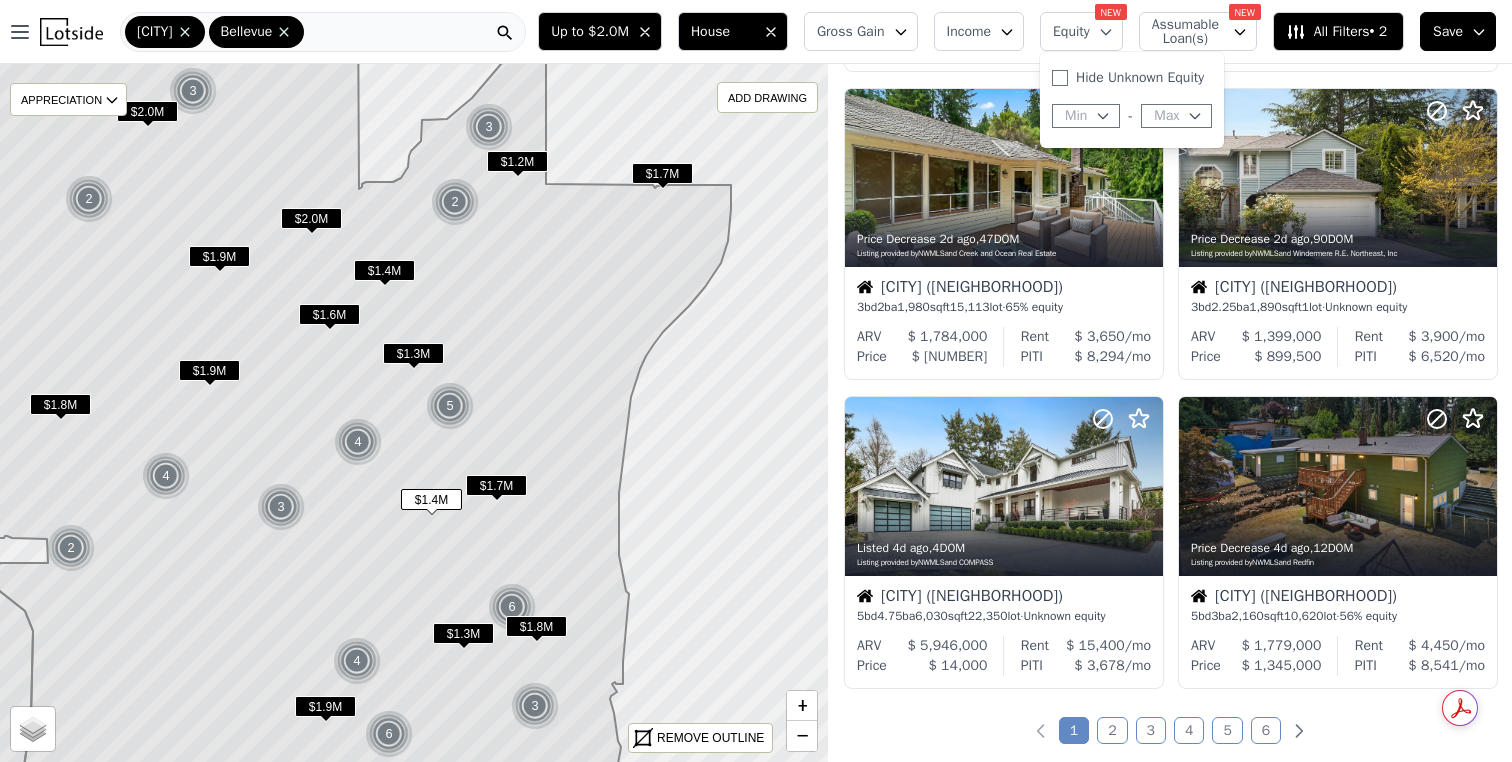 click on "Equity" at bounding box center [1081, 31] 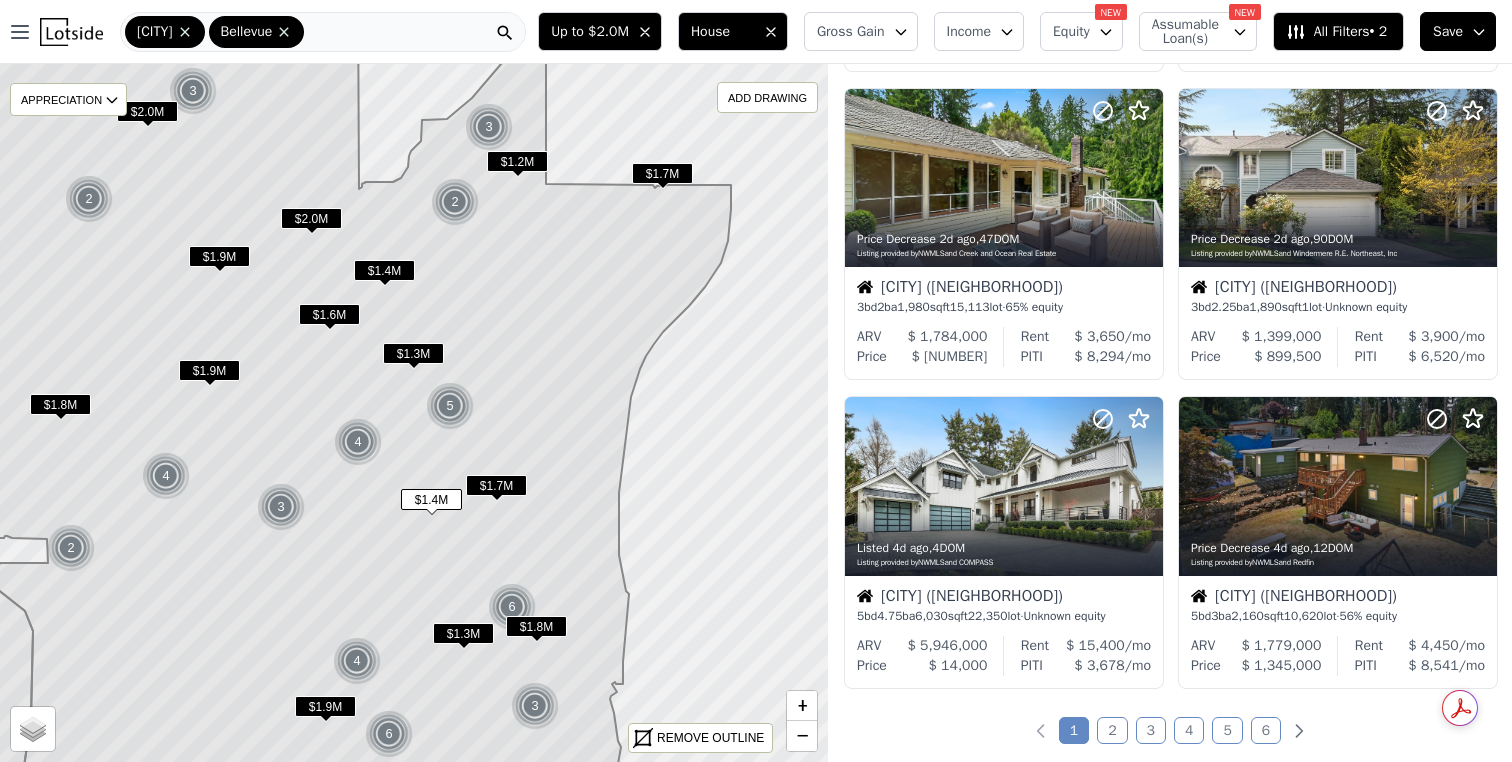 click on "Gross Gain" at bounding box center (851, 32) 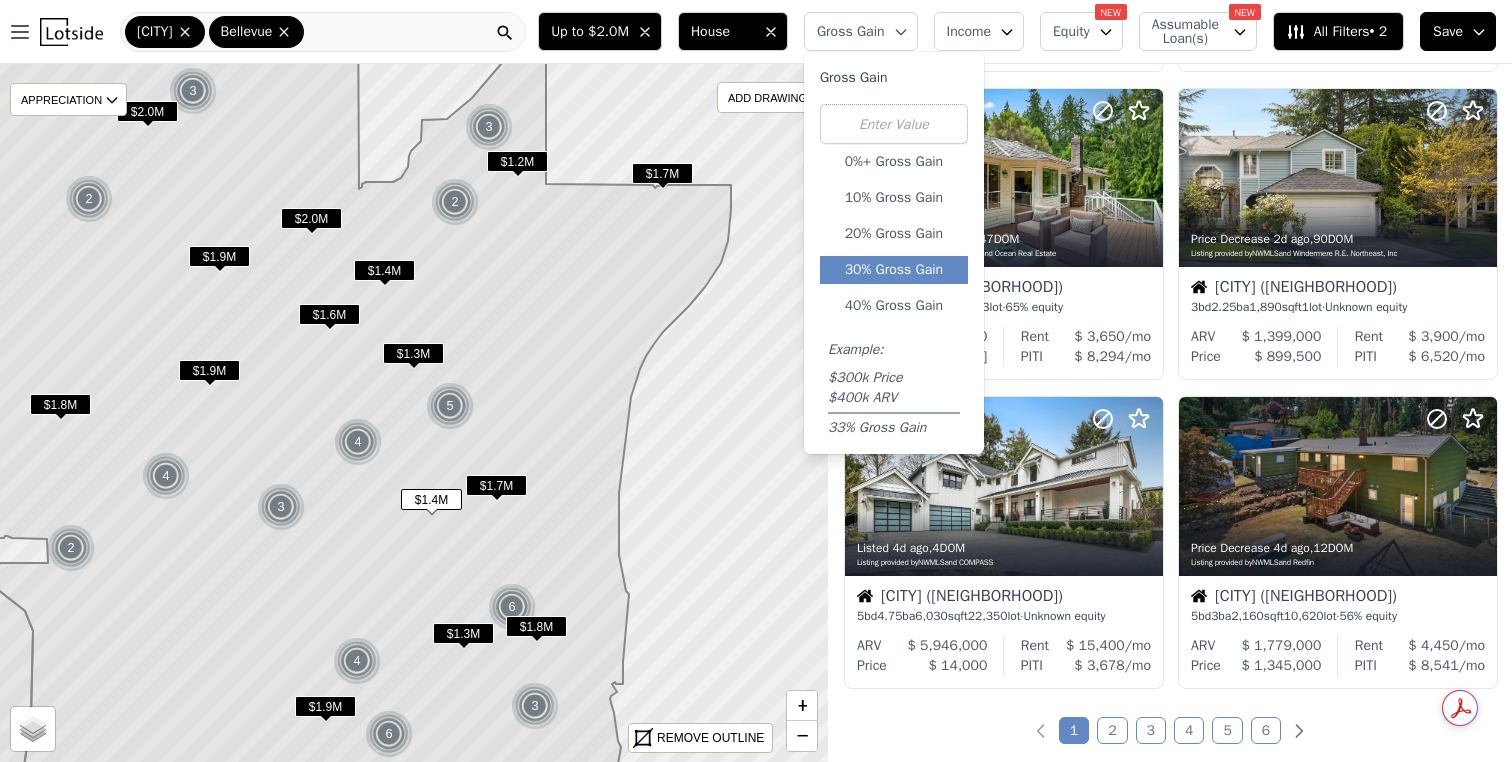 click on "30% Gross Gain" at bounding box center [894, 270] 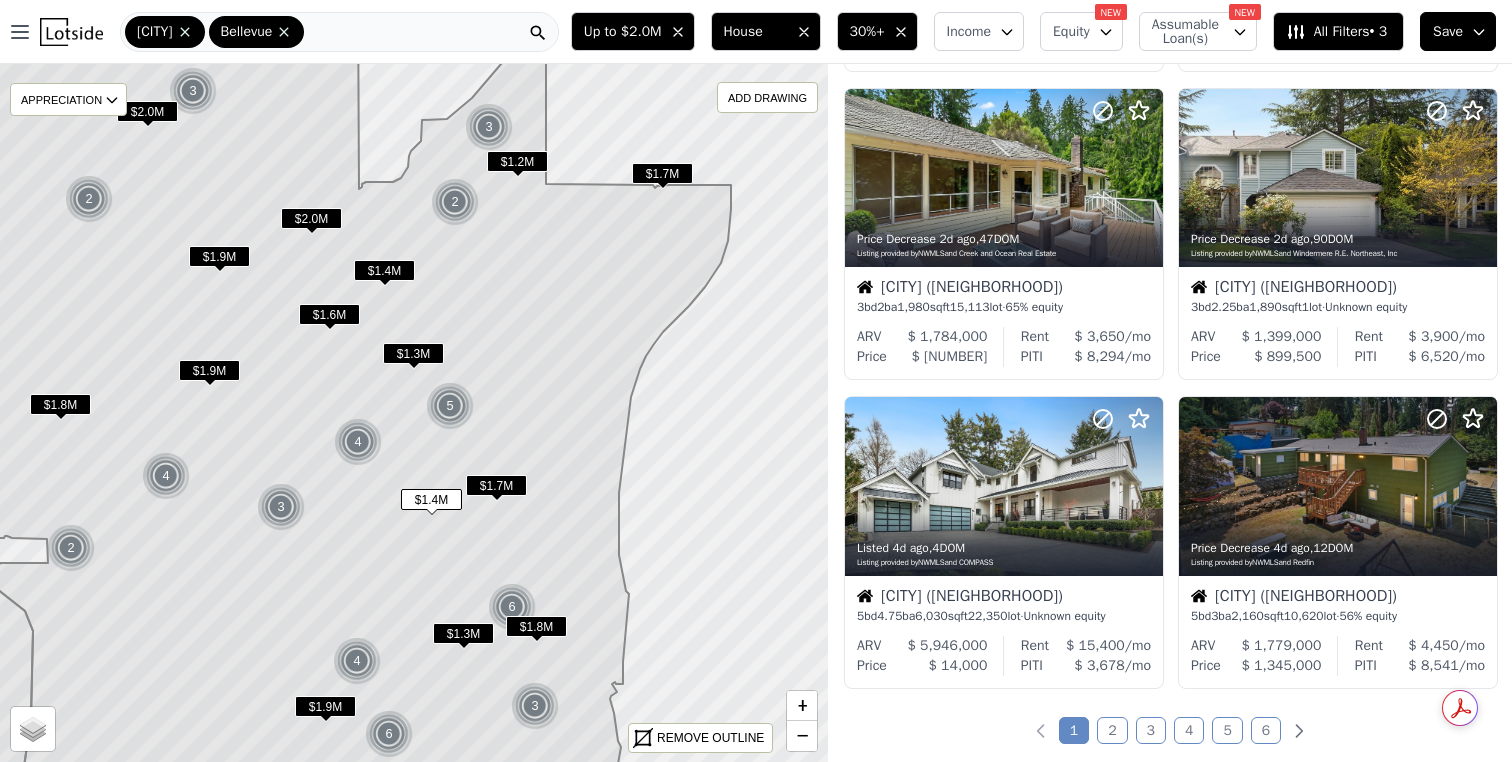scroll, scrollTop: 339, scrollLeft: 0, axis: vertical 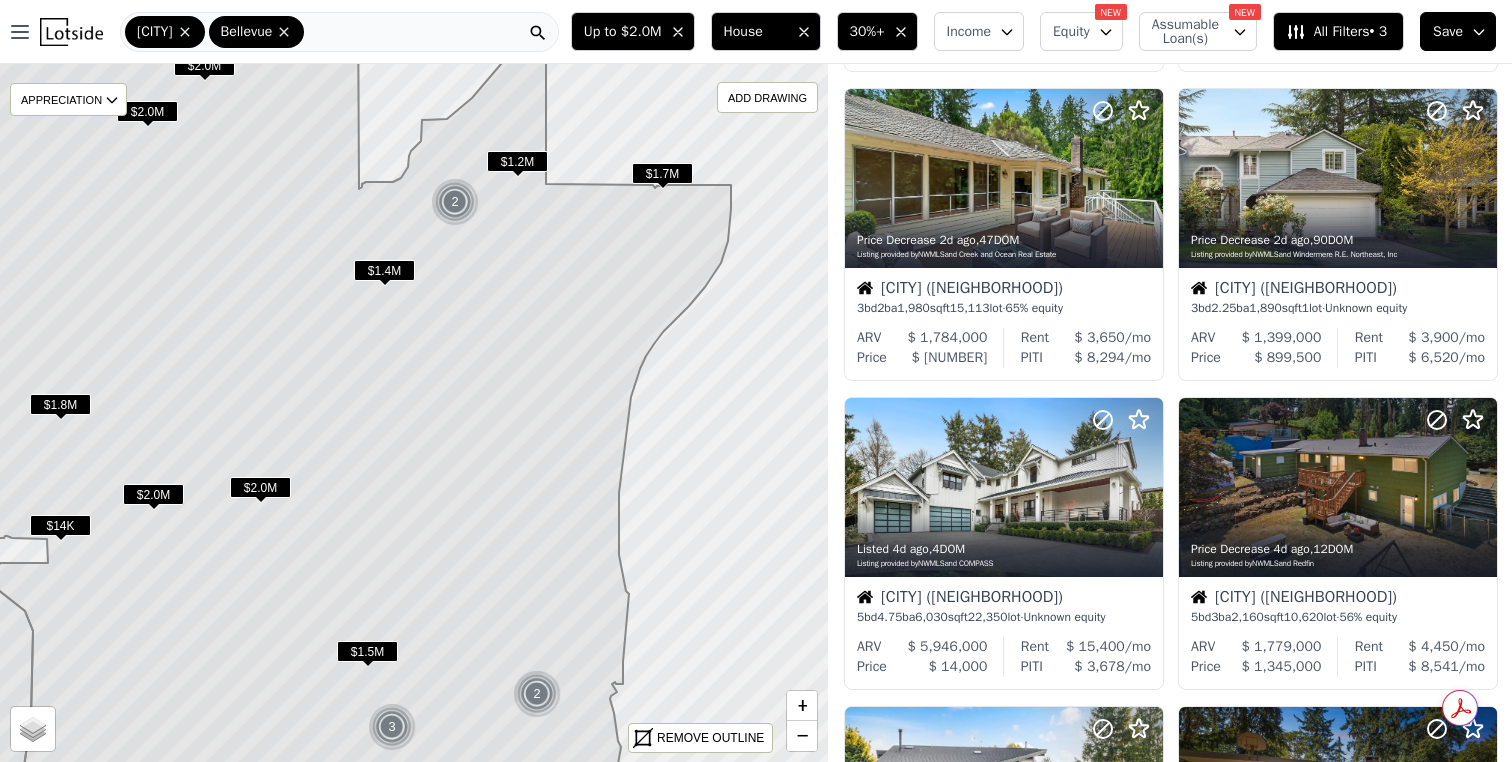 click on "$1.2M" at bounding box center (517, 161) 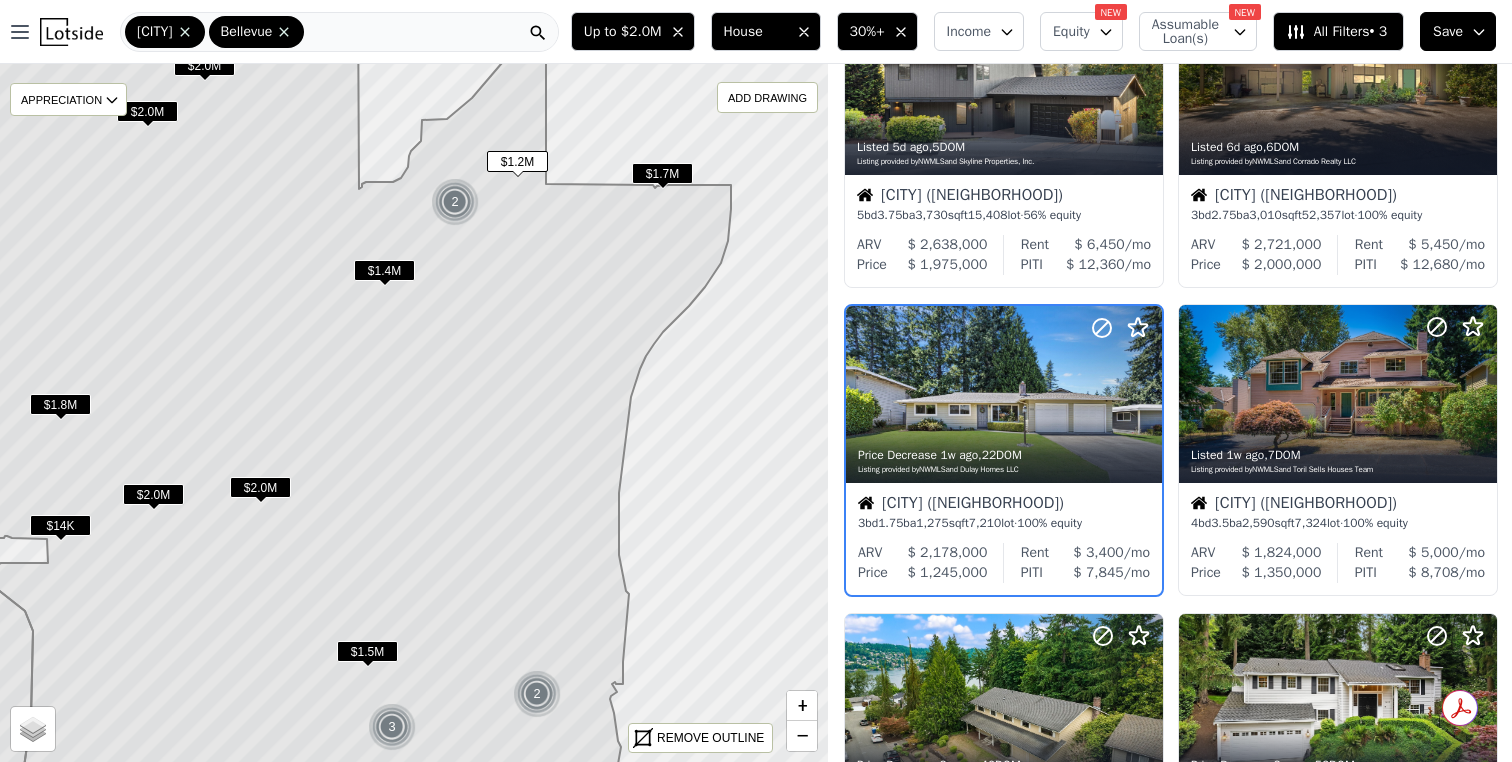 scroll, scrollTop: 1055, scrollLeft: 0, axis: vertical 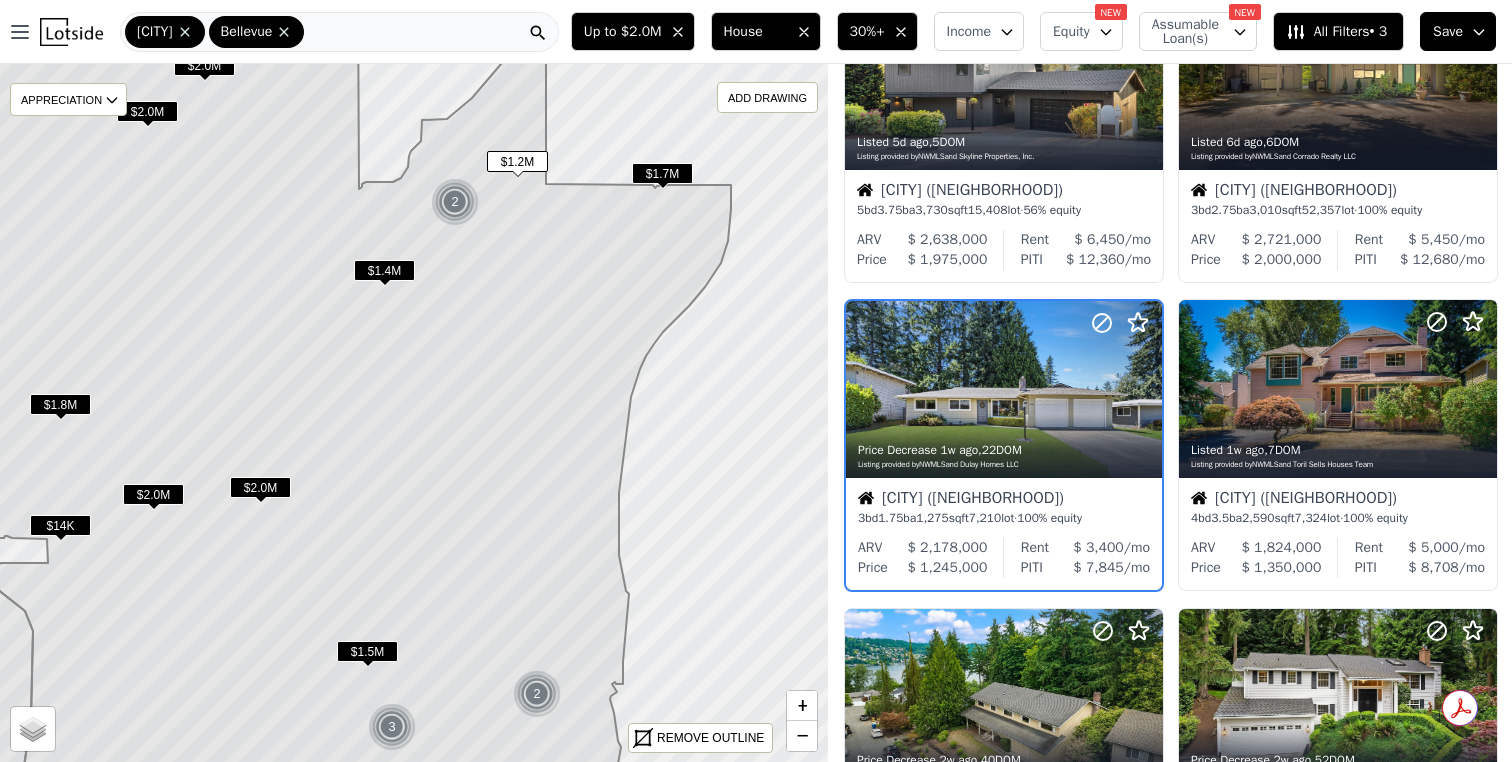 click on "$1.4M" at bounding box center (384, 270) 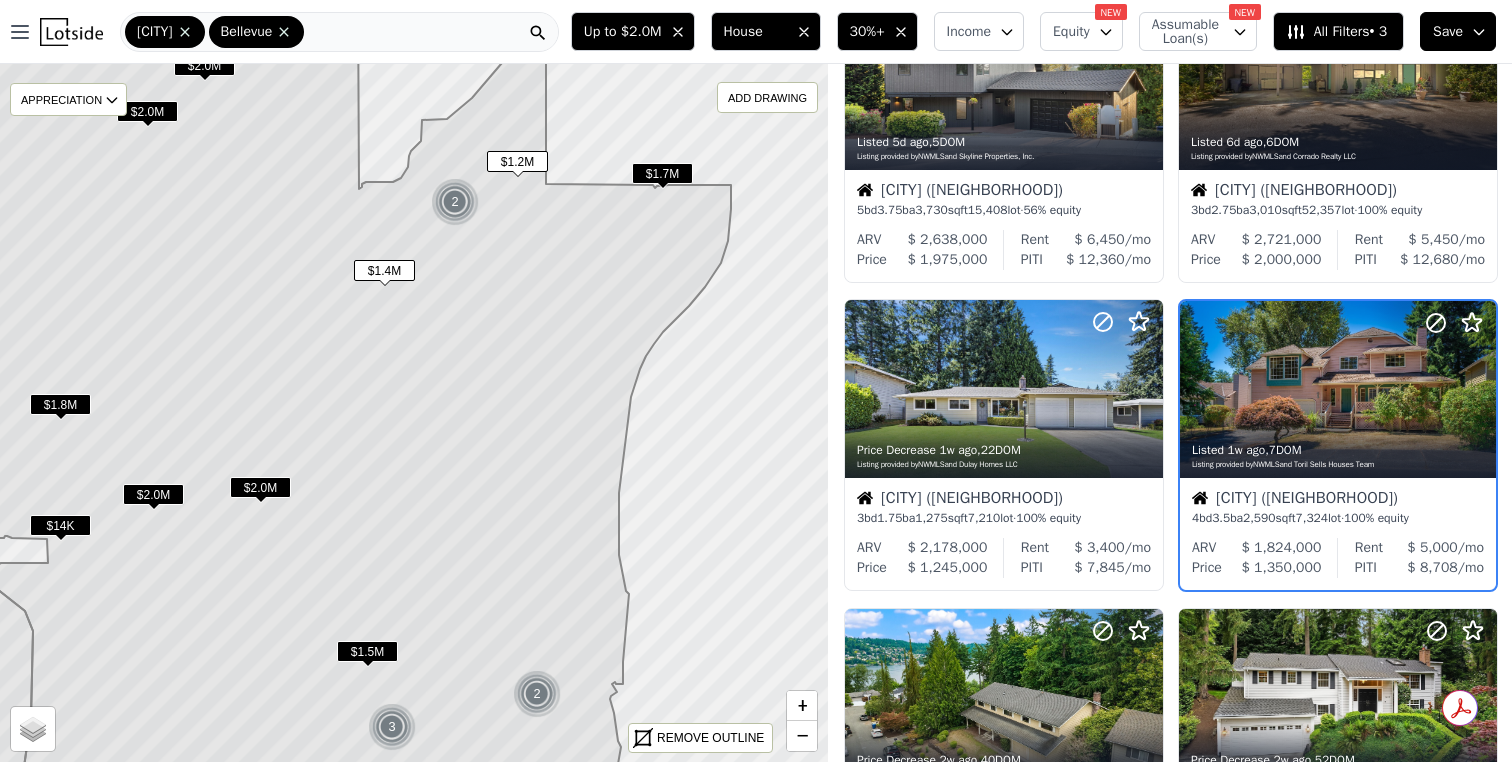click on "$1.4M" at bounding box center [384, 270] 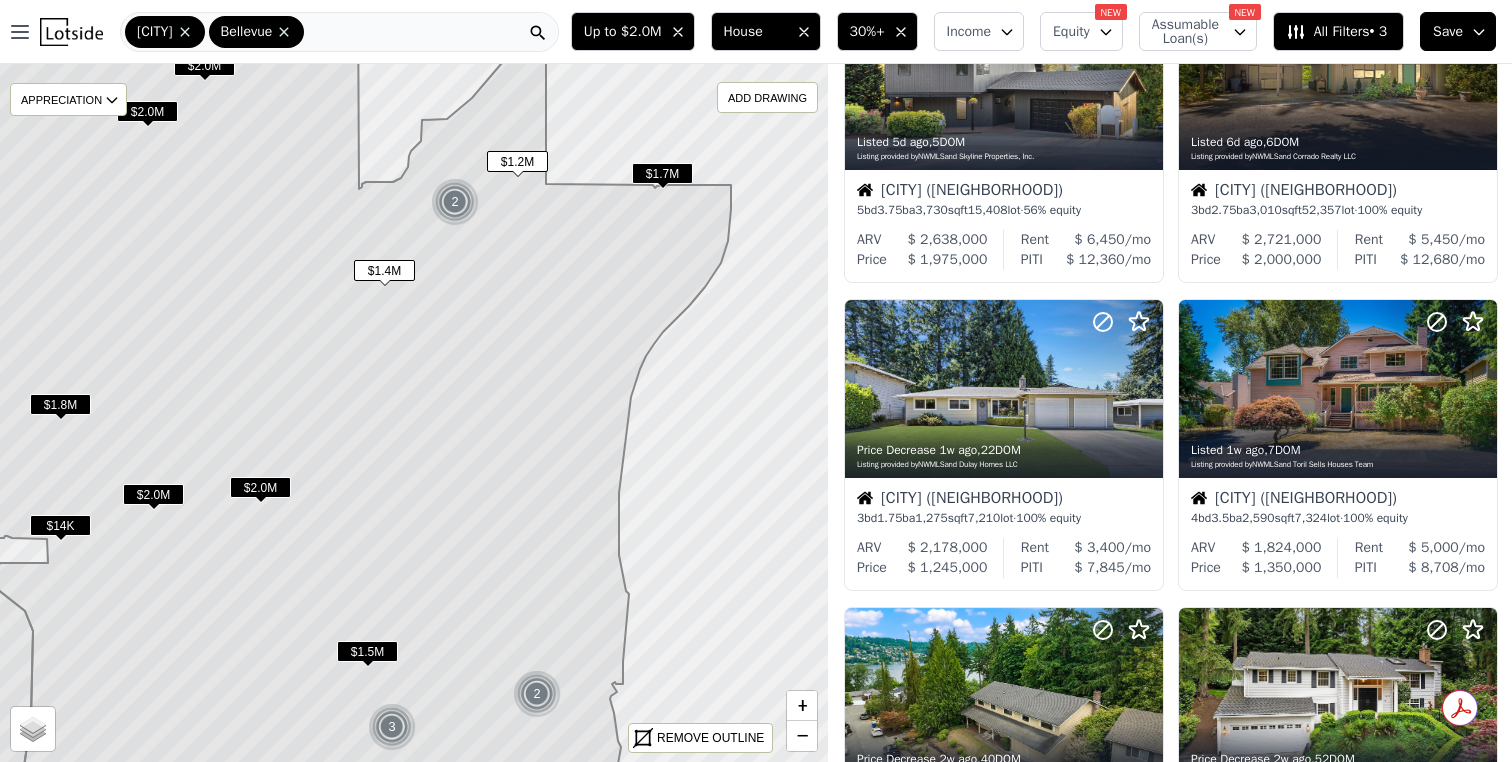 click on "Up to $2.0M House 30%+ Income Equity NEW Assumable Loan(s) NEW All Filters  • 3 Save" at bounding box center (1037, 32) 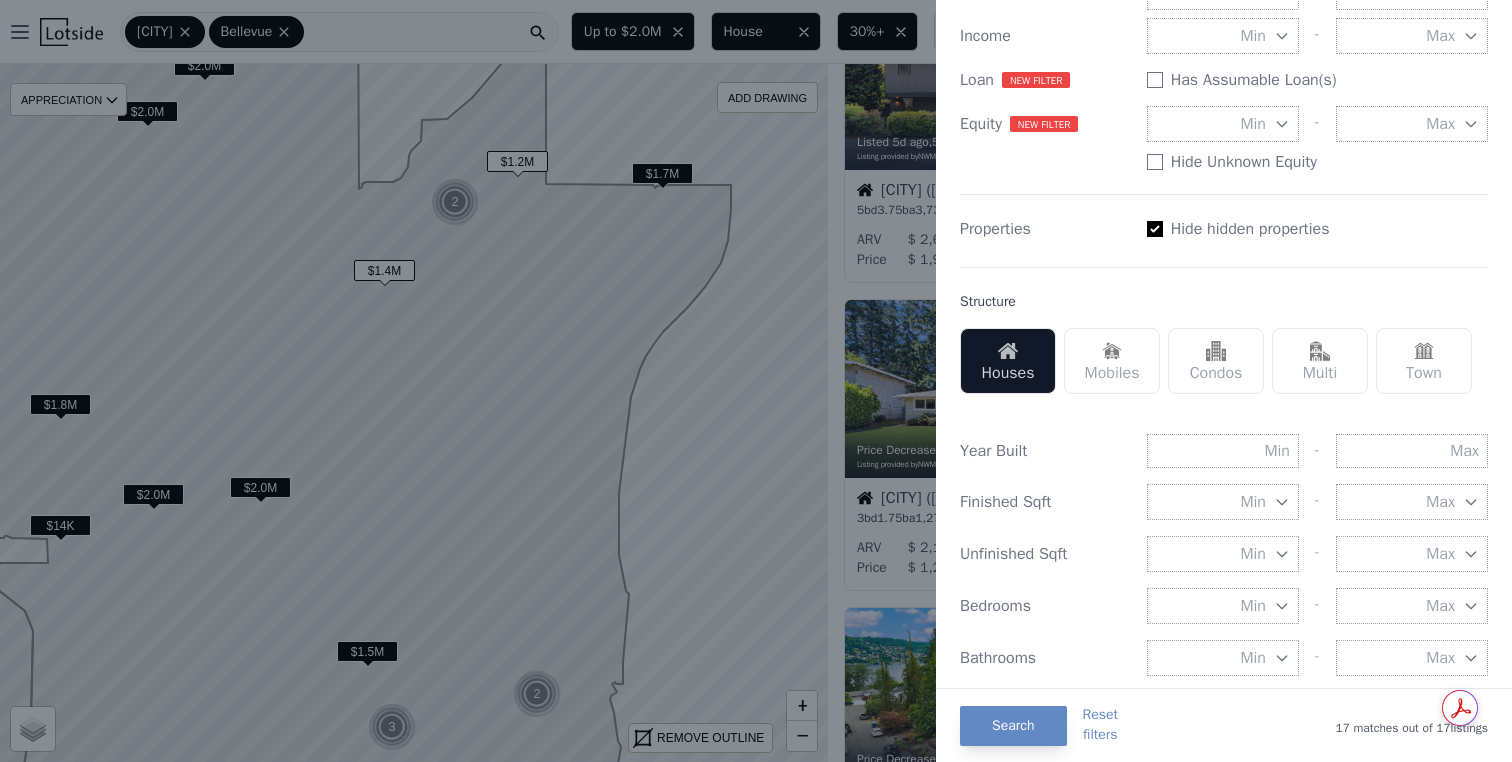 scroll, scrollTop: 573, scrollLeft: 0, axis: vertical 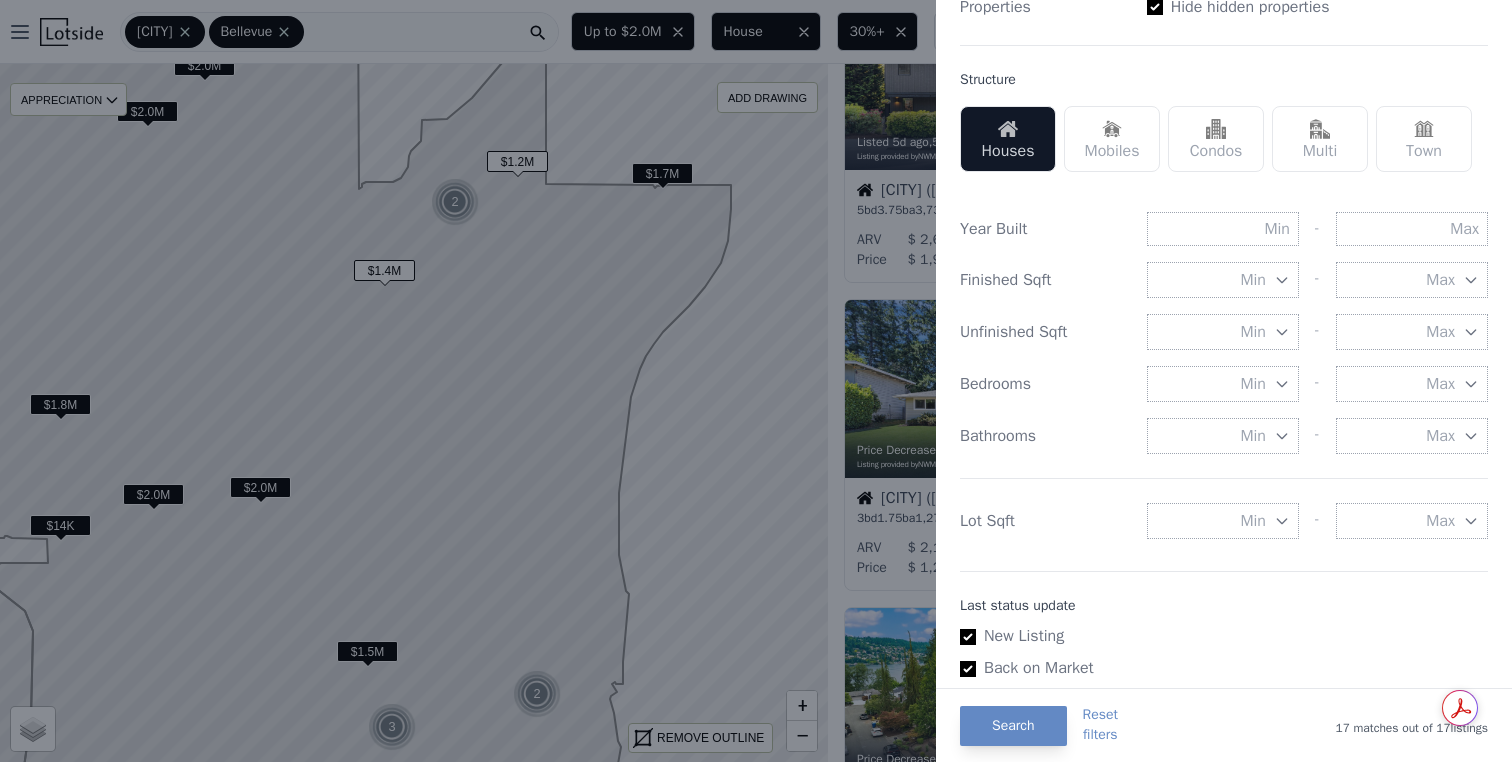 click on "Min" at bounding box center (1253, 384) 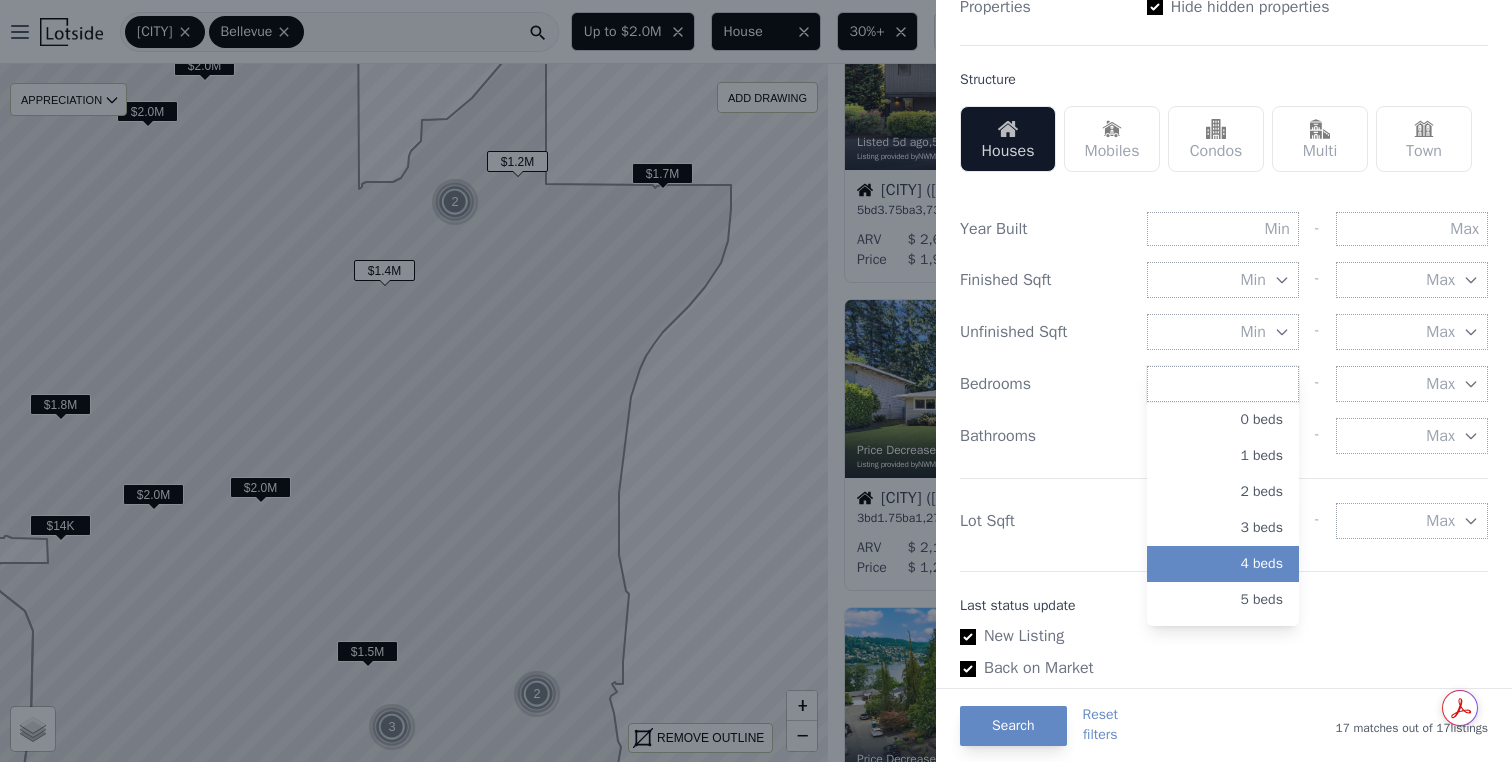 click on "4 beds" at bounding box center (1223, 564) 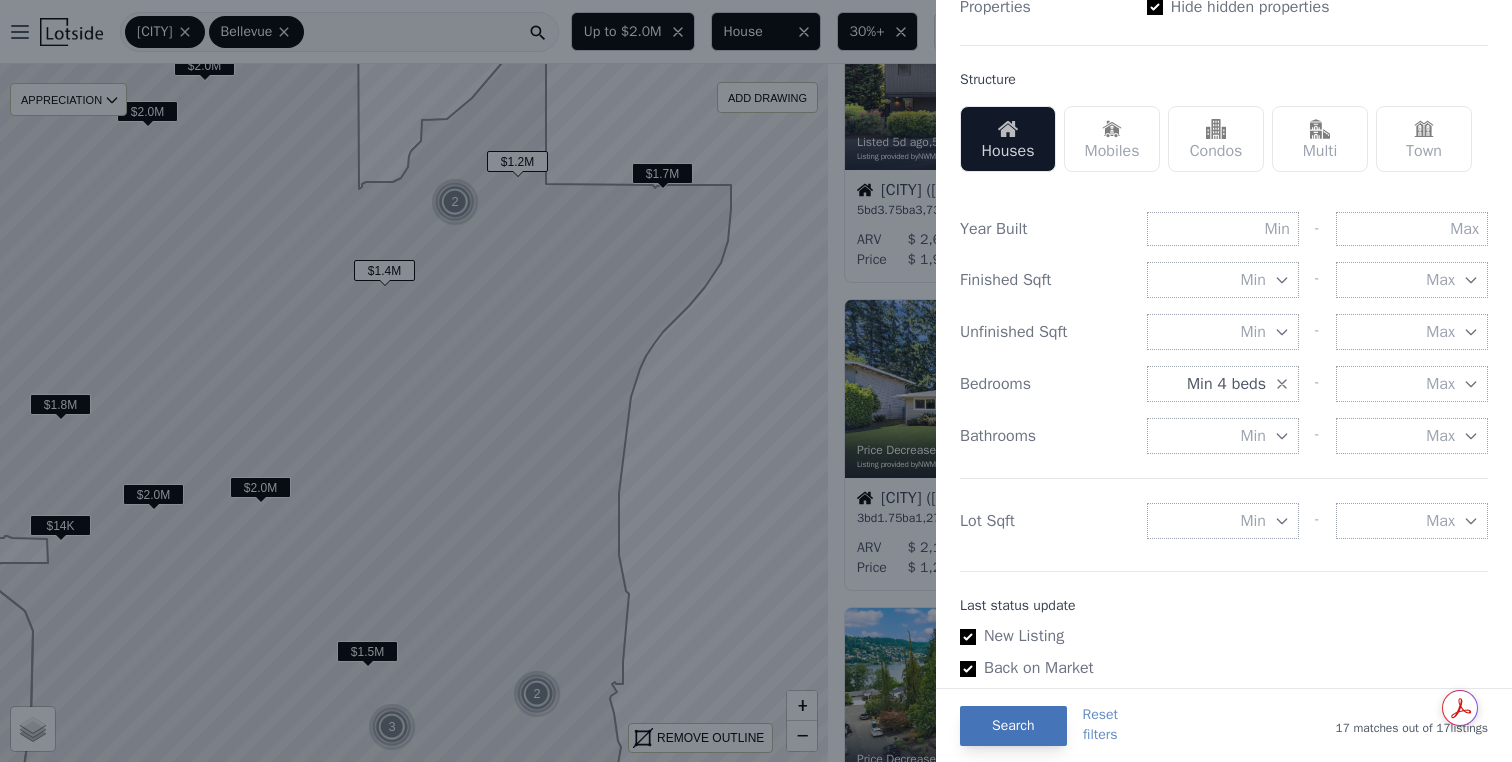 scroll, scrollTop: 438, scrollLeft: 0, axis: vertical 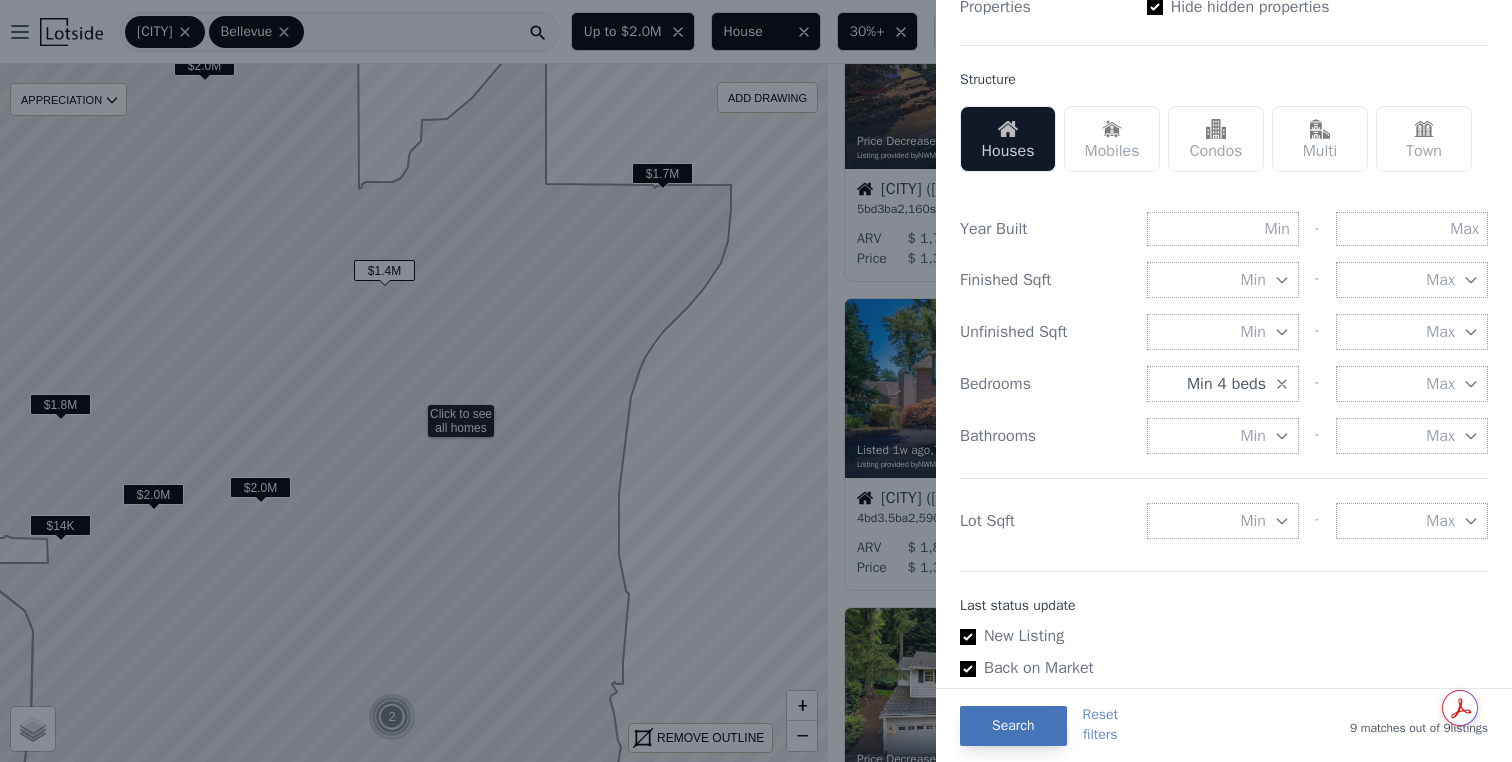 click on "Search" at bounding box center (1013, 726) 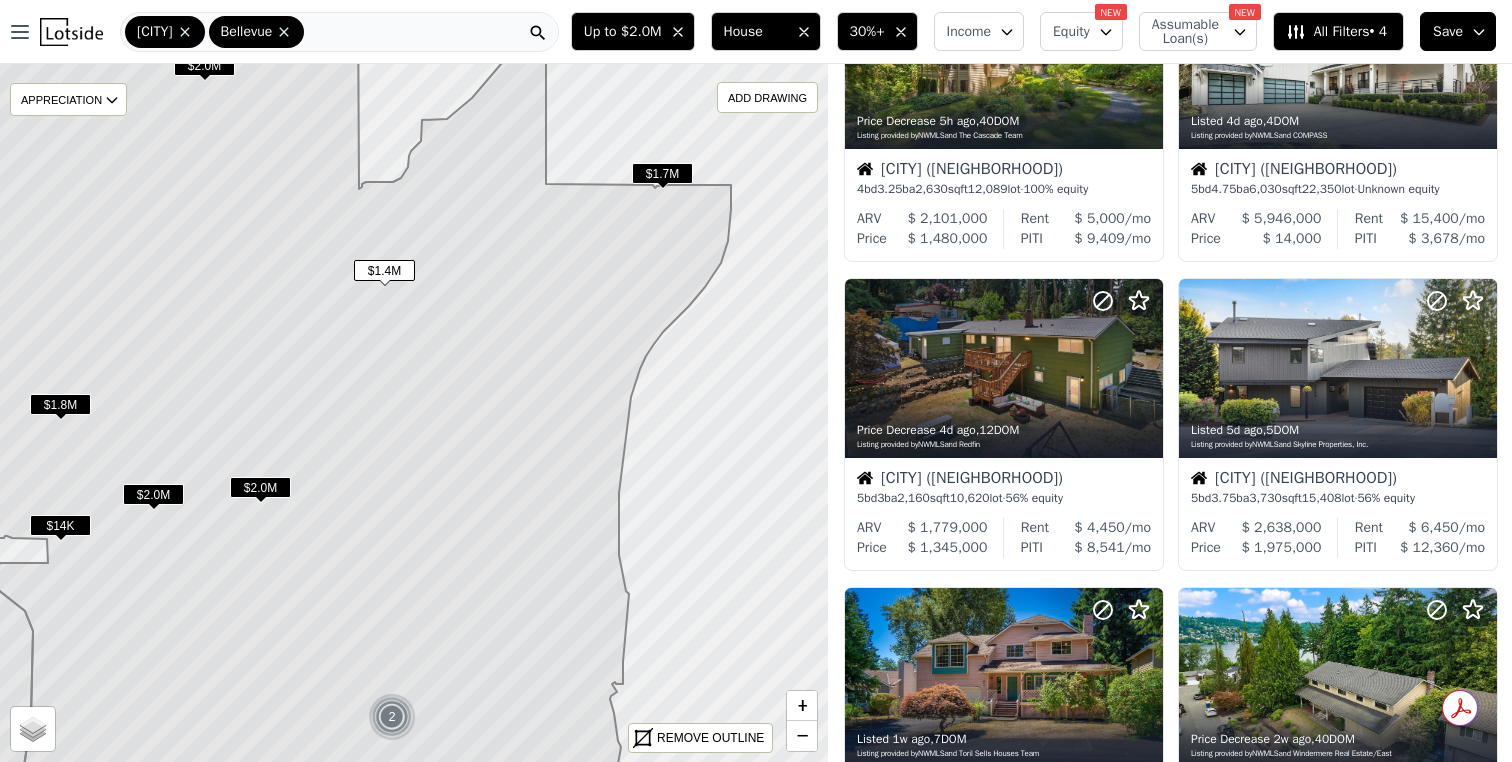 scroll, scrollTop: 0, scrollLeft: 0, axis: both 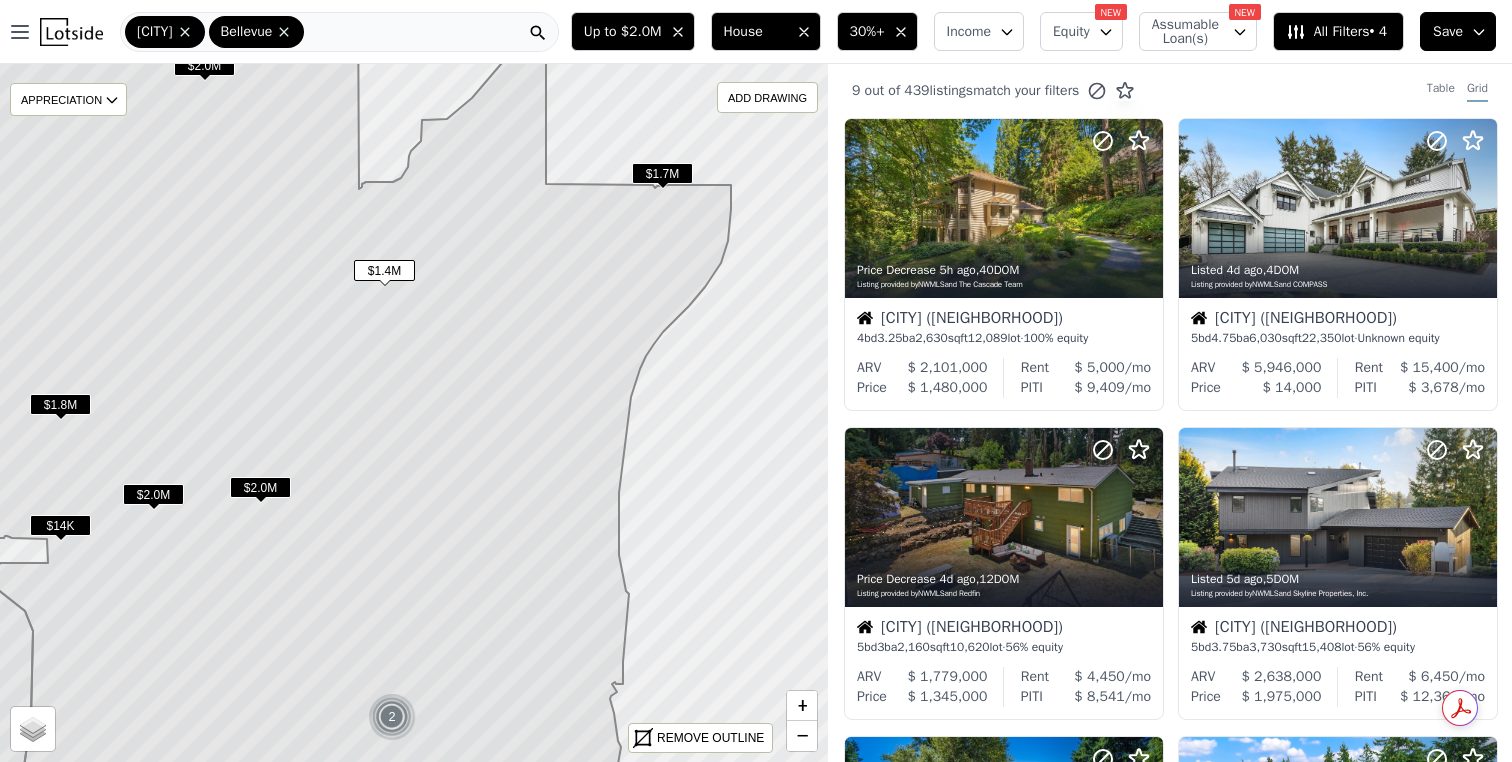 click on "$1.7M" at bounding box center [662, 173] 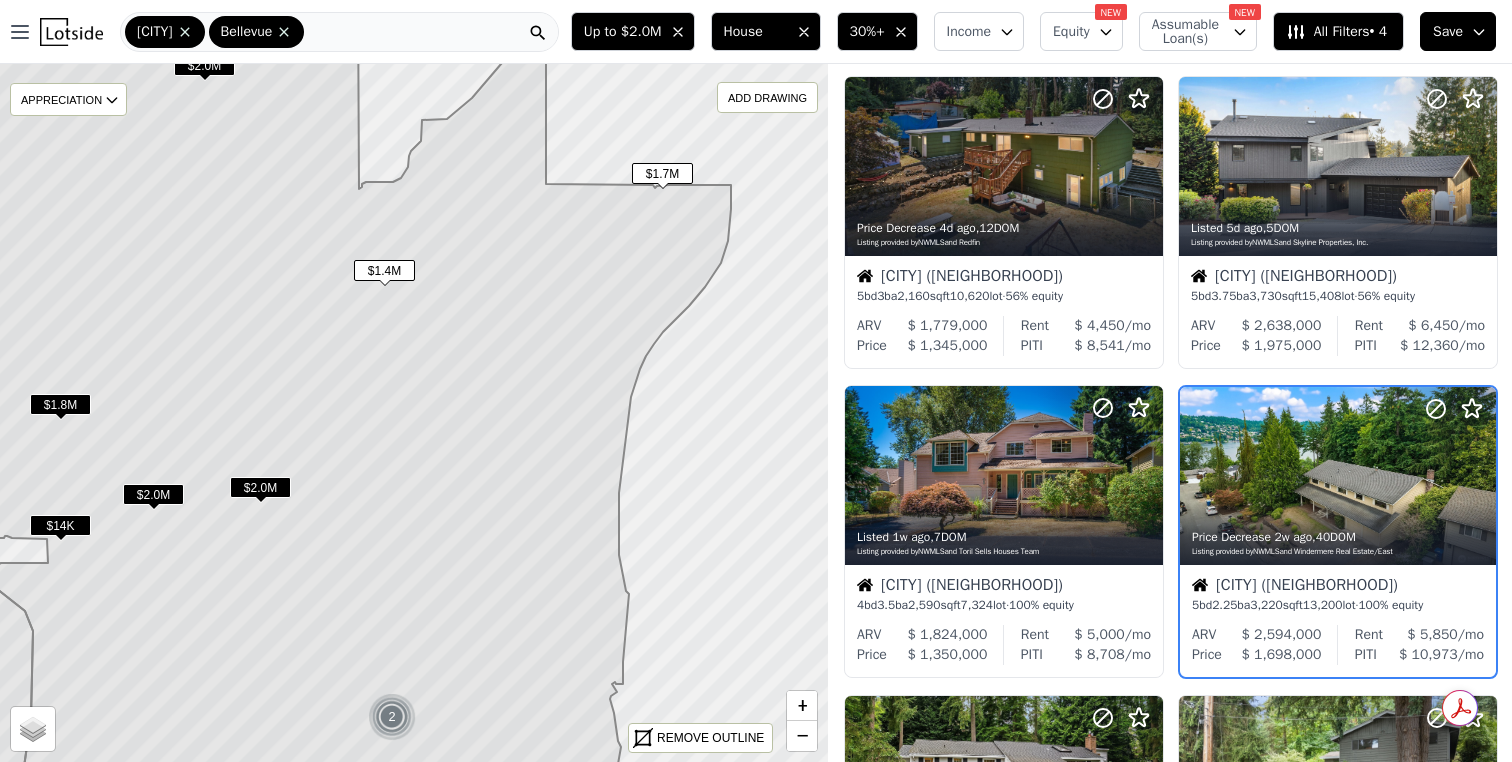 scroll, scrollTop: 437, scrollLeft: 0, axis: vertical 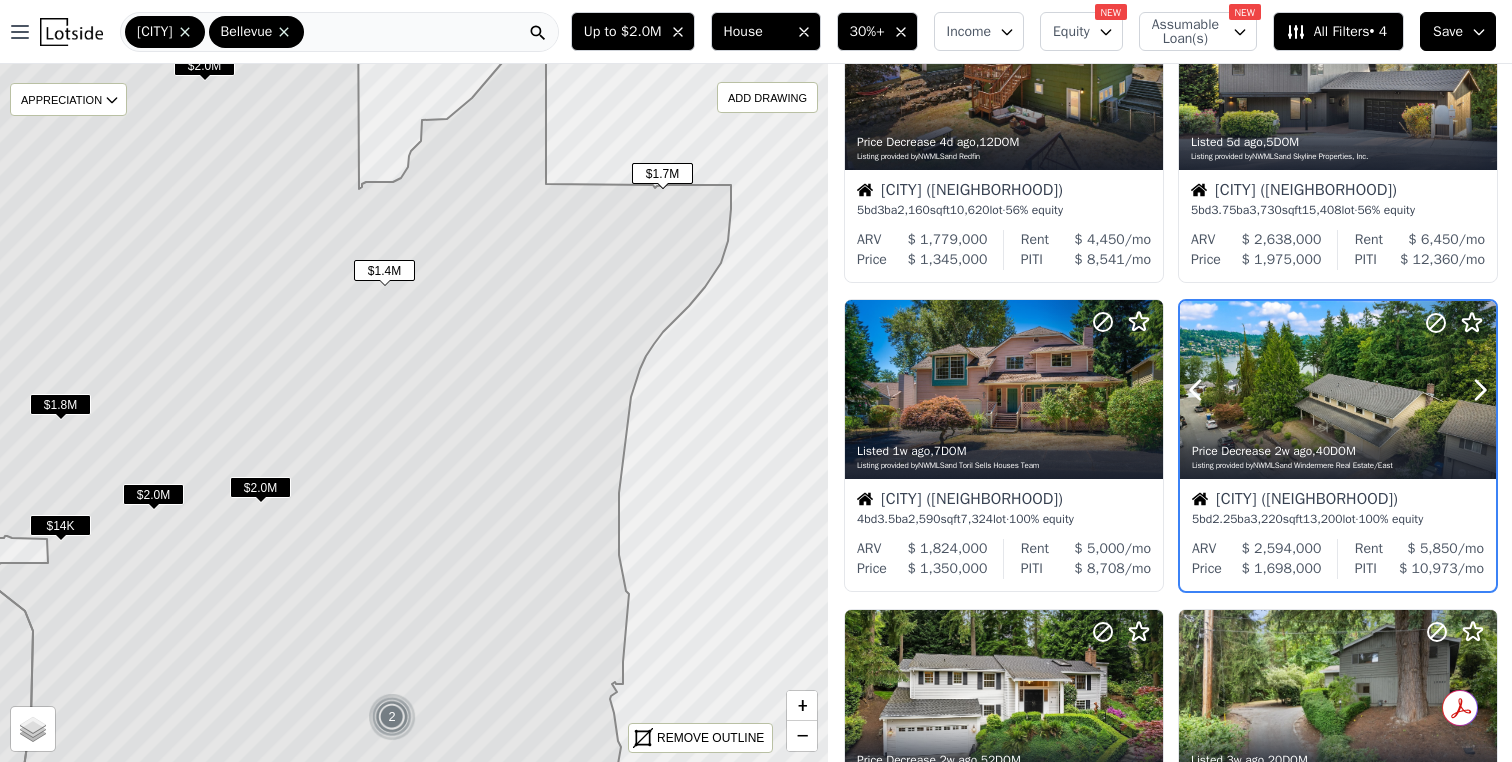 click at bounding box center (1432, 365) 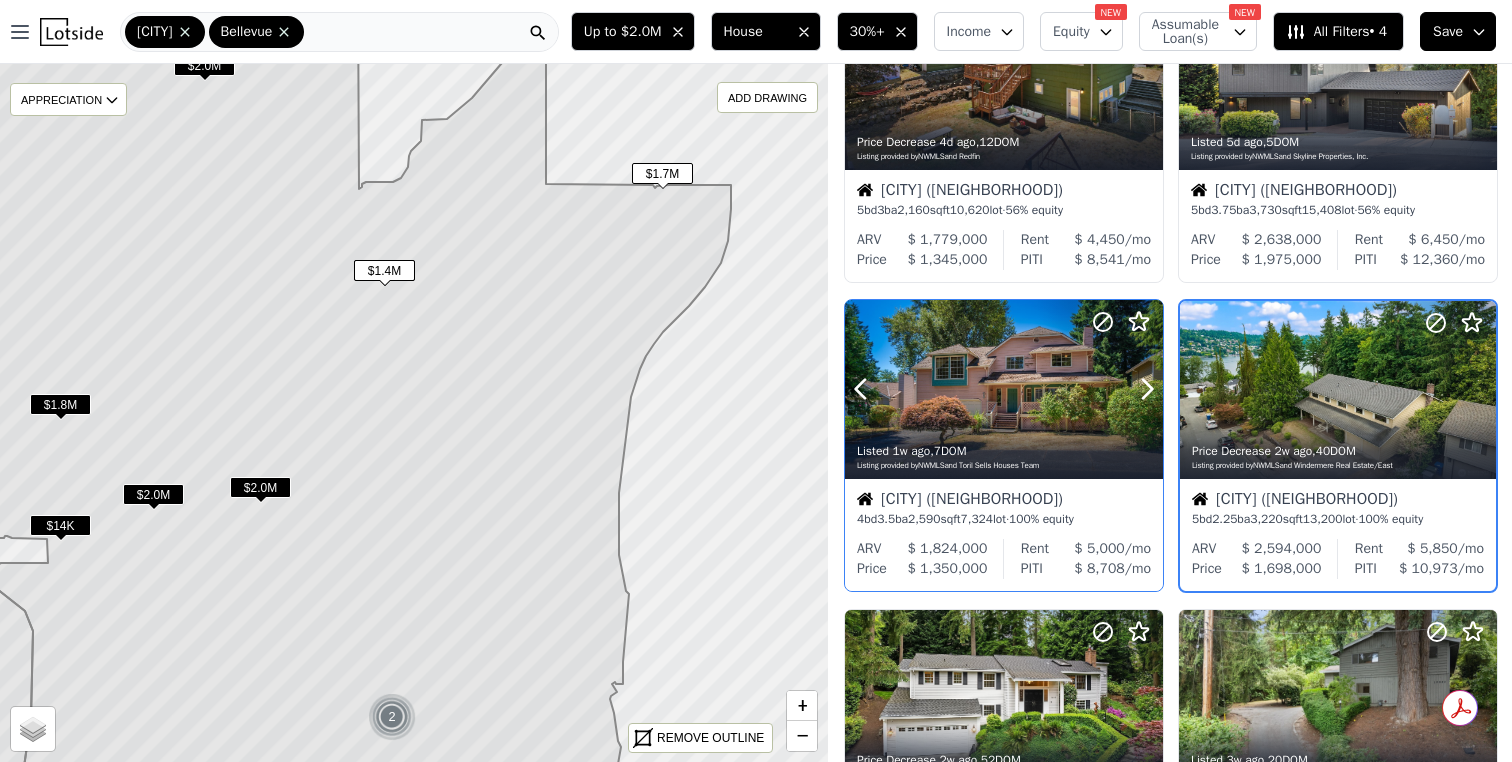 click on "Listing provided by  NWMLS  and Toril Sells Houses Team" at bounding box center [1005, 465] 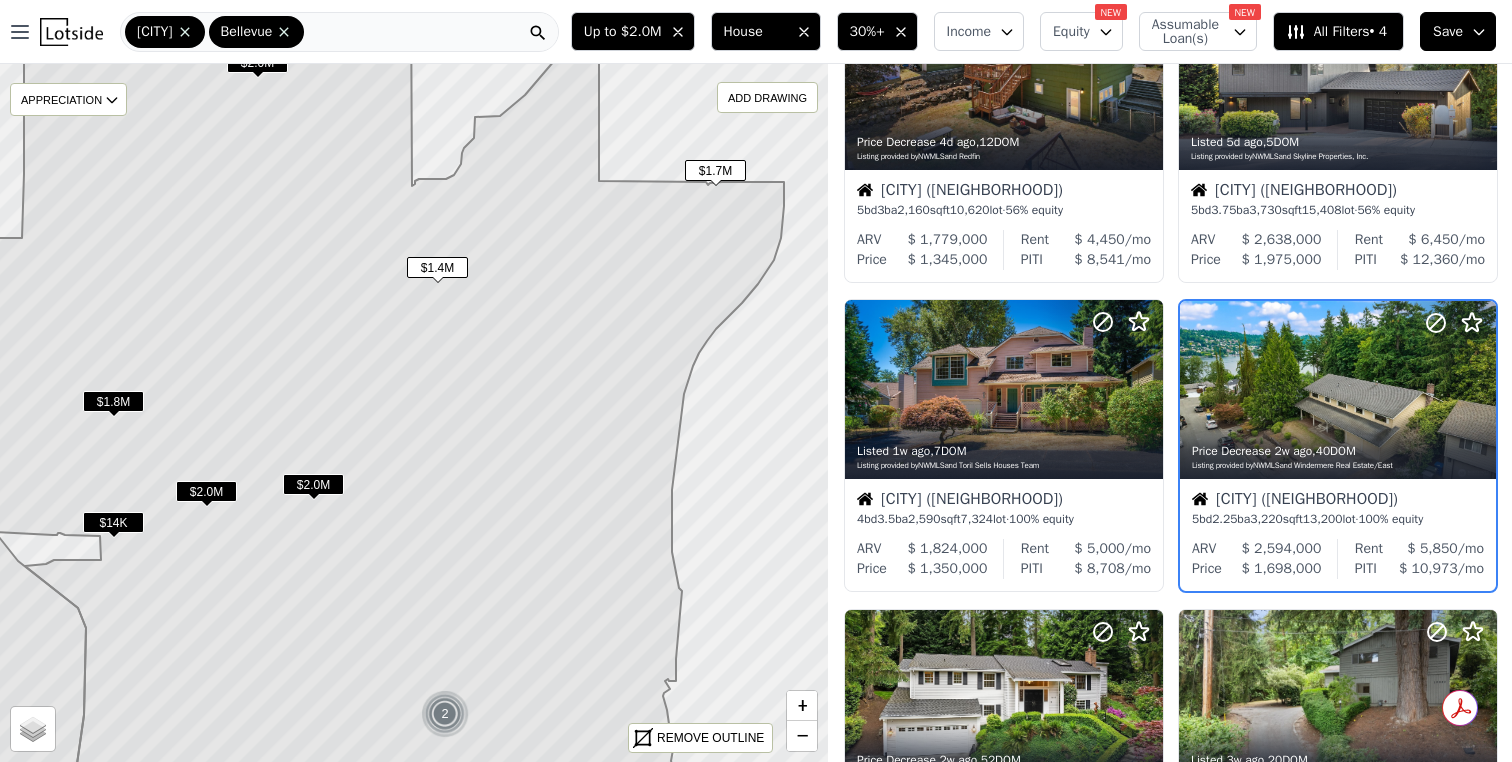 drag, startPoint x: 489, startPoint y: 471, endPoint x: 542, endPoint y: 467, distance: 53.15073 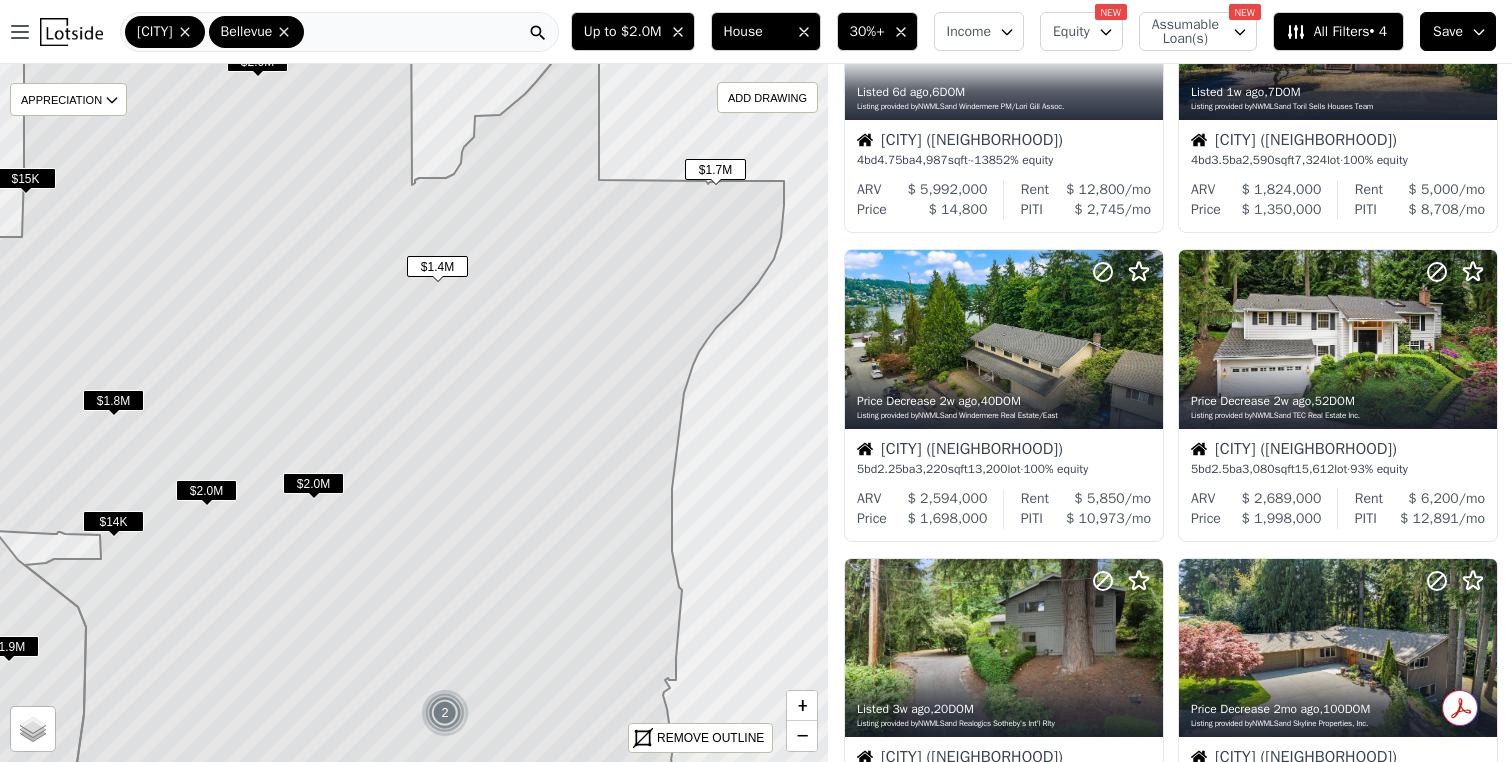 scroll, scrollTop: 1027, scrollLeft: 0, axis: vertical 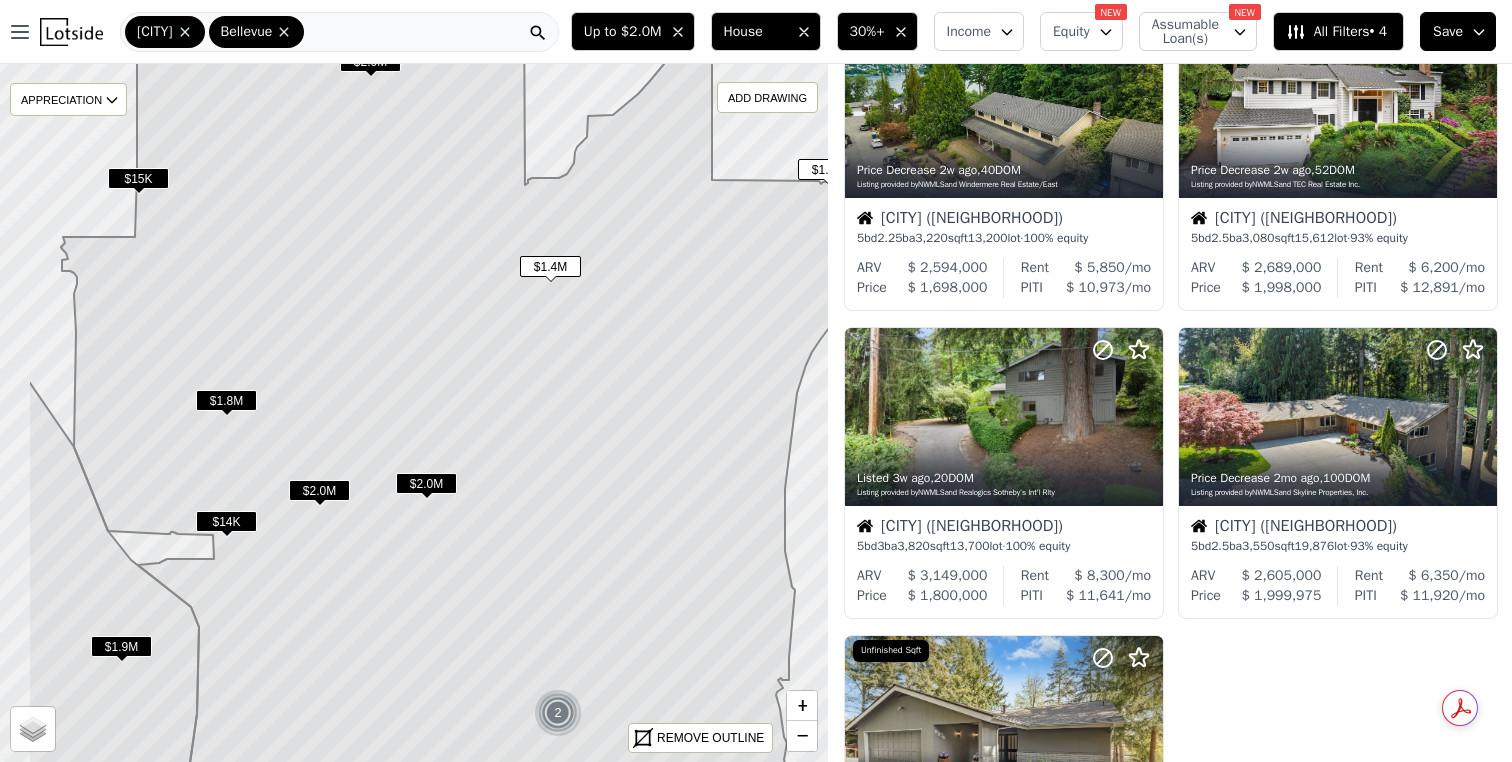 drag, startPoint x: 431, startPoint y: 342, endPoint x: 565, endPoint y: 342, distance: 134 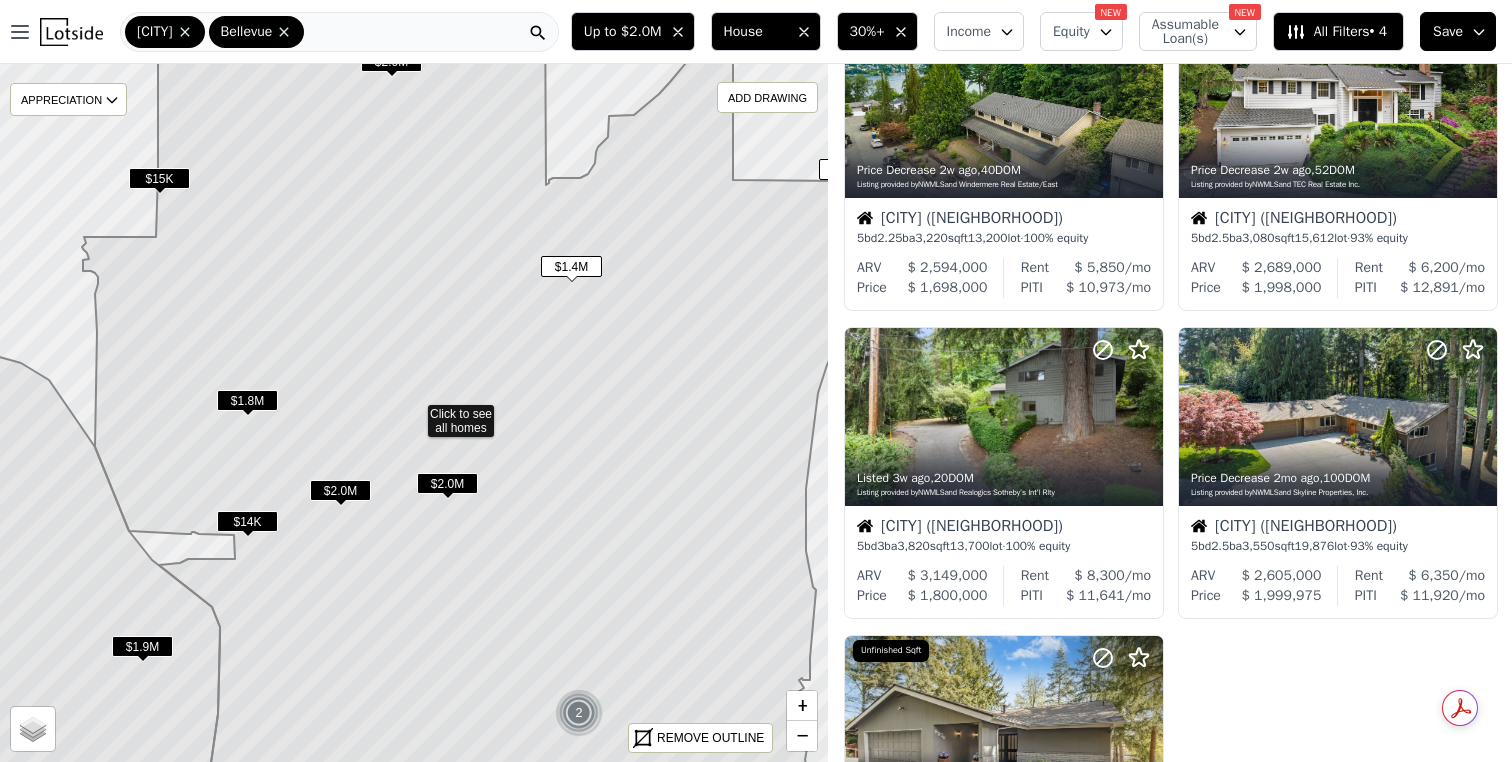 scroll, scrollTop: 1336, scrollLeft: 0, axis: vertical 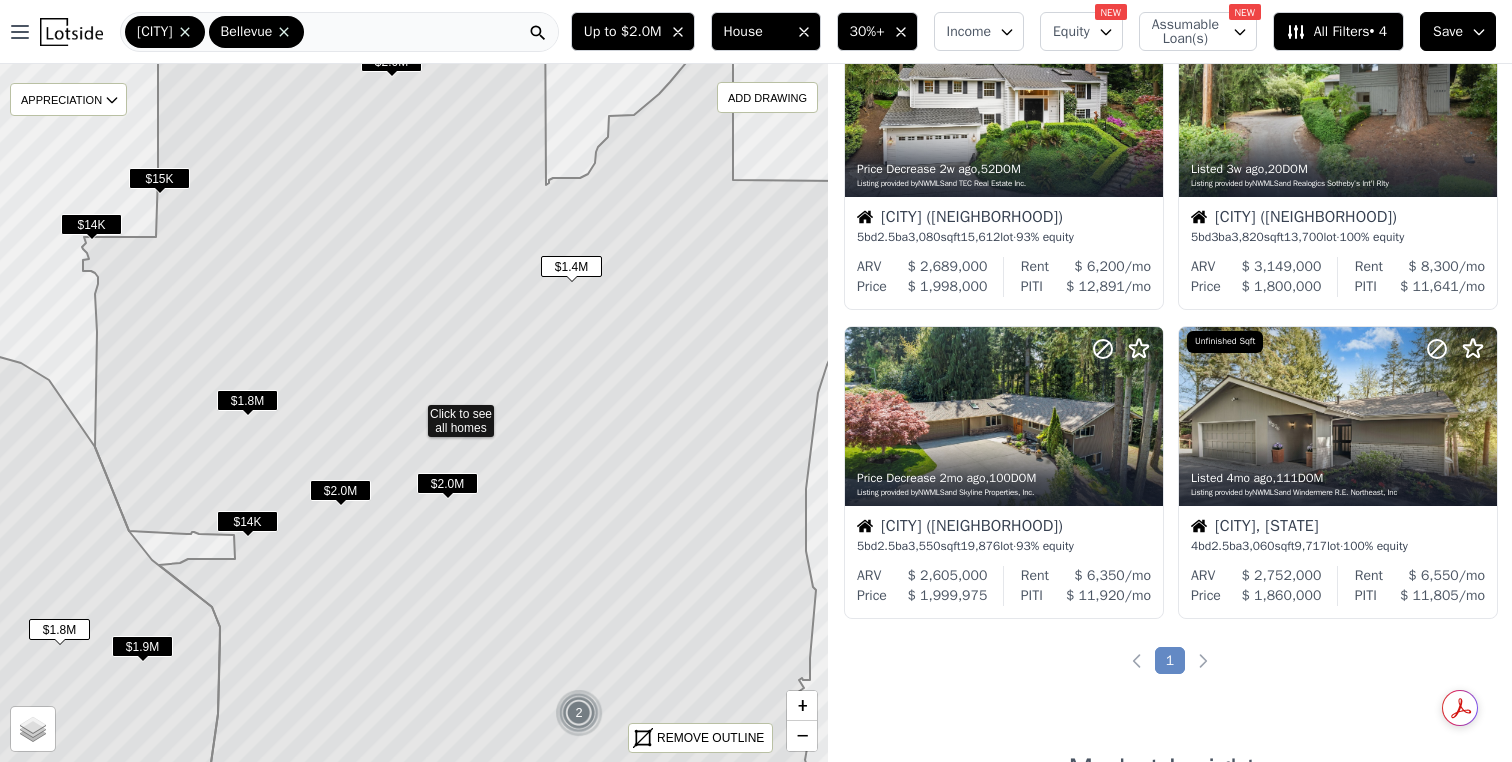 click on "$1.8M" at bounding box center (247, 400) 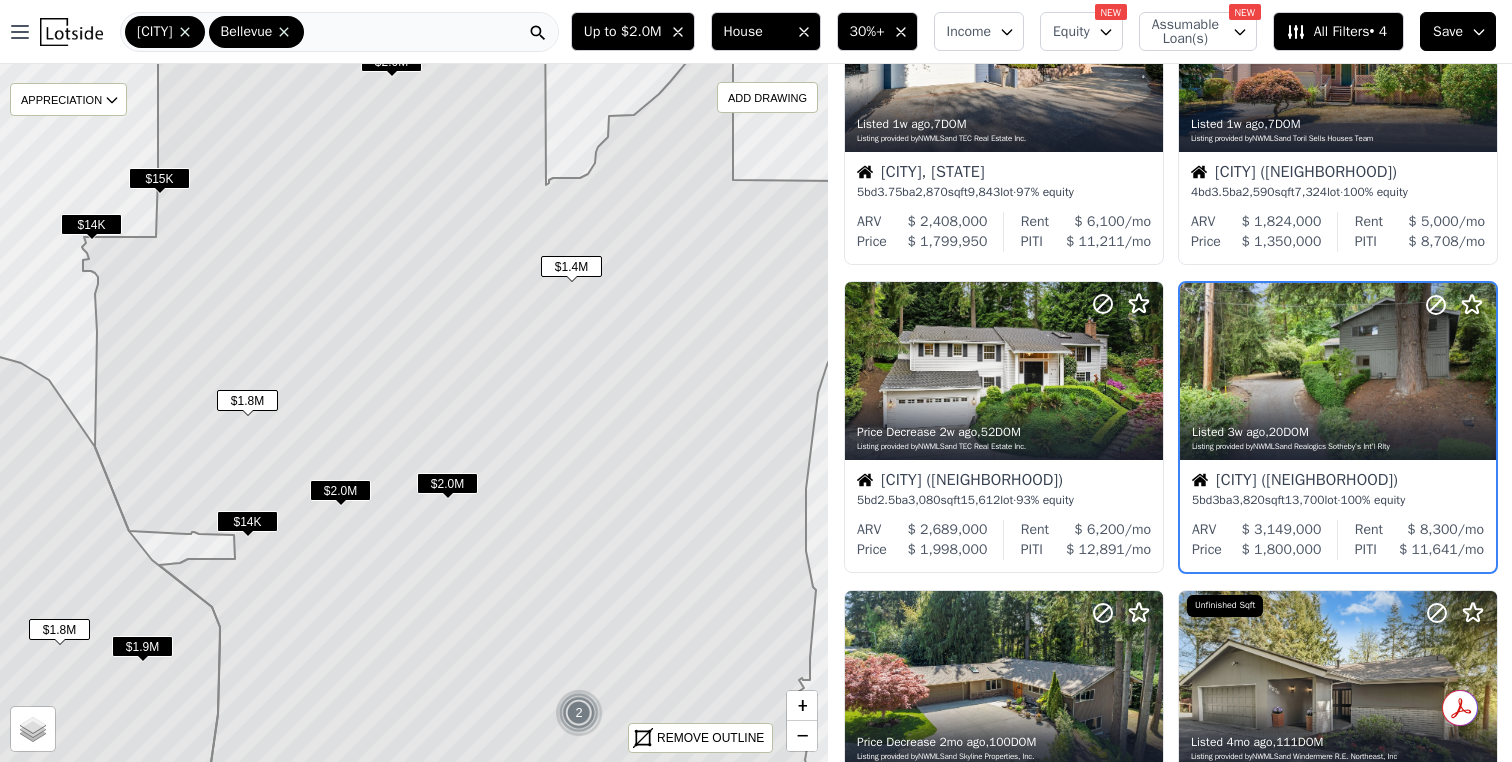 scroll, scrollTop: 1055, scrollLeft: 0, axis: vertical 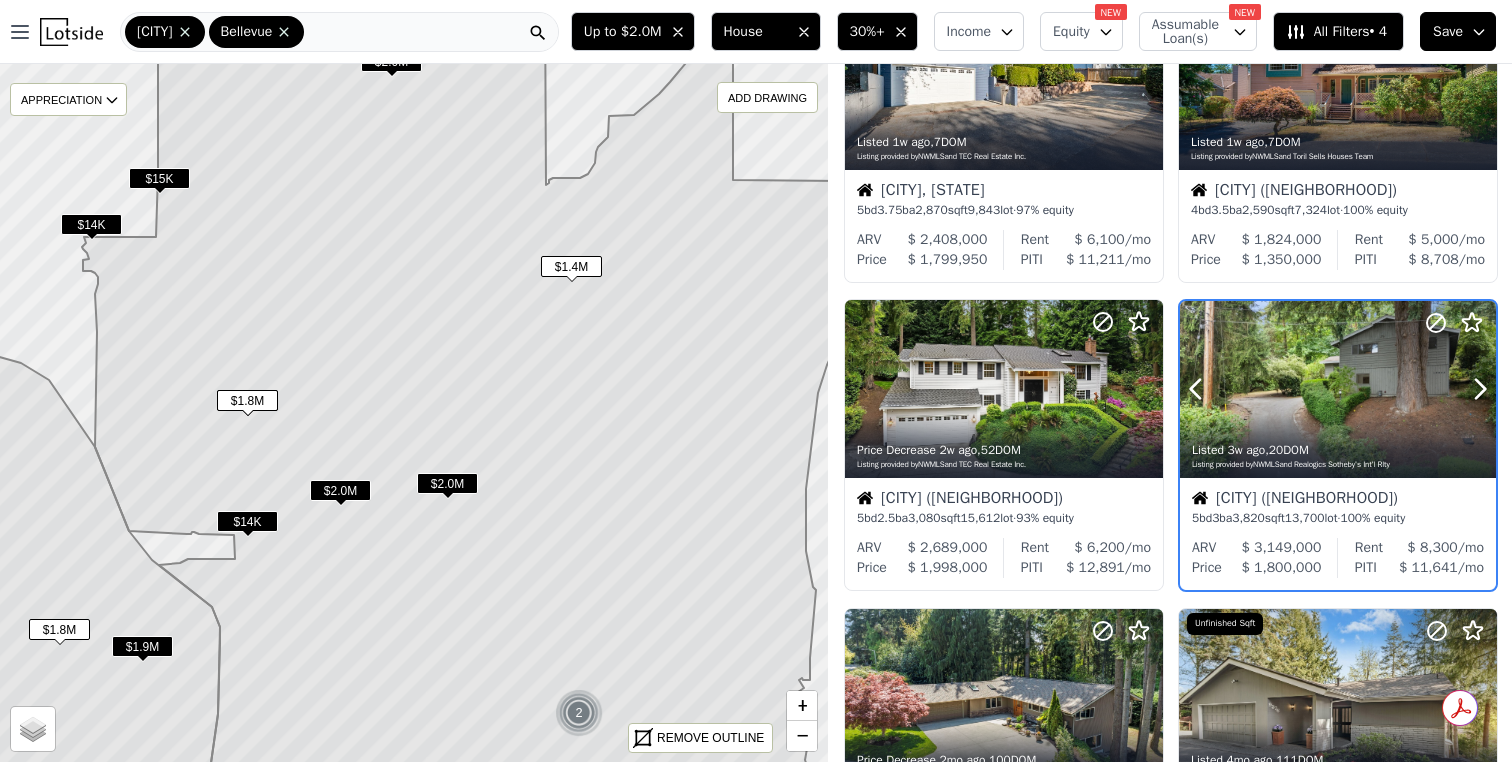 click at bounding box center [1338, 390] 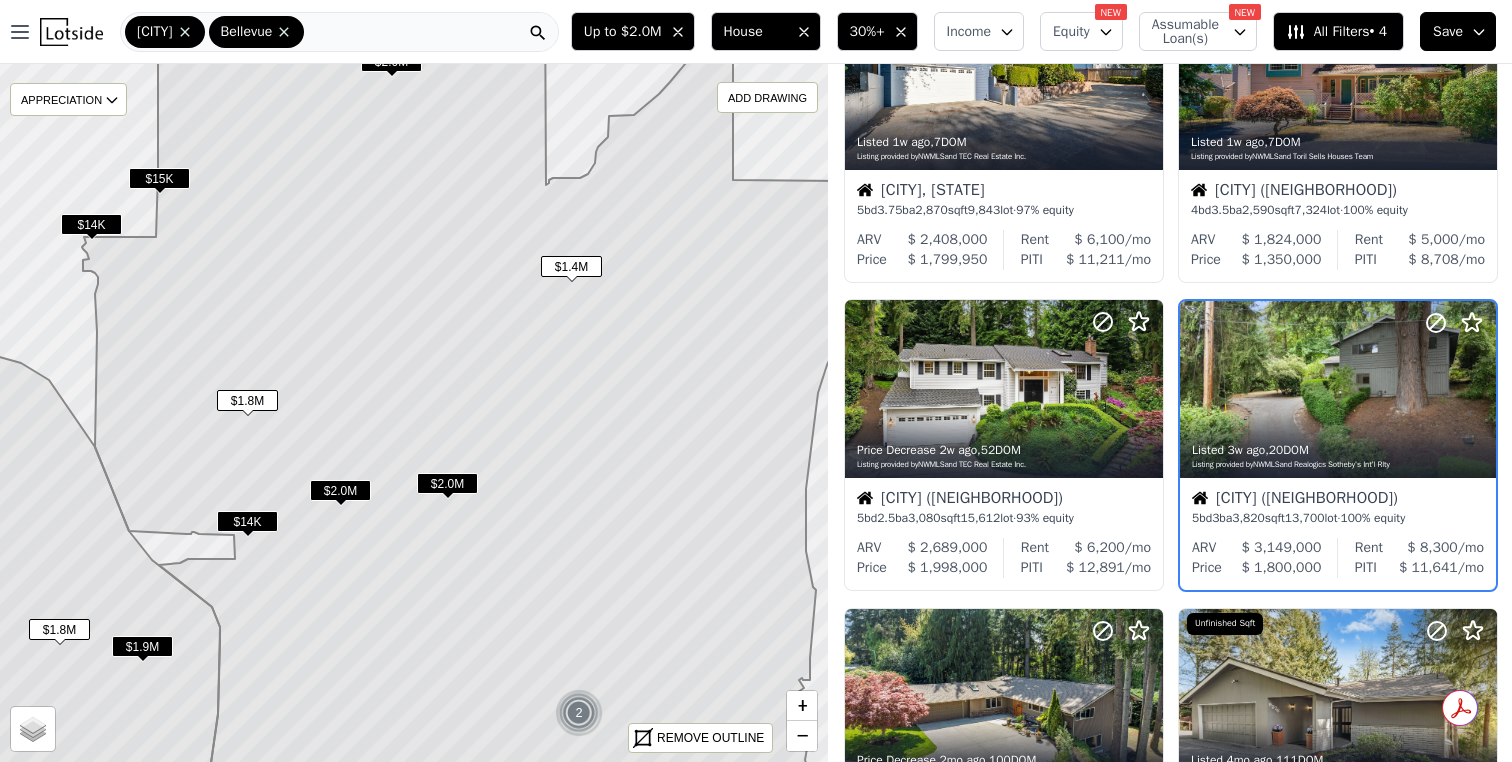 click 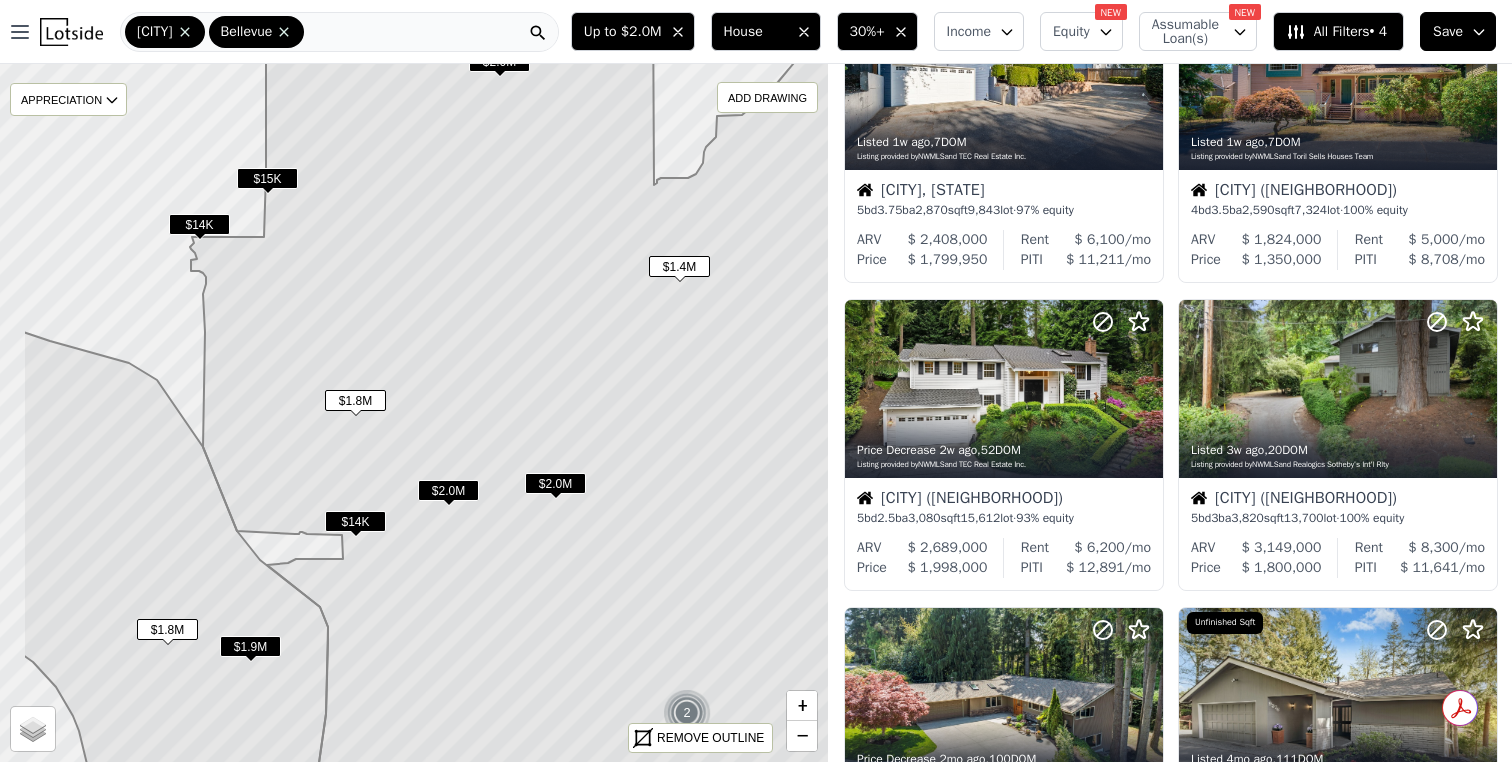 drag, startPoint x: 315, startPoint y: 339, endPoint x: 422, endPoint y: 339, distance: 107 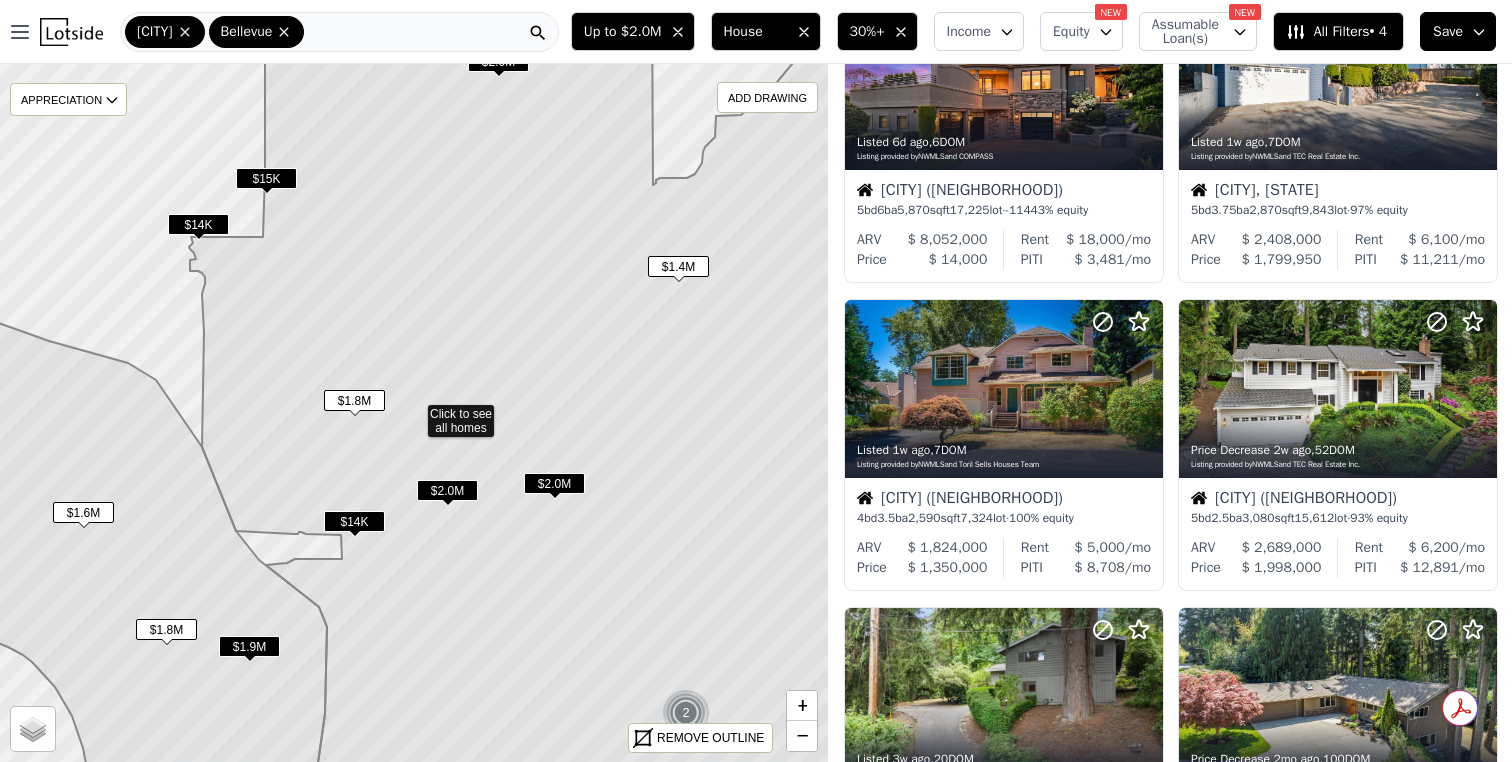 click on "$2.0M" at bounding box center [447, 490] 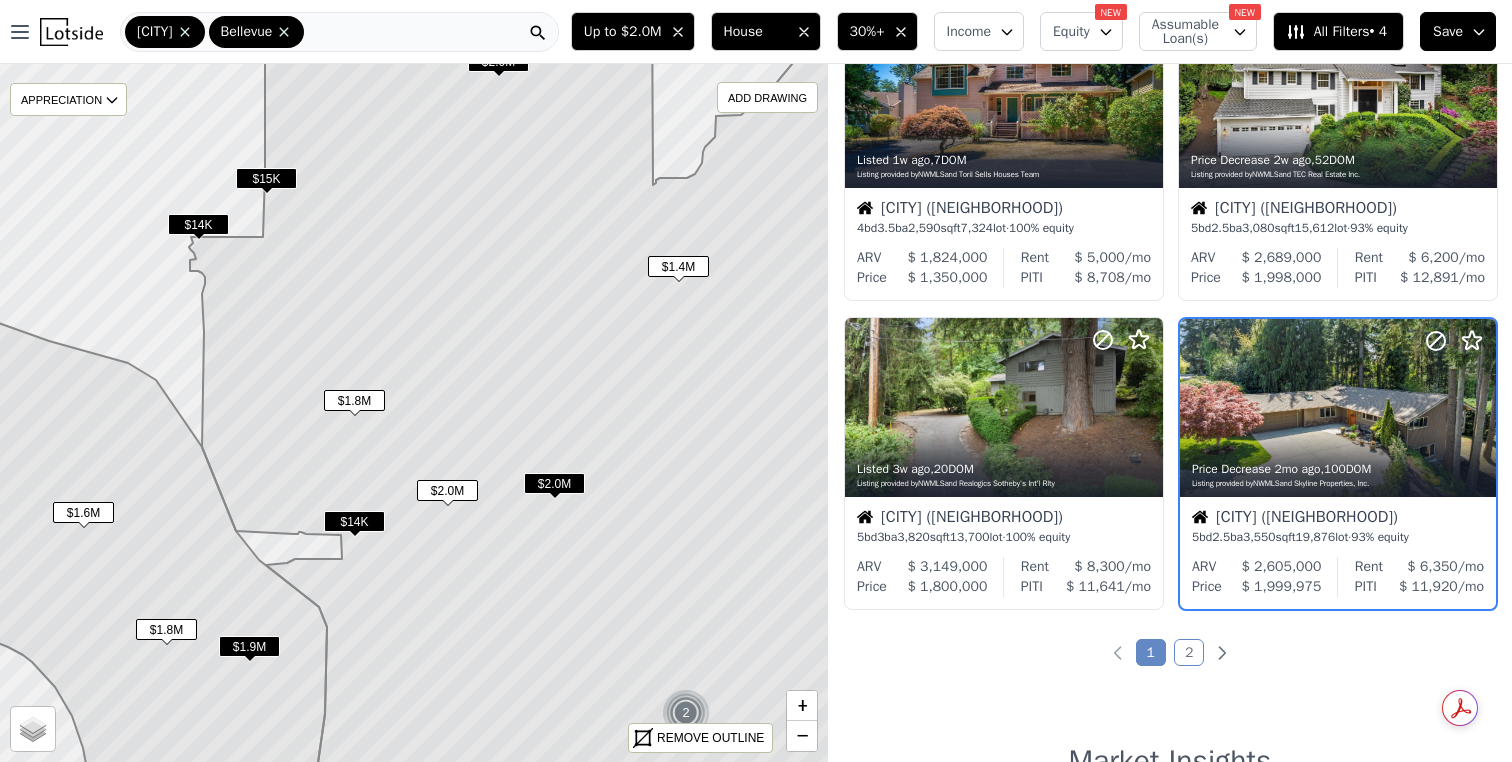 scroll, scrollTop: 1364, scrollLeft: 0, axis: vertical 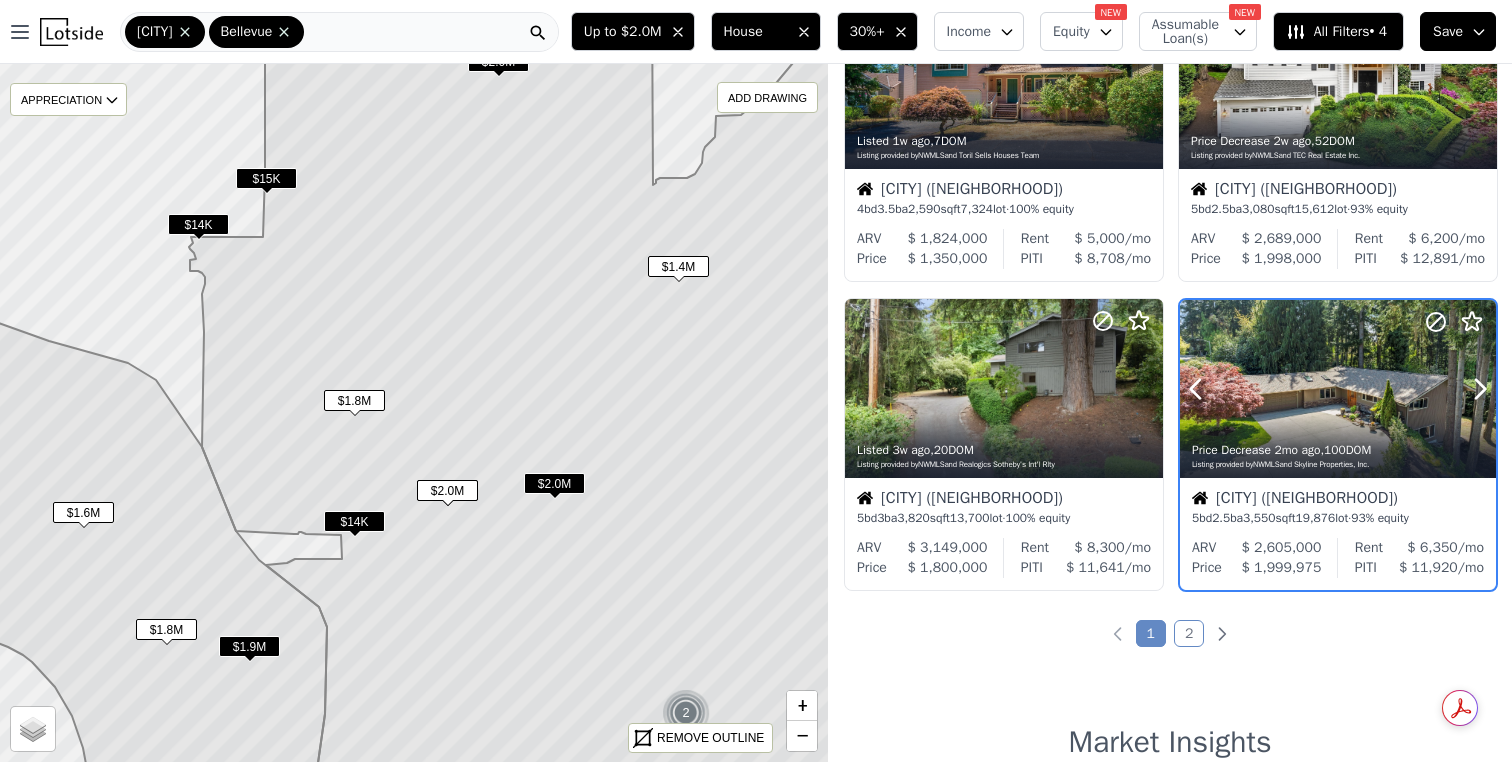 click on "Listing provided by  NWMLS  and Skyline Properties, Inc." at bounding box center [1339, 464] 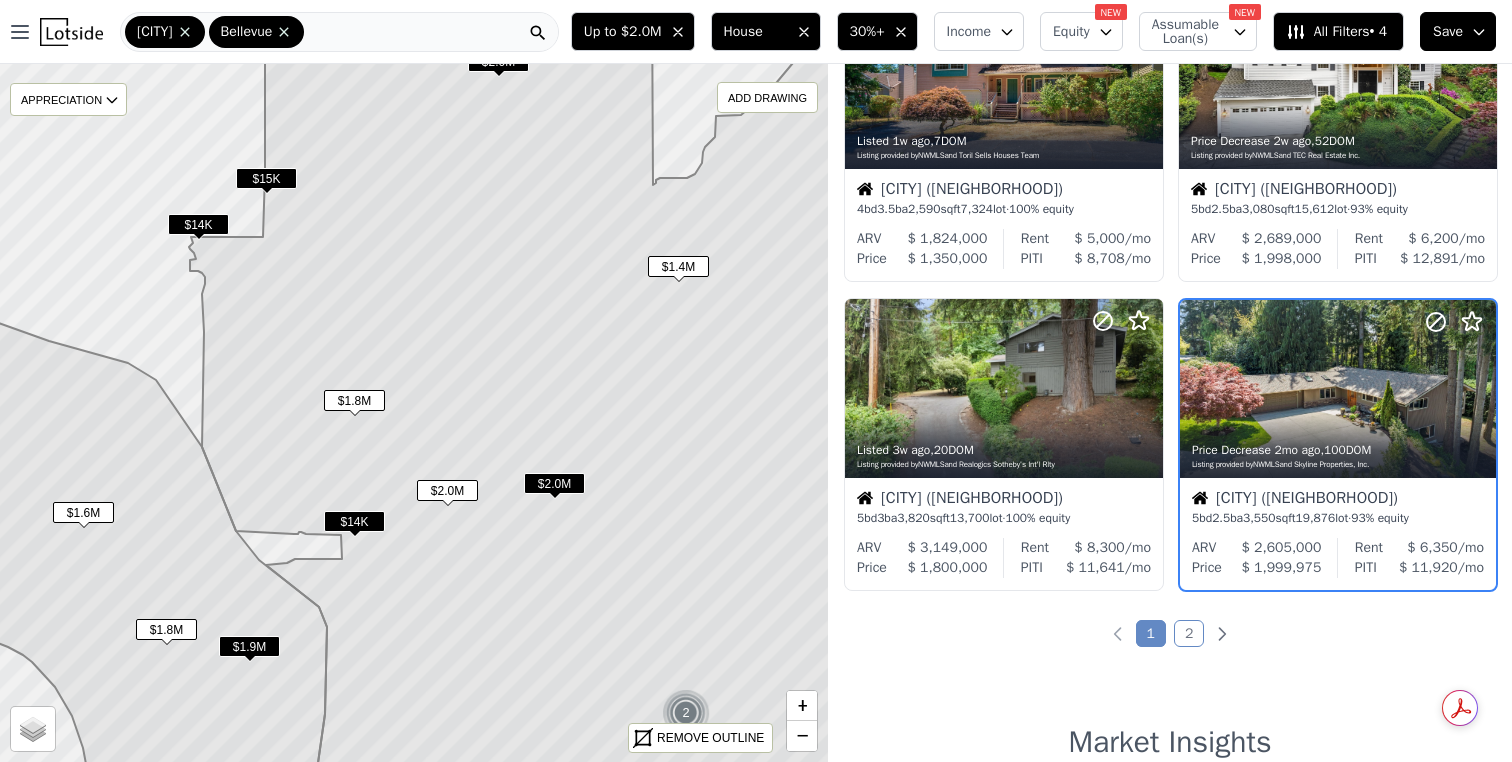 click on "$2.0M" at bounding box center (554, 483) 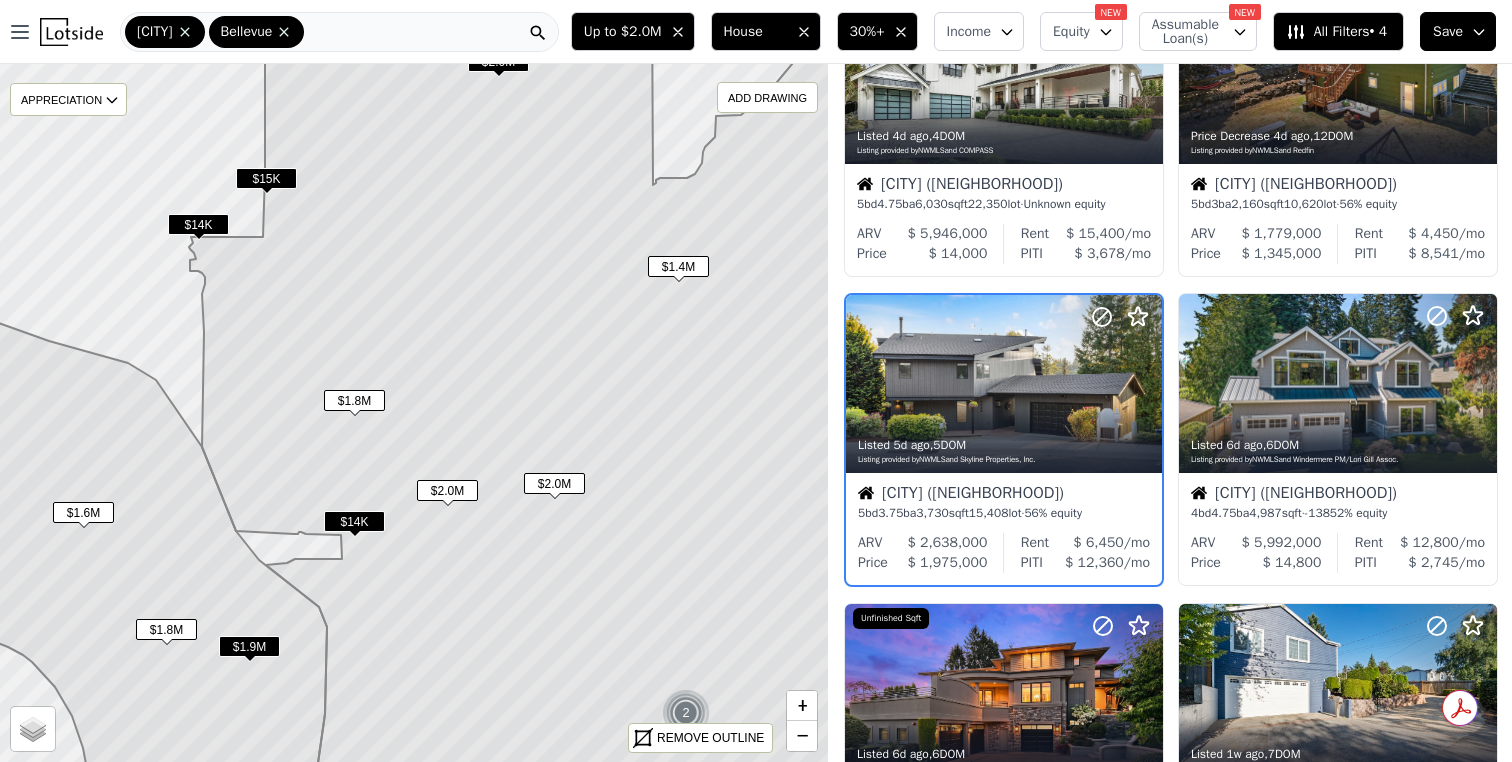 scroll, scrollTop: 437, scrollLeft: 0, axis: vertical 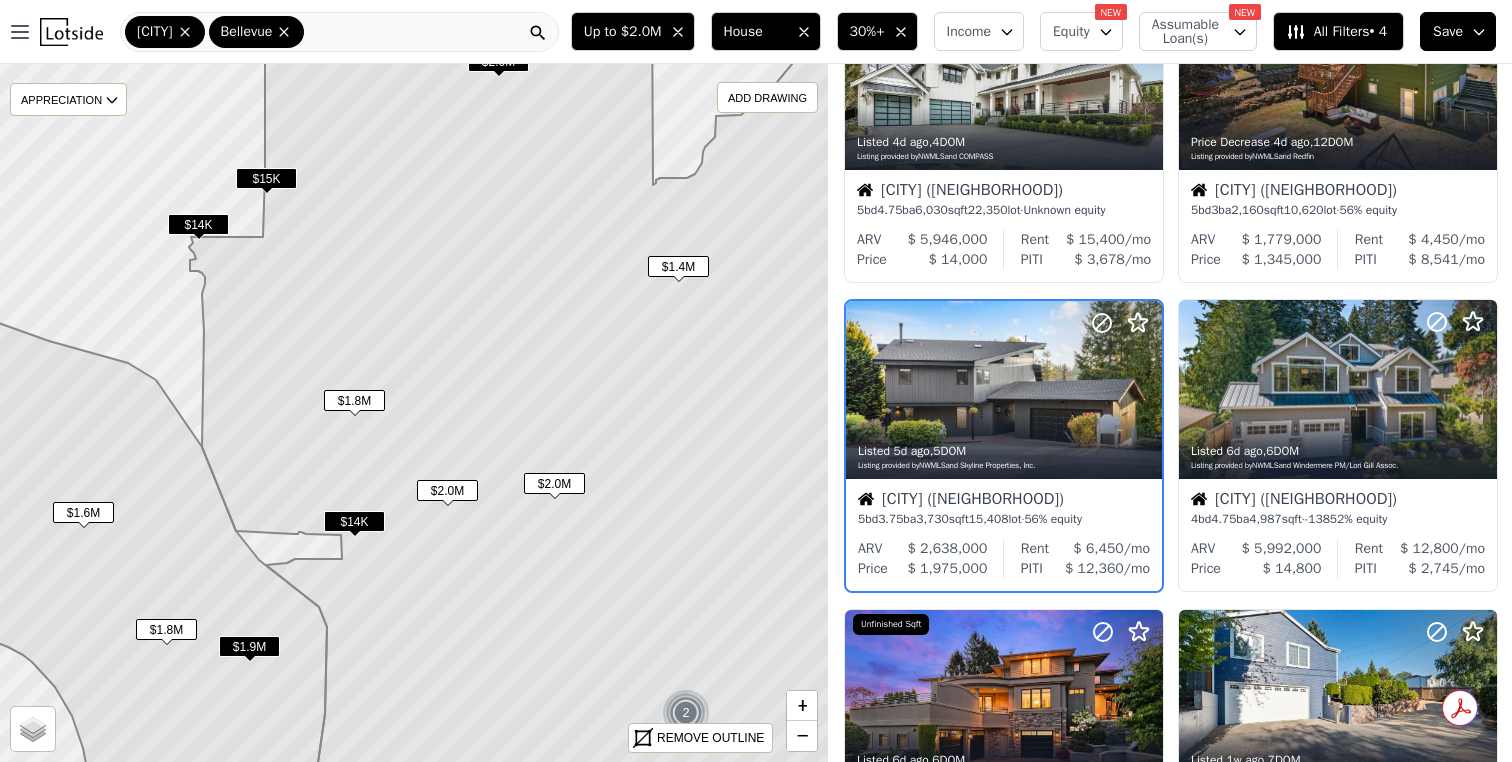 click on "$2.0M" at bounding box center (447, 490) 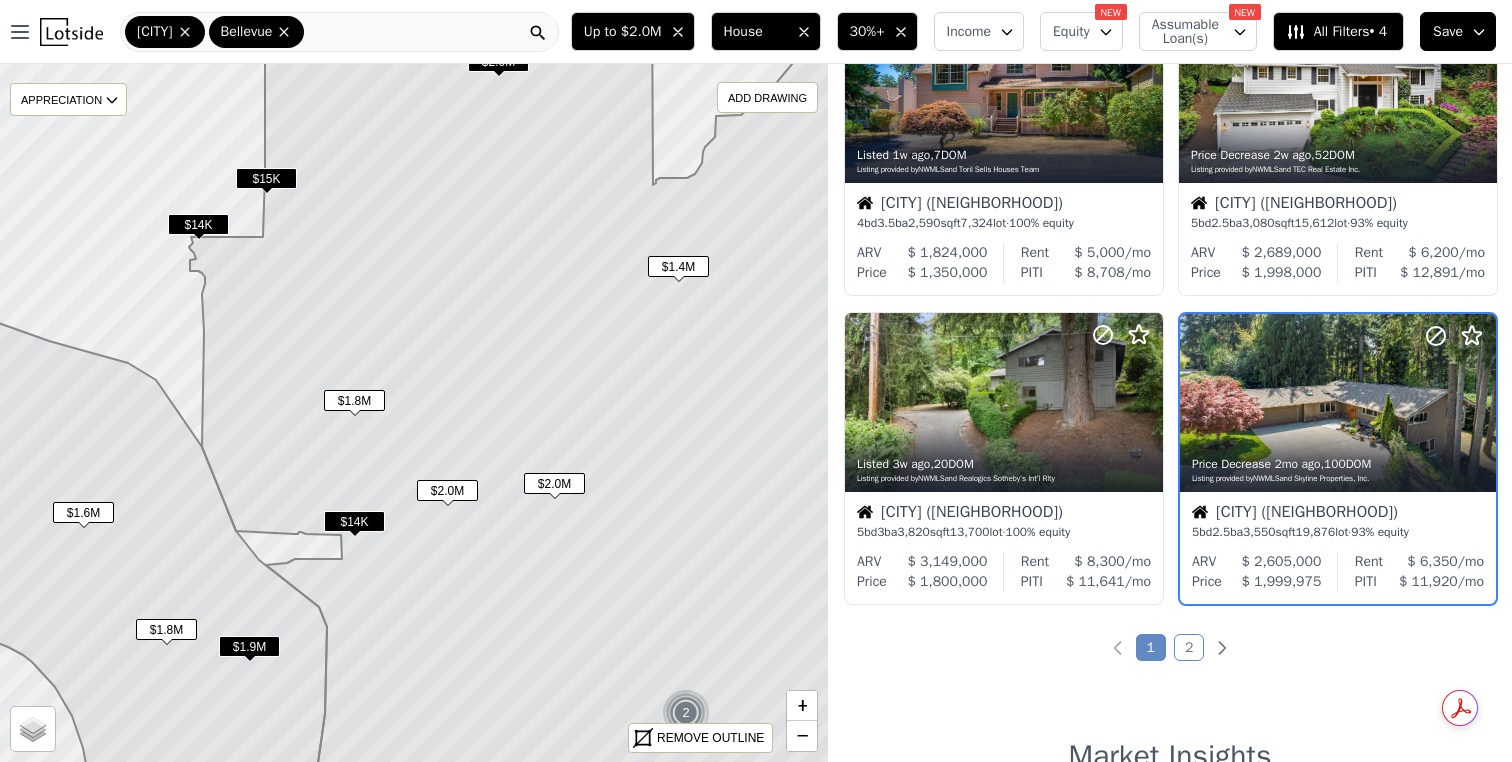 scroll, scrollTop: 1364, scrollLeft: 0, axis: vertical 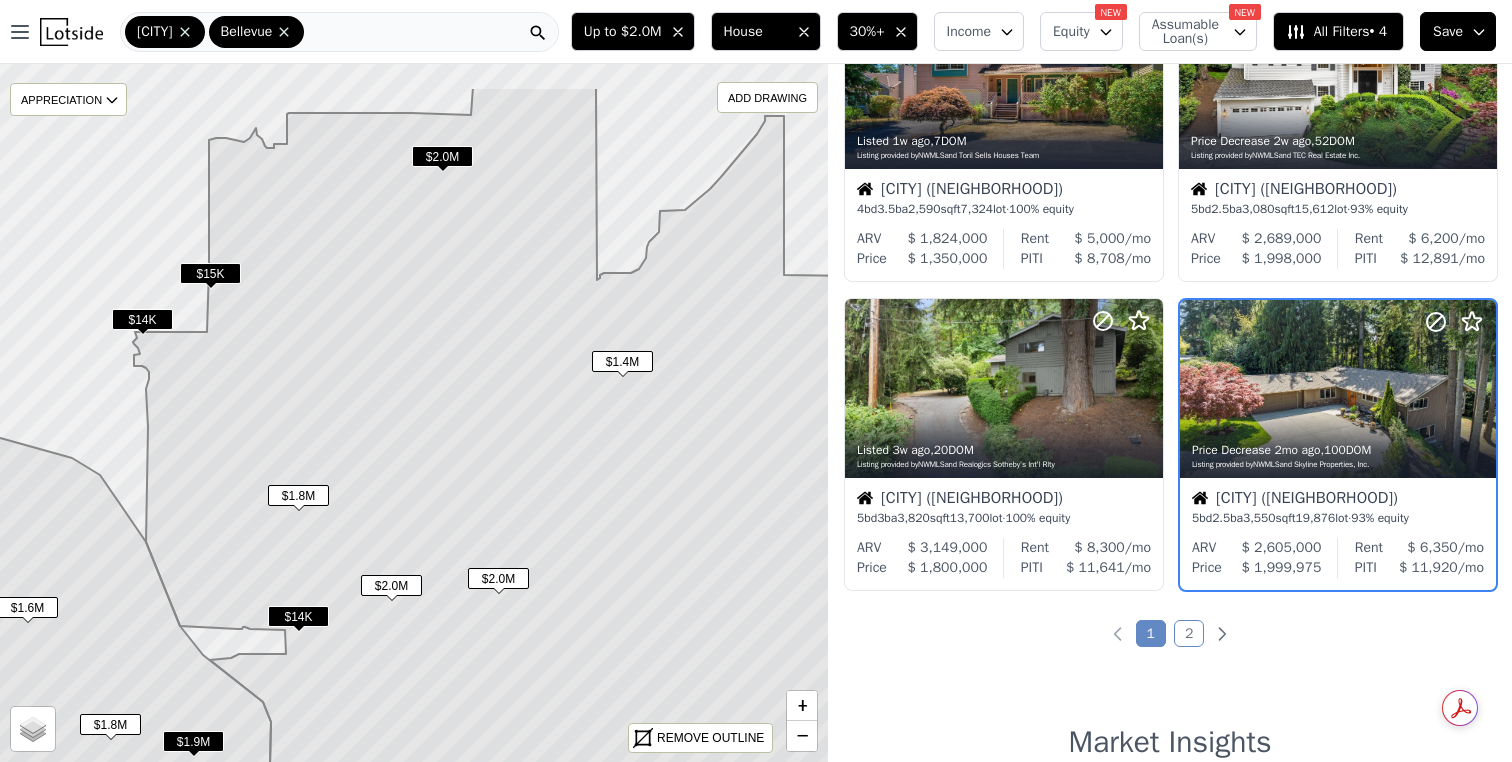drag, startPoint x: 541, startPoint y: 203, endPoint x: 483, endPoint y: 295, distance: 108.75661 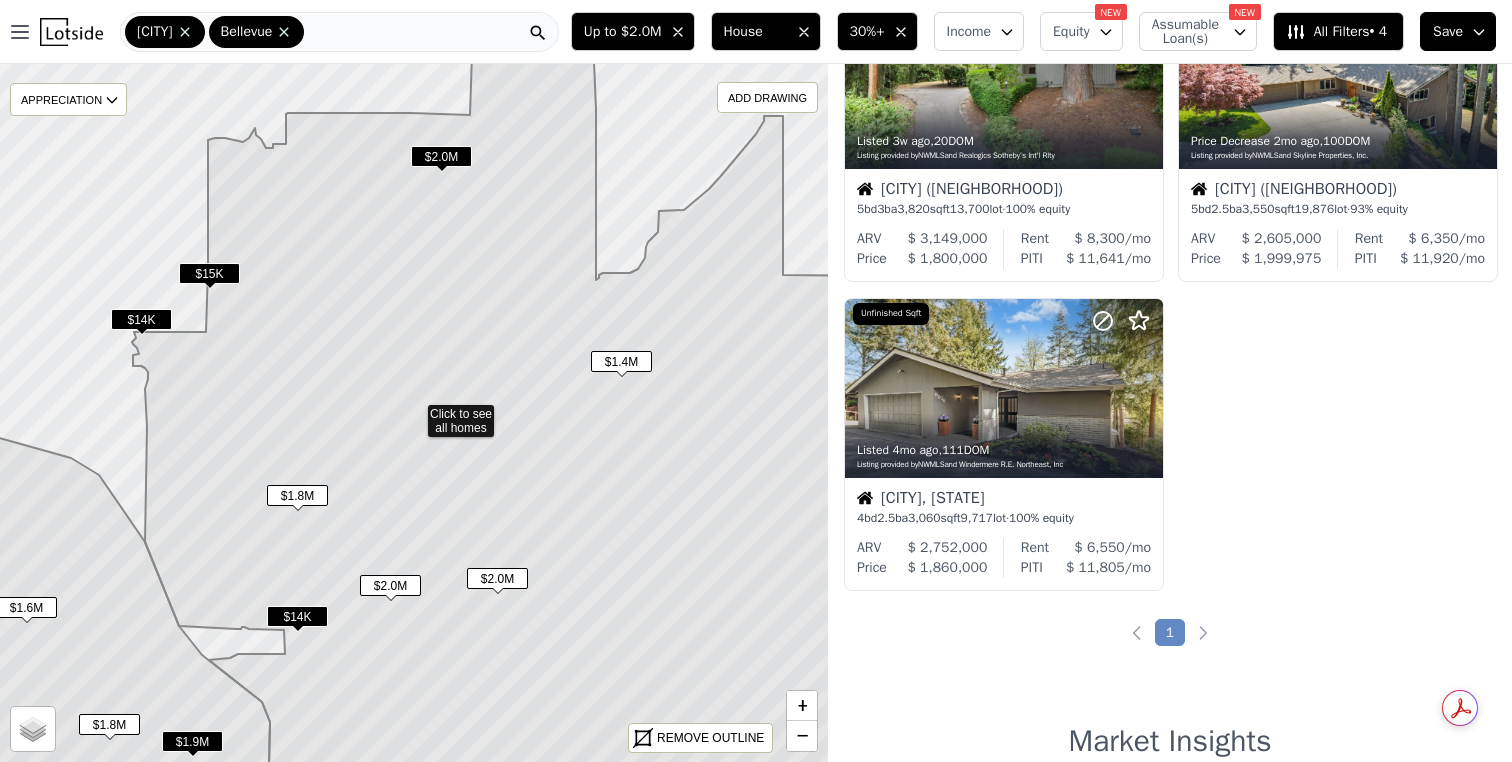 scroll, scrollTop: 1055, scrollLeft: 0, axis: vertical 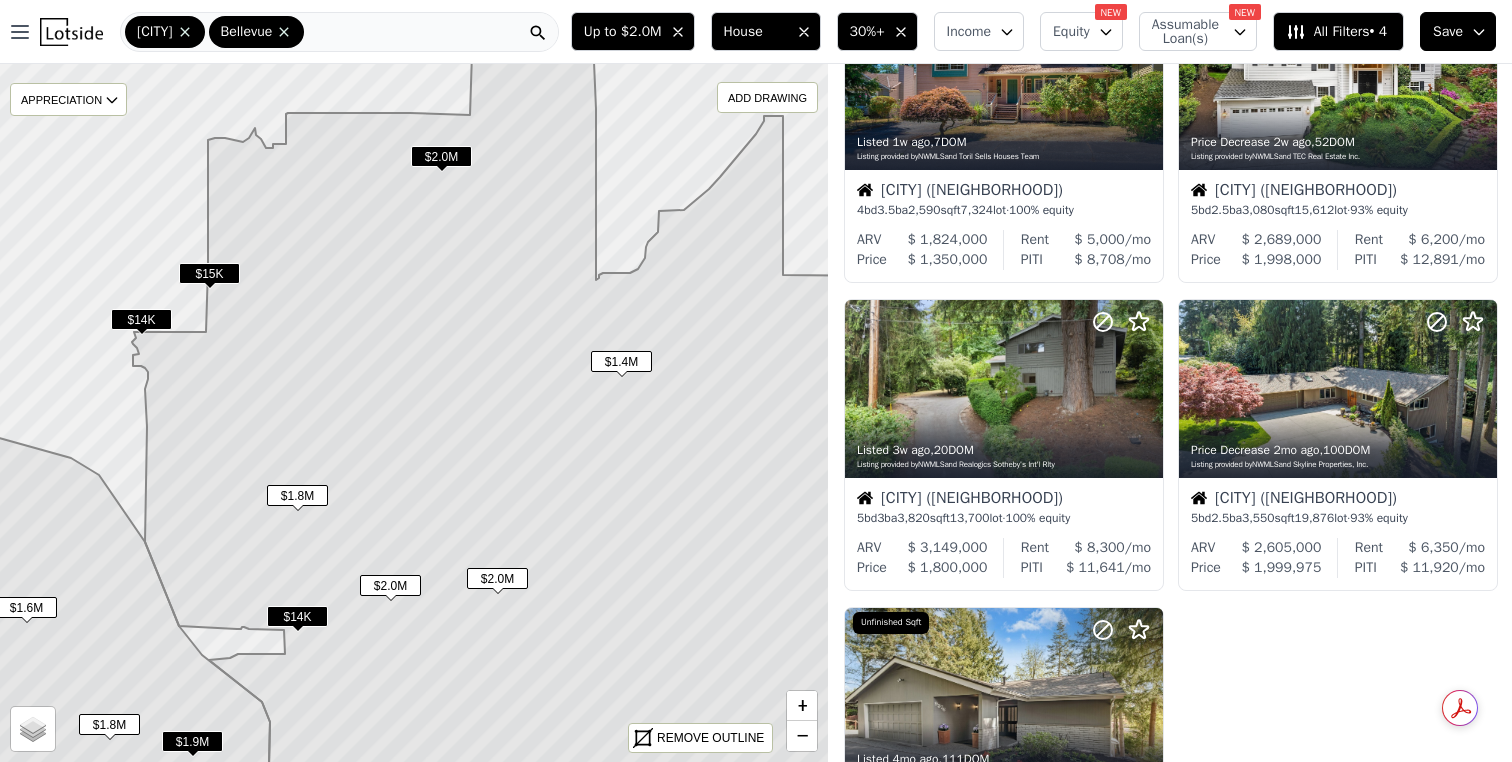 click on "Equity" at bounding box center (1071, 32) 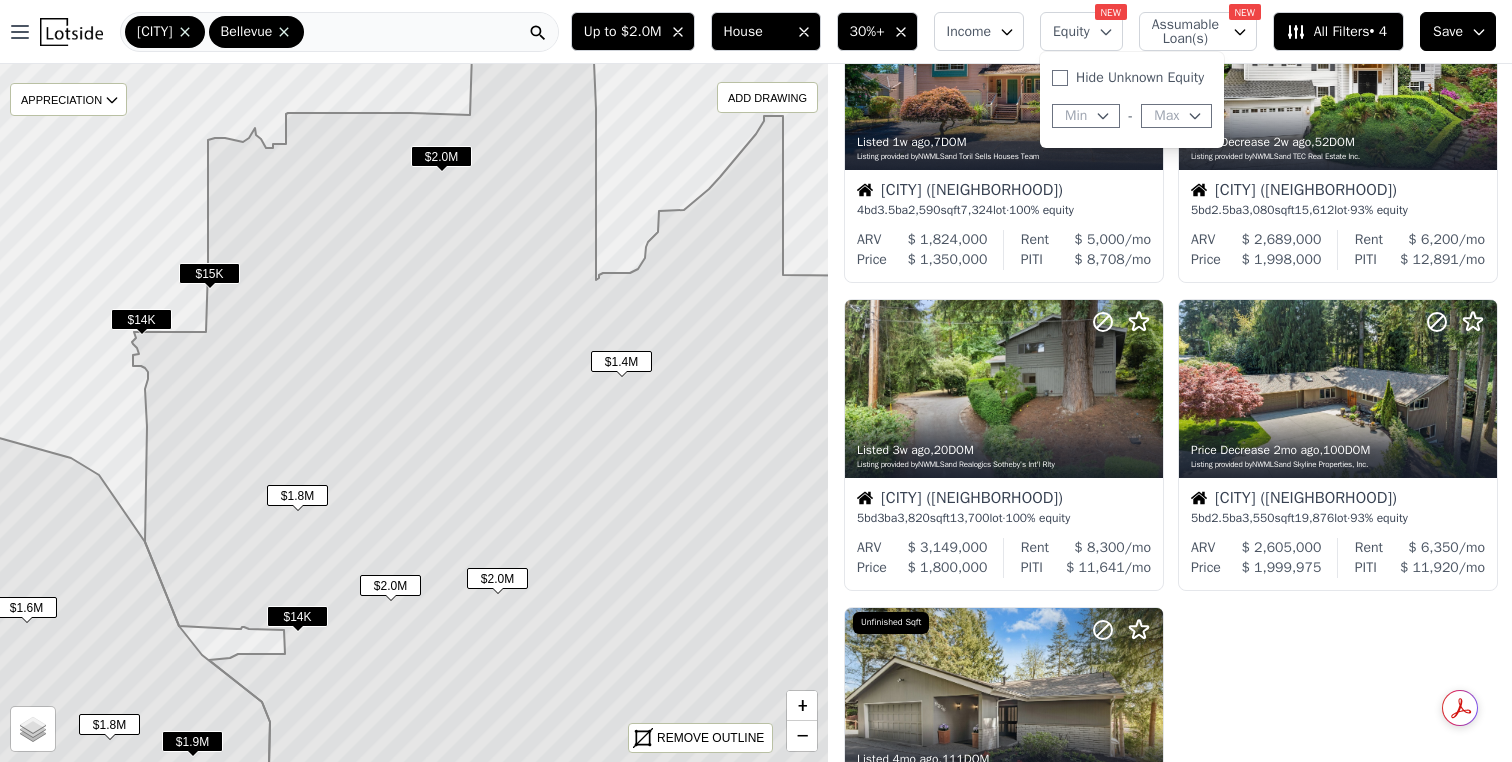 click on "Equity" at bounding box center (1071, 32) 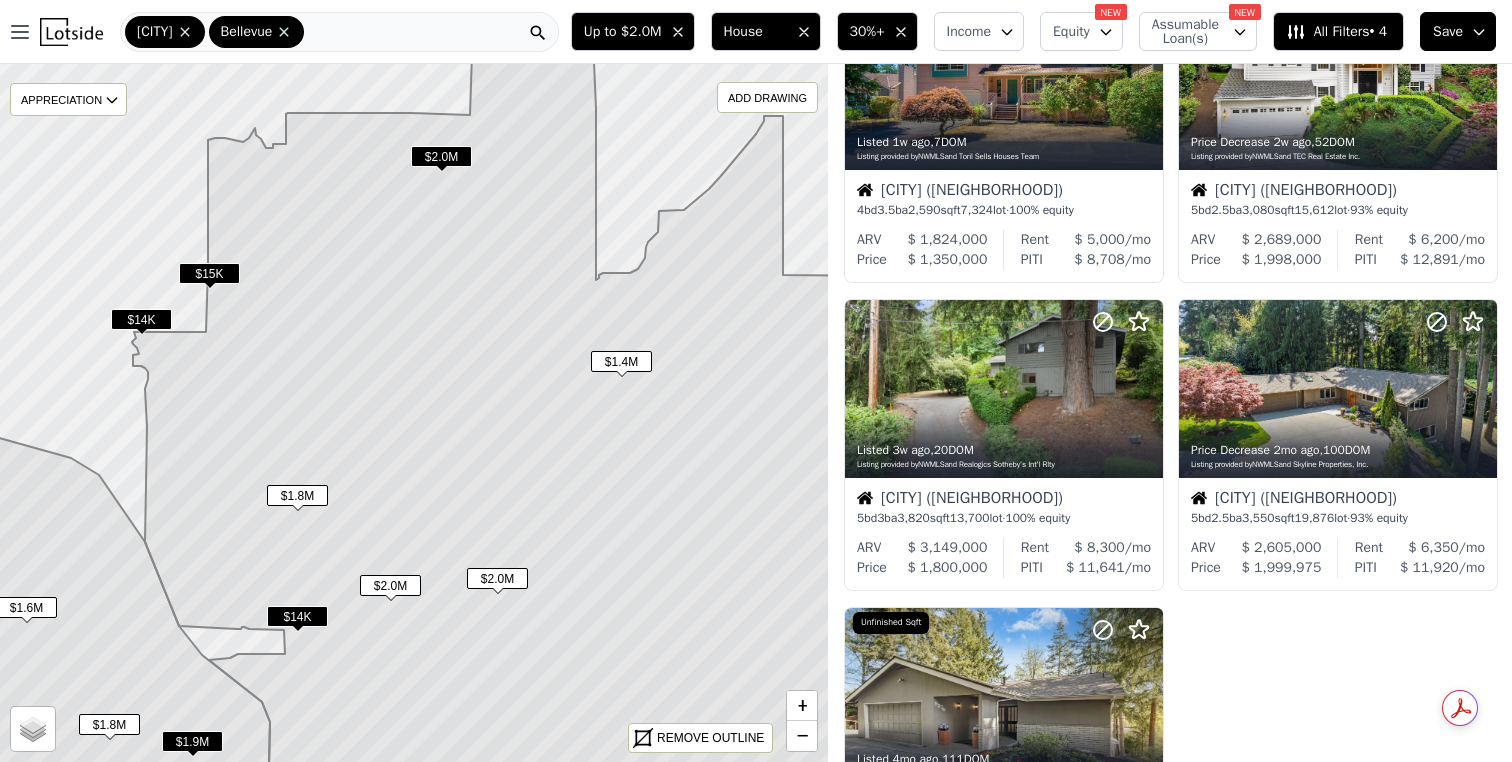 click on "All Filters  • 4" at bounding box center [1336, 32] 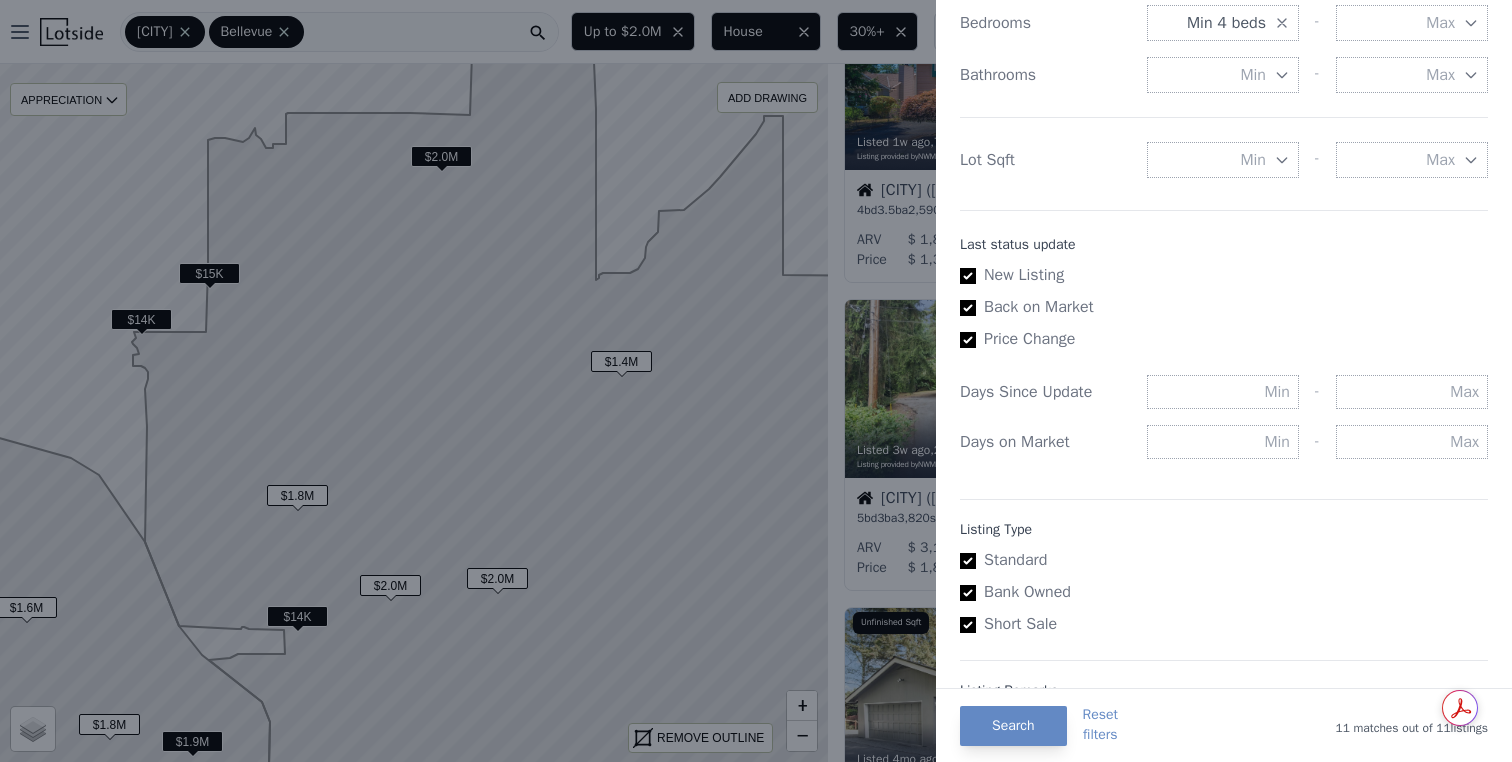 scroll, scrollTop: 1063, scrollLeft: 0, axis: vertical 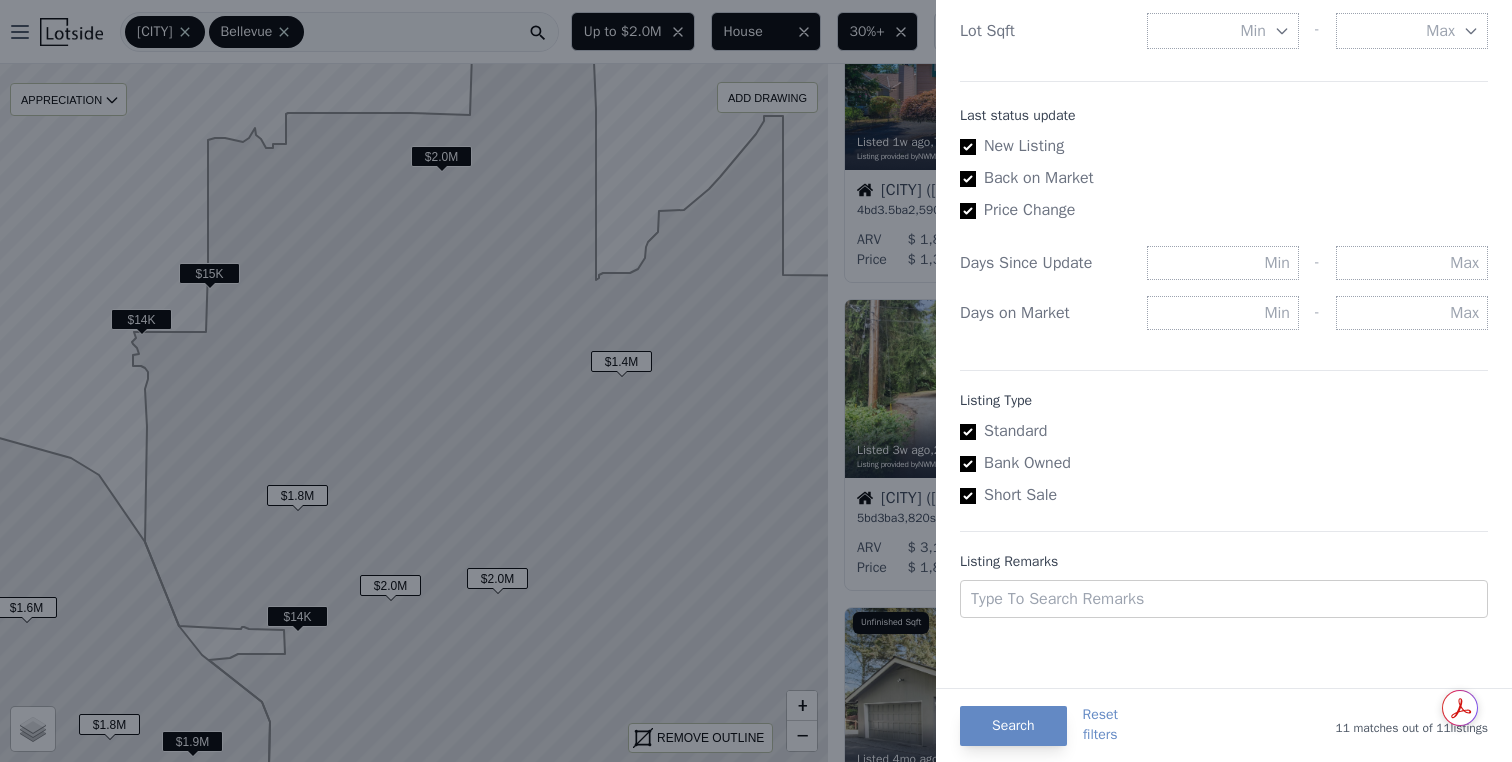 type 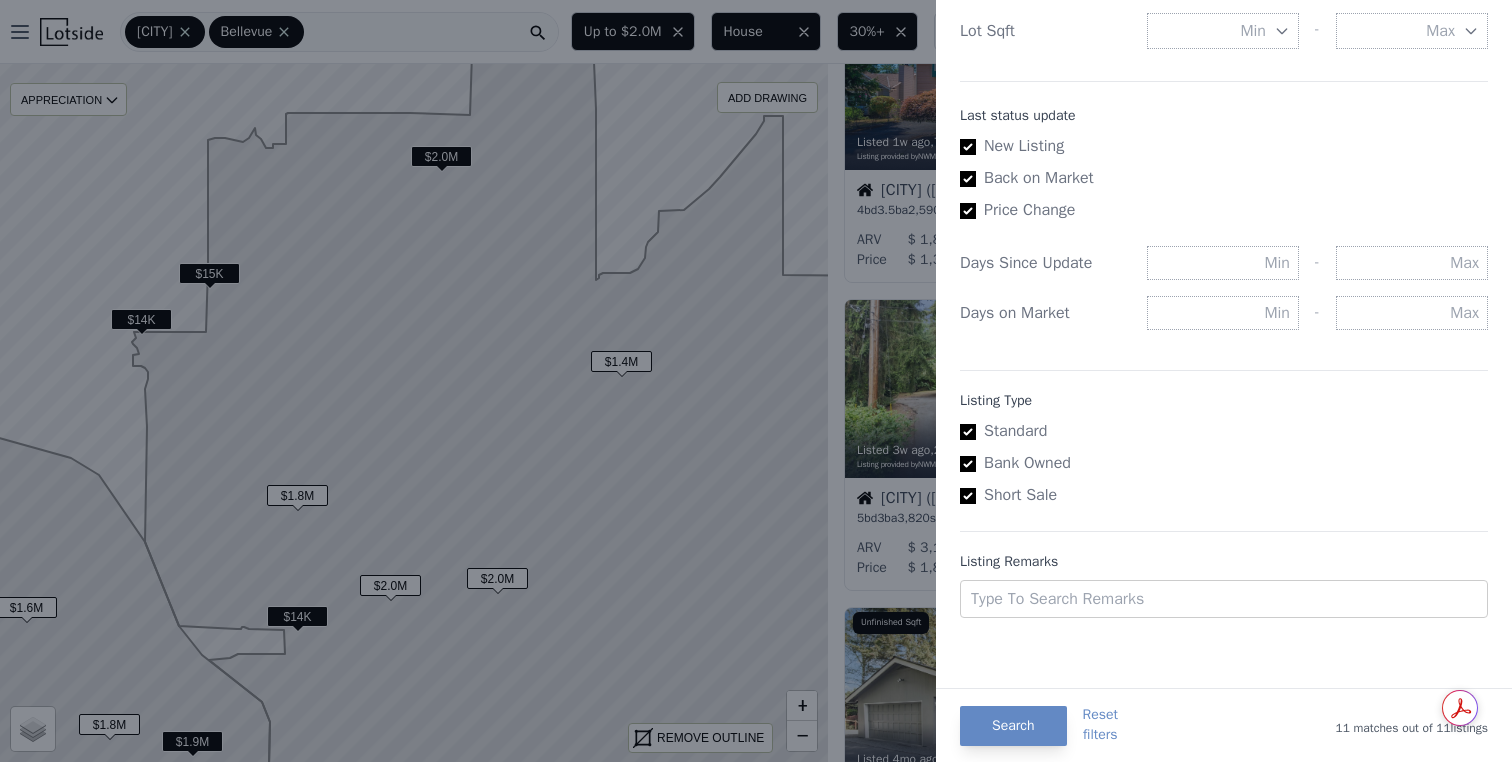 click at bounding box center (756, 381) 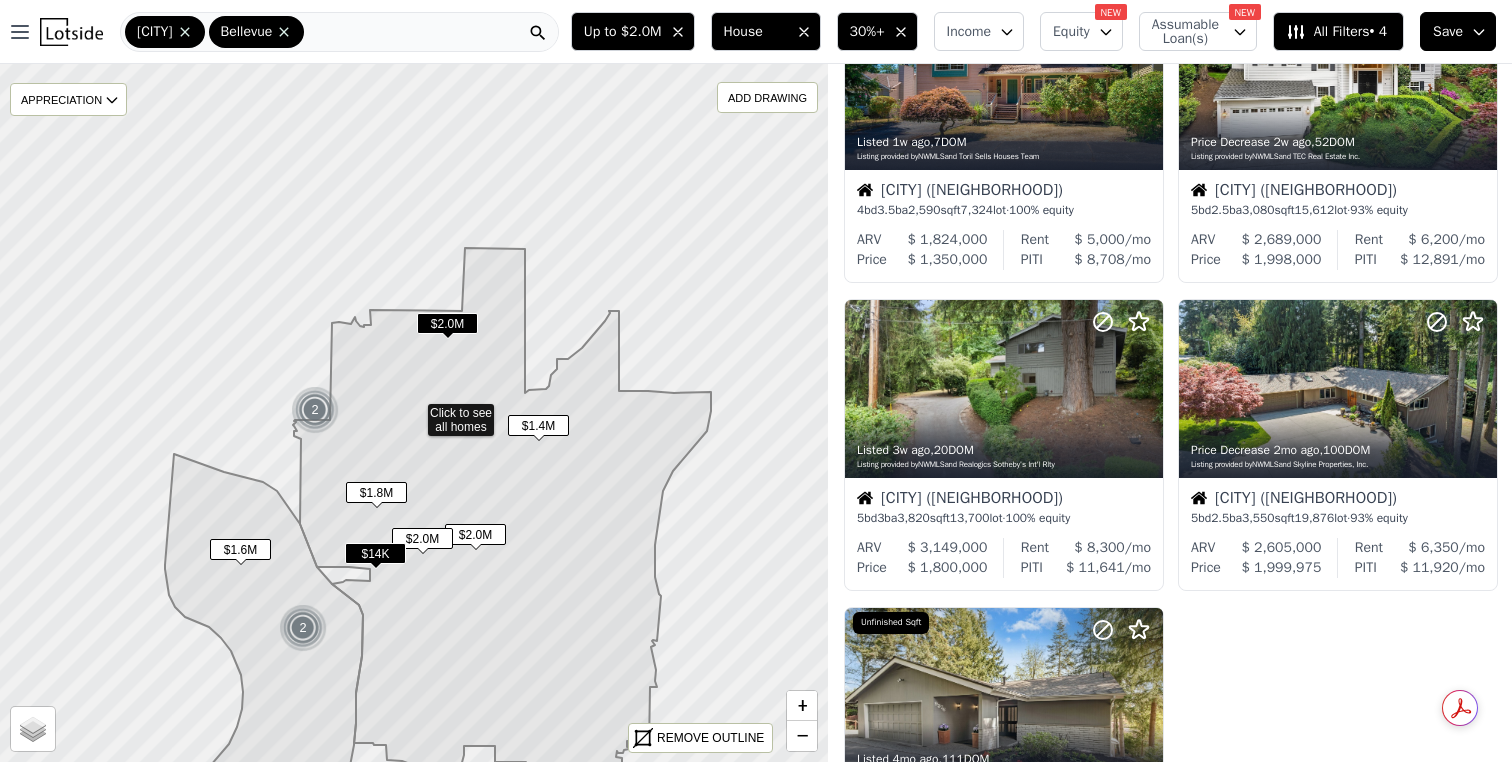 scroll, scrollTop: 1364, scrollLeft: 0, axis: vertical 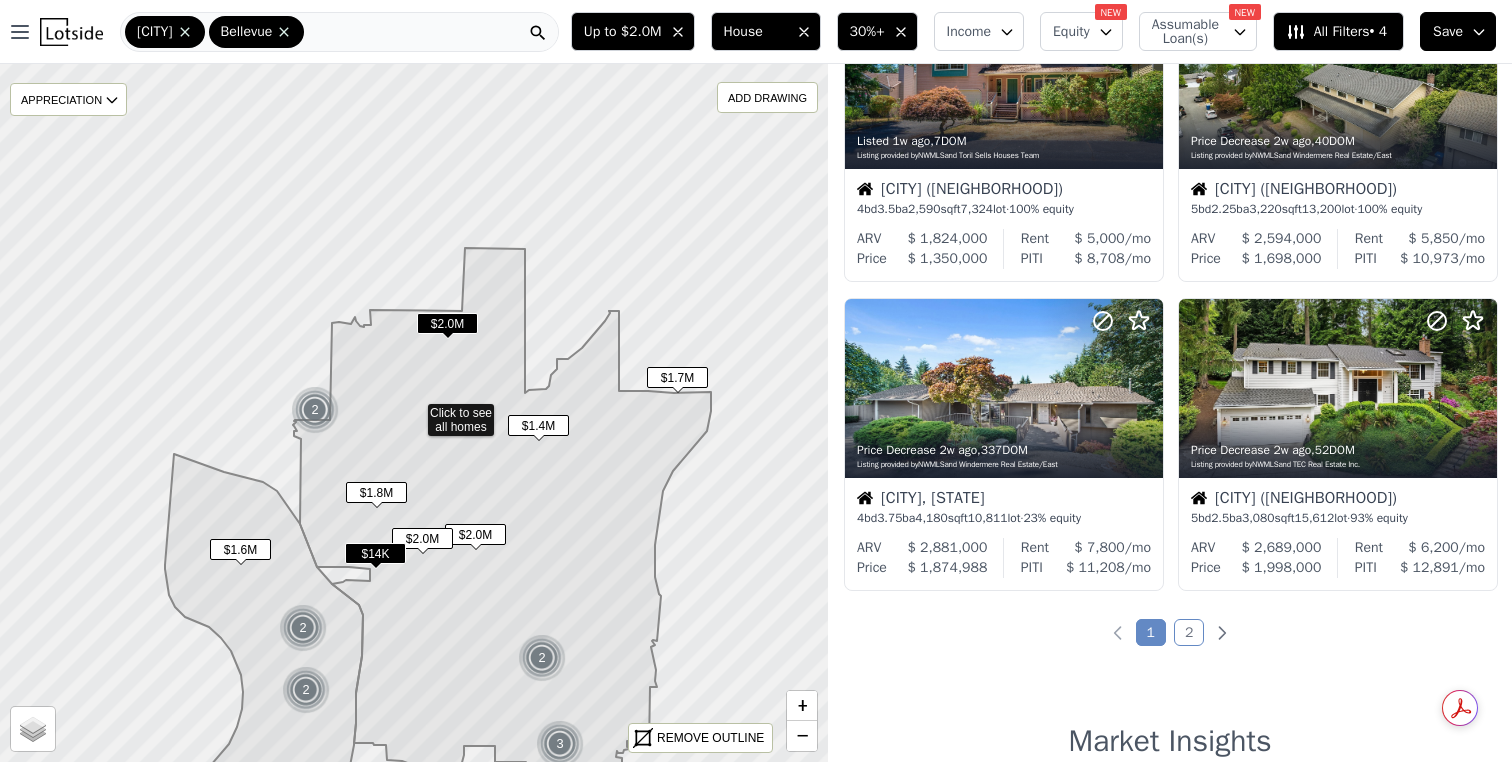 click on "$1.4M" at bounding box center (538, 425) 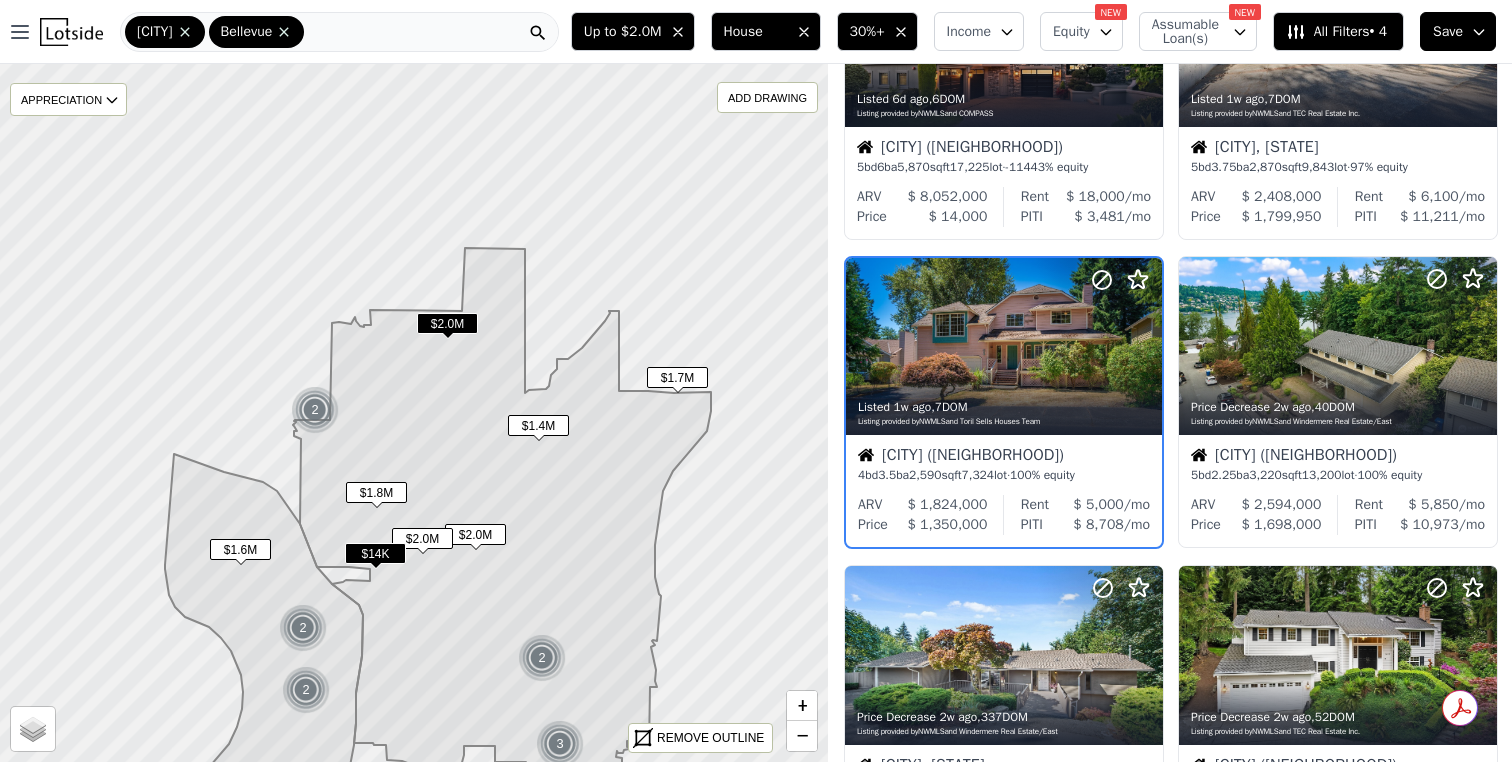 scroll, scrollTop: 1055, scrollLeft: 0, axis: vertical 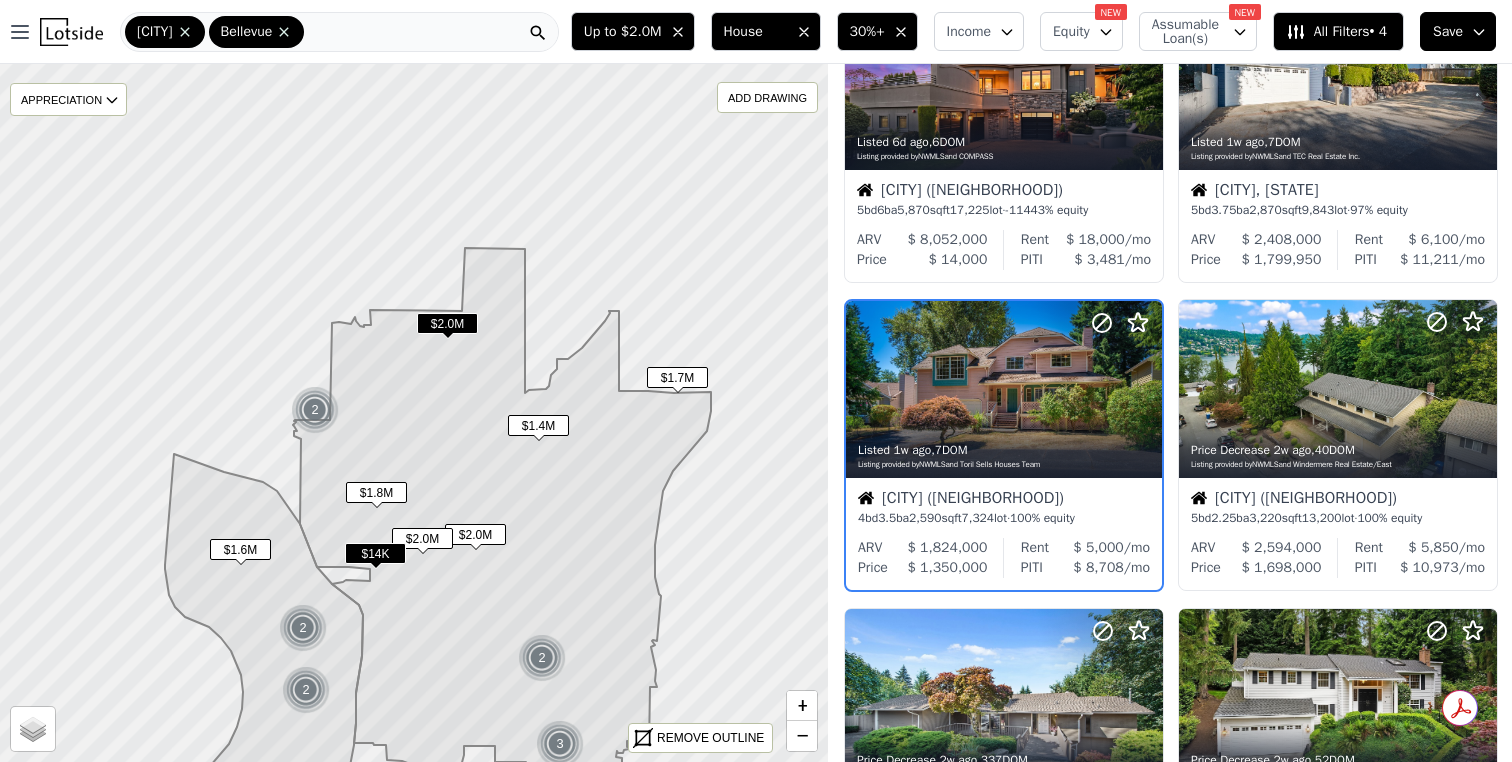 click on "$1.7M" at bounding box center (677, 377) 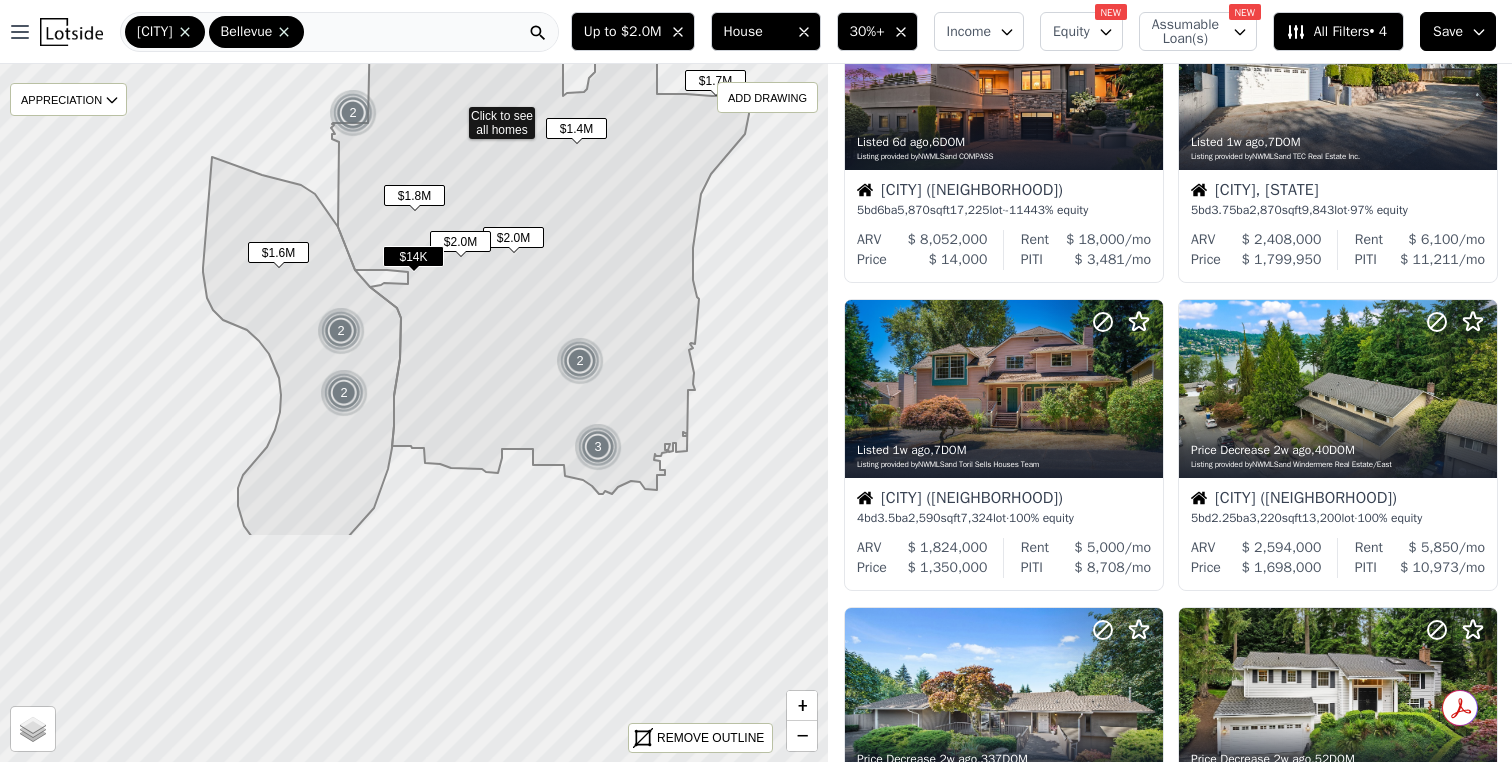 drag, startPoint x: 575, startPoint y: 576, endPoint x: 616, endPoint y: 290, distance: 288.92386 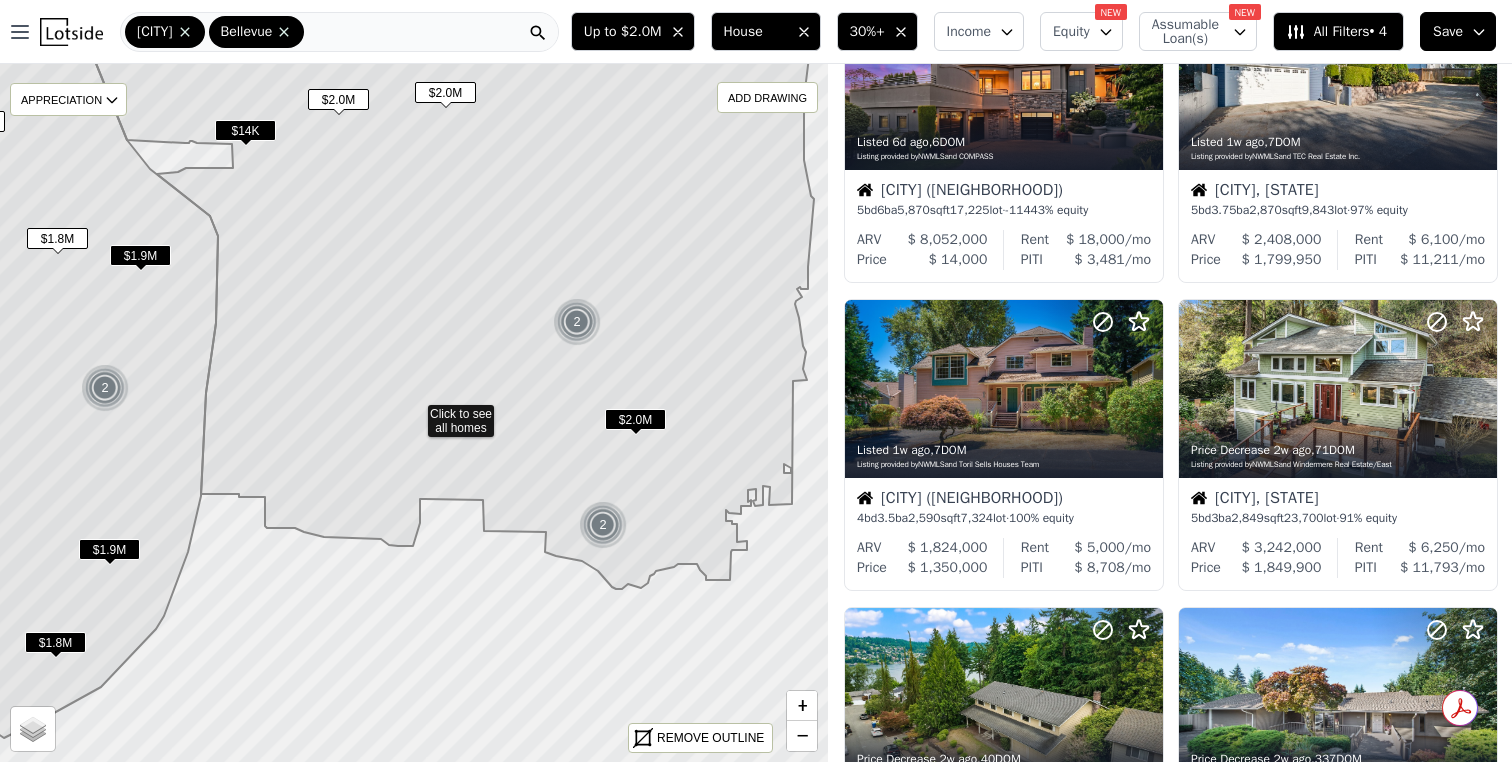 scroll, scrollTop: 747, scrollLeft: 0, axis: vertical 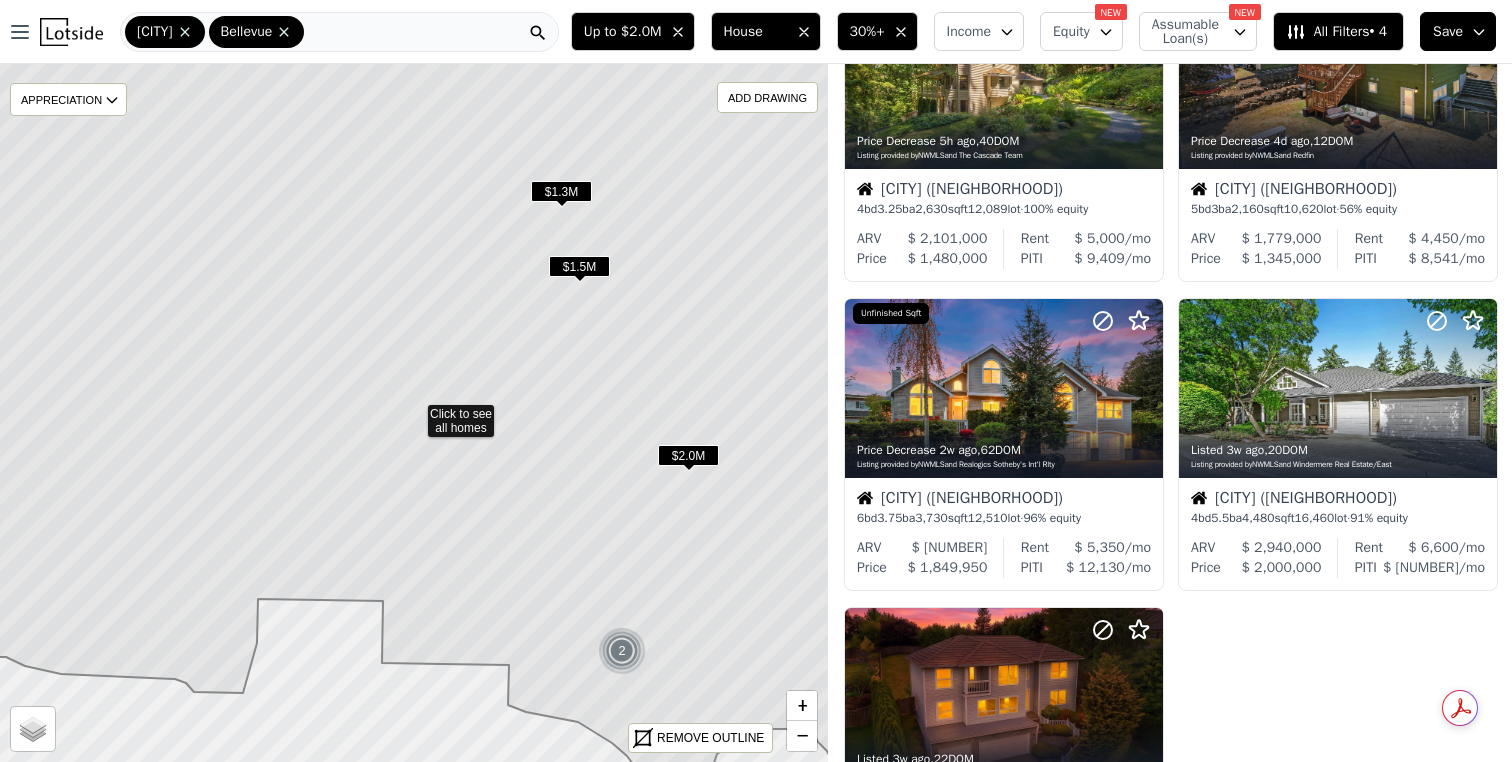 click on "$1.3M" at bounding box center [561, 191] 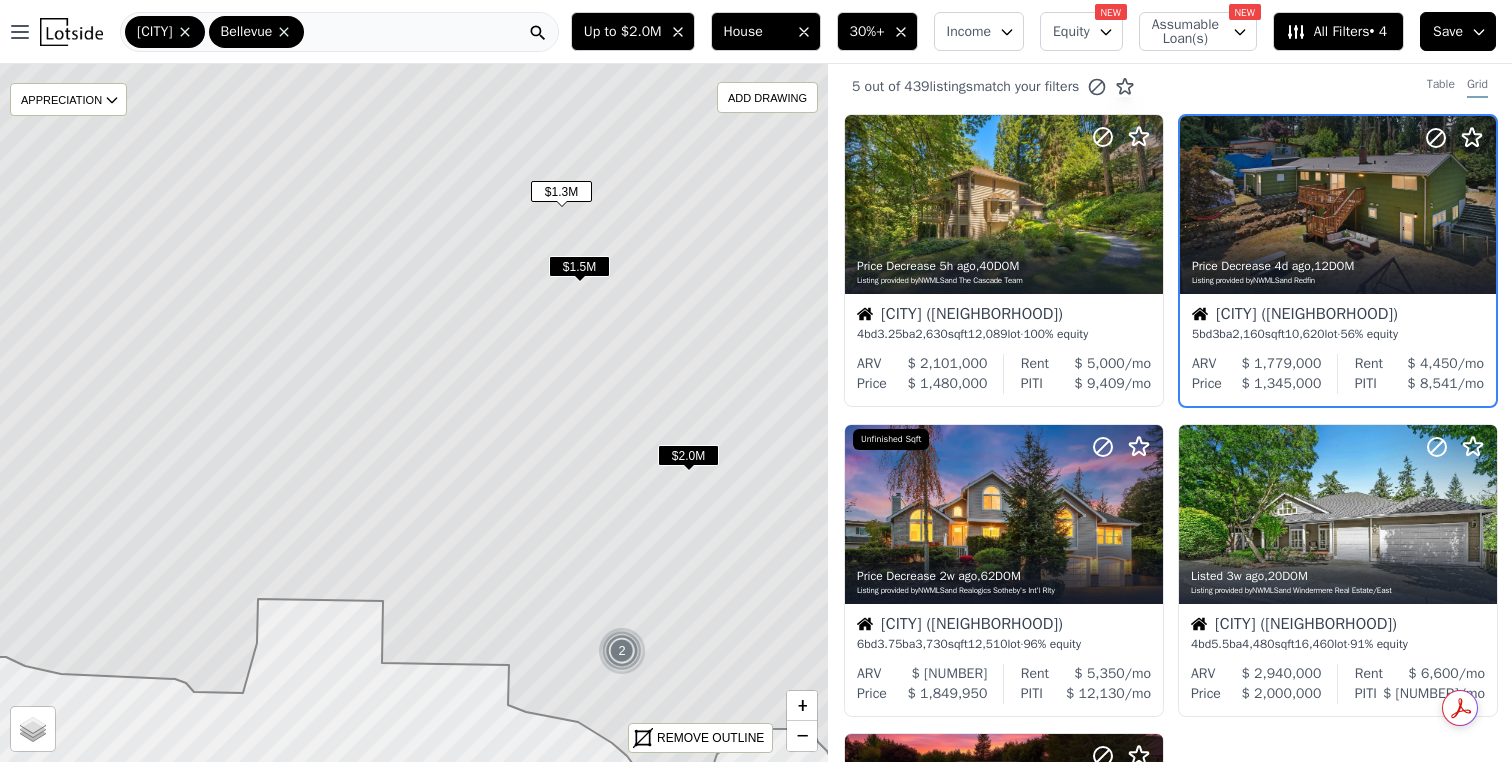 scroll, scrollTop: 0, scrollLeft: 0, axis: both 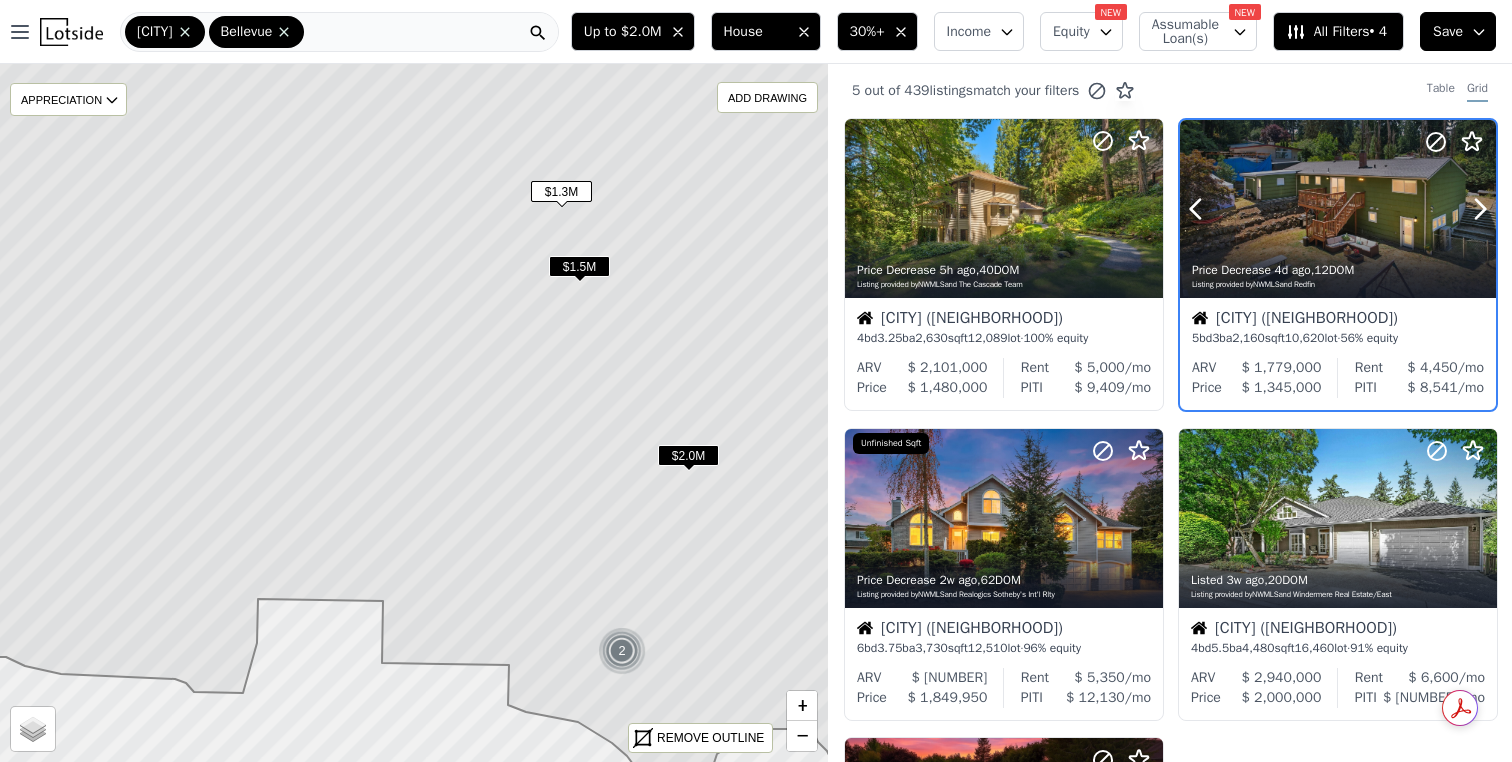 click at bounding box center (1338, 209) 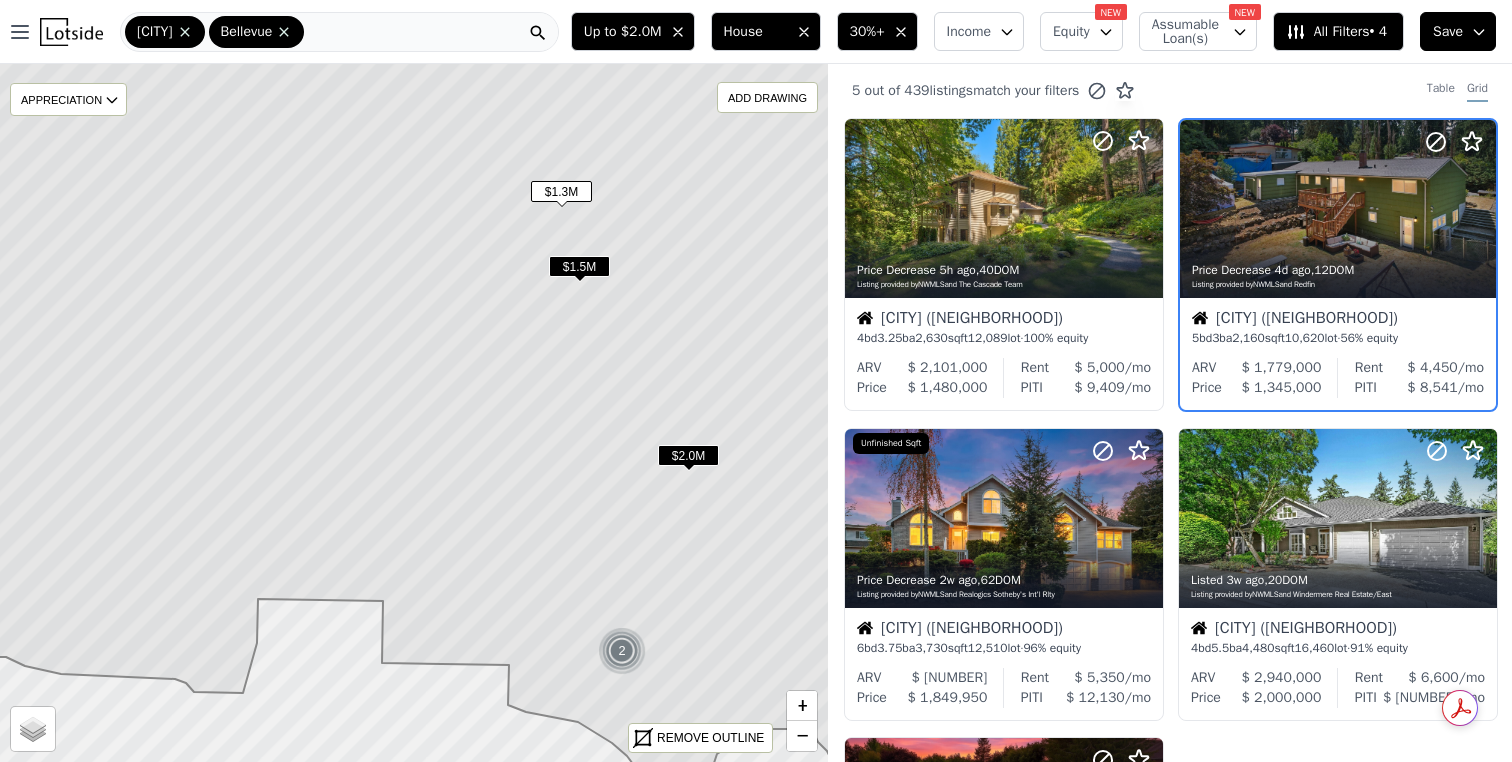 click on "$1.5M" at bounding box center [579, 266] 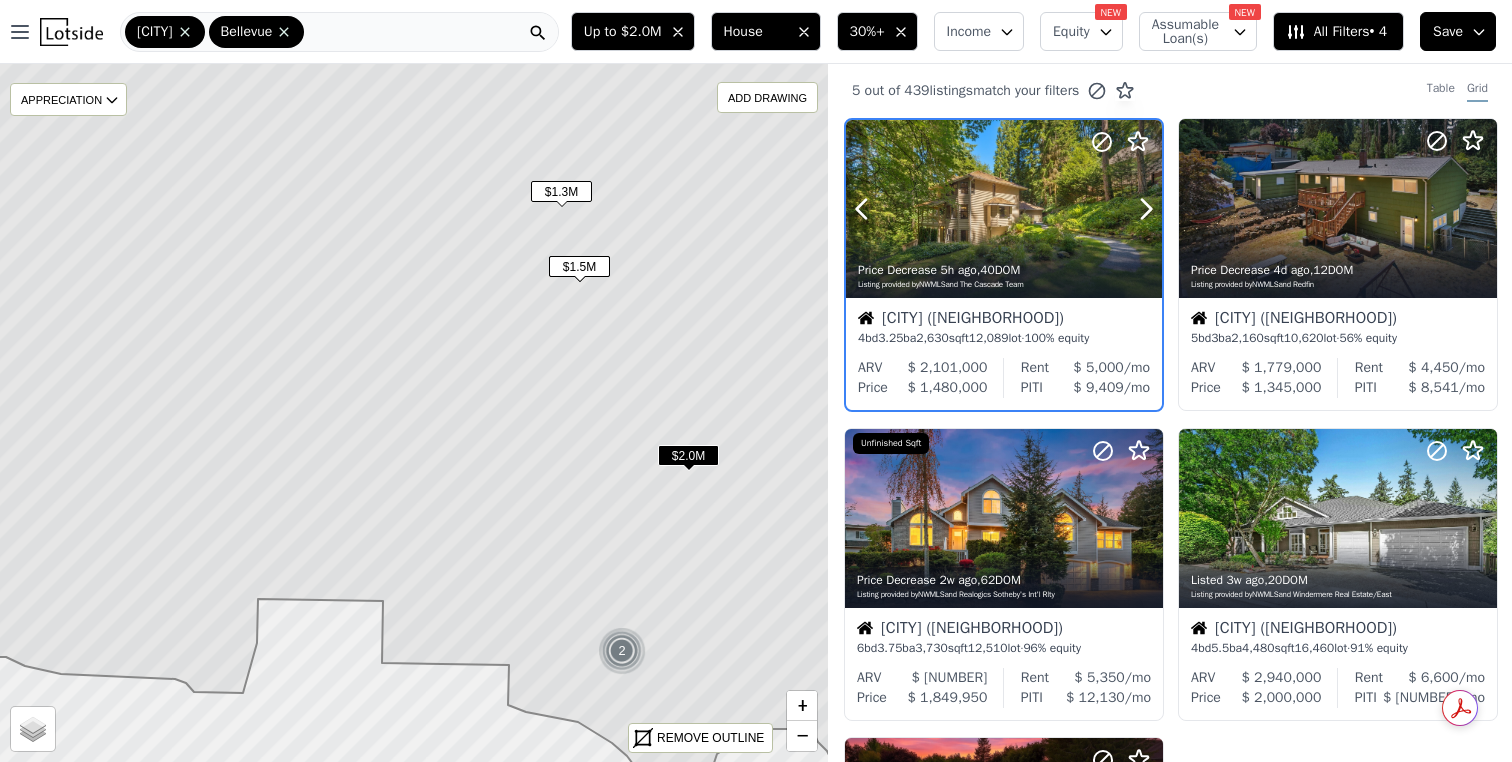 click at bounding box center (1004, 252) 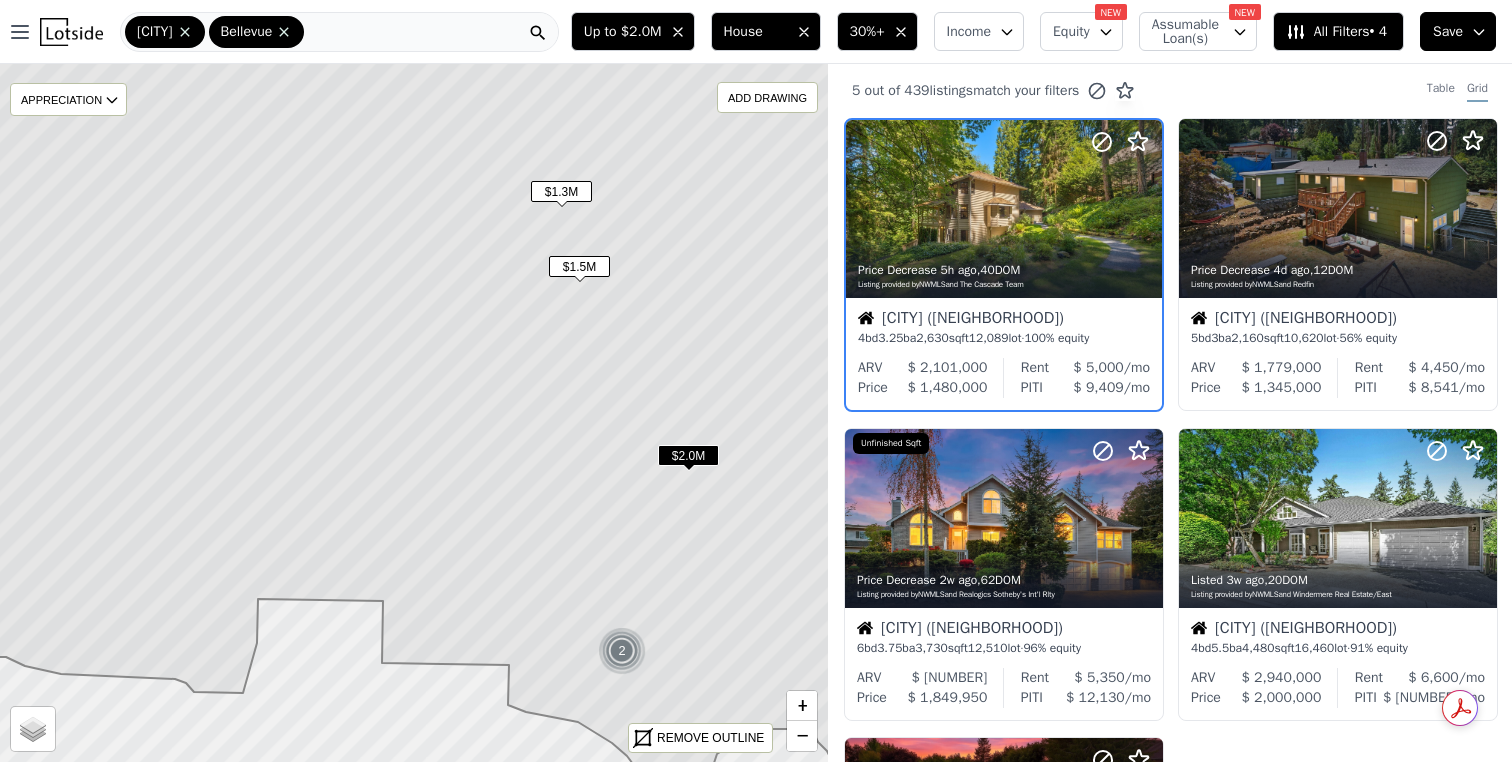 click on "$2.0M" at bounding box center [688, 455] 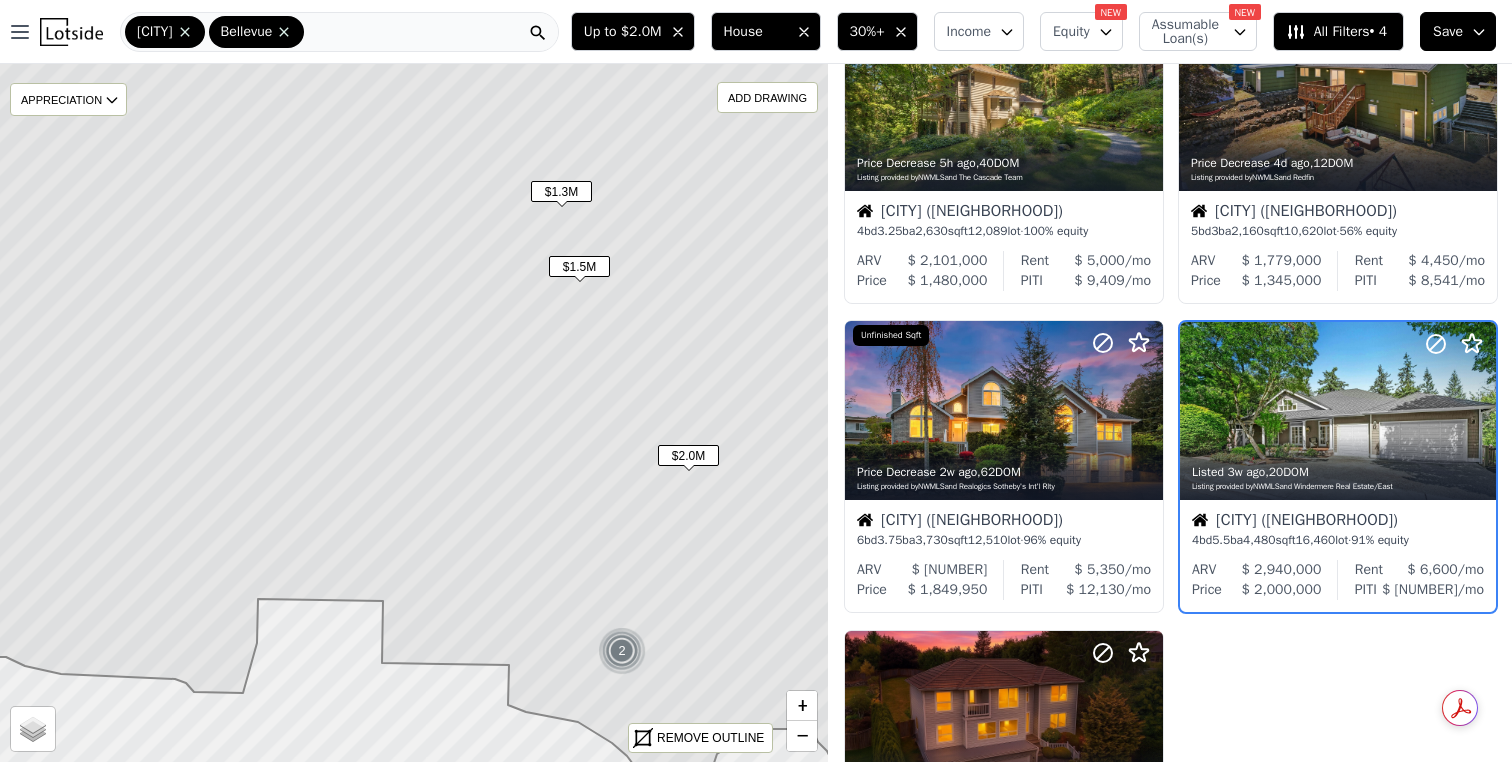 scroll, scrollTop: 129, scrollLeft: 0, axis: vertical 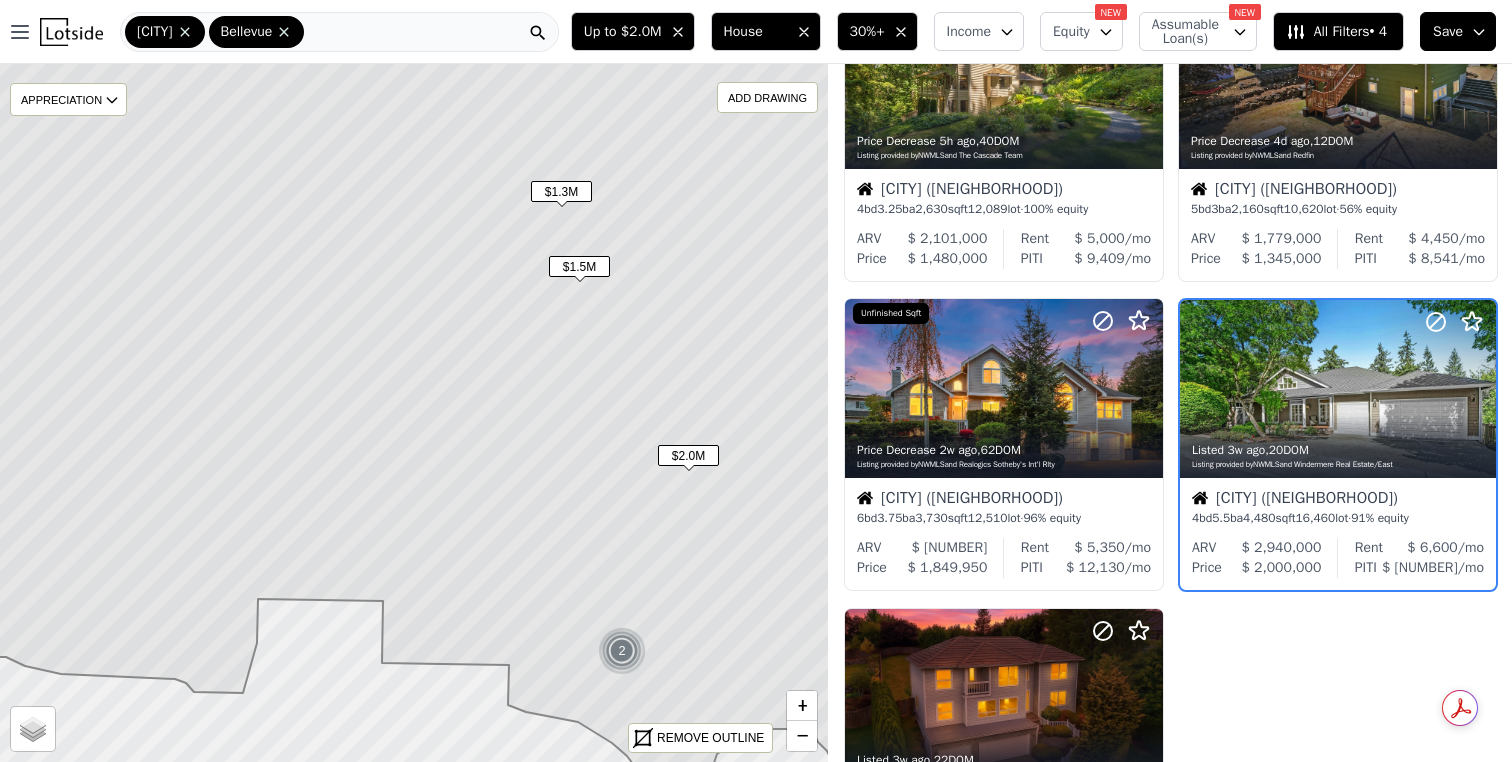 click on "2" at bounding box center (622, 651) 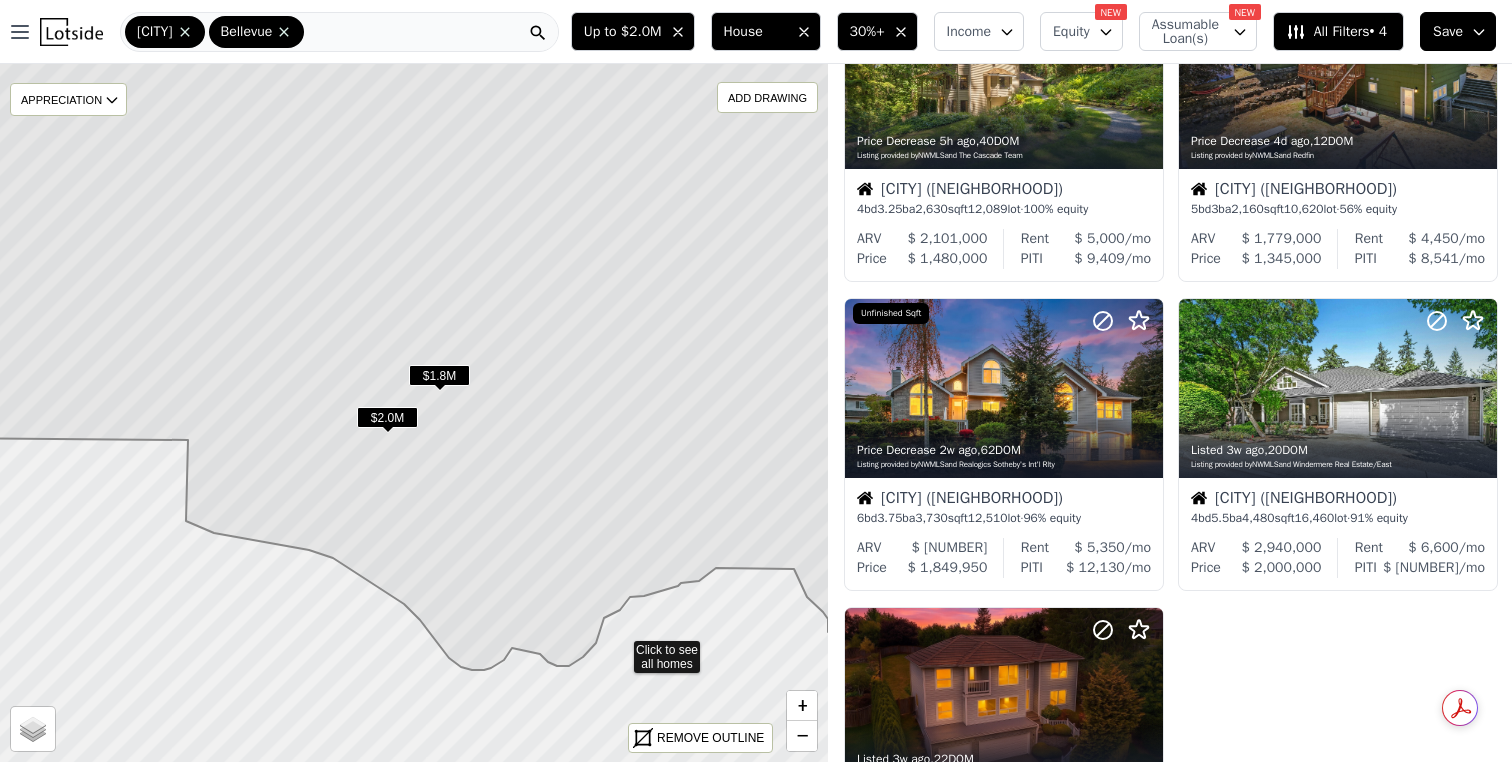 scroll, scrollTop: 0, scrollLeft: 0, axis: both 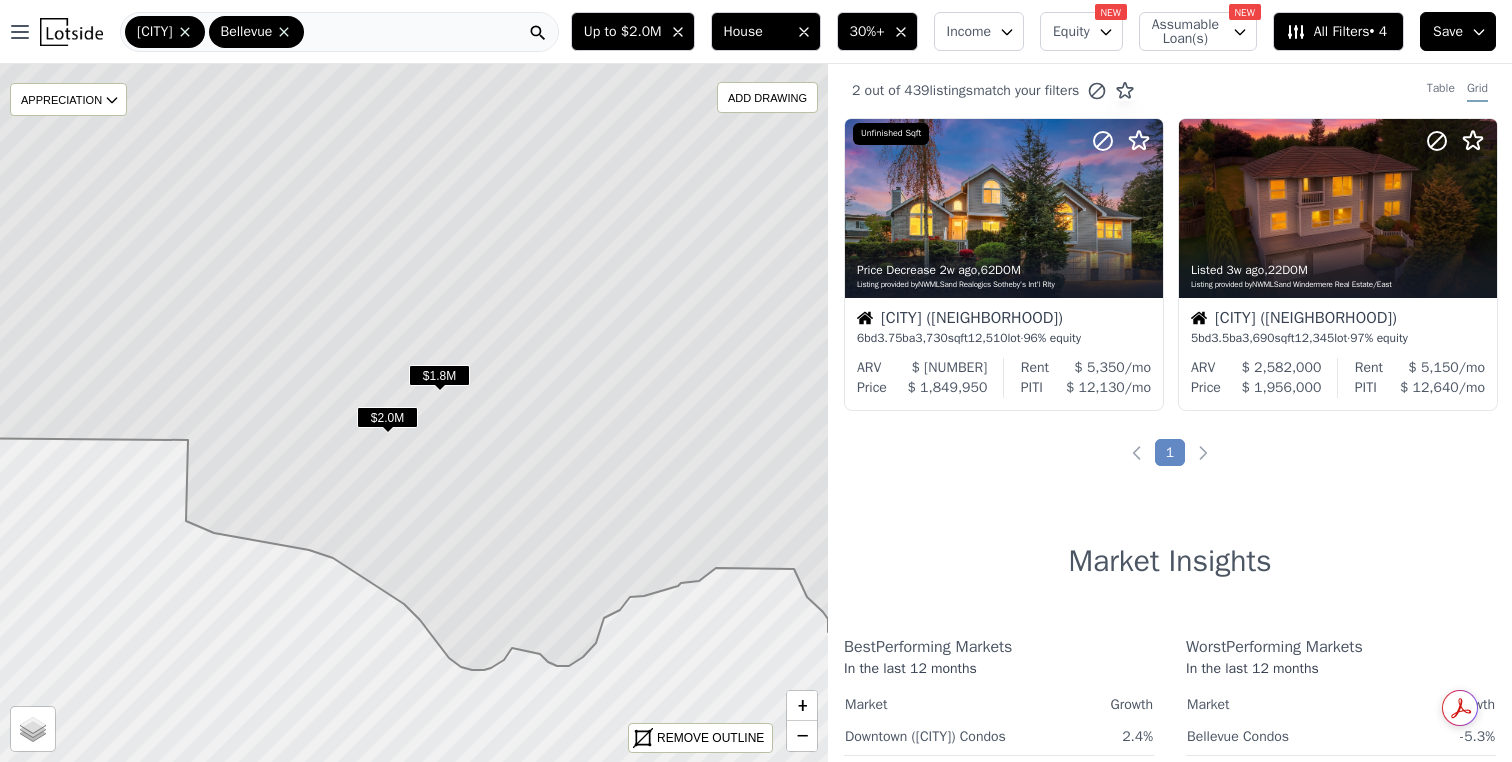 click on "$1.8M" at bounding box center (439, 375) 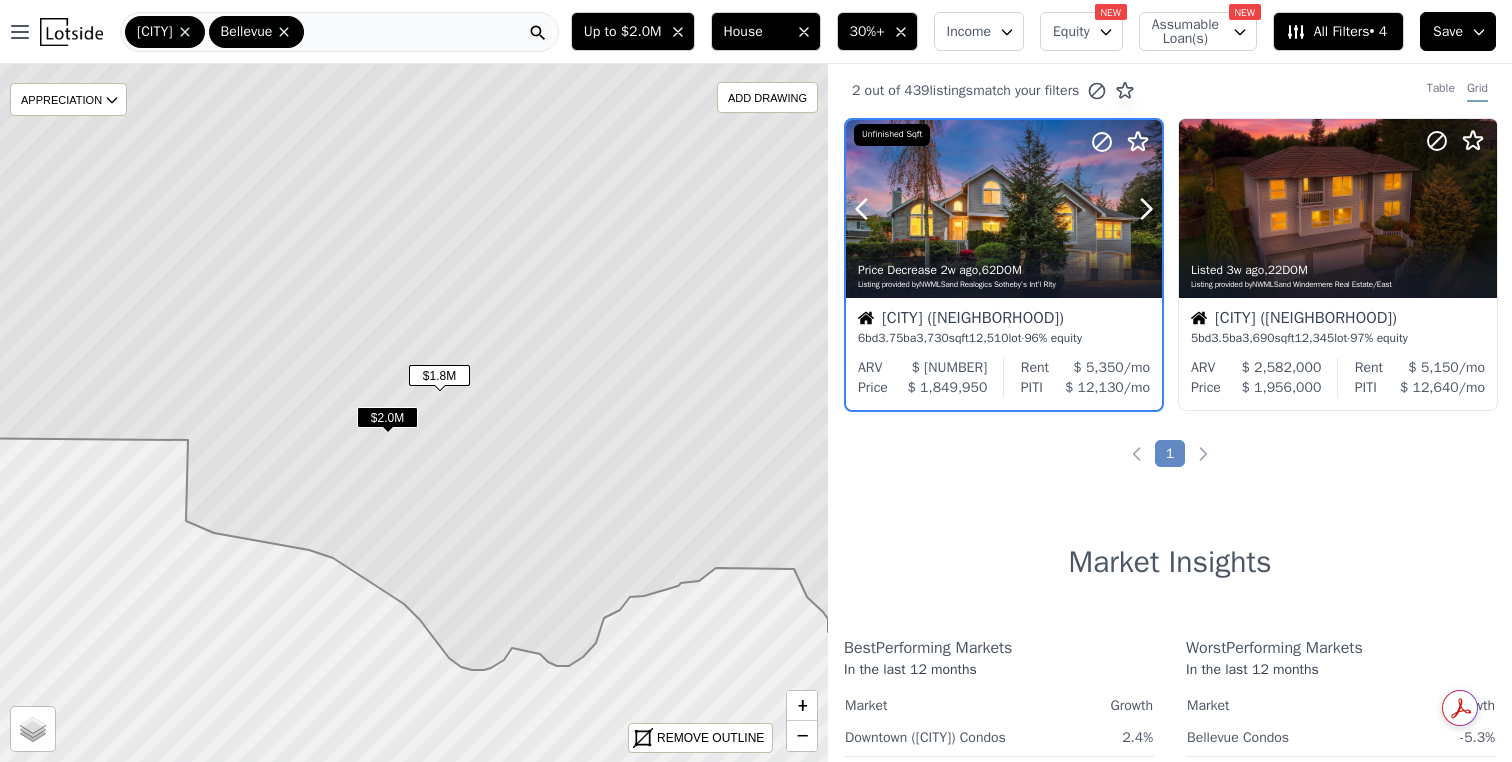 click on "Price Decrease   2w ago ,  62  DOM Listing provided by  NWMLS  and Realogics Sotheby's Int'l Rlty" at bounding box center [1004, 274] 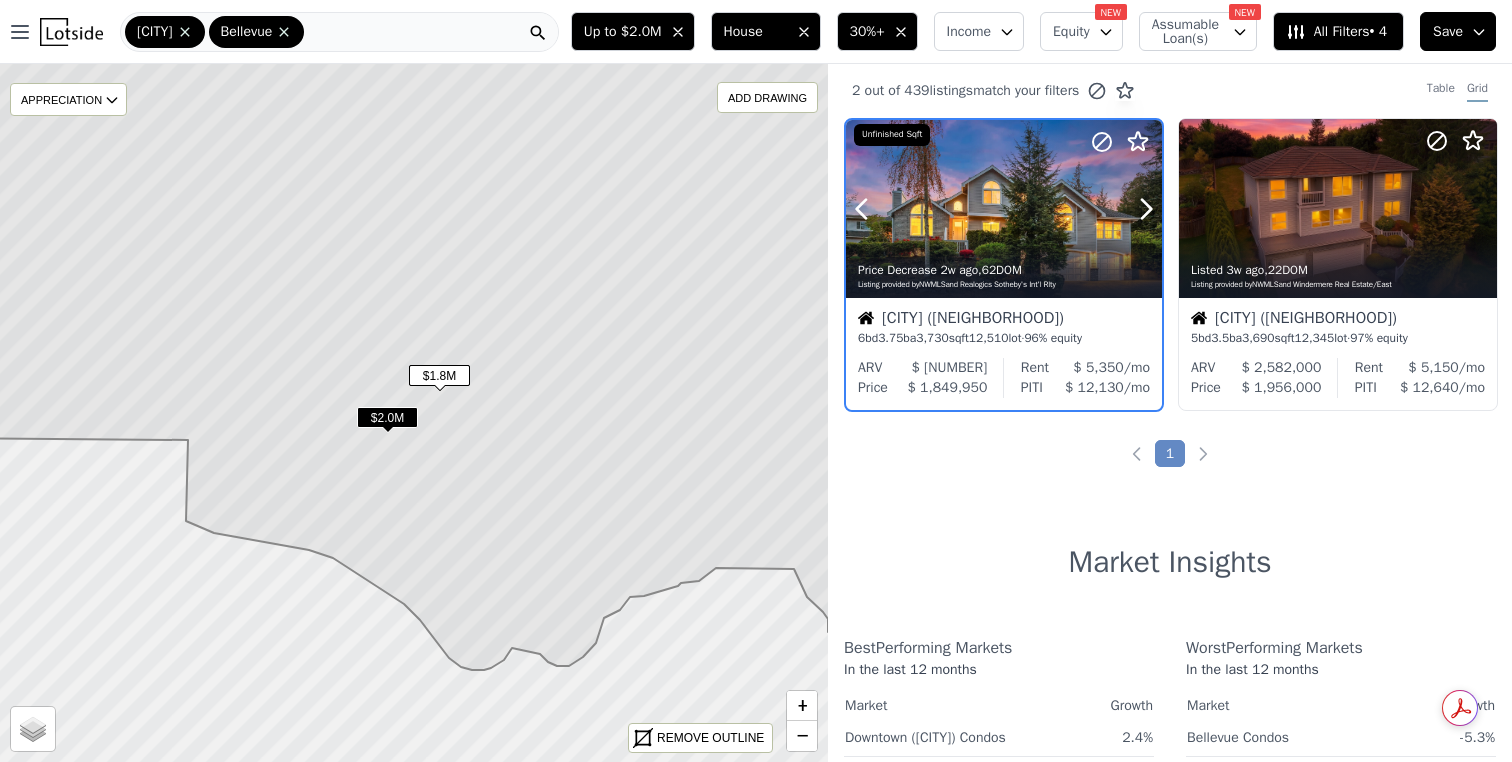click on "Price Decrease   2w ago ,  62  DOM Listing provided by  NWMLS  and Realogics Sotheby's Int'l Rlty" at bounding box center (1004, 274) 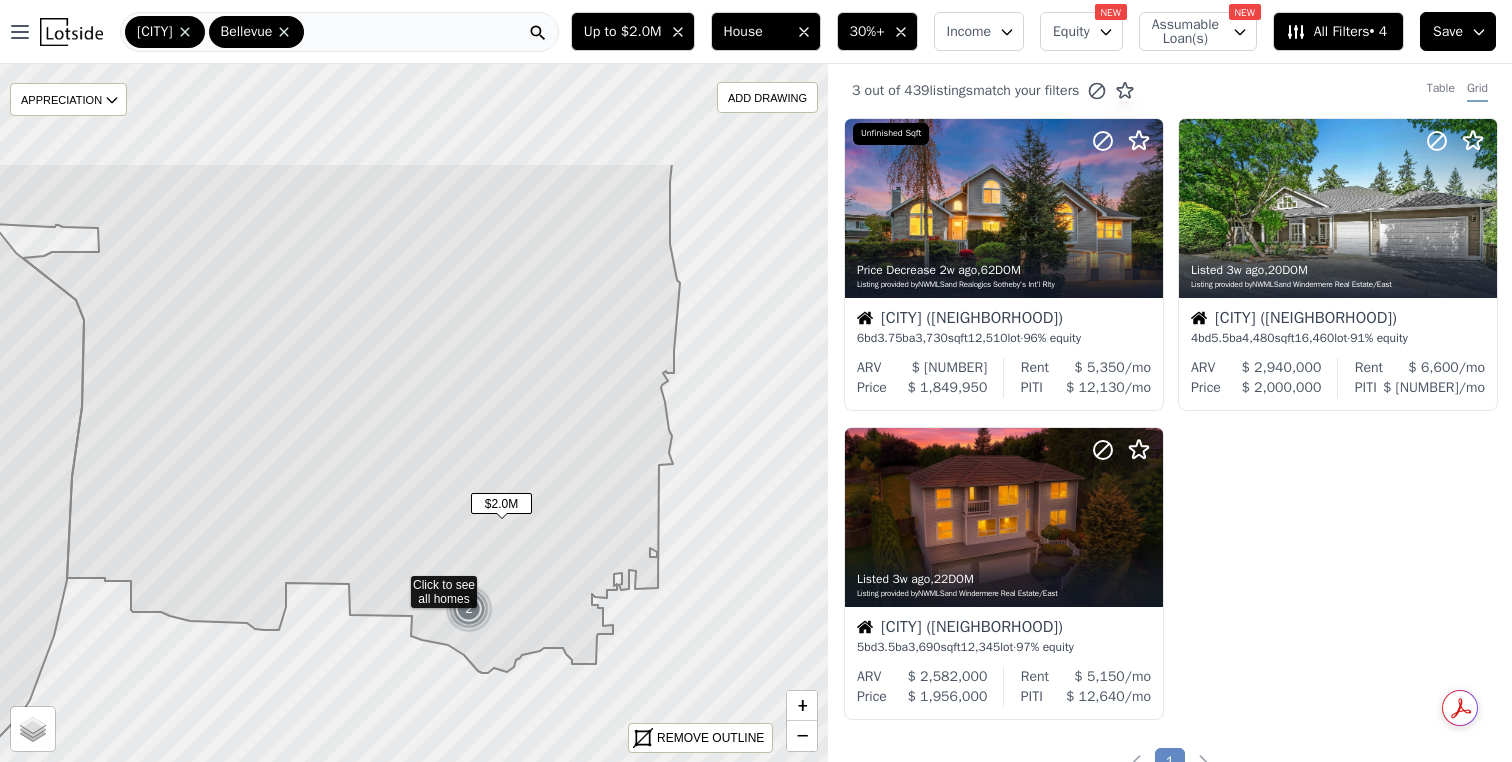 drag, startPoint x: 392, startPoint y: 271, endPoint x: 375, endPoint y: 442, distance: 171.84296 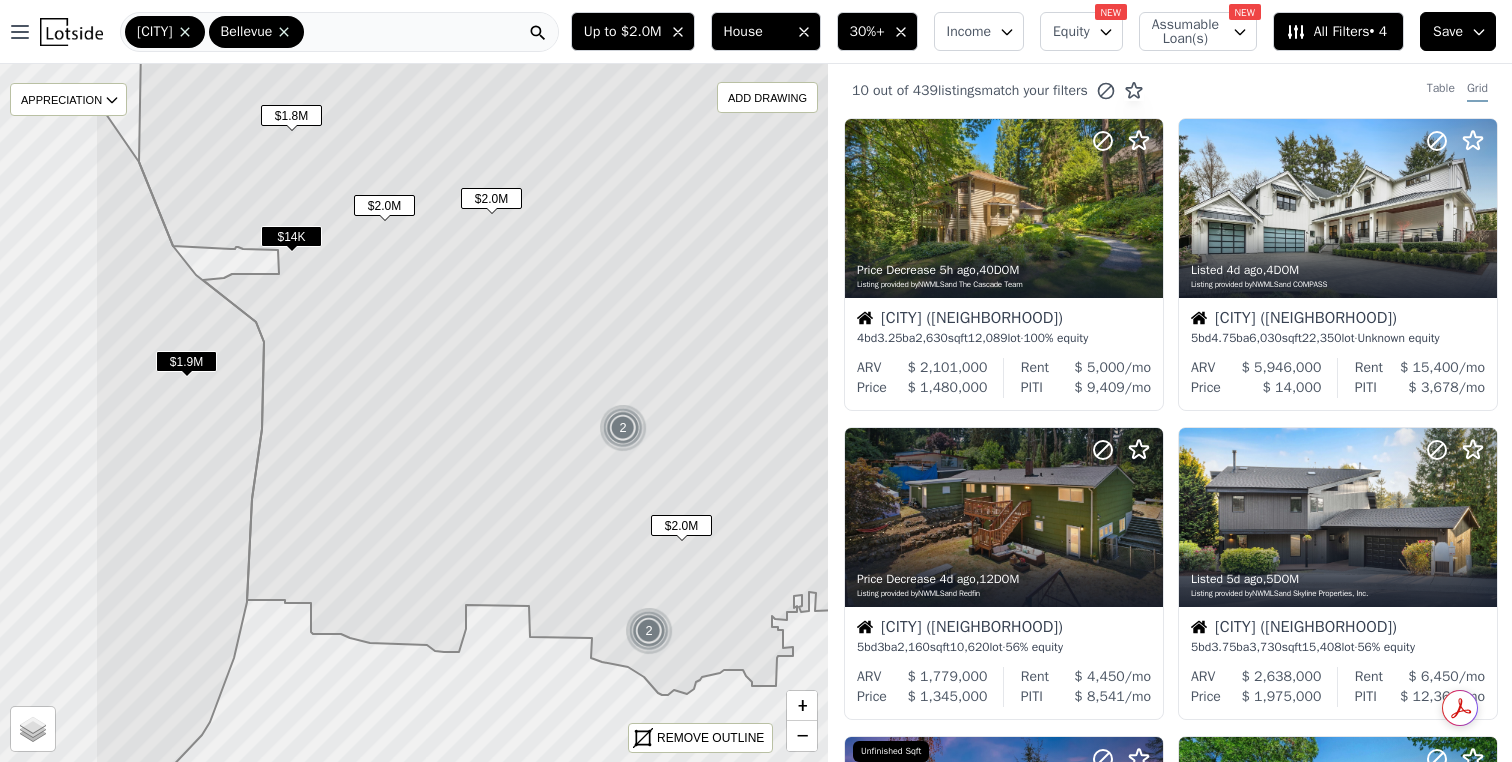 drag, startPoint x: 537, startPoint y: 325, endPoint x: 717, endPoint y: 351, distance: 181.86809 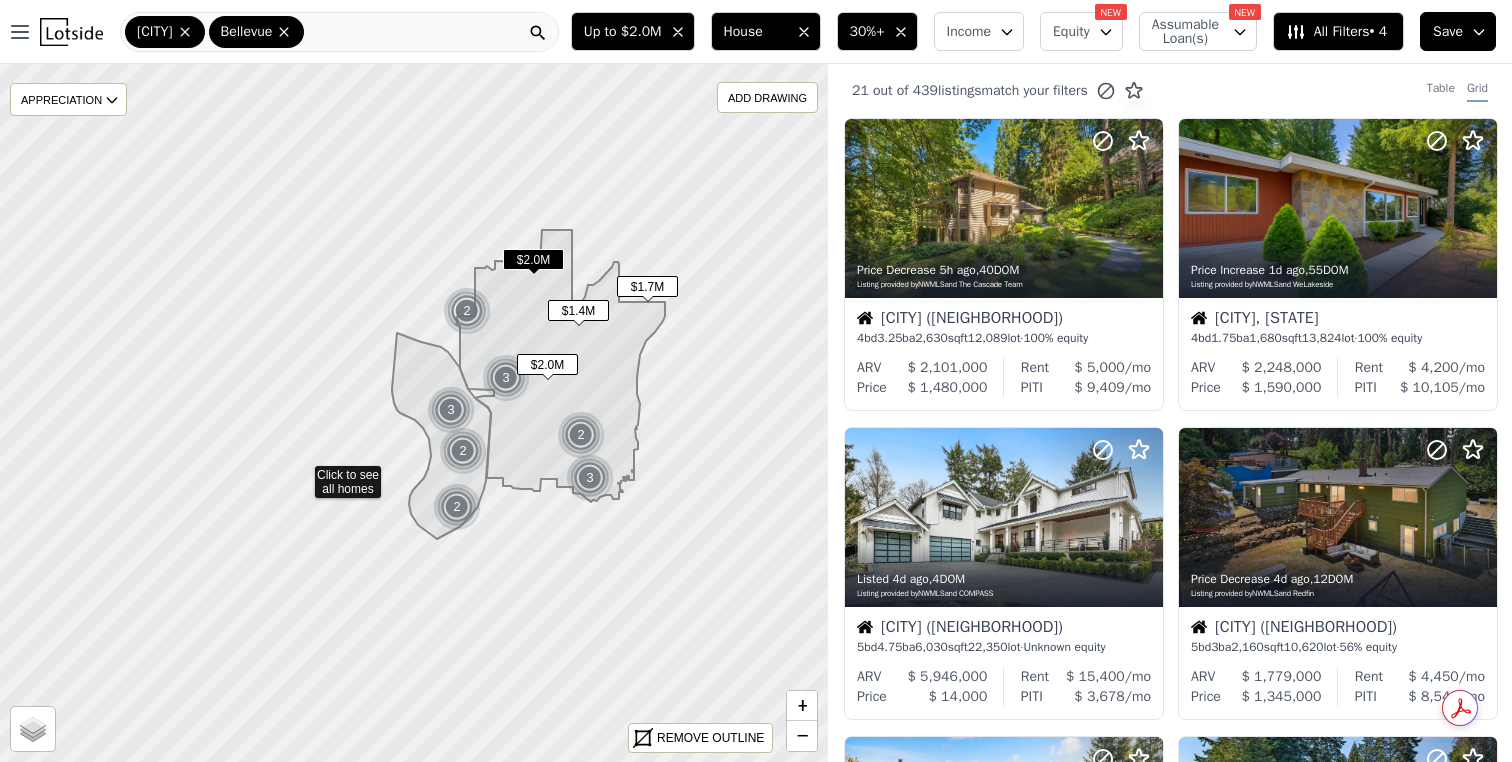 drag, startPoint x: 717, startPoint y: 351, endPoint x: 604, endPoint y: 415, distance: 129.86531 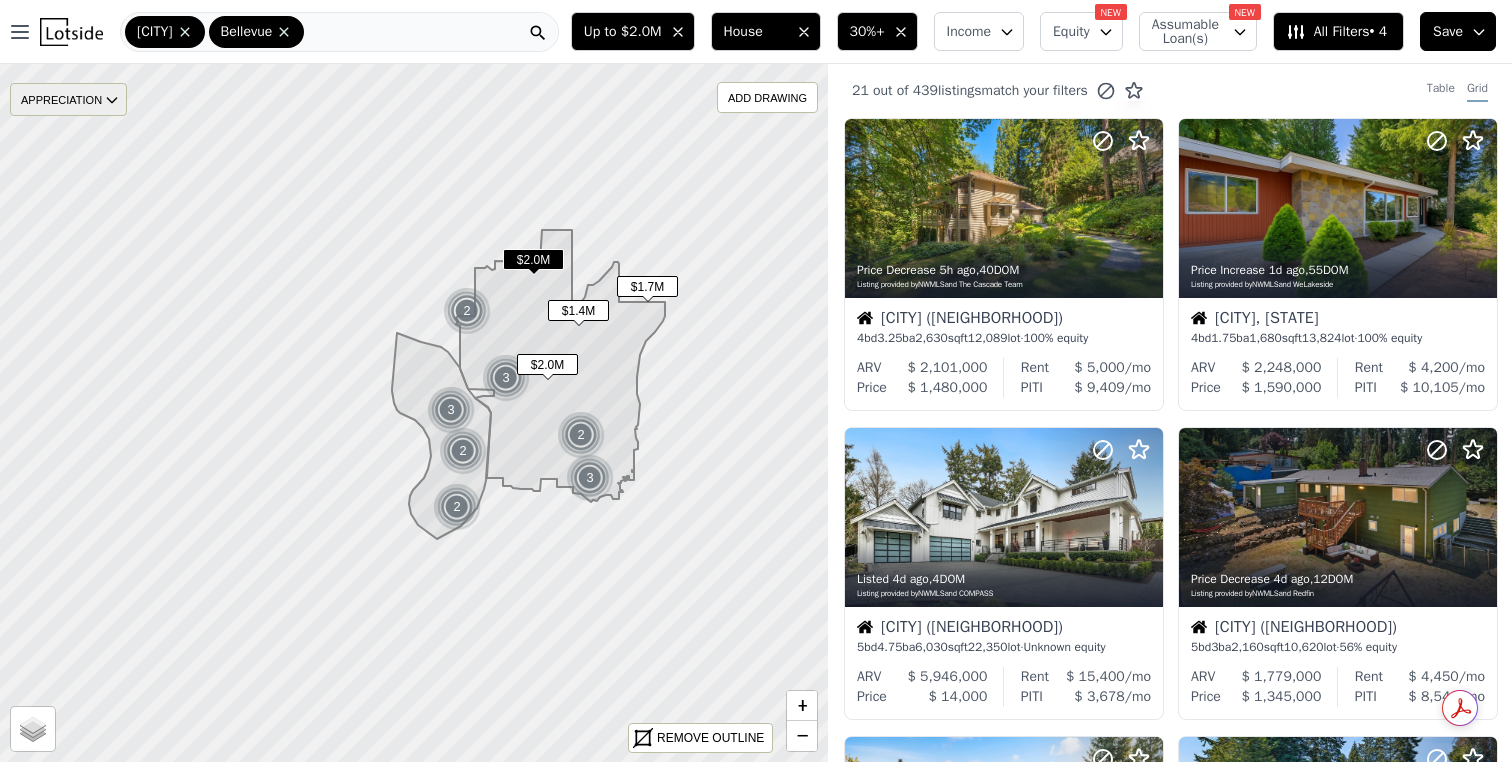 click on "APPRECIATION" at bounding box center [68, 99] 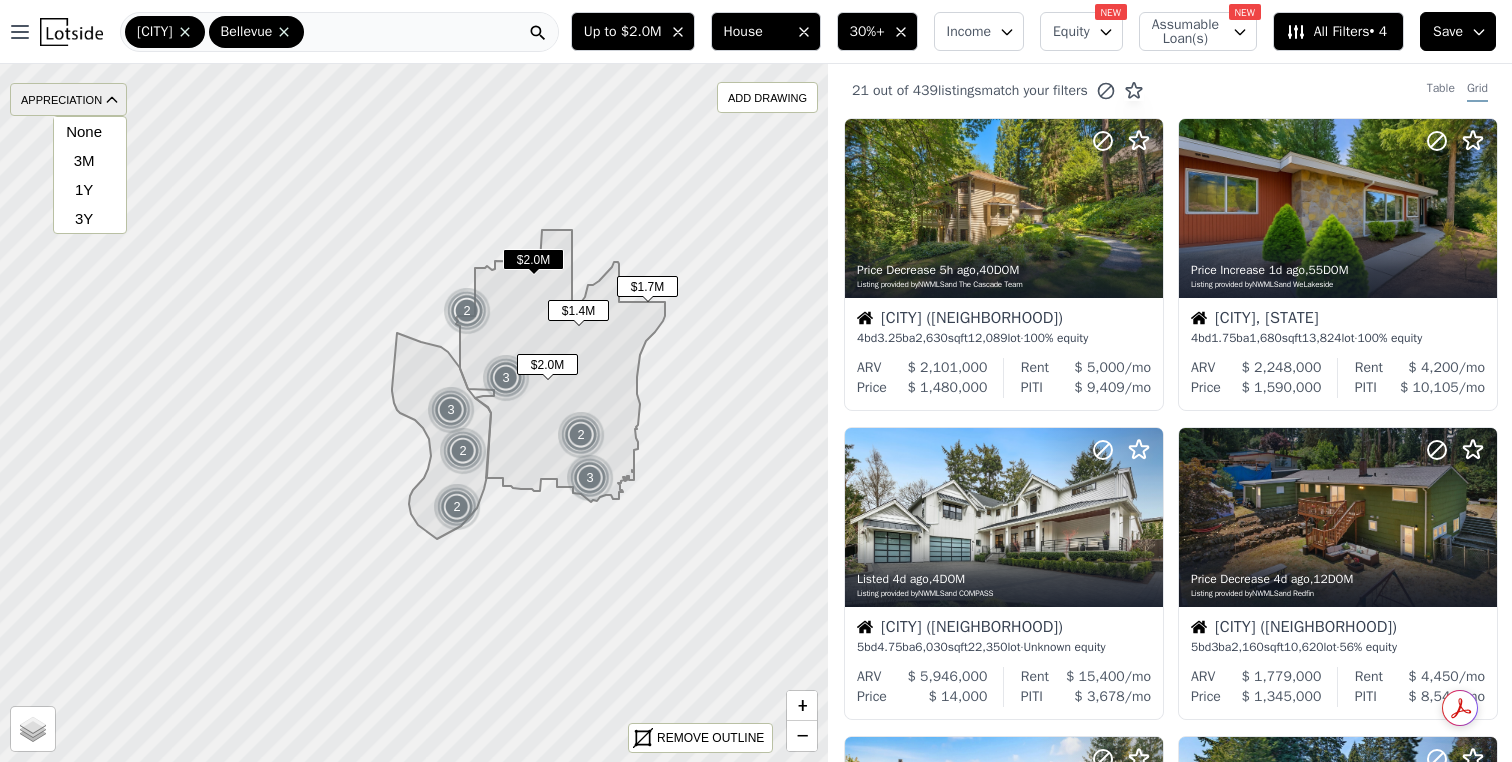 click on "APPRECIATION" at bounding box center (68, 99) 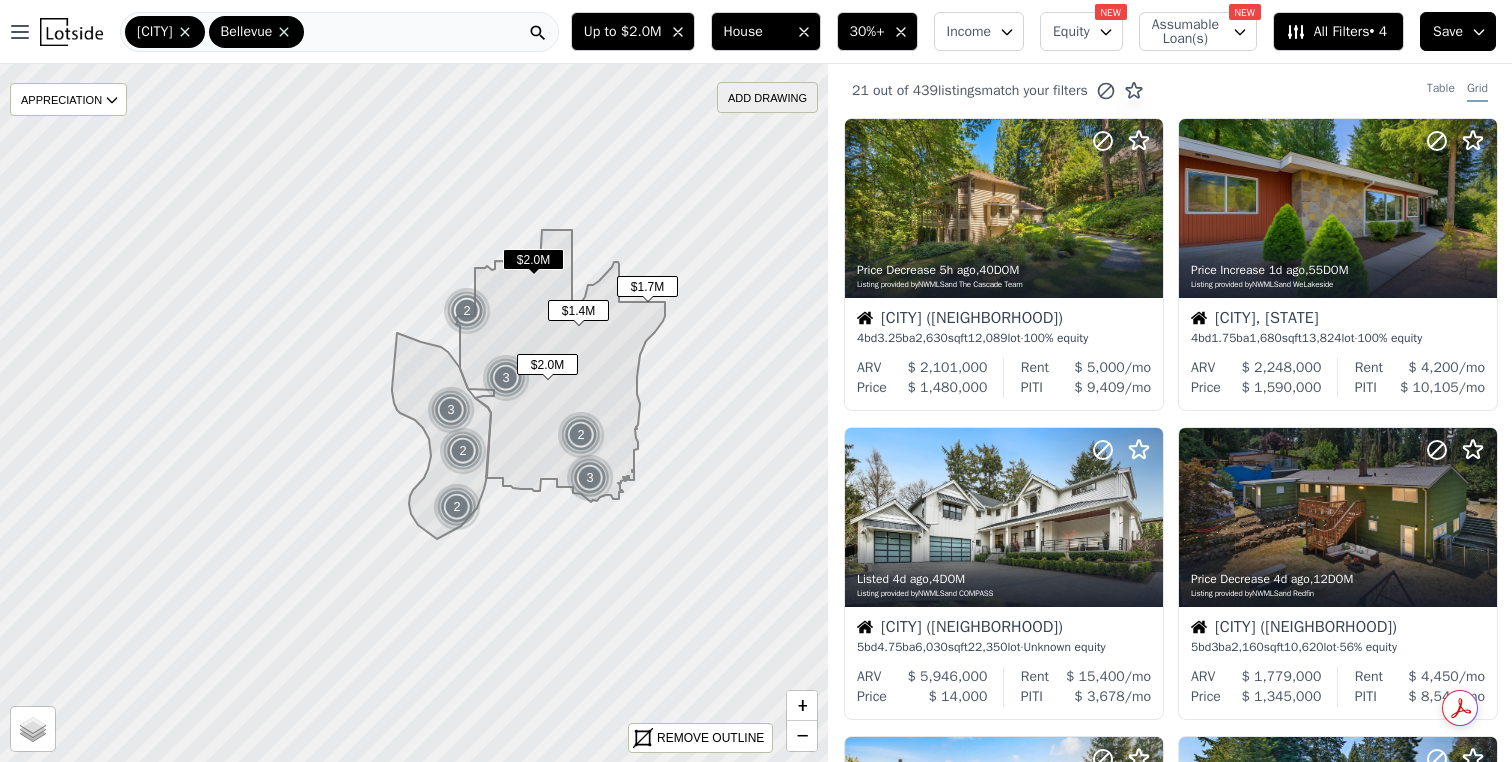 click on "ADD DRAWING" at bounding box center [767, 97] 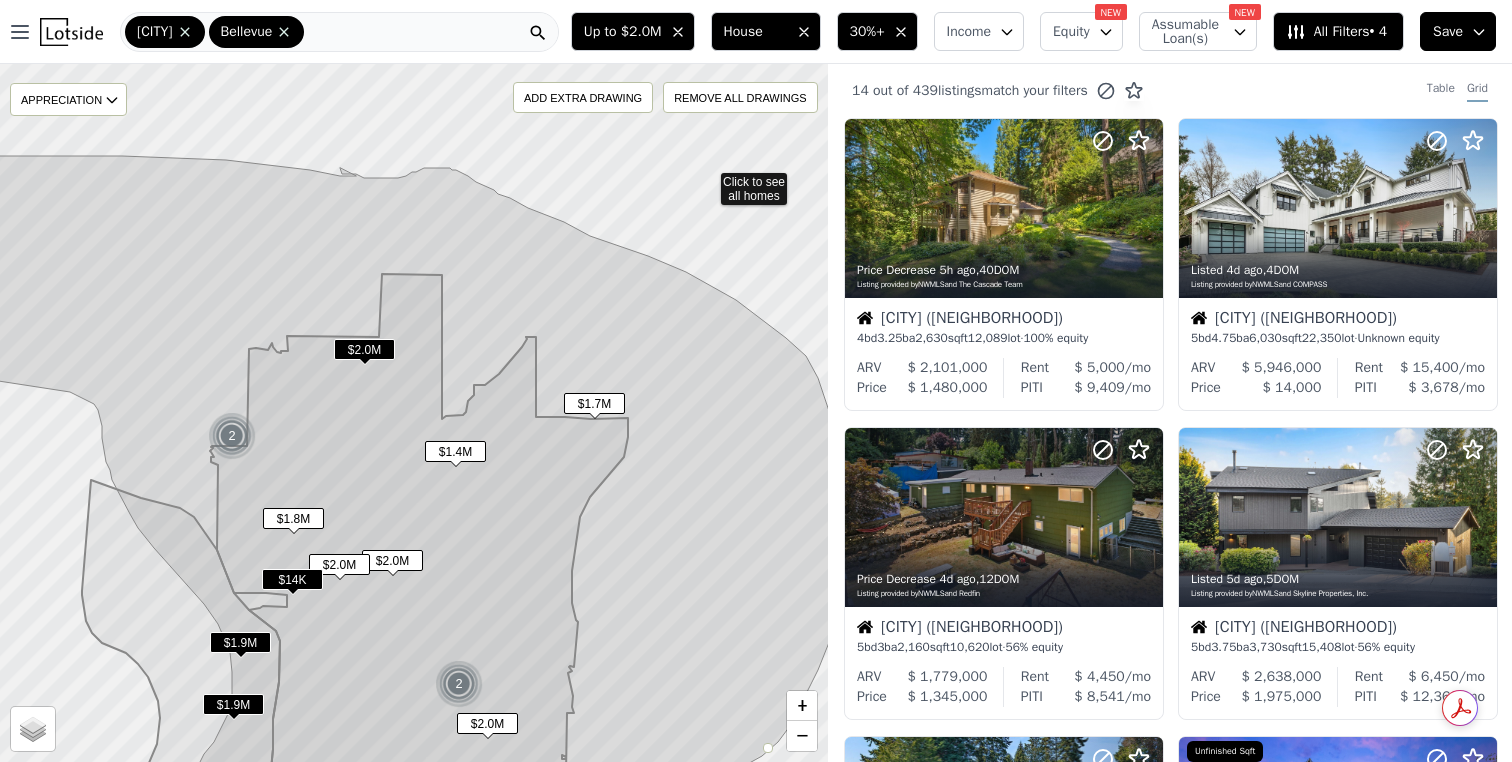 click 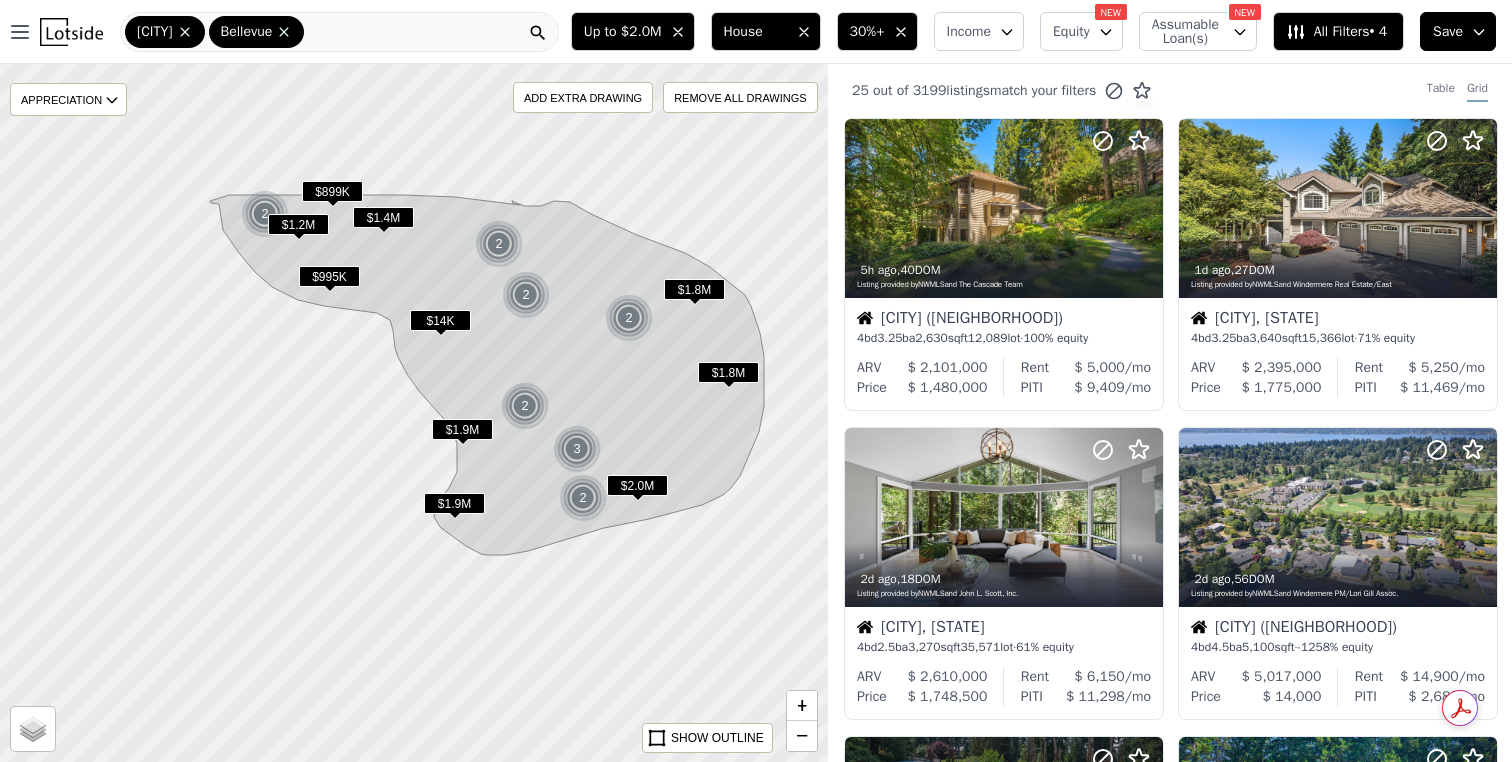 click on "$1.8M" at bounding box center [694, 289] 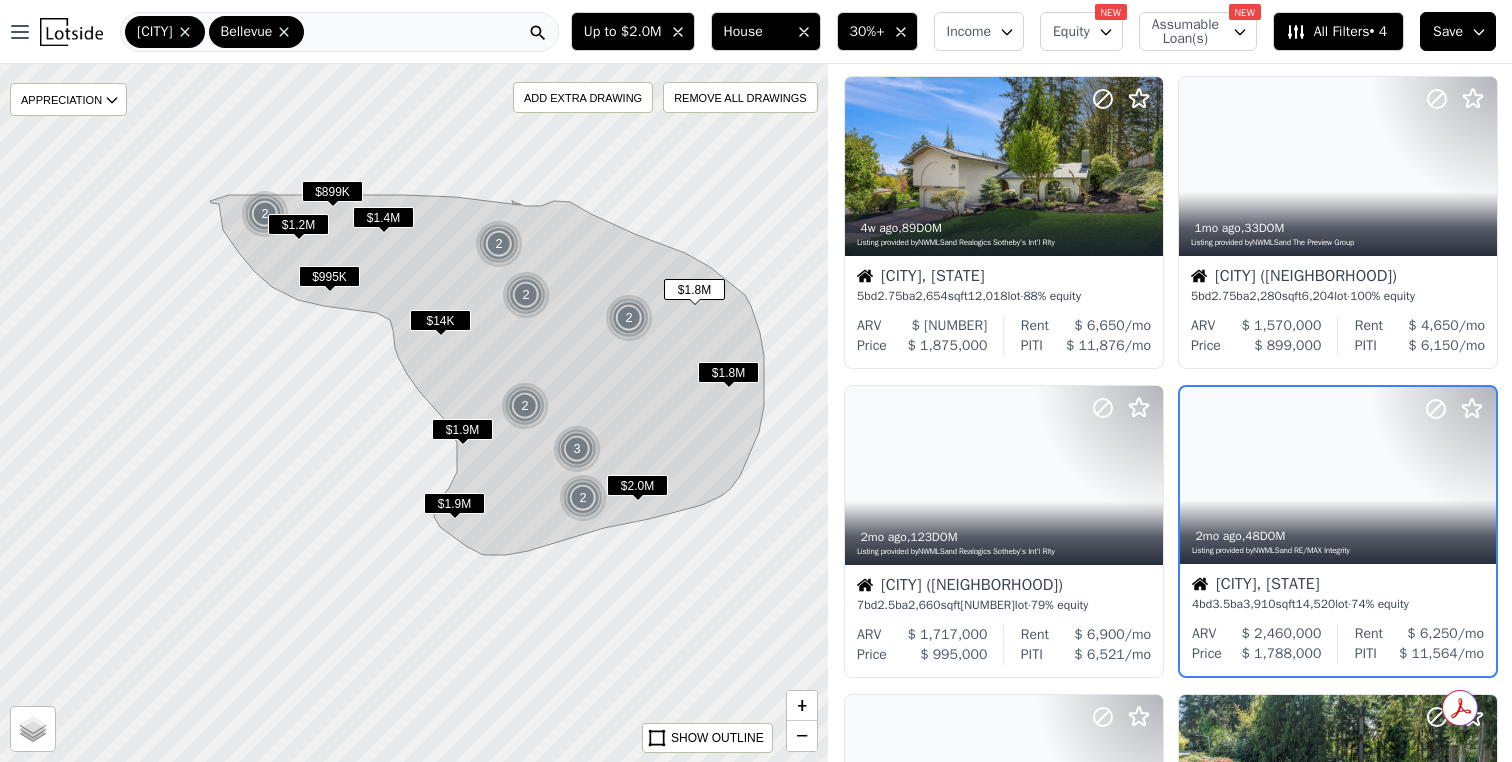 scroll, scrollTop: 746, scrollLeft: 0, axis: vertical 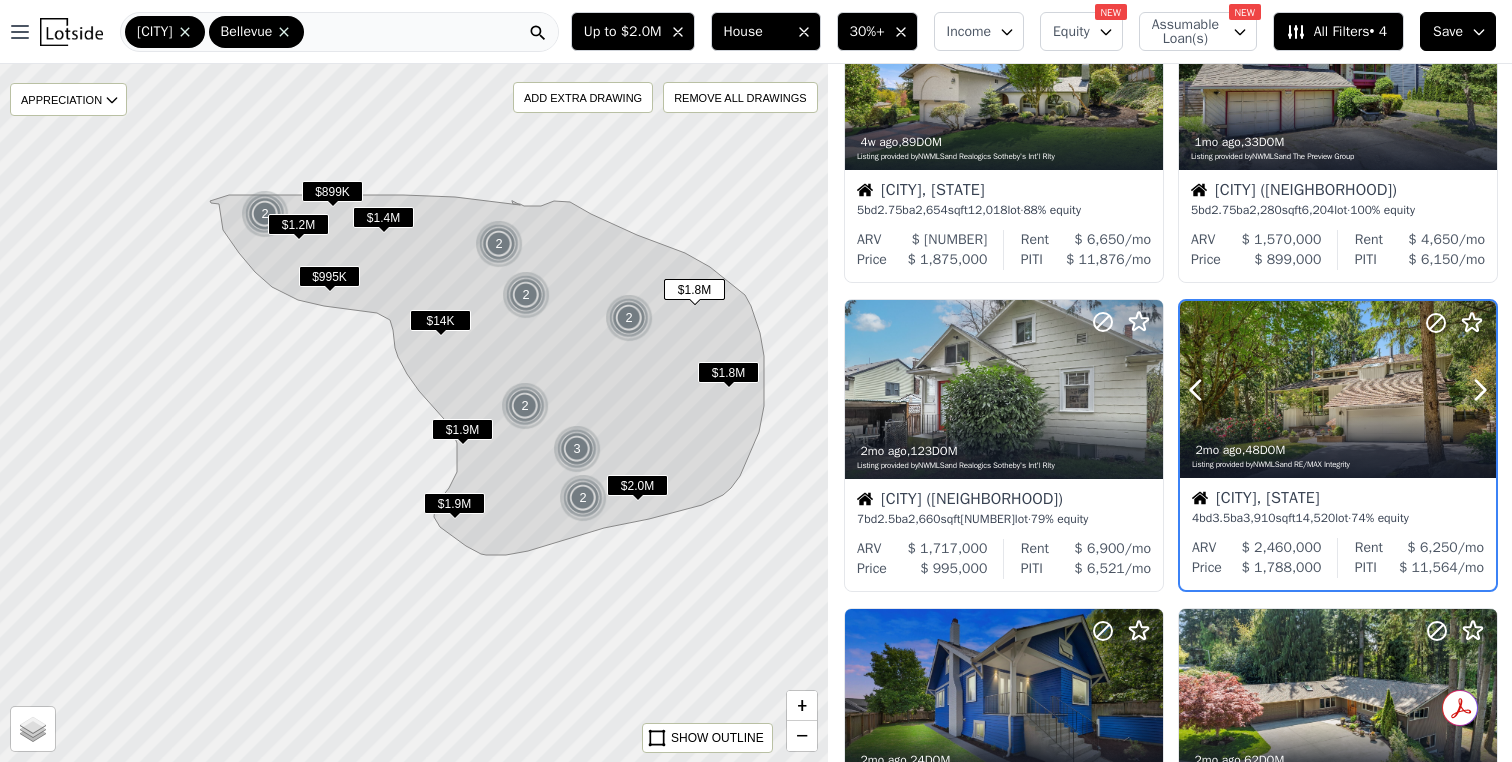 click at bounding box center (1338, 390) 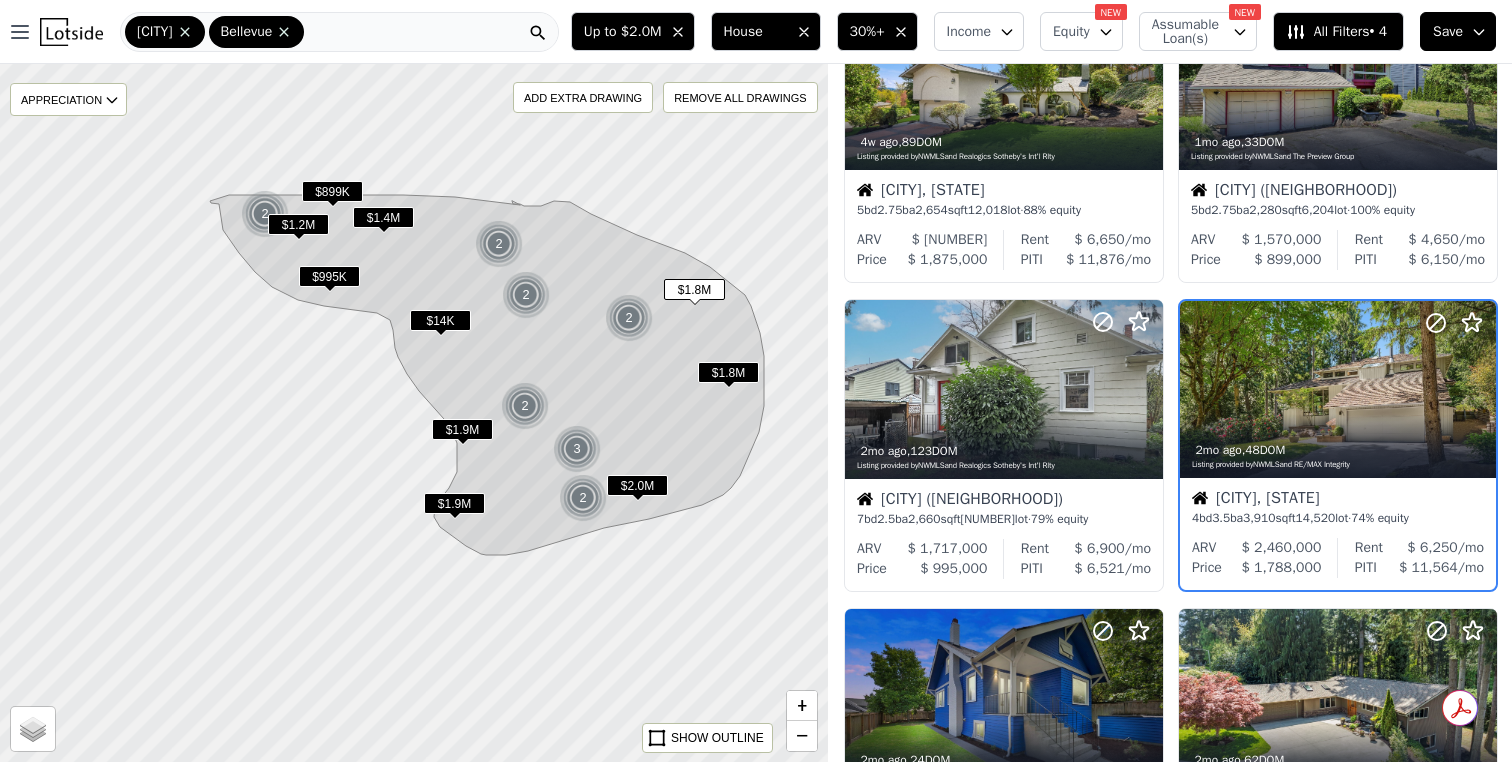 click on "$1.8M" at bounding box center [728, 372] 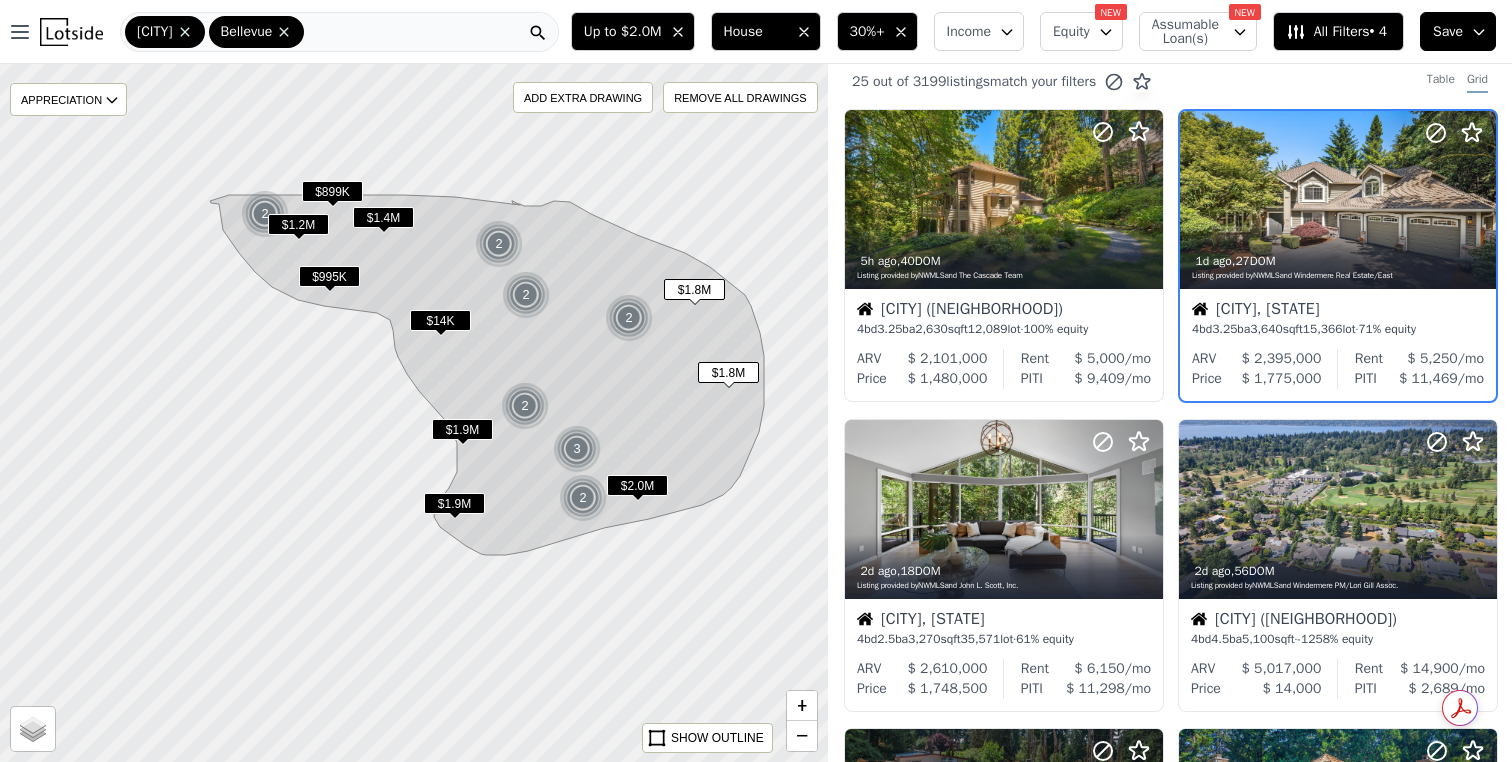 scroll, scrollTop: 0, scrollLeft: 0, axis: both 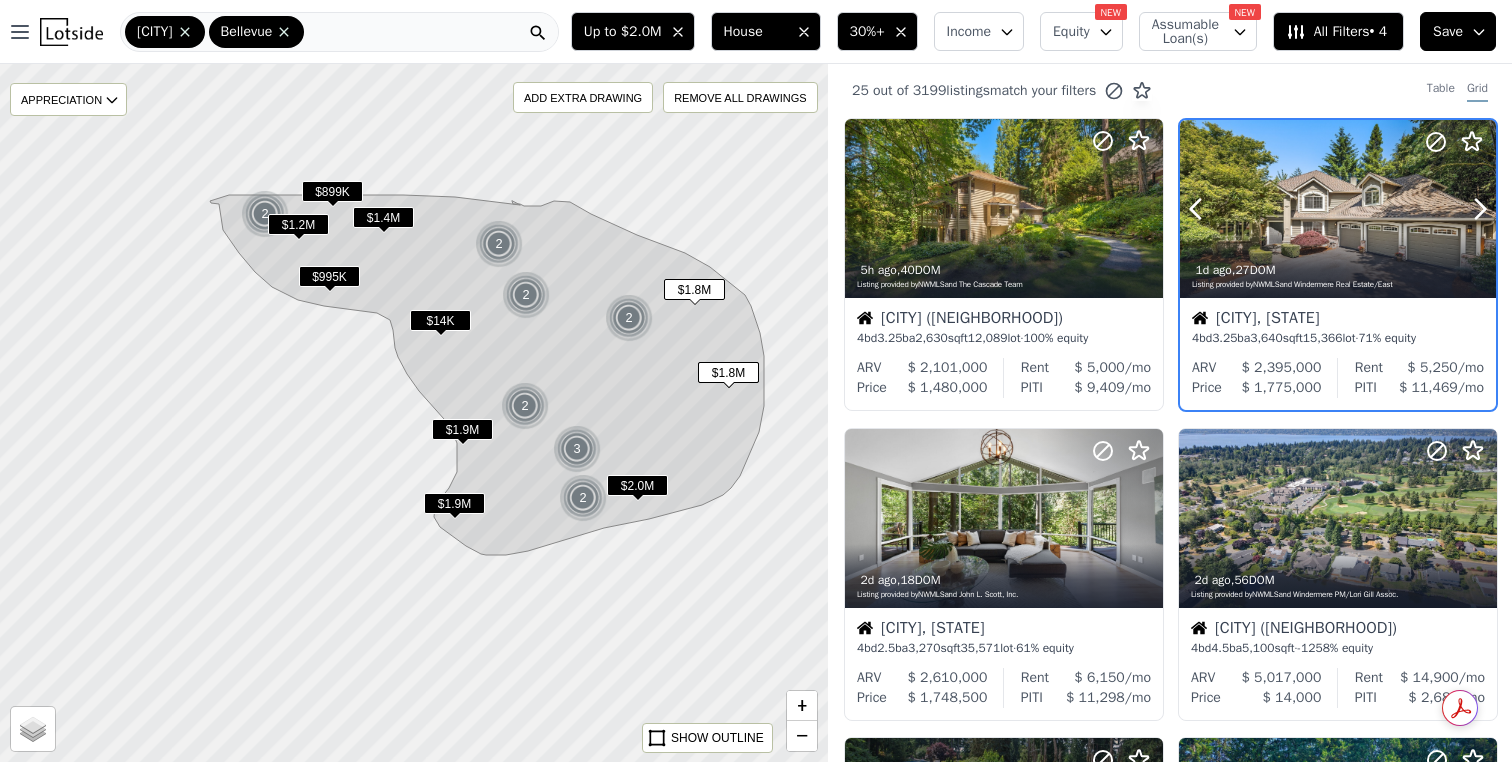 click at bounding box center [1338, 252] 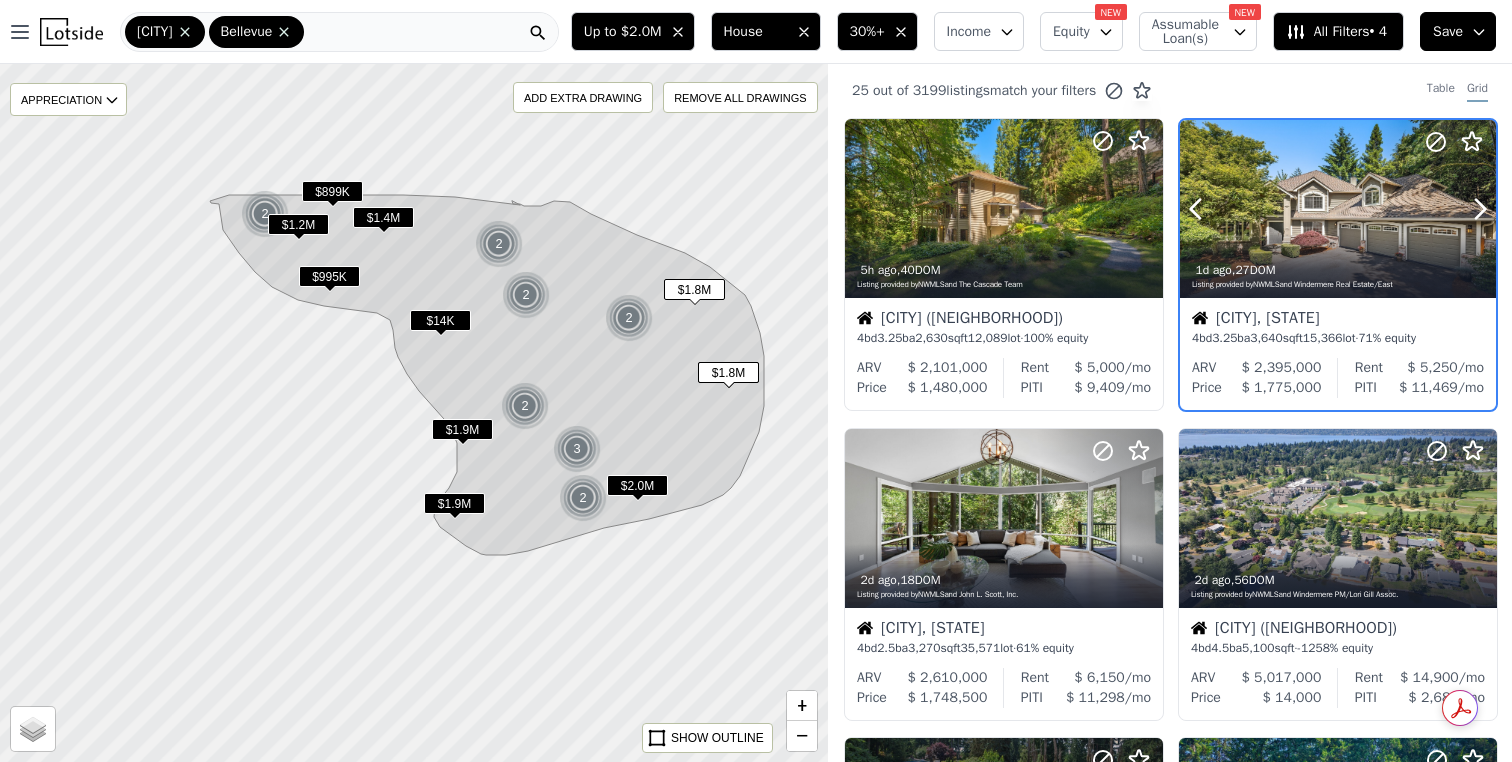 click at bounding box center (1338, 209) 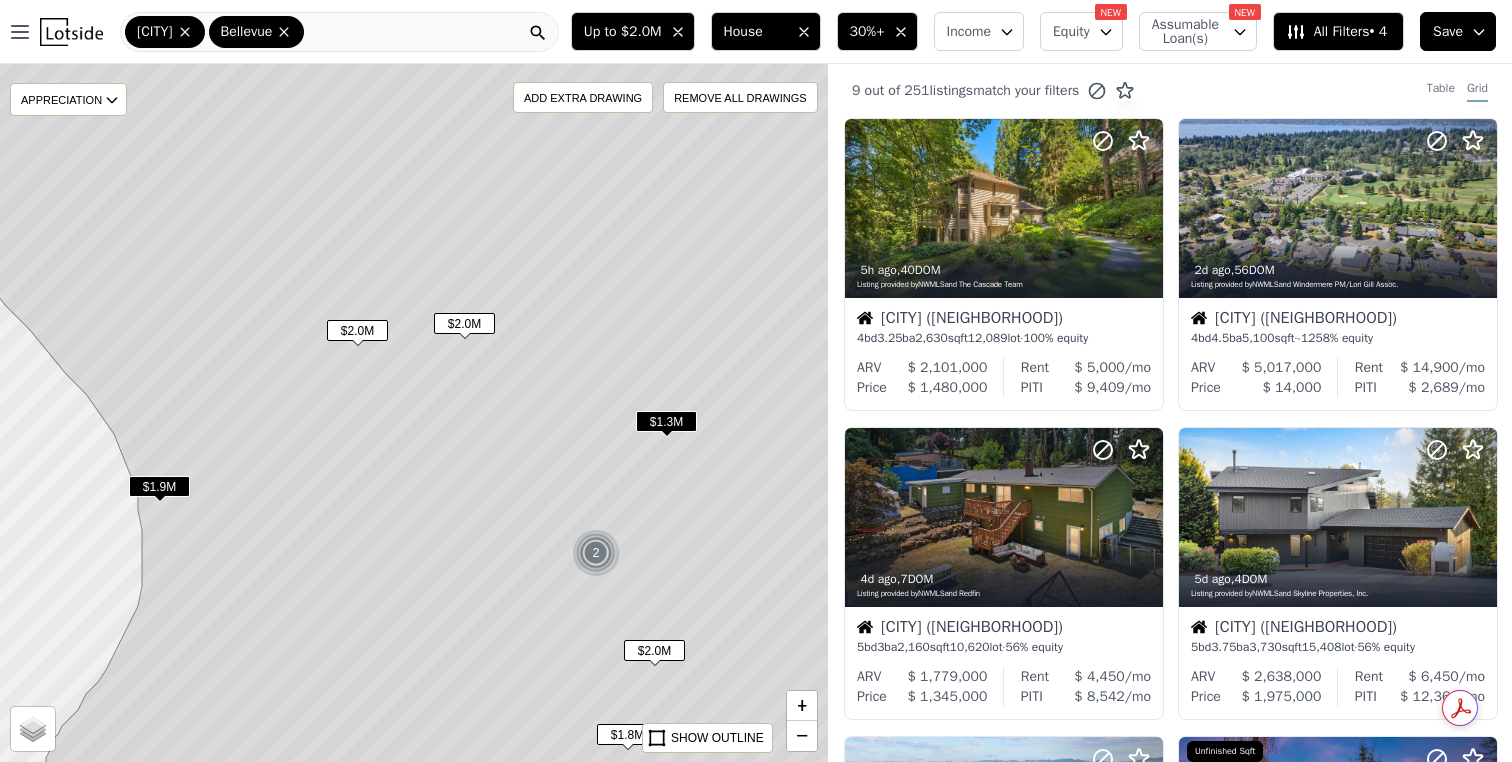 click on "$1.3M" at bounding box center (666, 421) 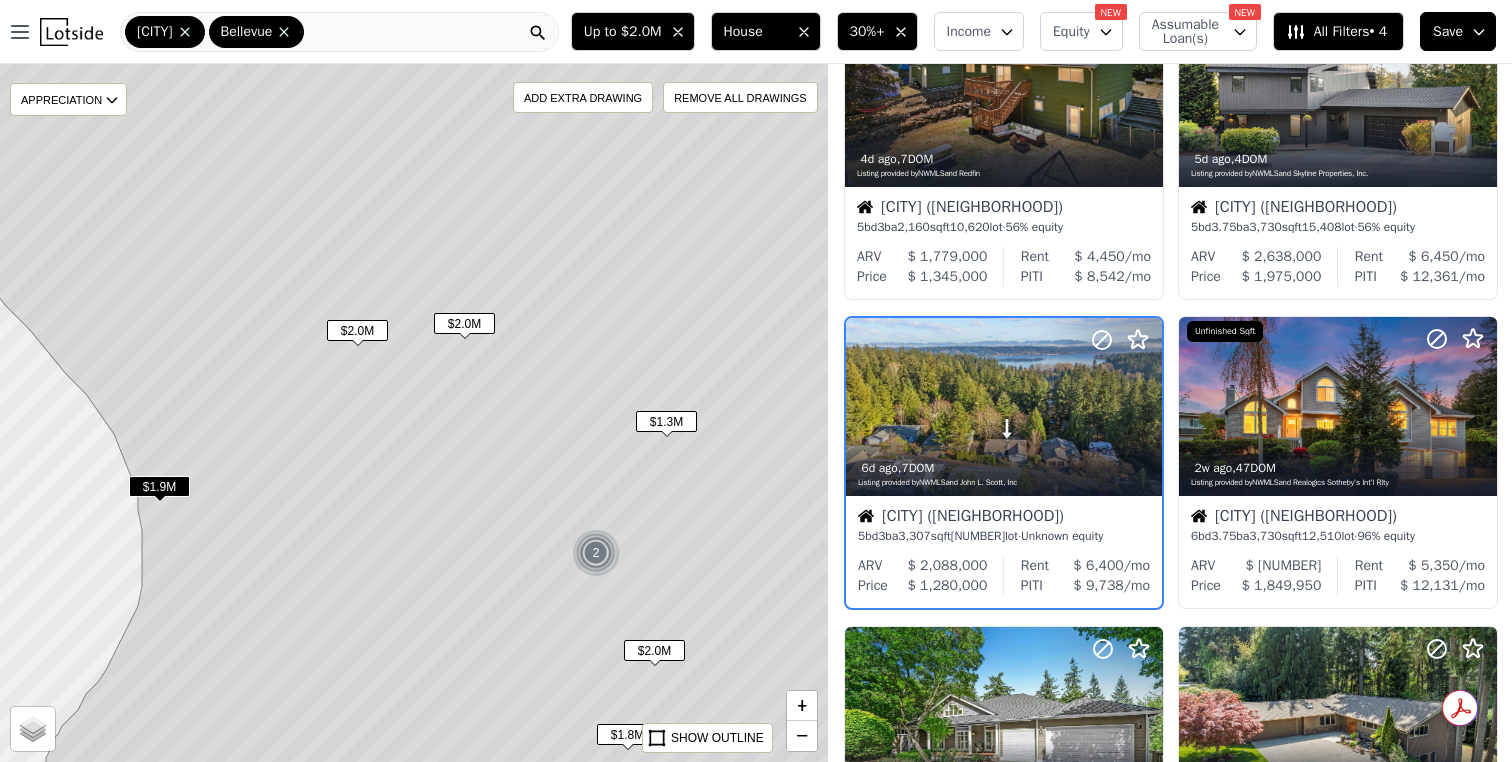 scroll, scrollTop: 437, scrollLeft: 0, axis: vertical 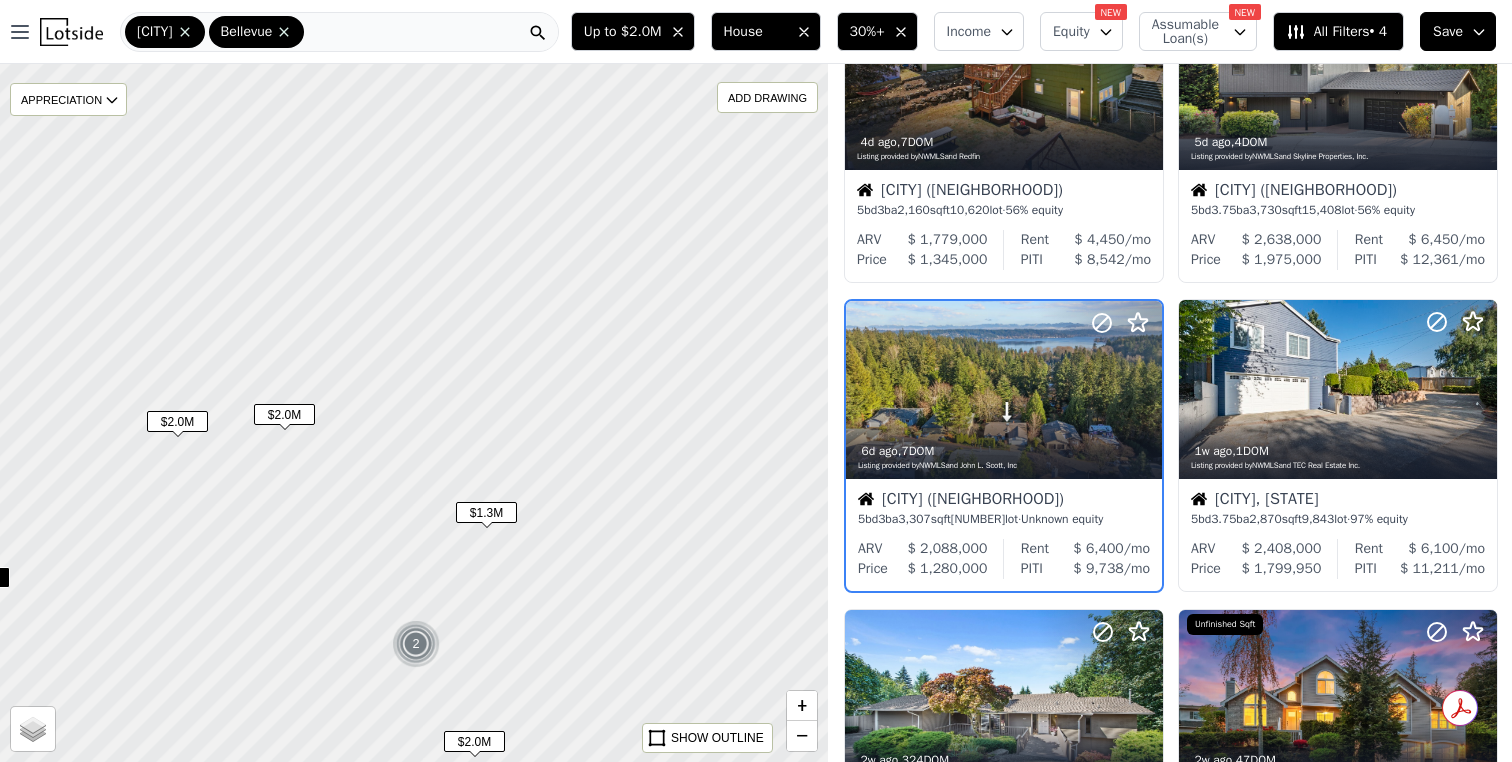 drag, startPoint x: 709, startPoint y: 242, endPoint x: 527, endPoint y: 333, distance: 203.4822 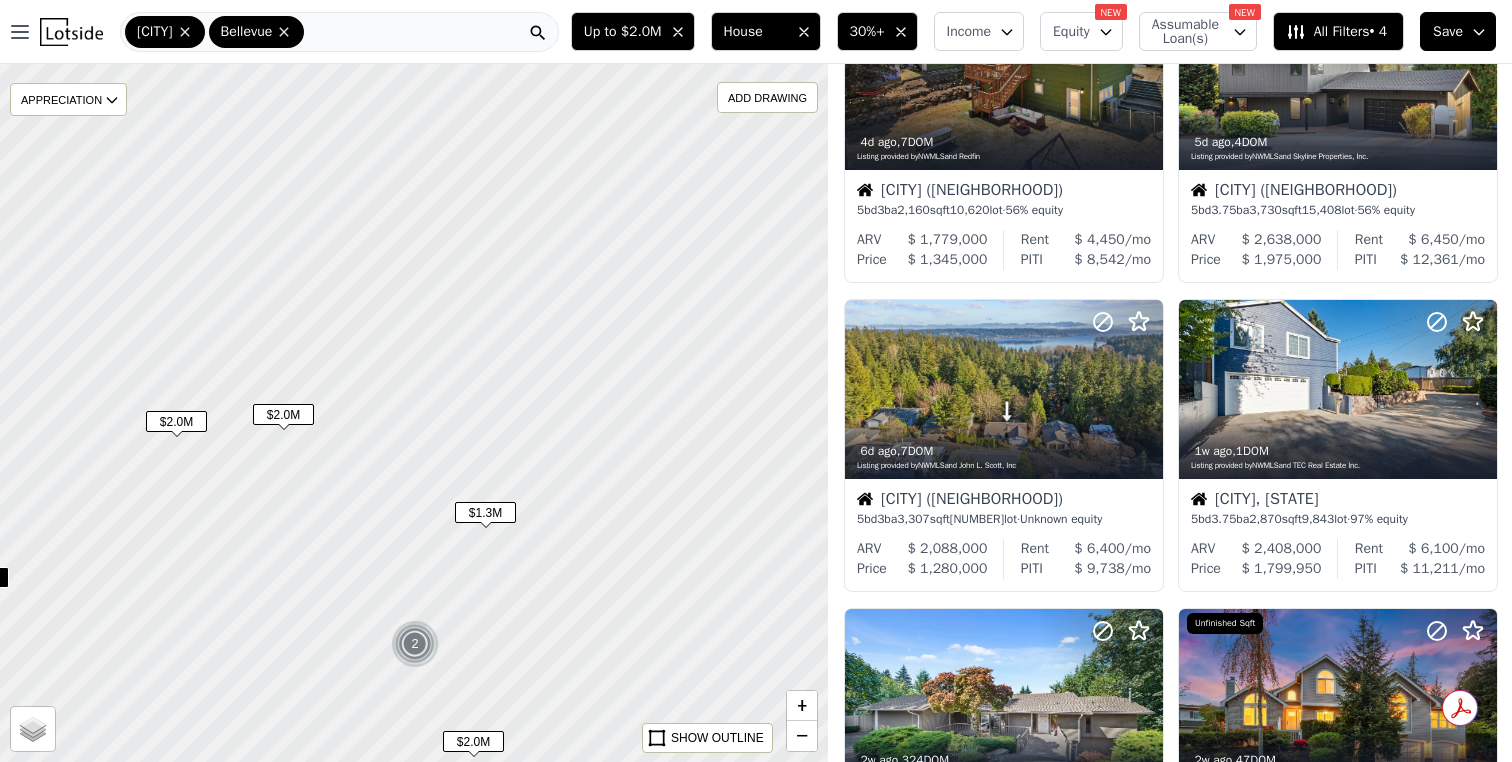 scroll, scrollTop: 128, scrollLeft: 0, axis: vertical 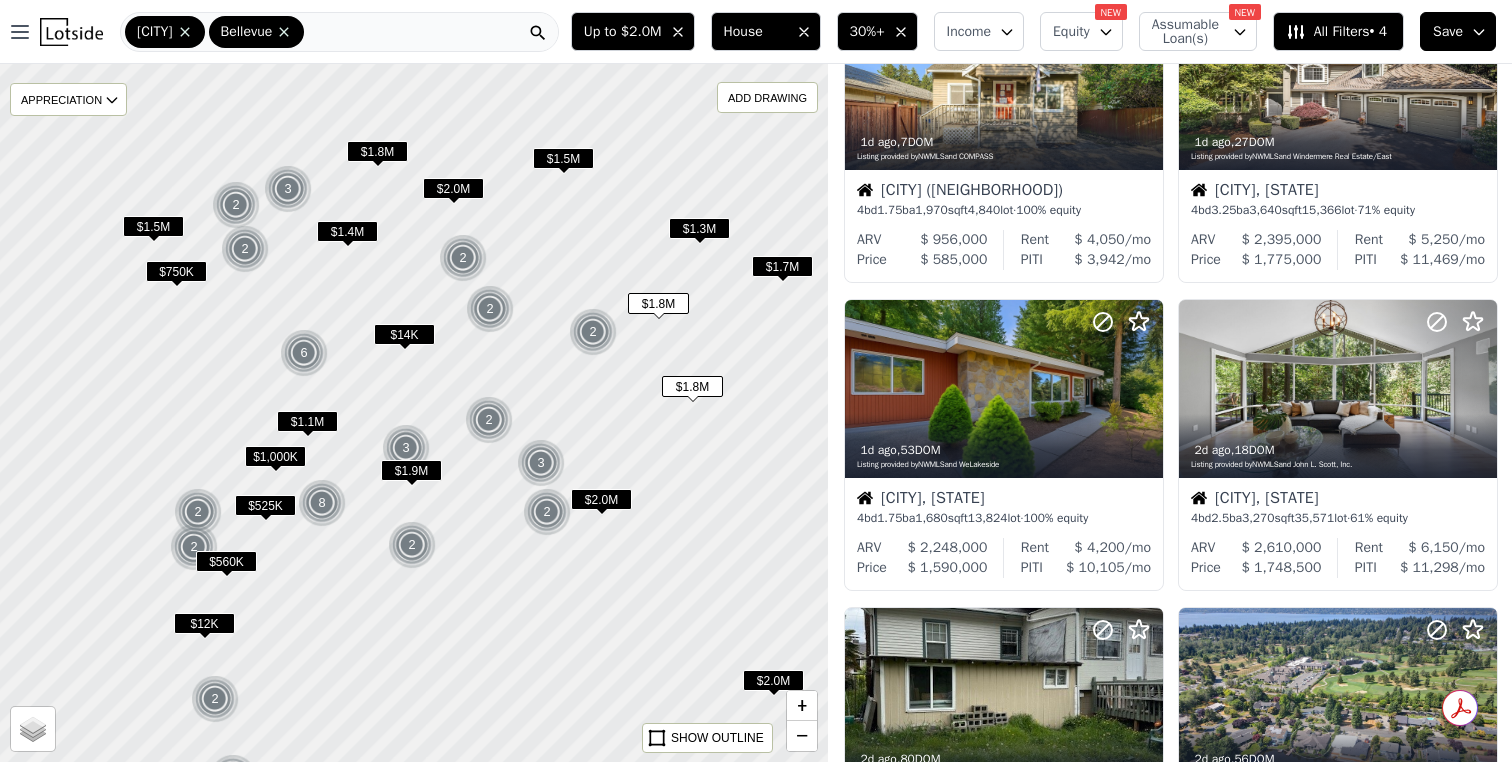 drag, startPoint x: 349, startPoint y: 266, endPoint x: 489, endPoint y: 357, distance: 166.97604 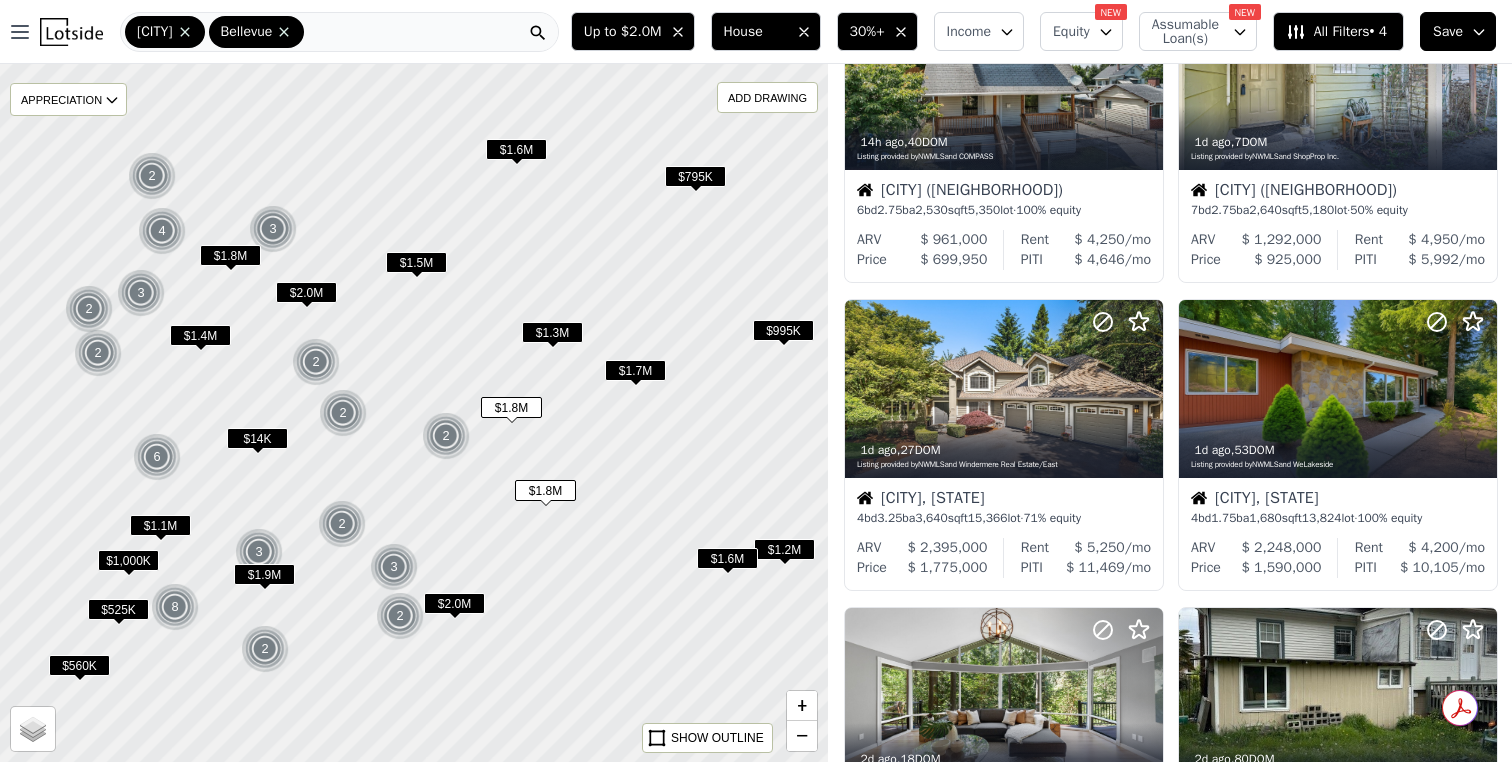 drag, startPoint x: 576, startPoint y: 152, endPoint x: 638, endPoint y: 218, distance: 90.55385 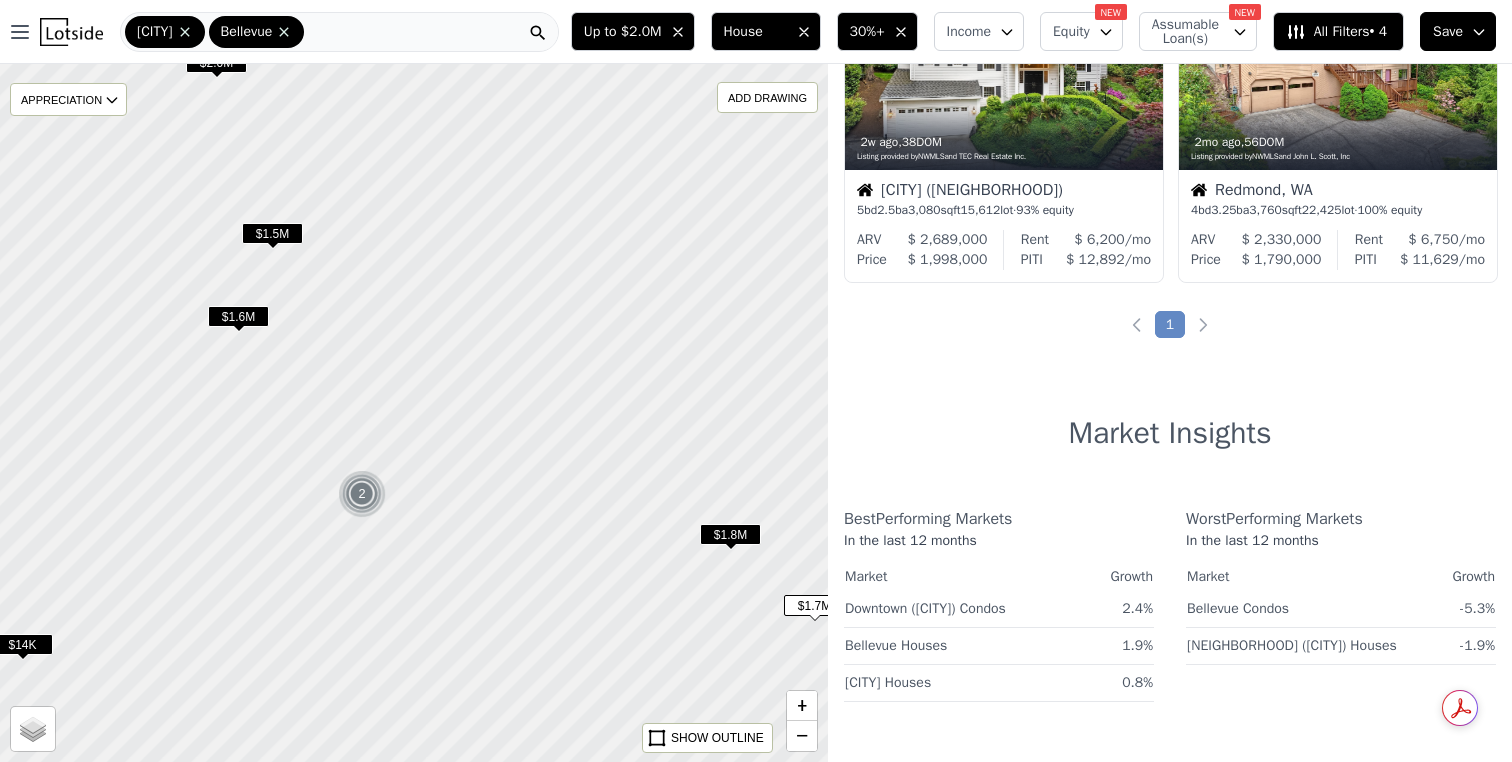 click on "$1.6M" at bounding box center (238, 316) 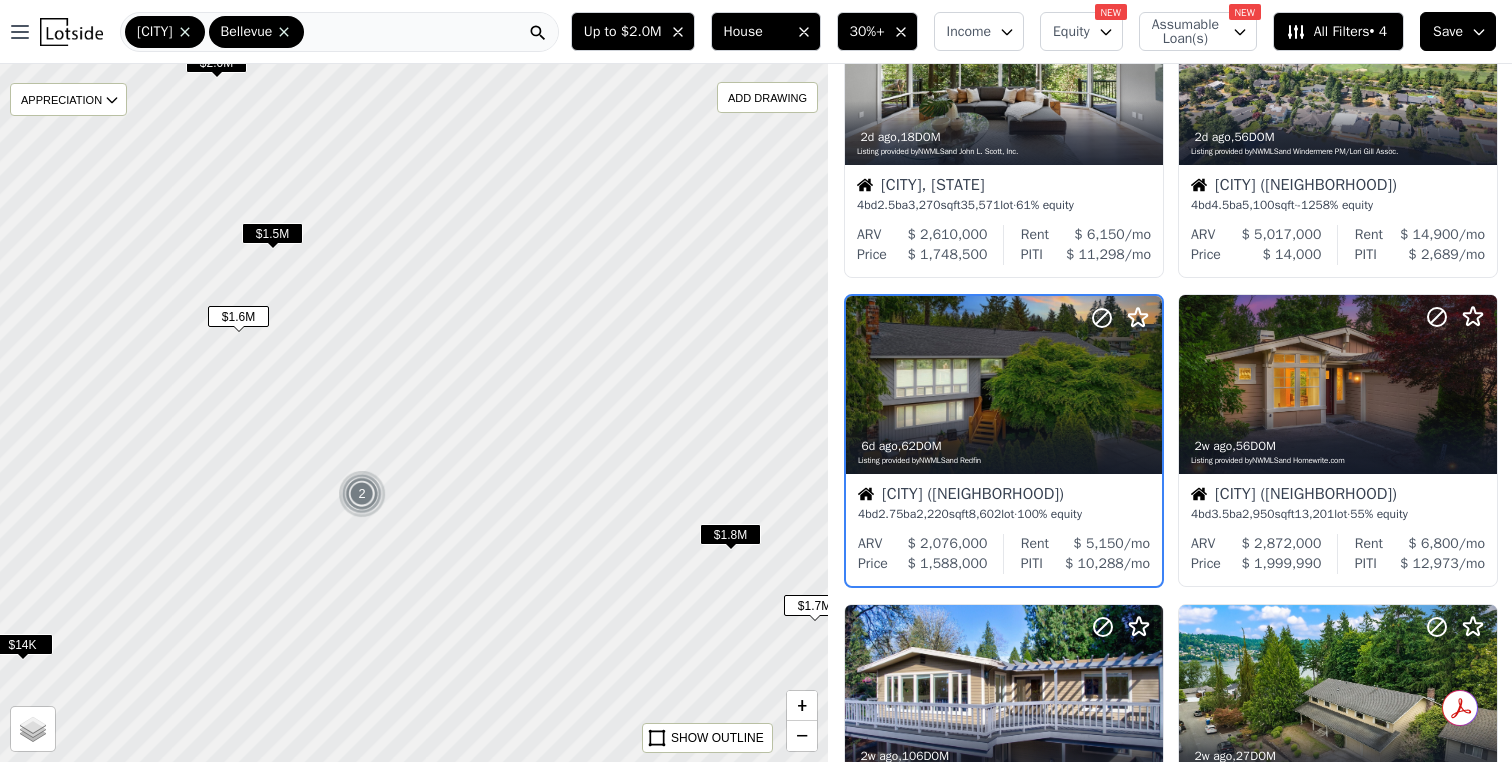 scroll, scrollTop: 129, scrollLeft: 0, axis: vertical 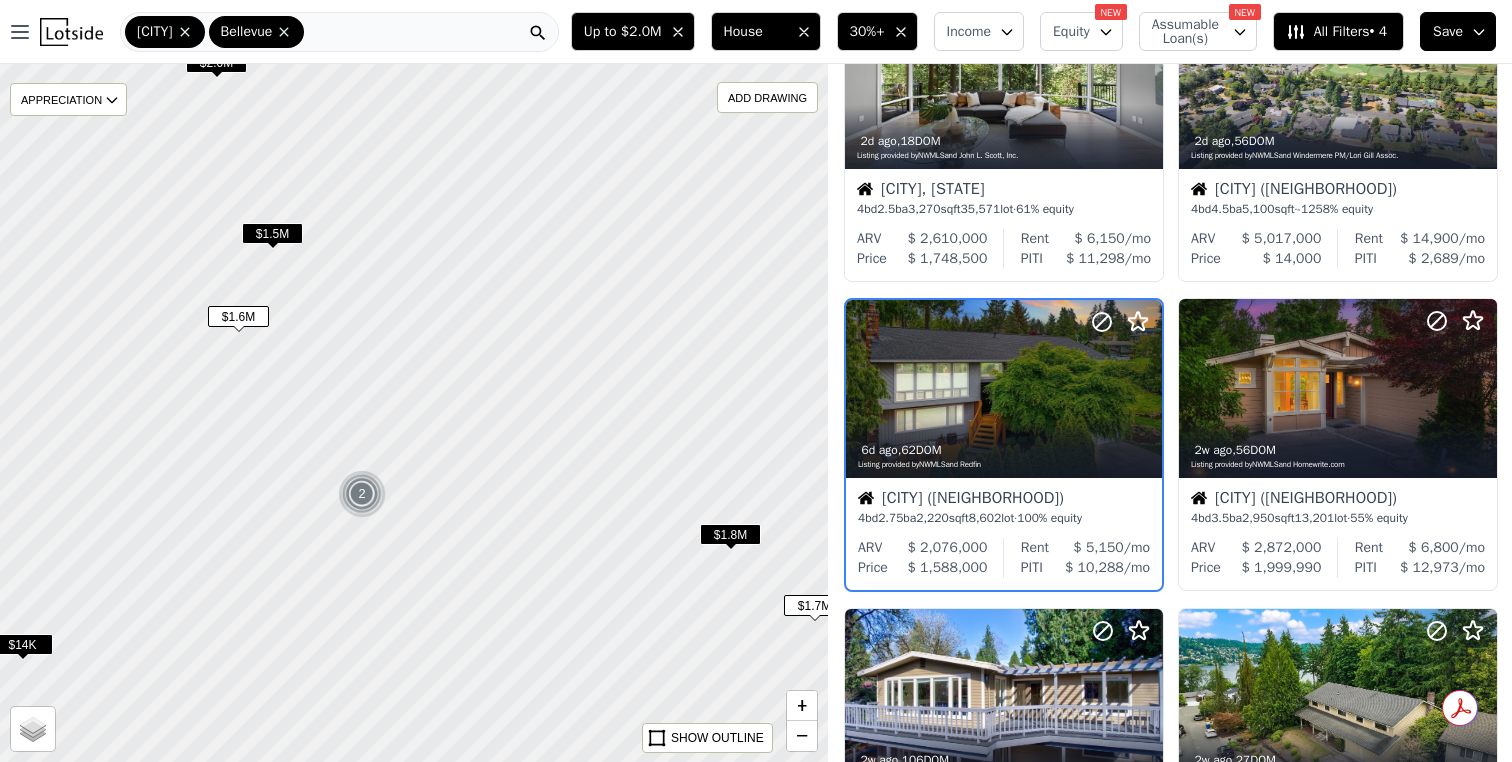 click on "$1.5M" at bounding box center [272, 233] 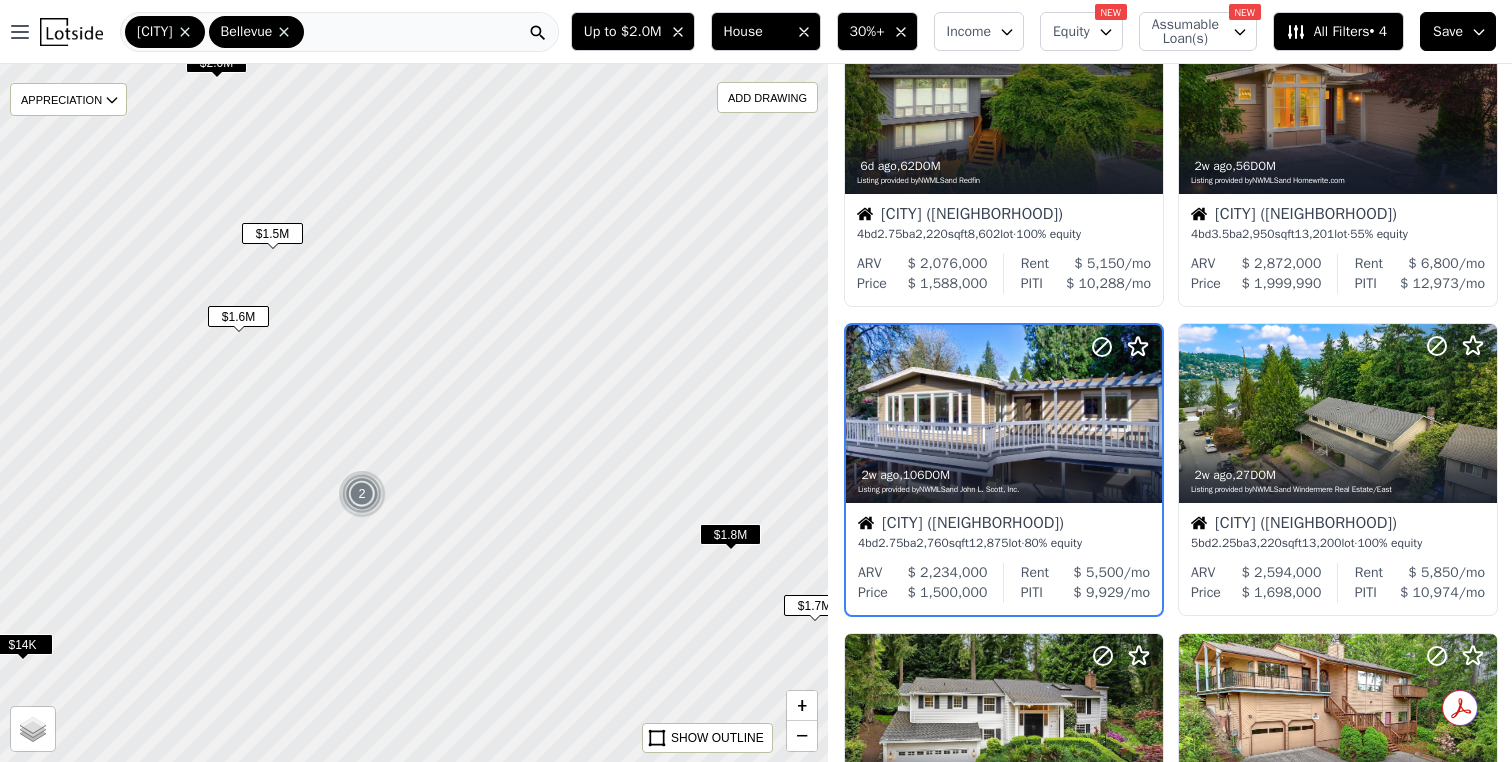 scroll, scrollTop: 437, scrollLeft: 0, axis: vertical 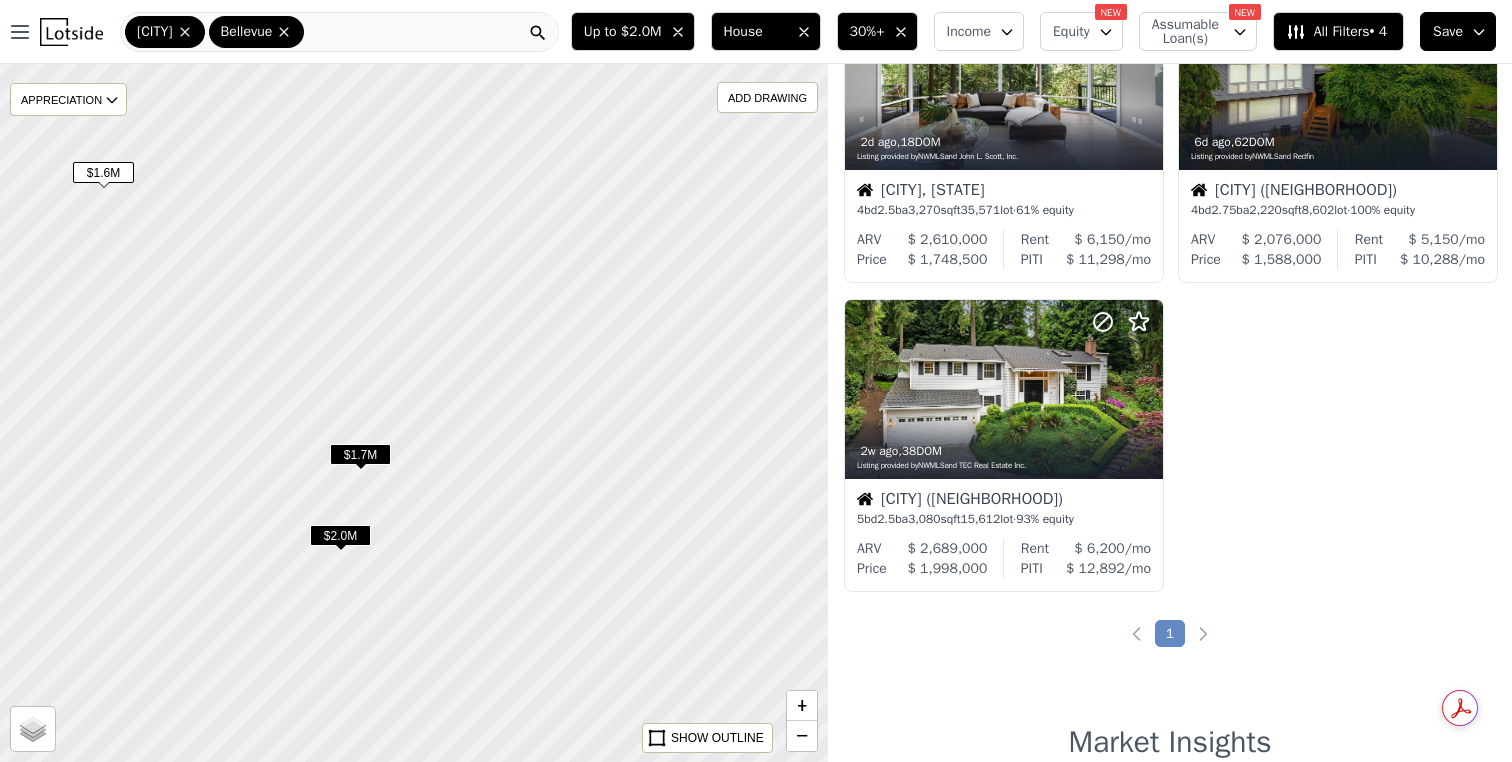 click on "$1.7M" at bounding box center (360, 454) 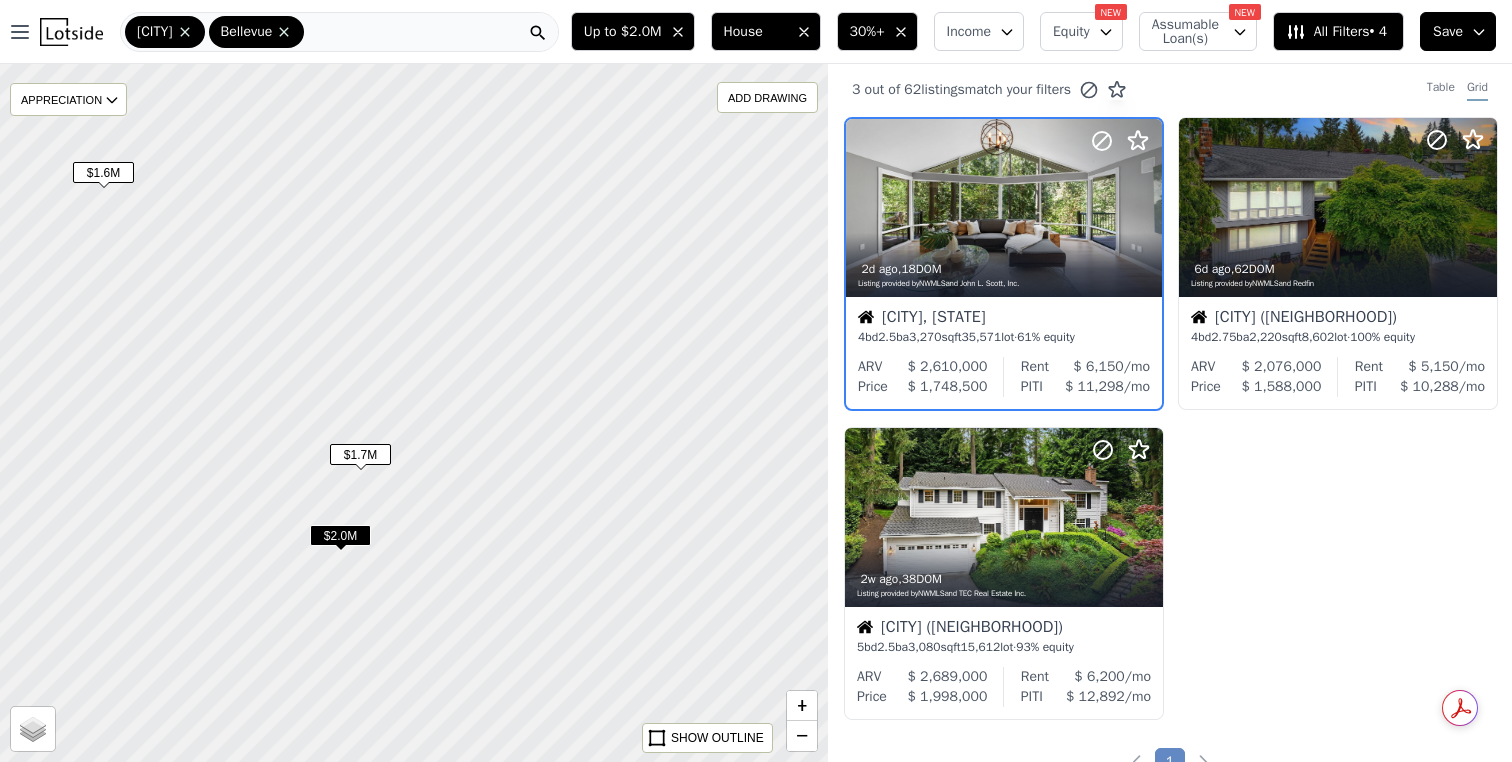 scroll, scrollTop: 0, scrollLeft: 0, axis: both 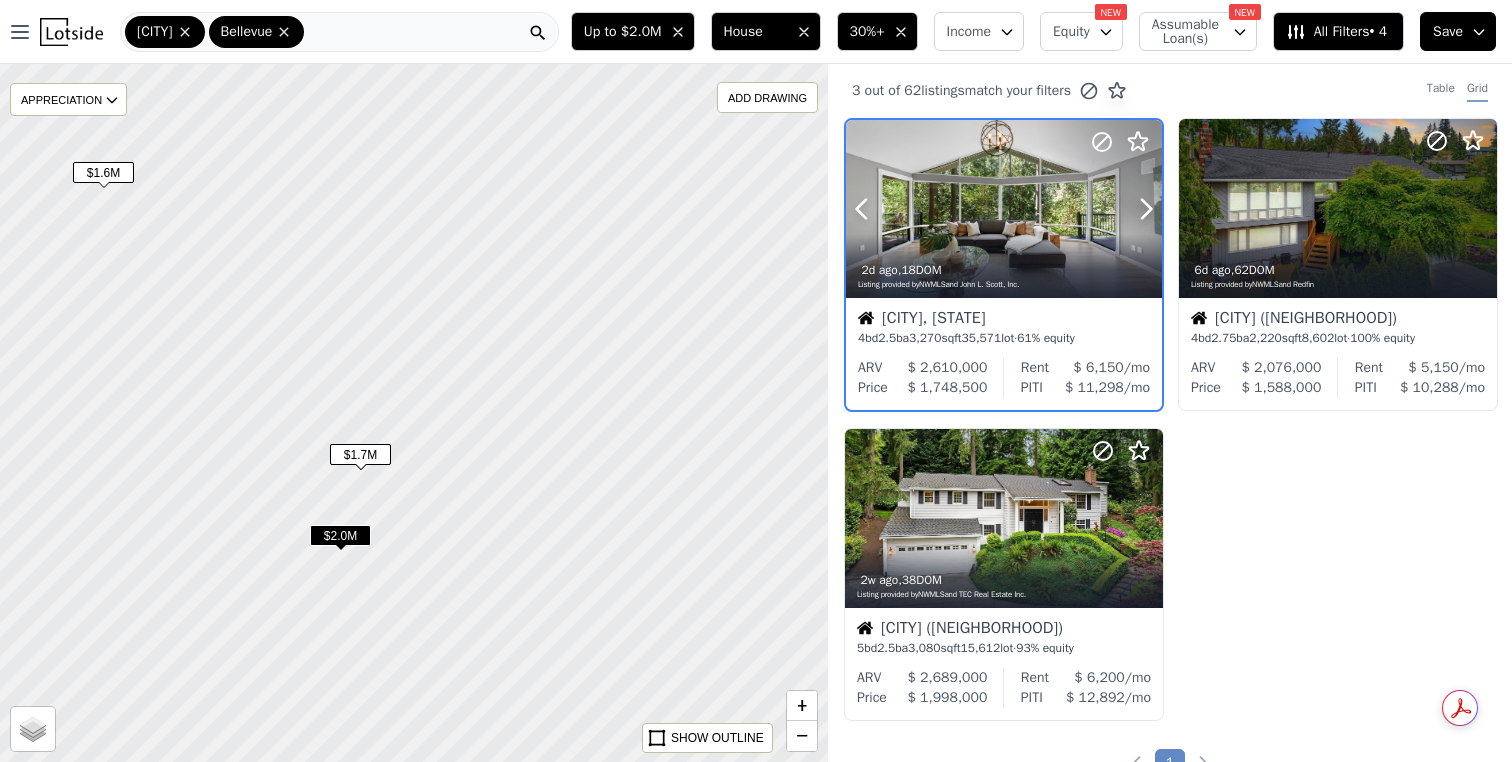 click at bounding box center [1004, 209] 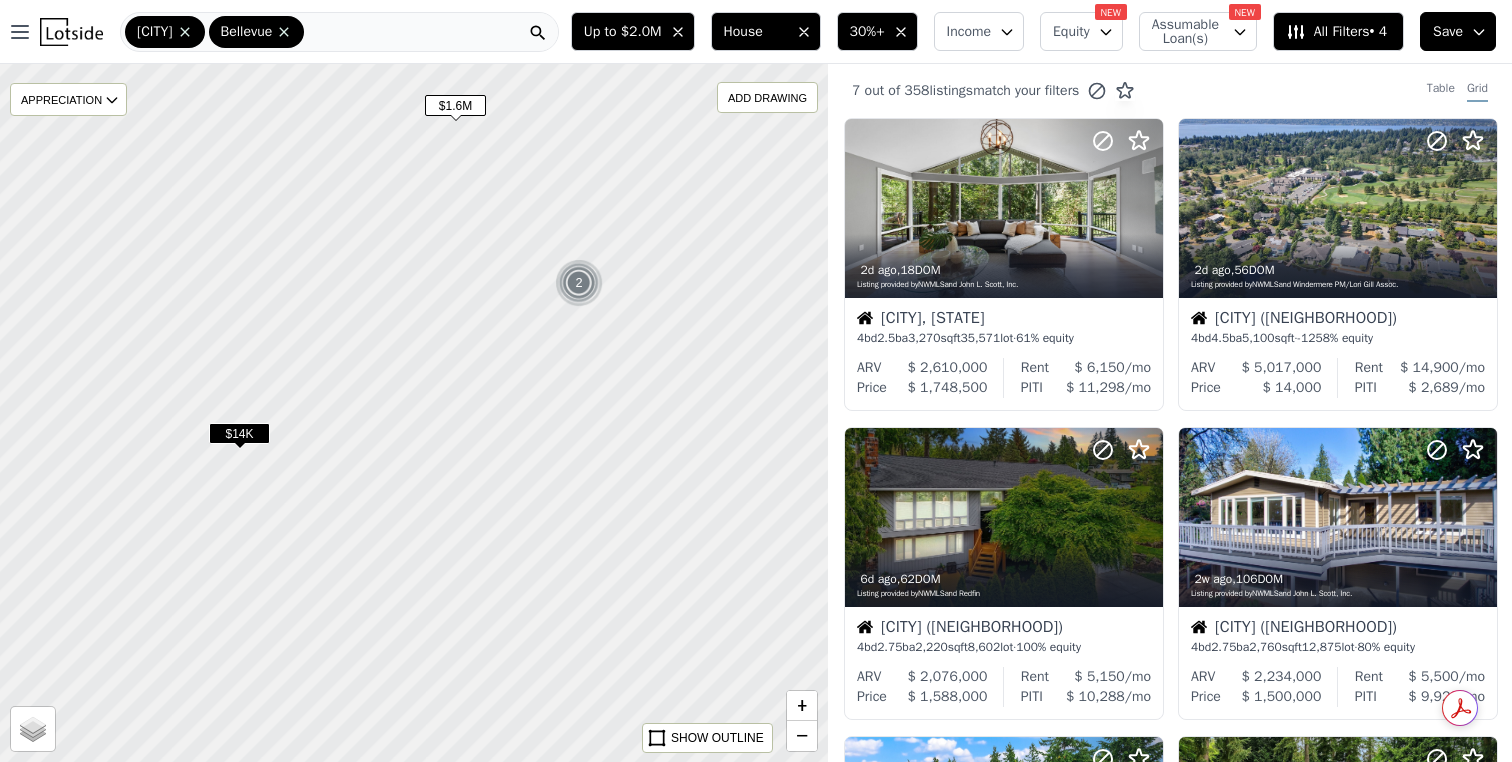 drag, startPoint x: 489, startPoint y: 571, endPoint x: 727, endPoint y: 424, distance: 279.73737 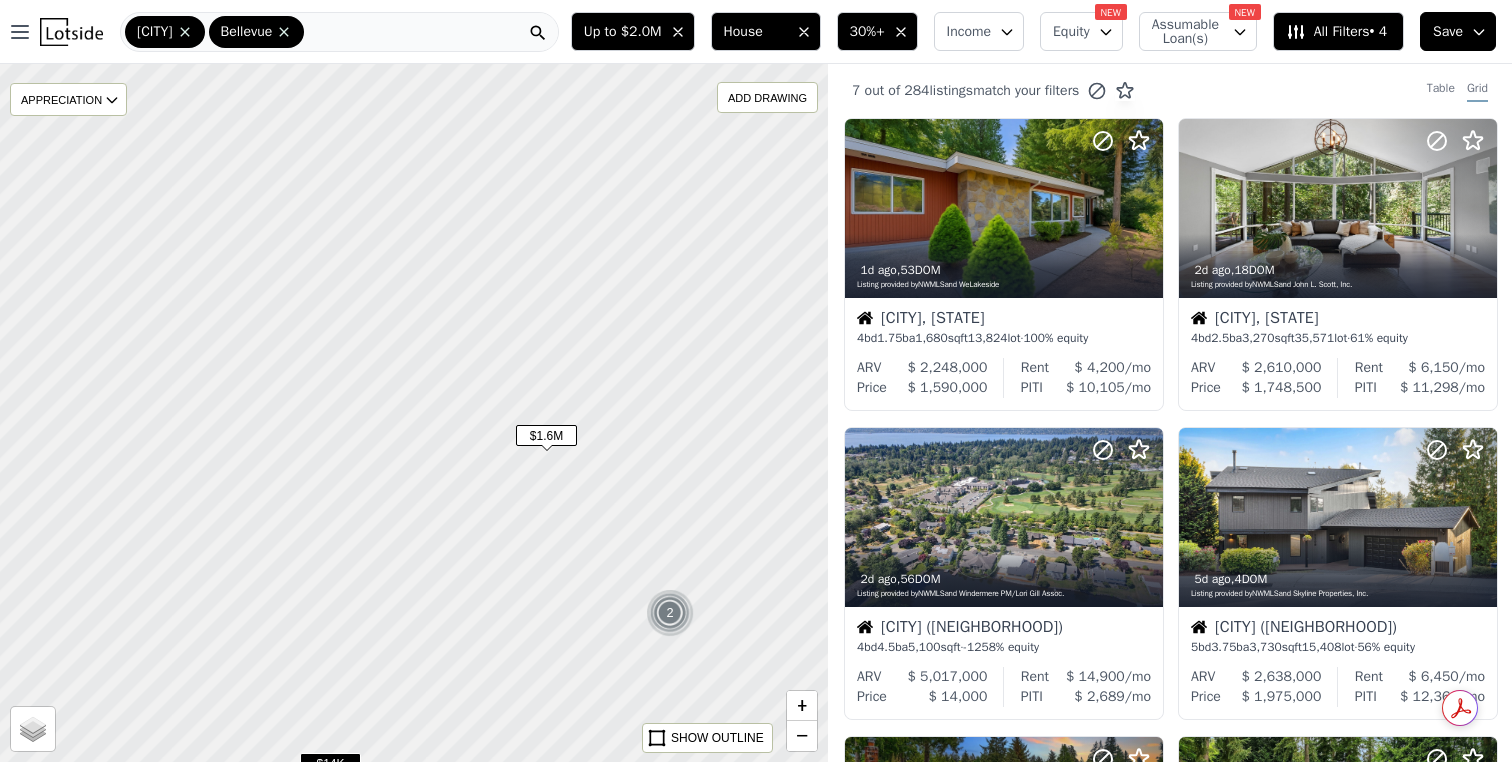 drag, startPoint x: 595, startPoint y: 201, endPoint x: 686, endPoint y: 531, distance: 342.3171 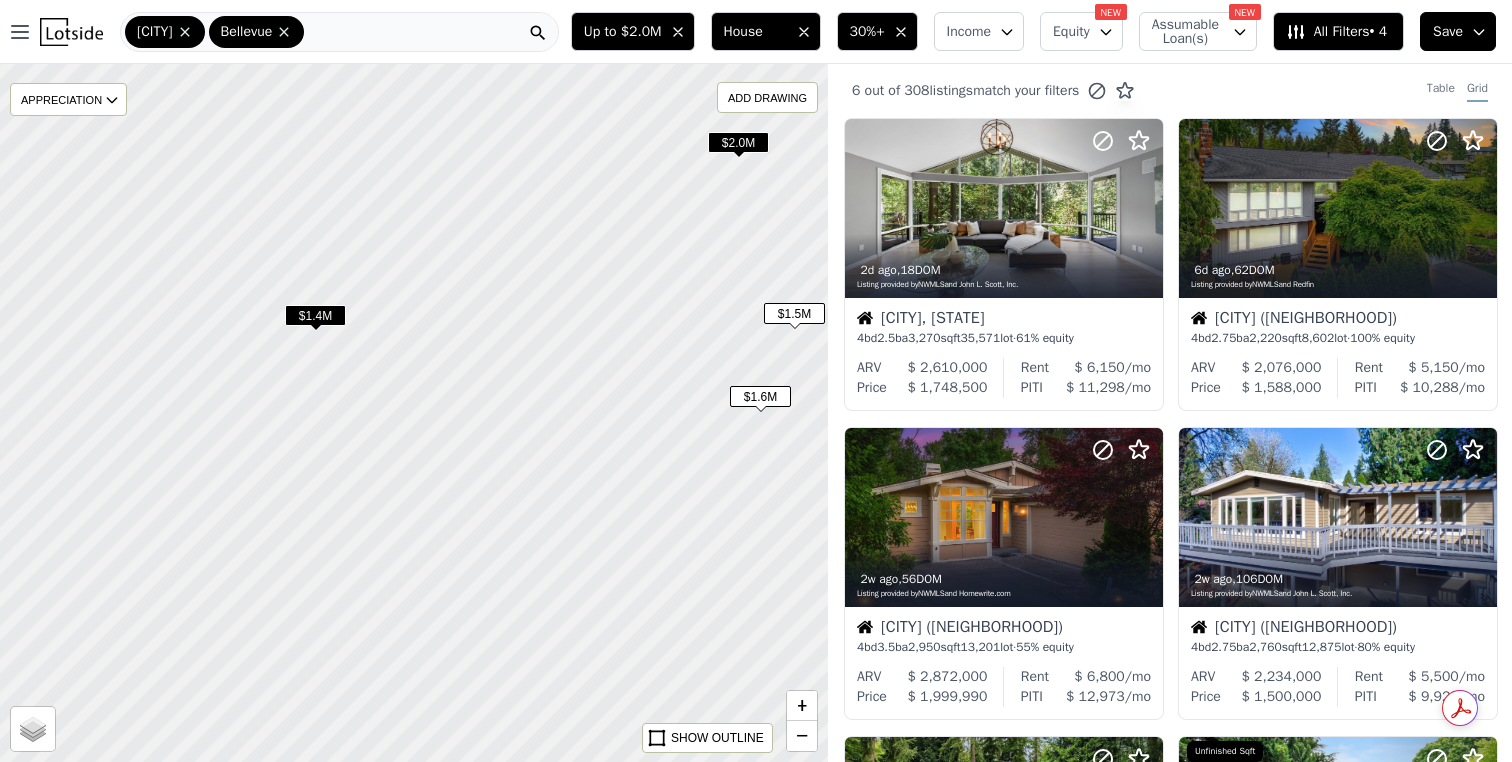 drag, startPoint x: 407, startPoint y: 347, endPoint x: 622, endPoint y: 308, distance: 218.50858 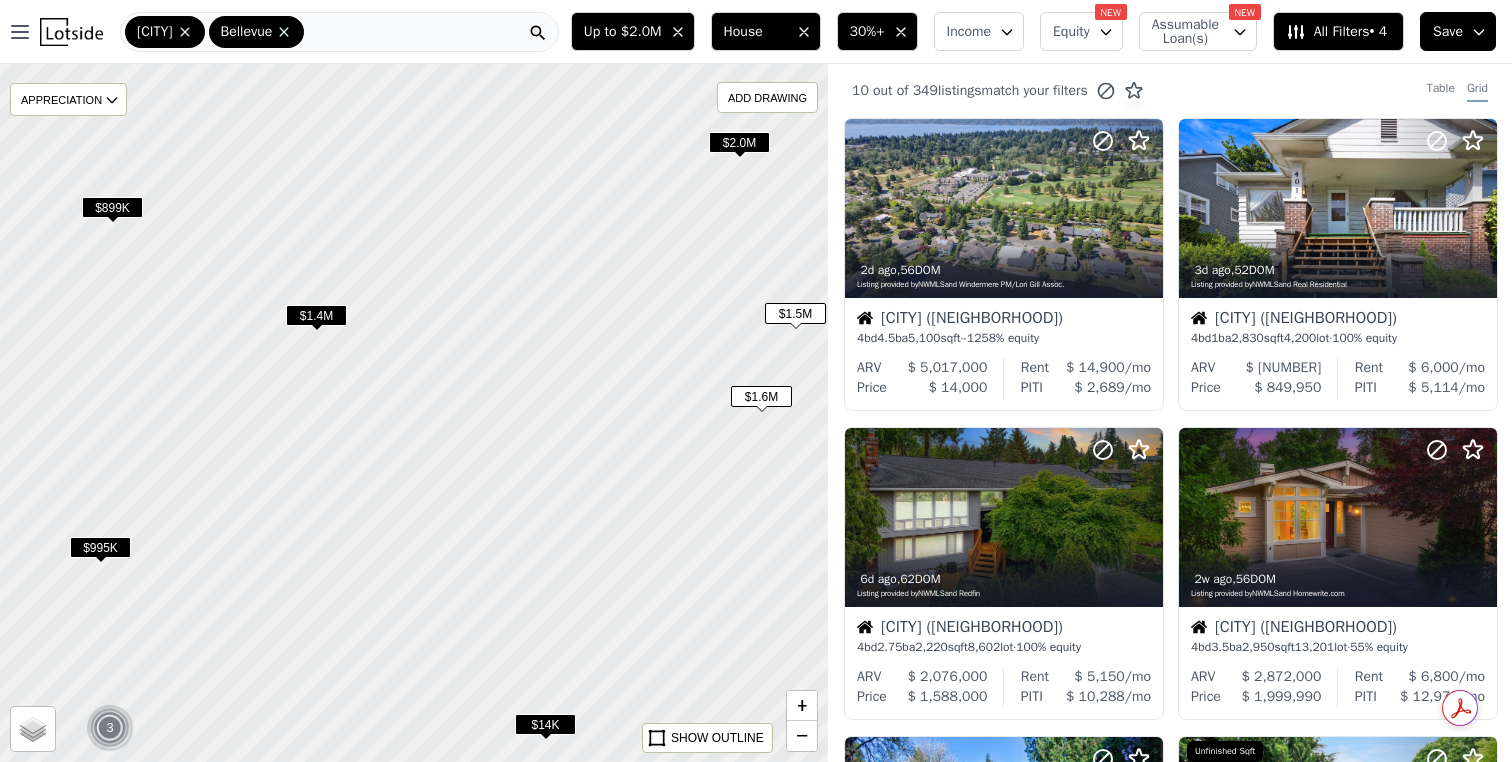 click on "$1.4M" at bounding box center (316, 315) 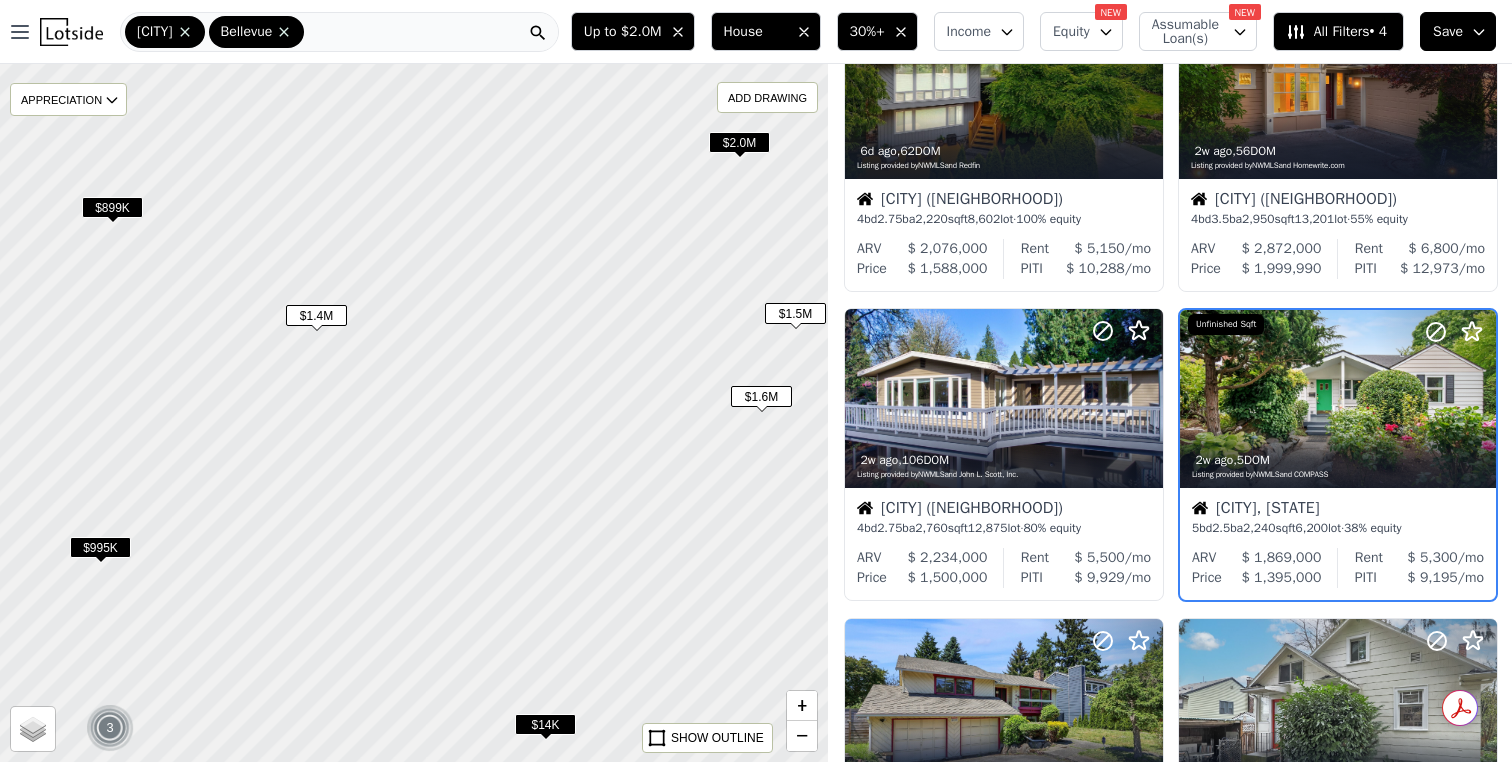scroll, scrollTop: 437, scrollLeft: 0, axis: vertical 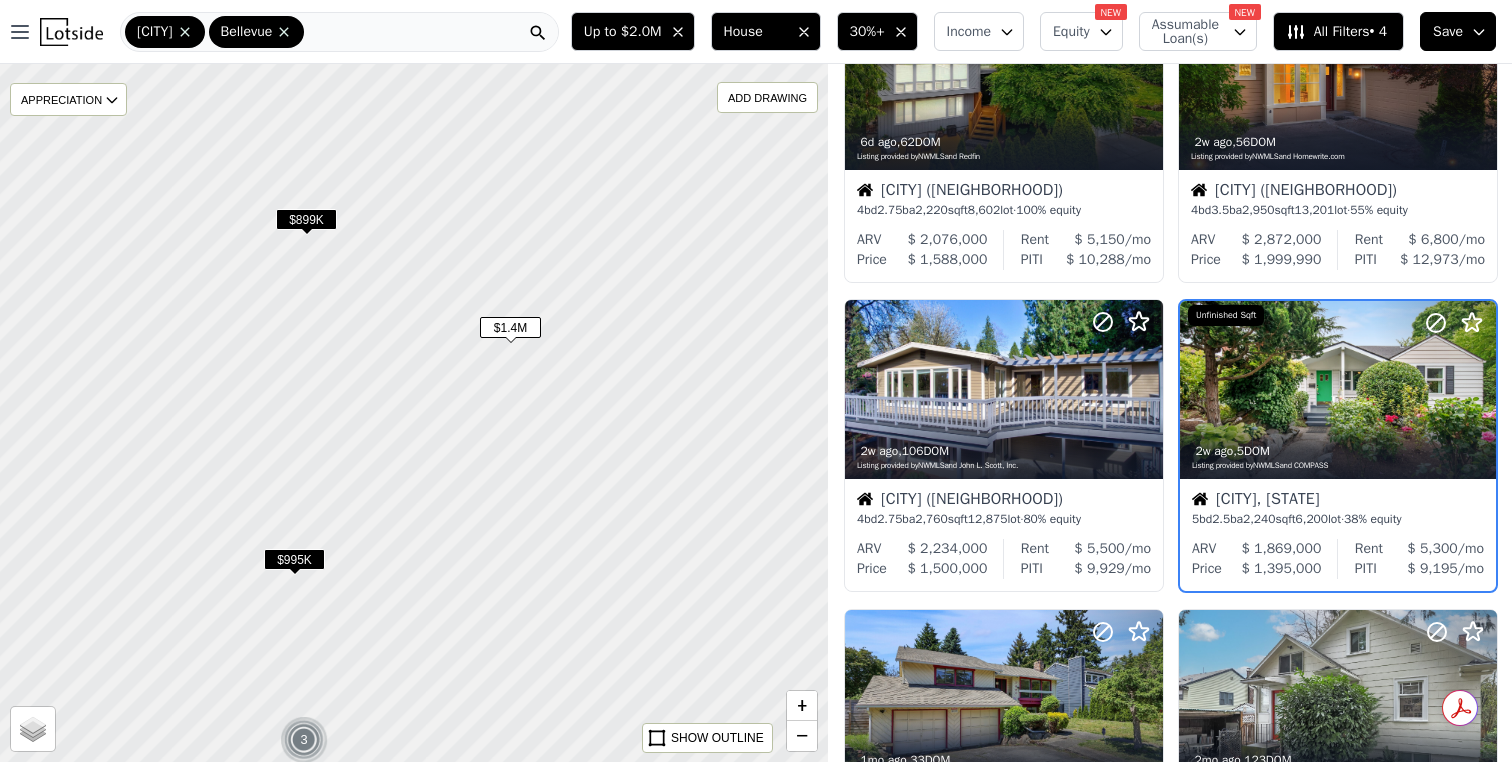 drag, startPoint x: 217, startPoint y: 317, endPoint x: 405, endPoint y: 329, distance: 188.38258 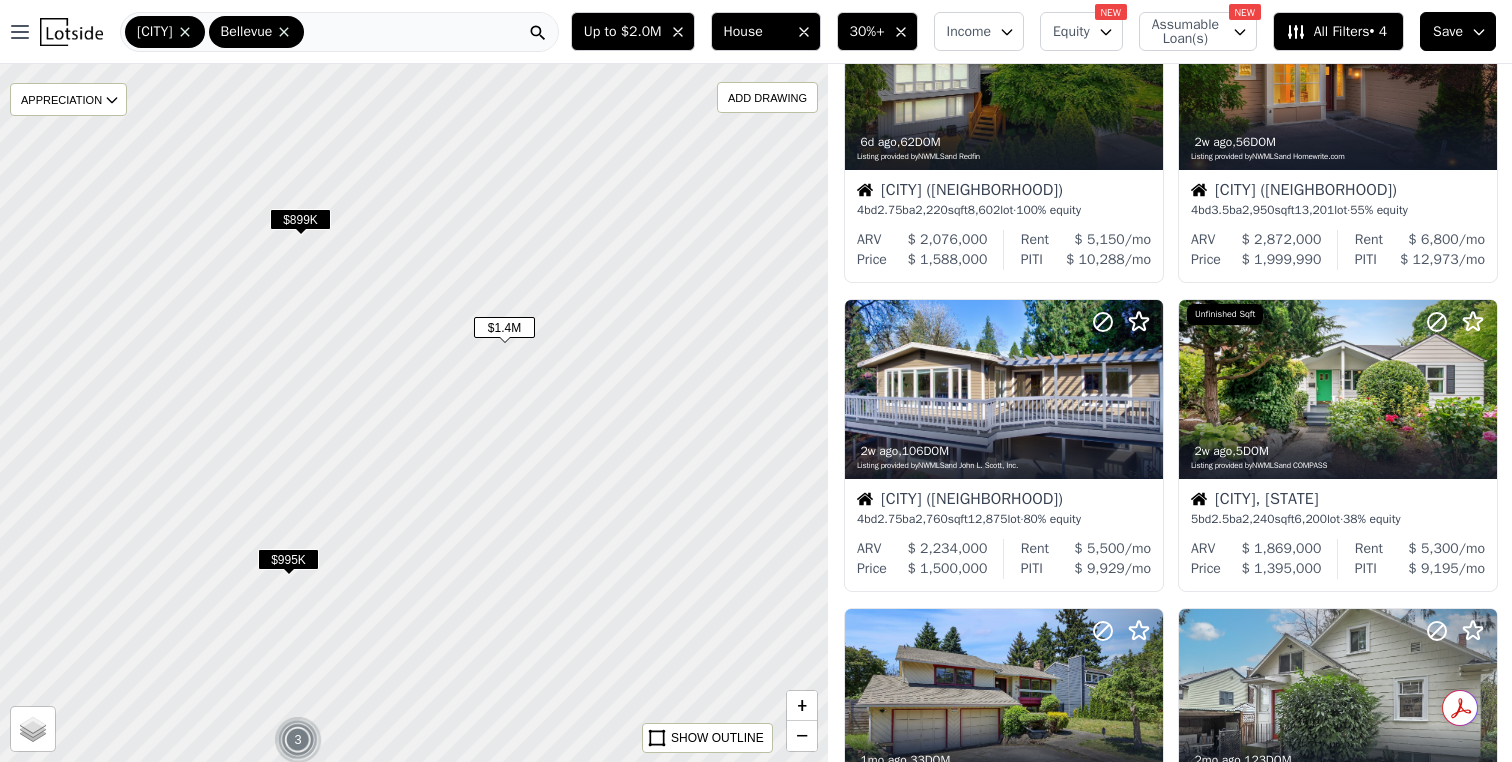scroll, scrollTop: 128, scrollLeft: 0, axis: vertical 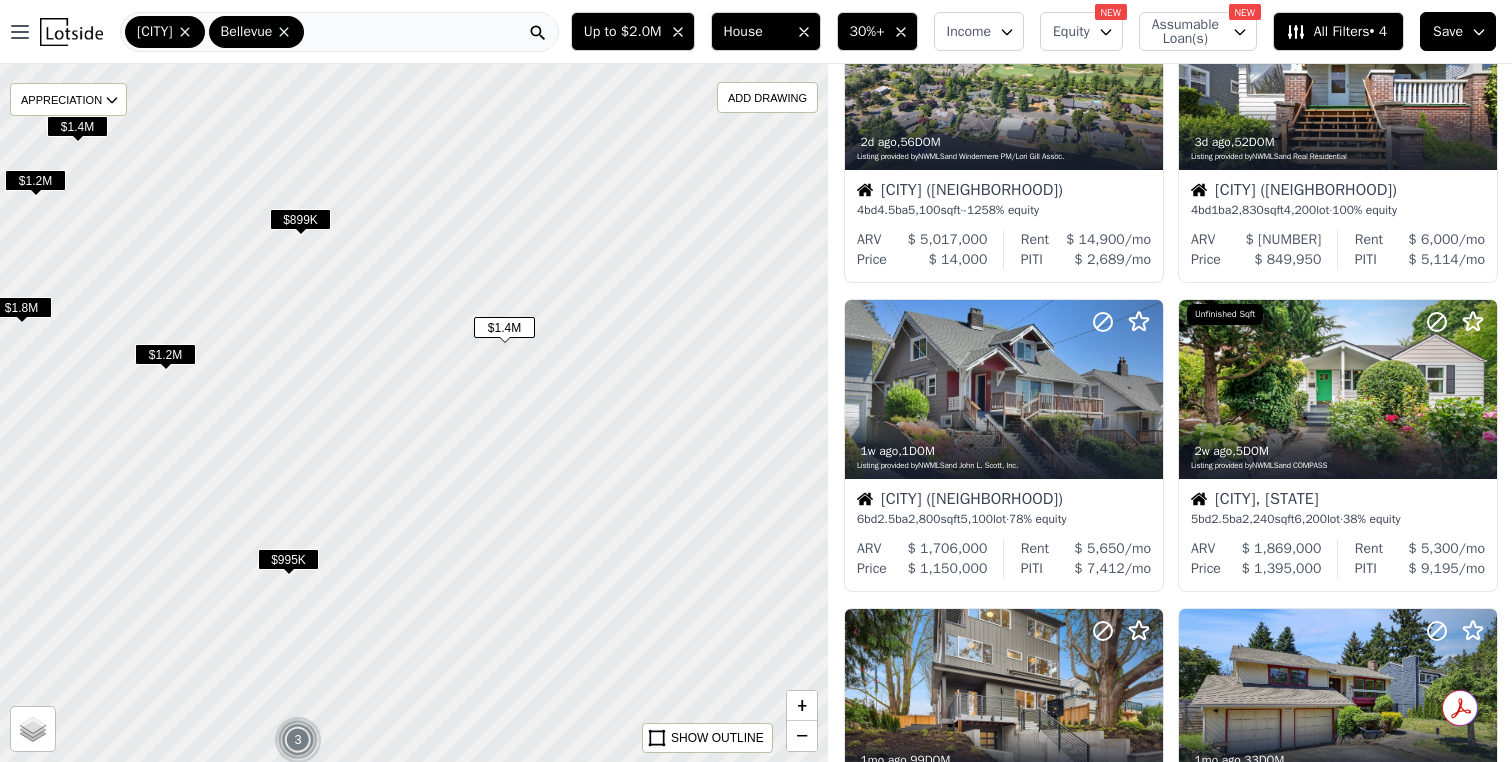 click on "$899K" at bounding box center (300, 219) 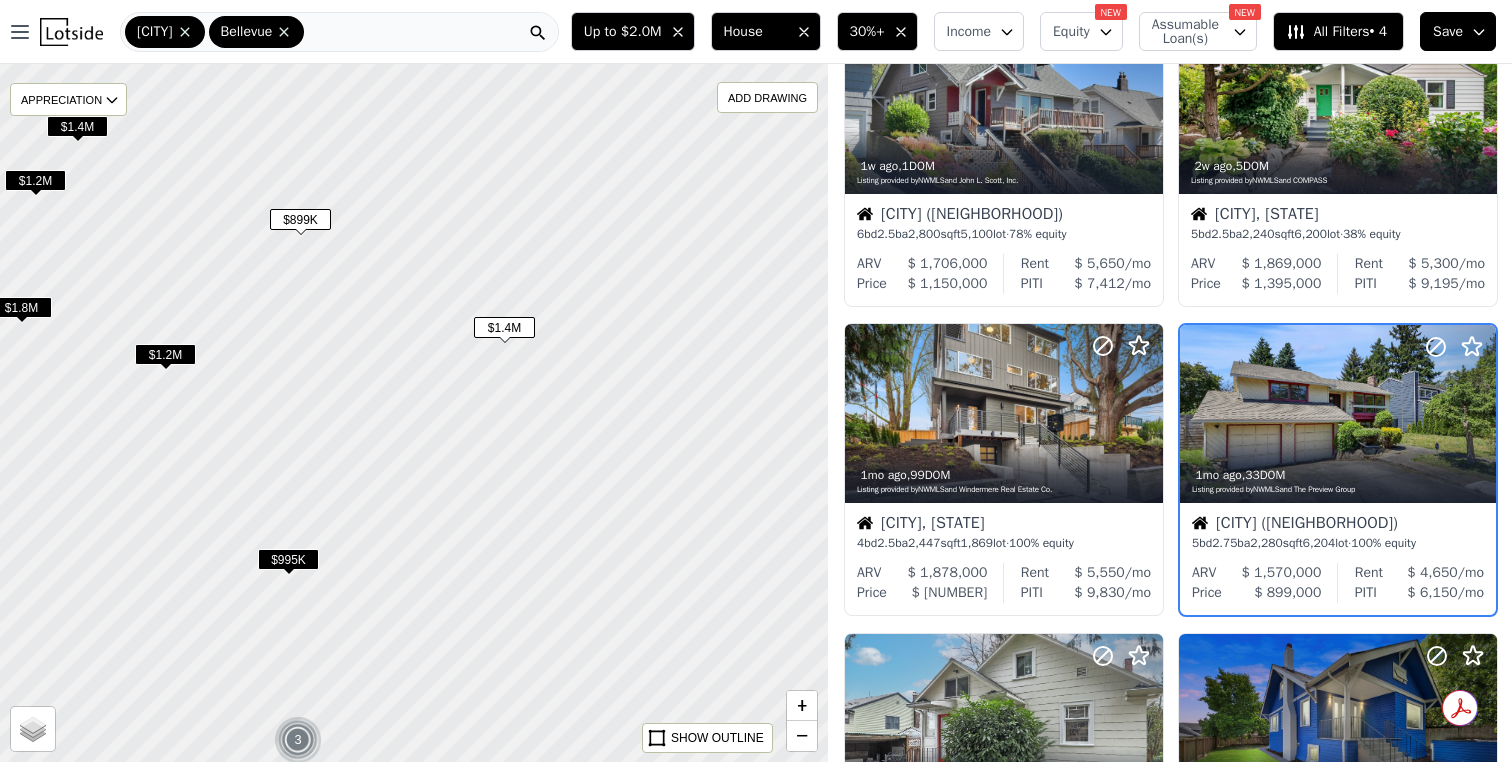 scroll, scrollTop: 437, scrollLeft: 0, axis: vertical 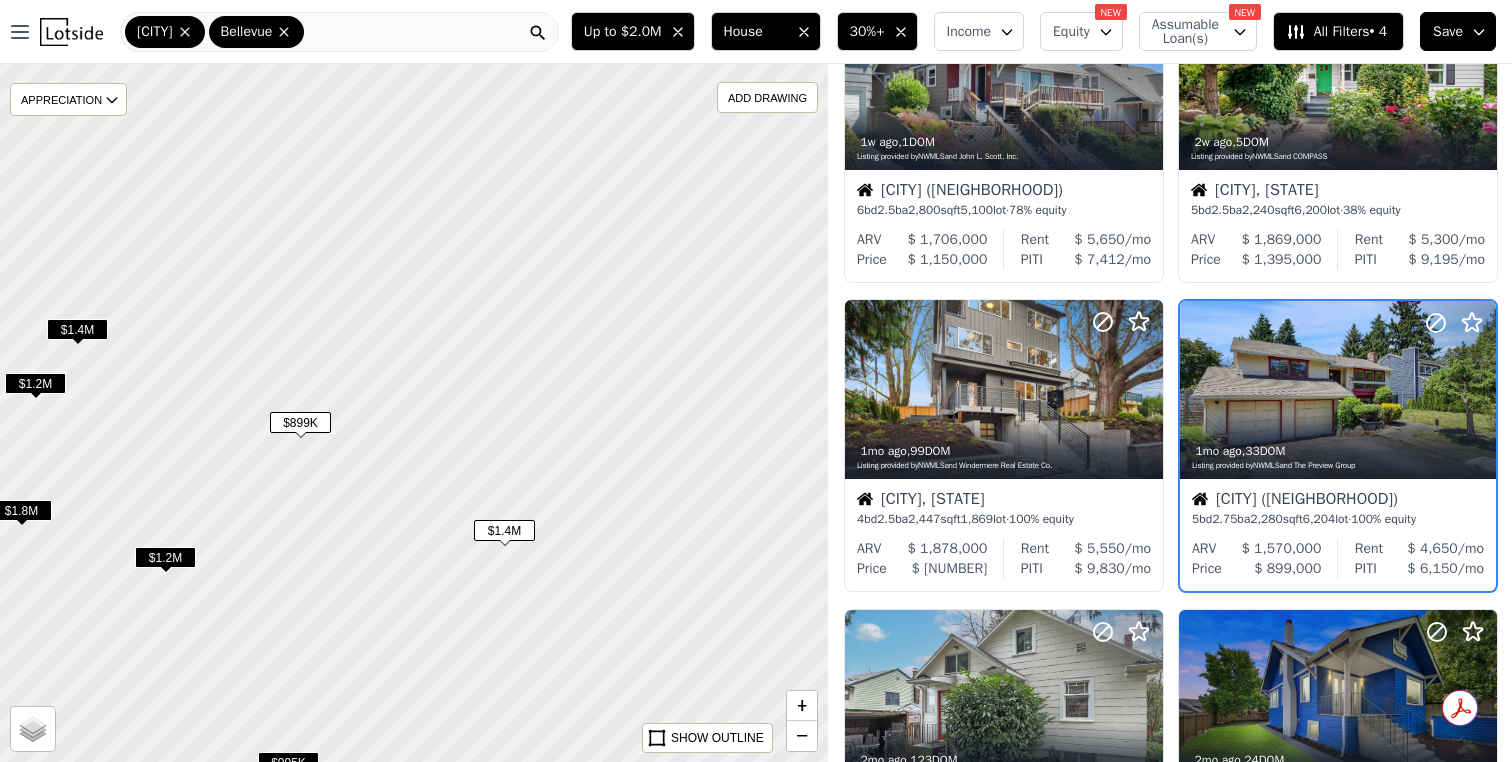 drag, startPoint x: 399, startPoint y: 187, endPoint x: 396, endPoint y: 390, distance: 203.02217 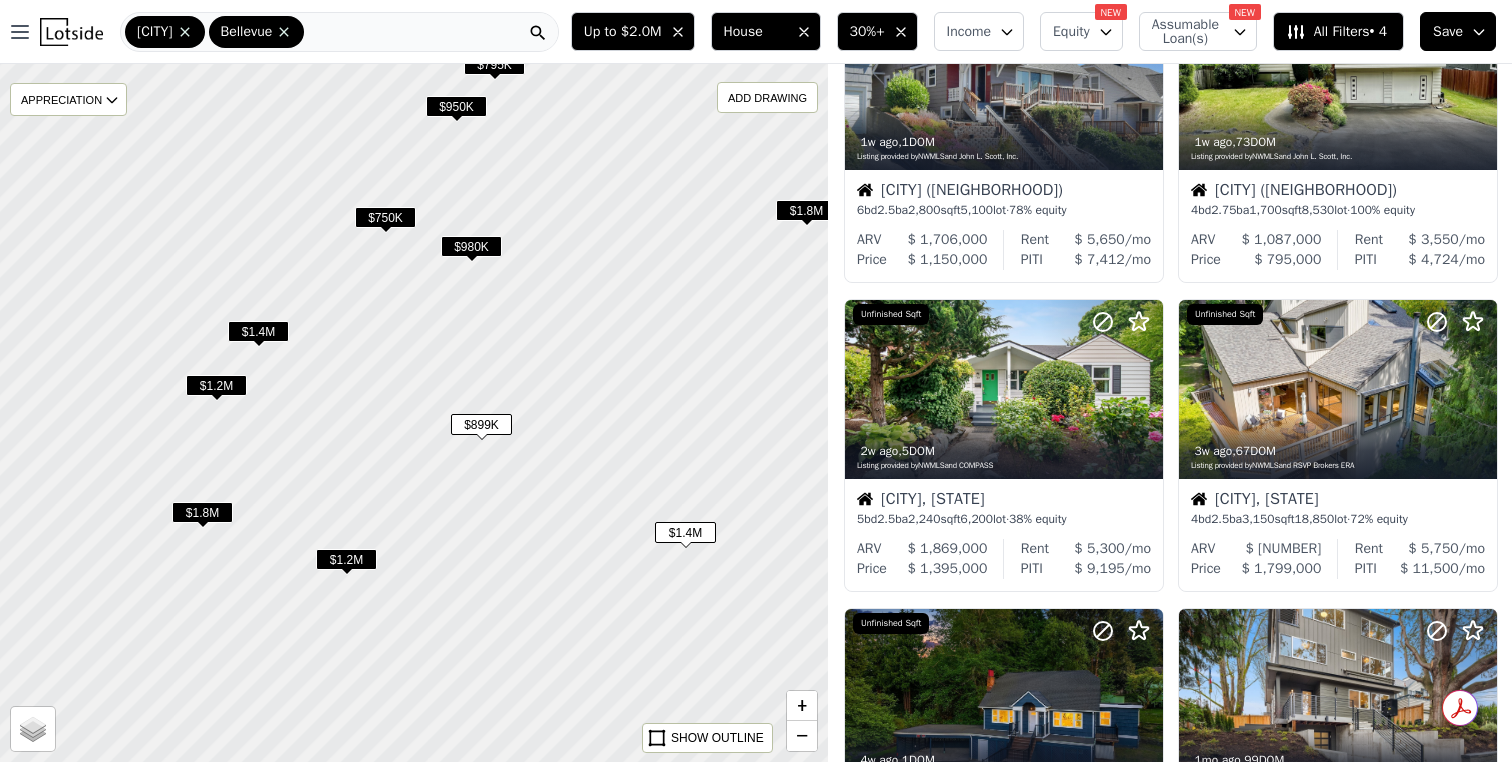 drag, startPoint x: 396, startPoint y: 390, endPoint x: 585, endPoint y: 392, distance: 189.01057 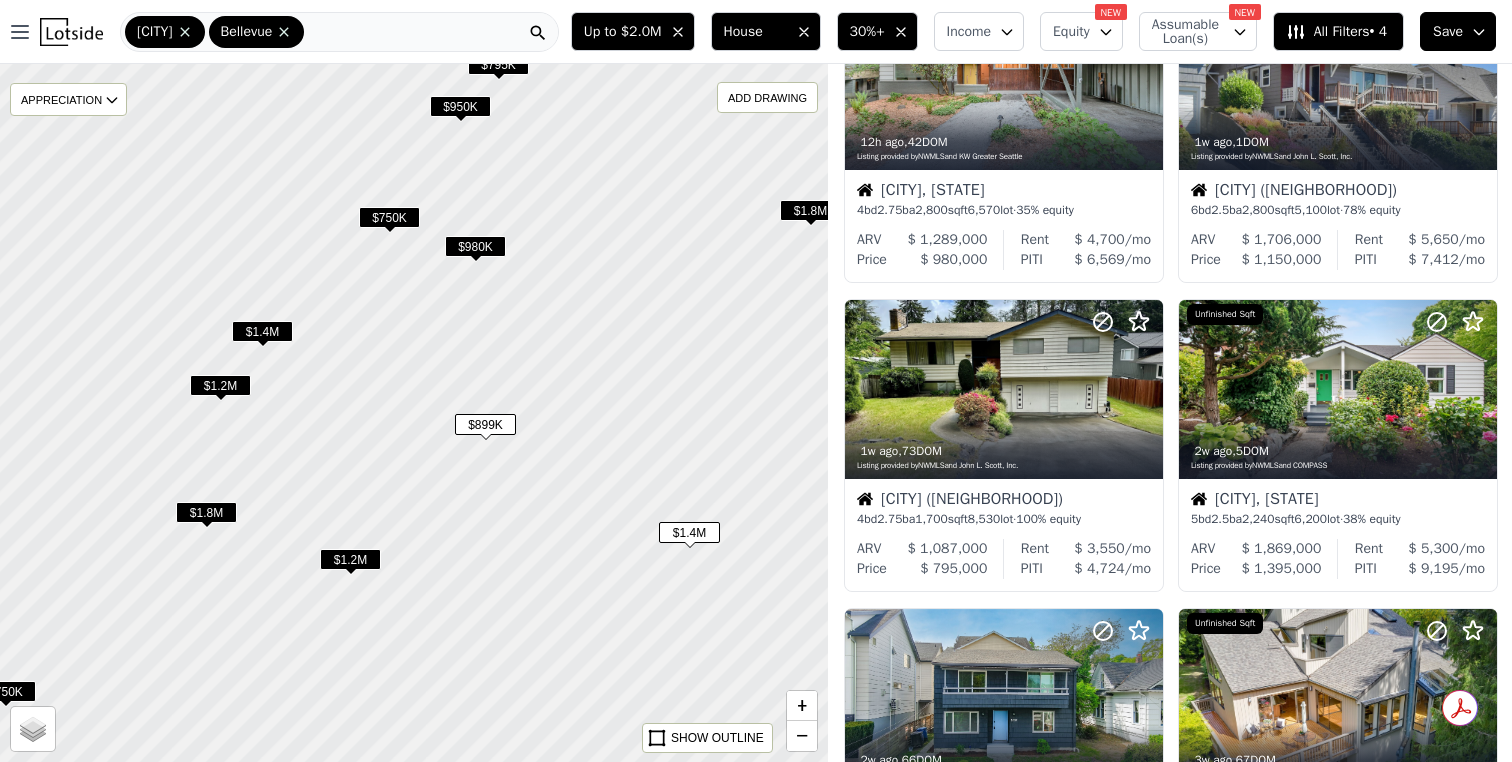click on "$980K" at bounding box center [475, 246] 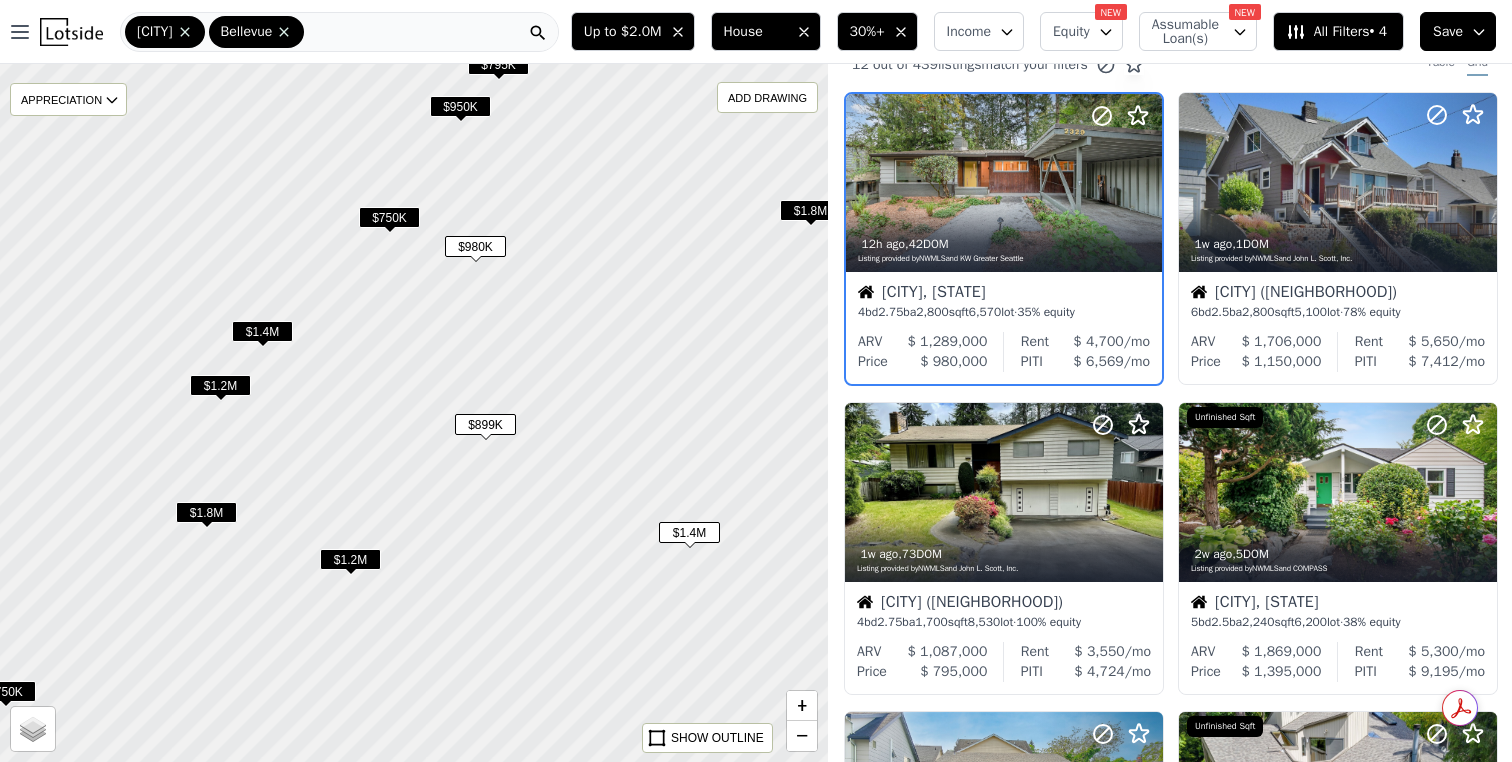 scroll, scrollTop: 0, scrollLeft: 0, axis: both 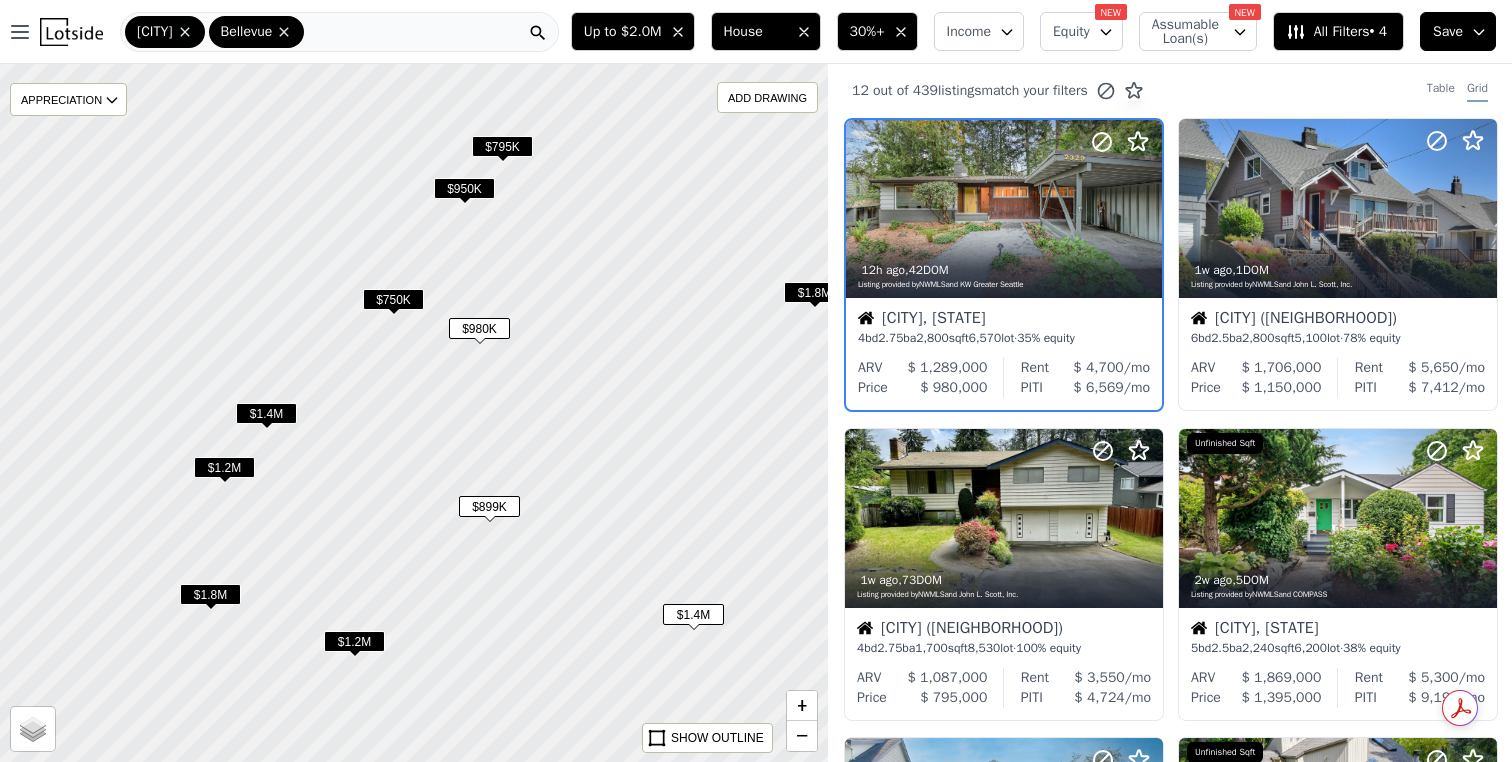 drag, startPoint x: 424, startPoint y: 140, endPoint x: 435, endPoint y: 218, distance: 78.77182 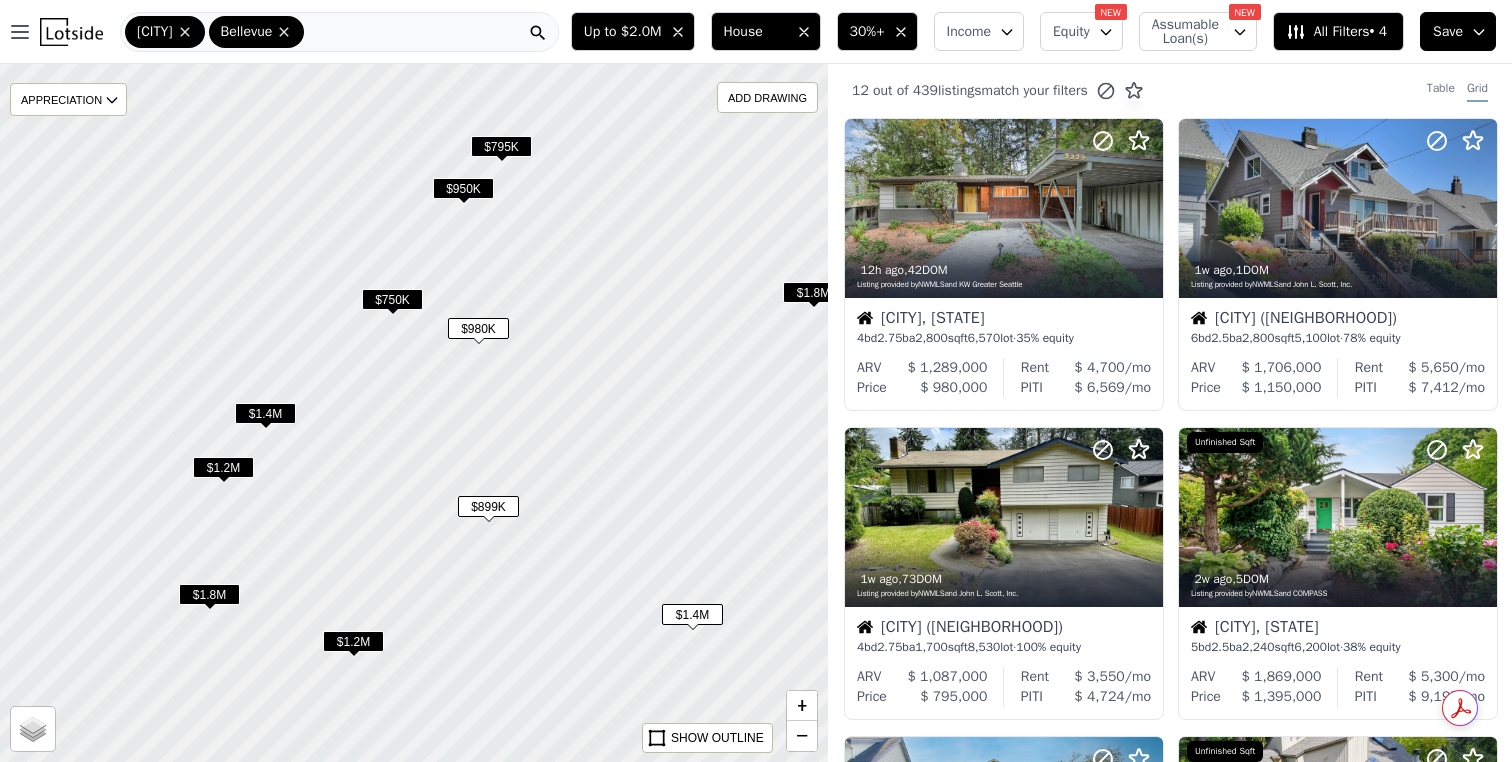 click on "$950K" at bounding box center [463, 188] 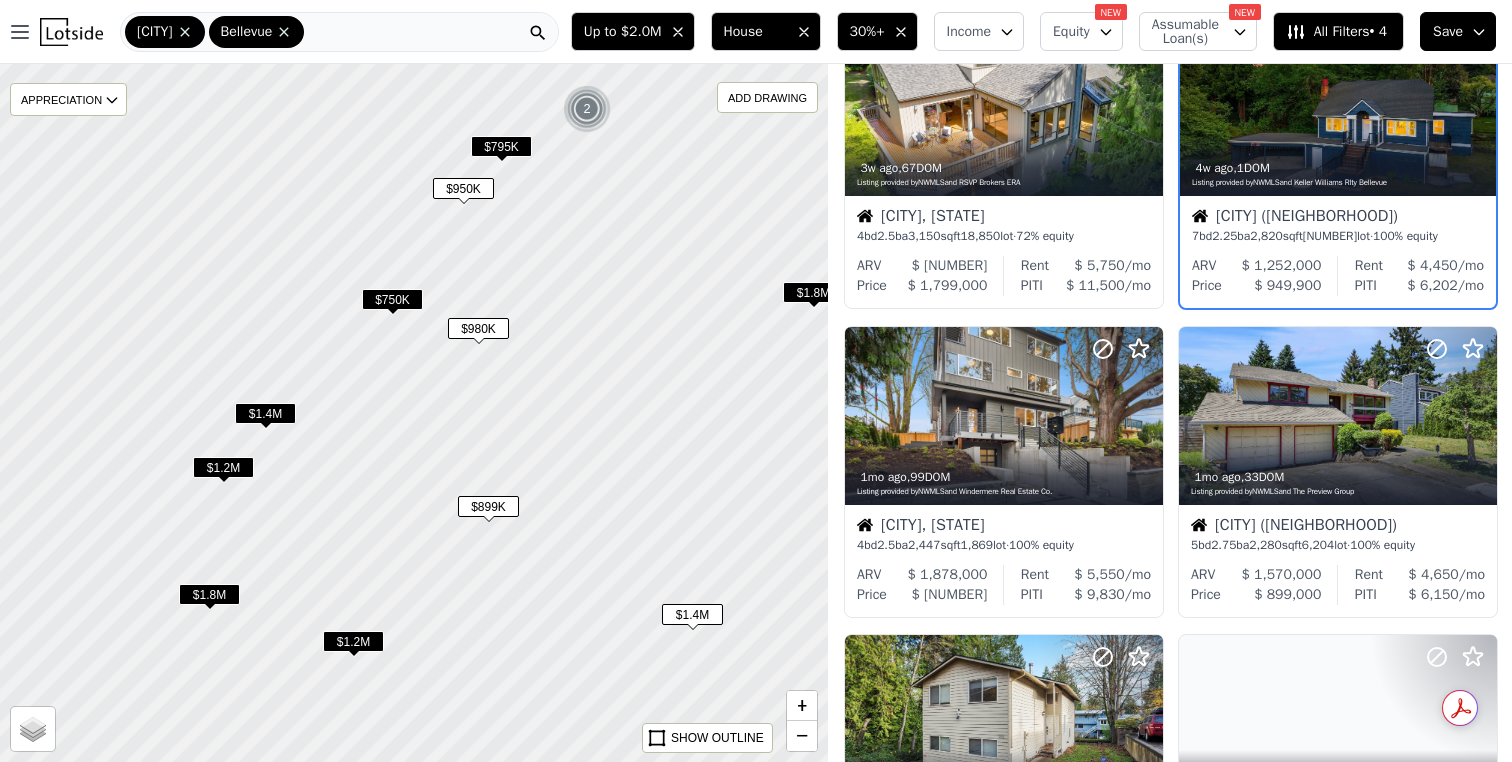 scroll, scrollTop: 746, scrollLeft: 0, axis: vertical 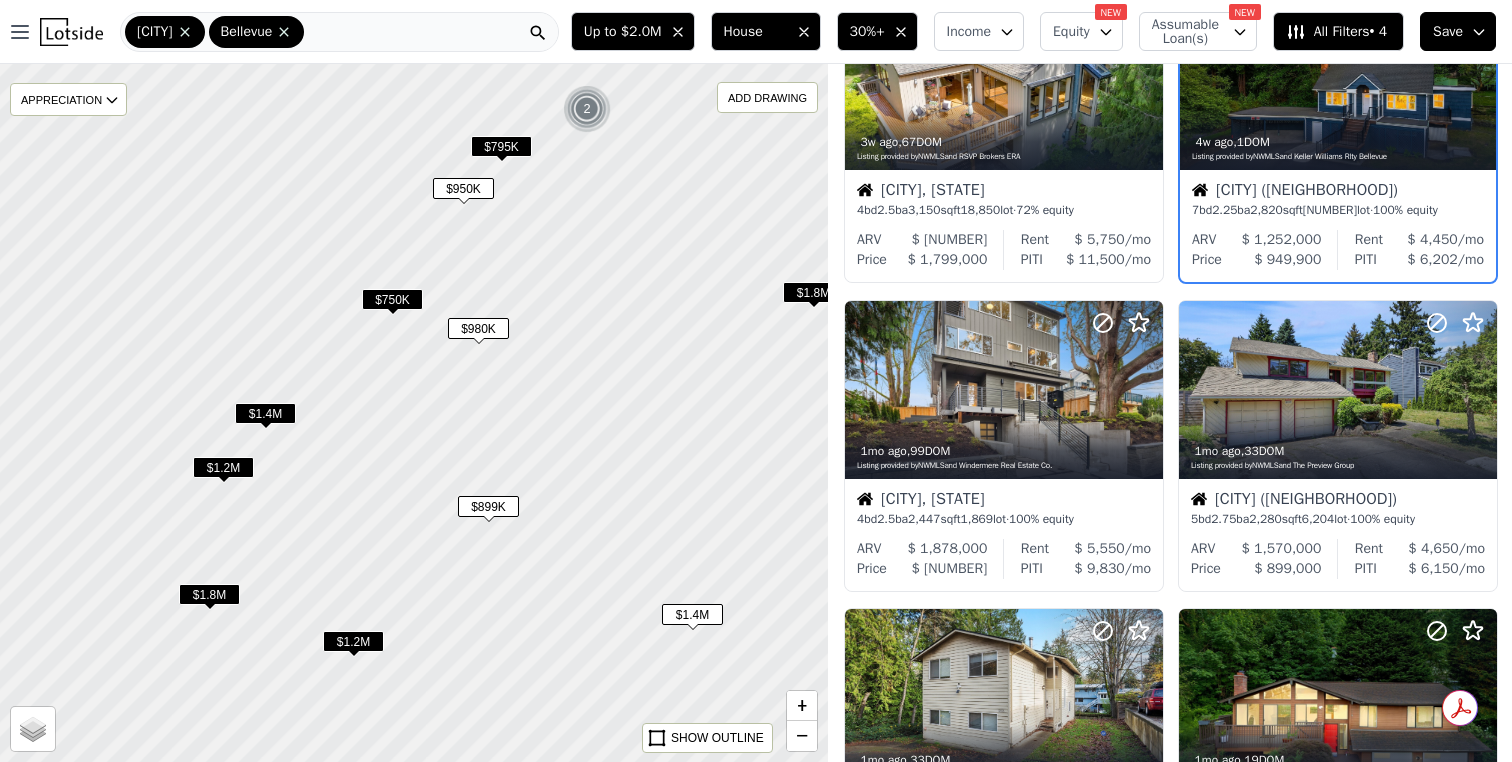 click on "$1.4M" at bounding box center (265, 413) 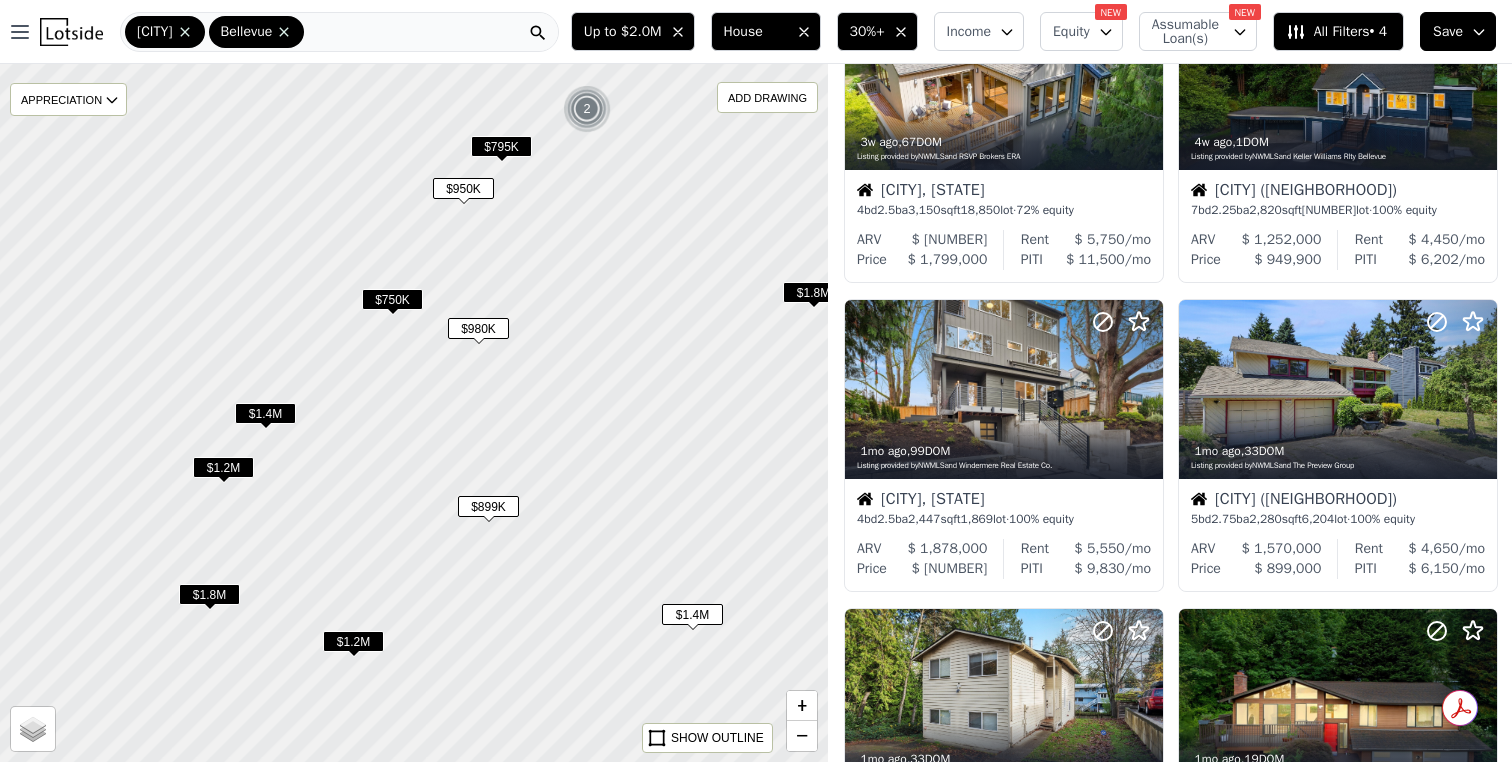 click on "$1.4M" at bounding box center [265, 413] 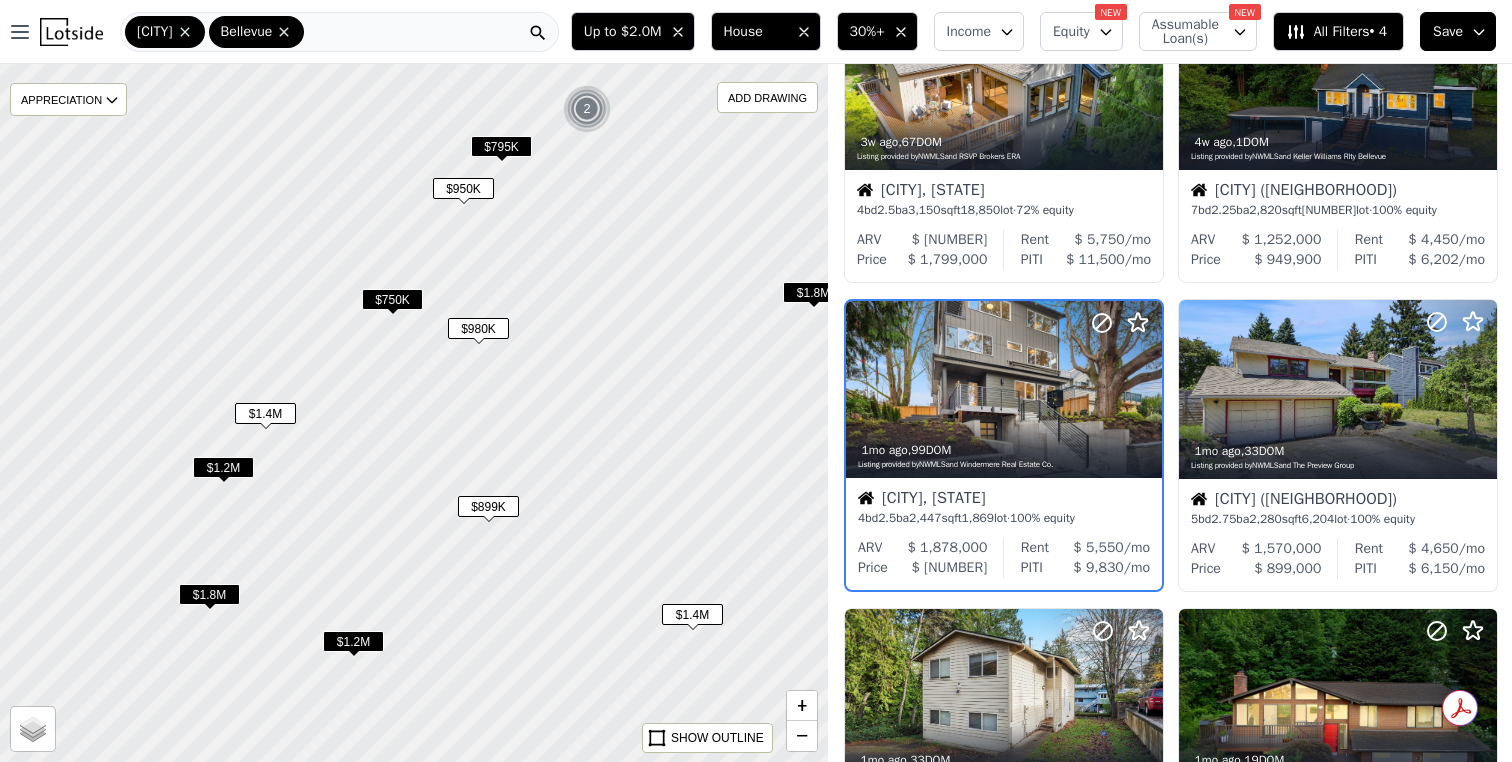 click on "$1.2M" at bounding box center (223, 467) 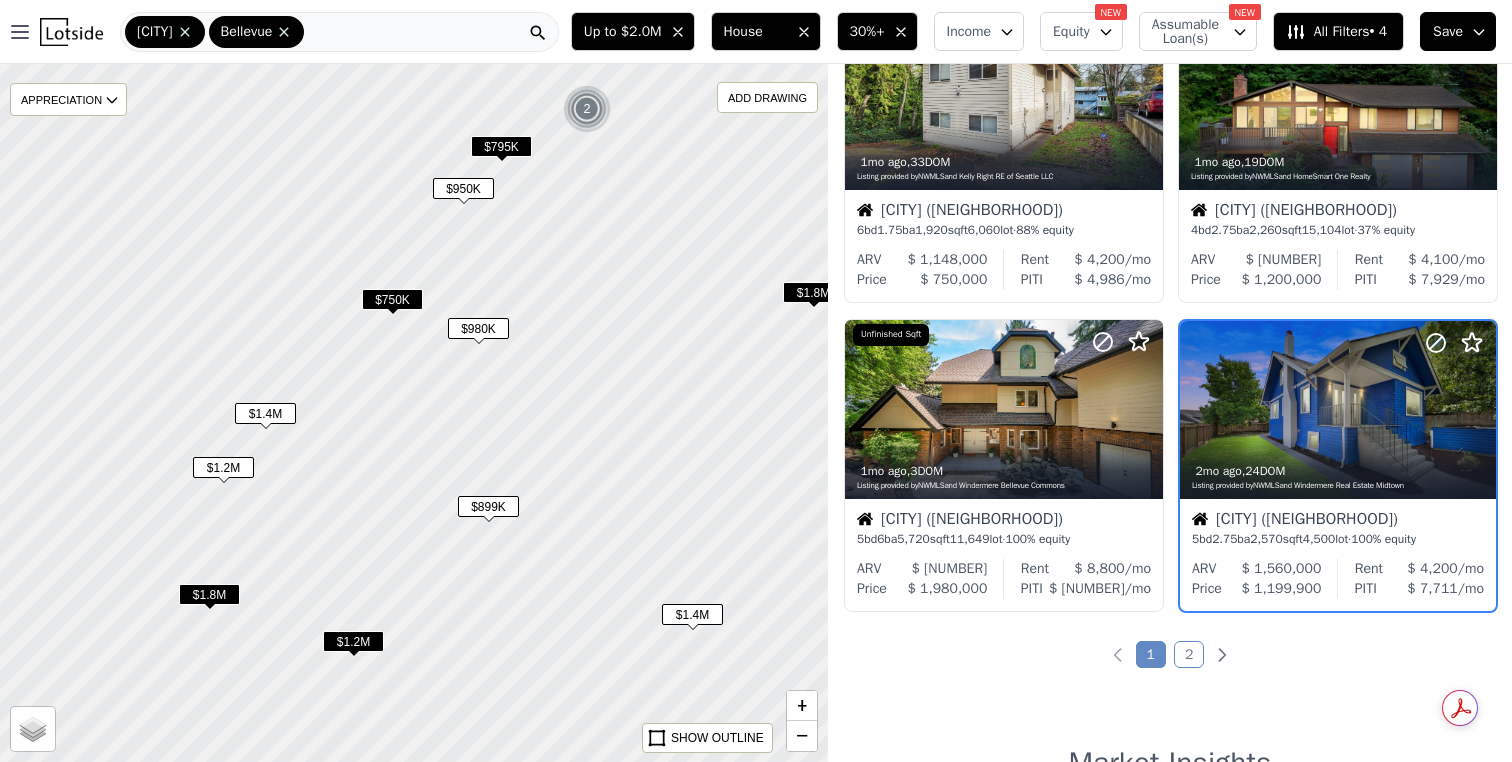 scroll, scrollTop: 1364, scrollLeft: 0, axis: vertical 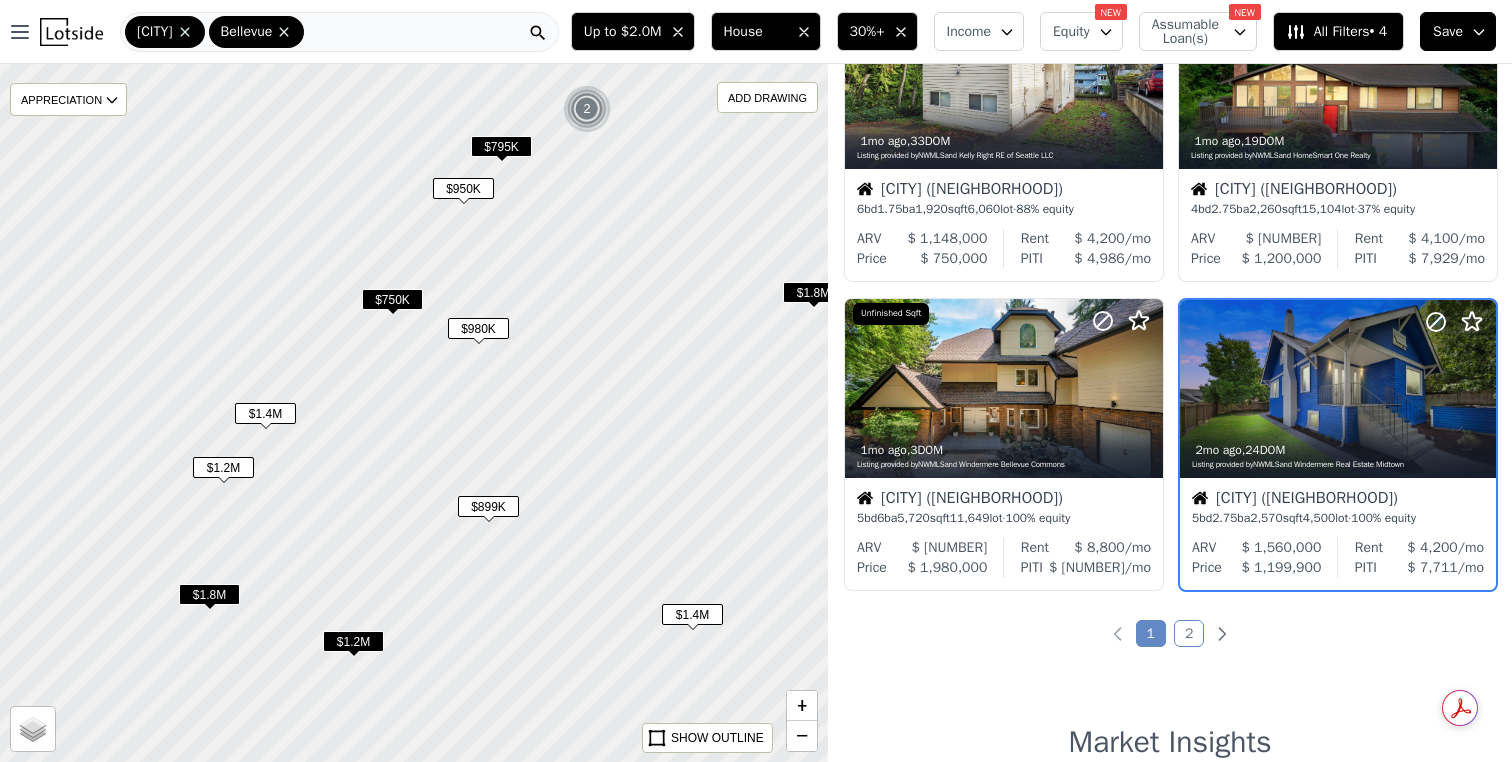 click on "$1.8M" at bounding box center [209, 594] 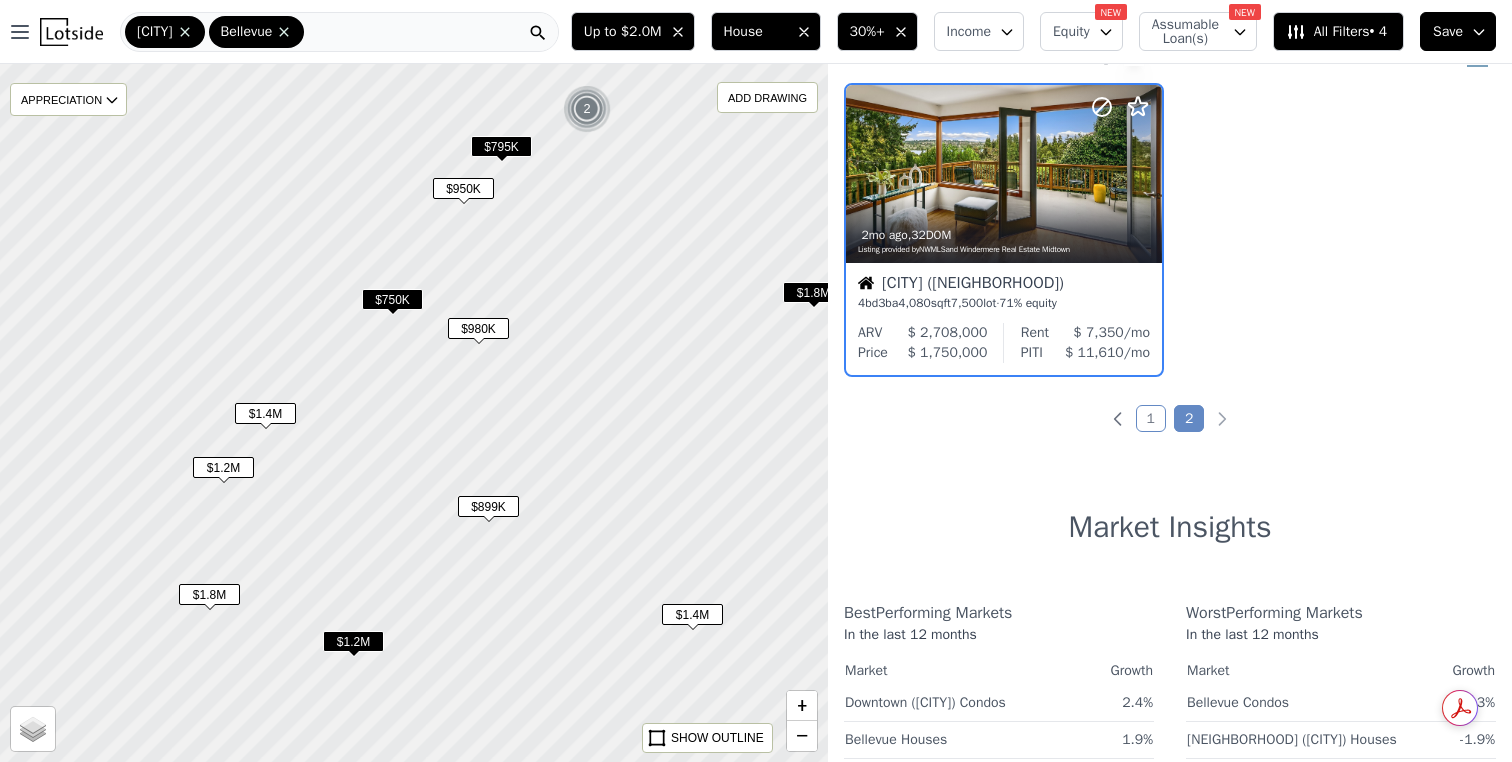 scroll, scrollTop: 0, scrollLeft: 0, axis: both 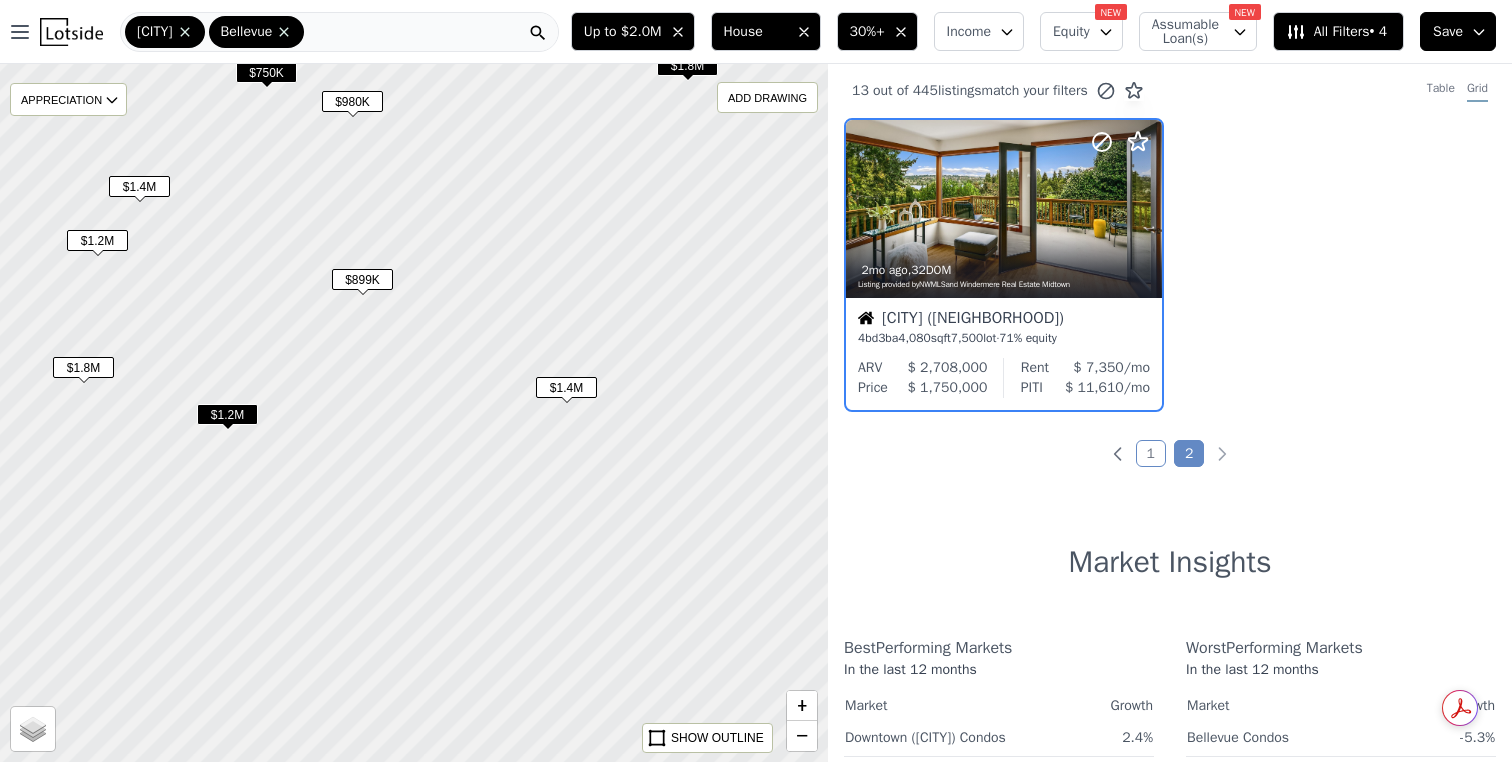 drag, startPoint x: 708, startPoint y: 479, endPoint x: 581, endPoint y: 250, distance: 261.85873 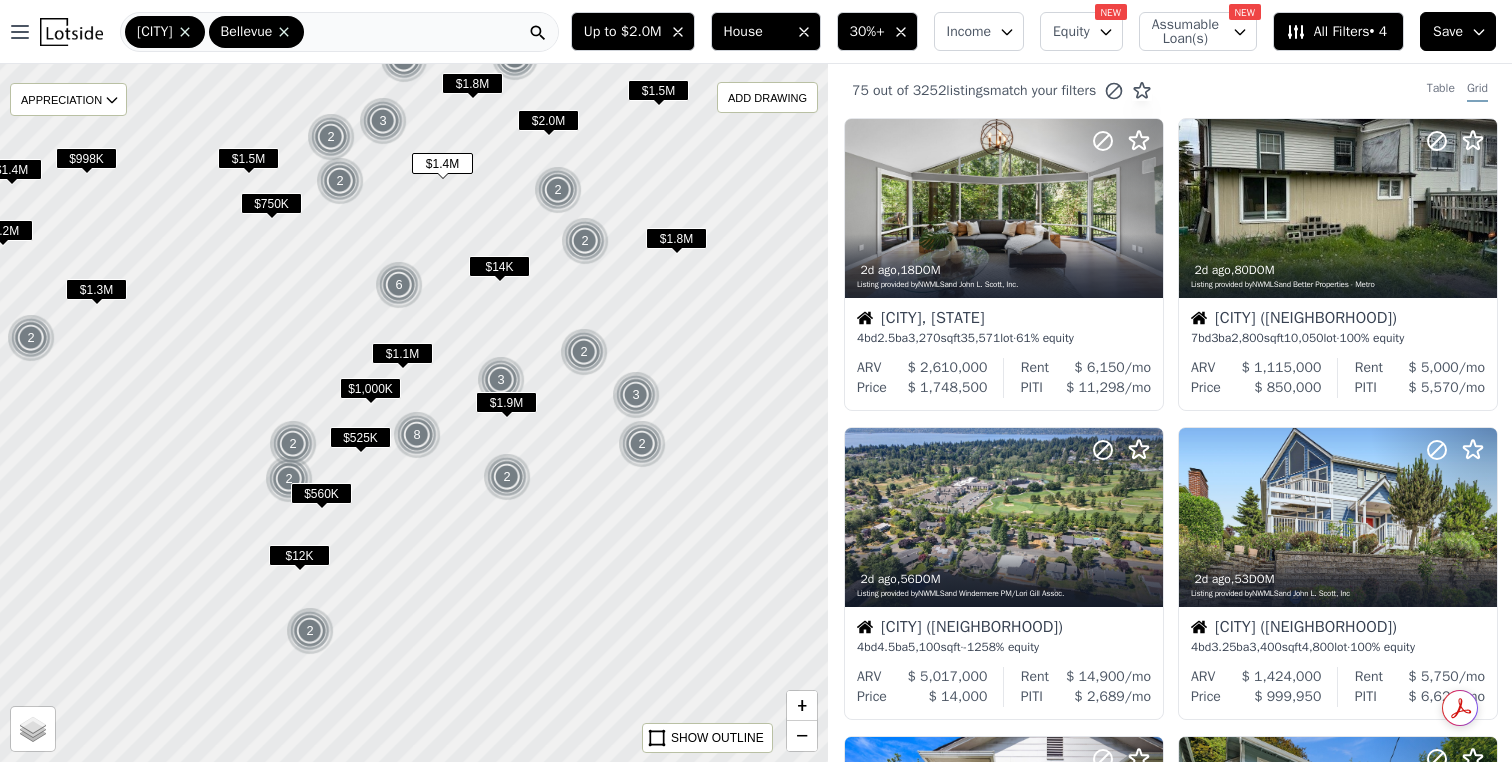 drag, startPoint x: 581, startPoint y: 250, endPoint x: 417, endPoint y: 125, distance: 206.2062 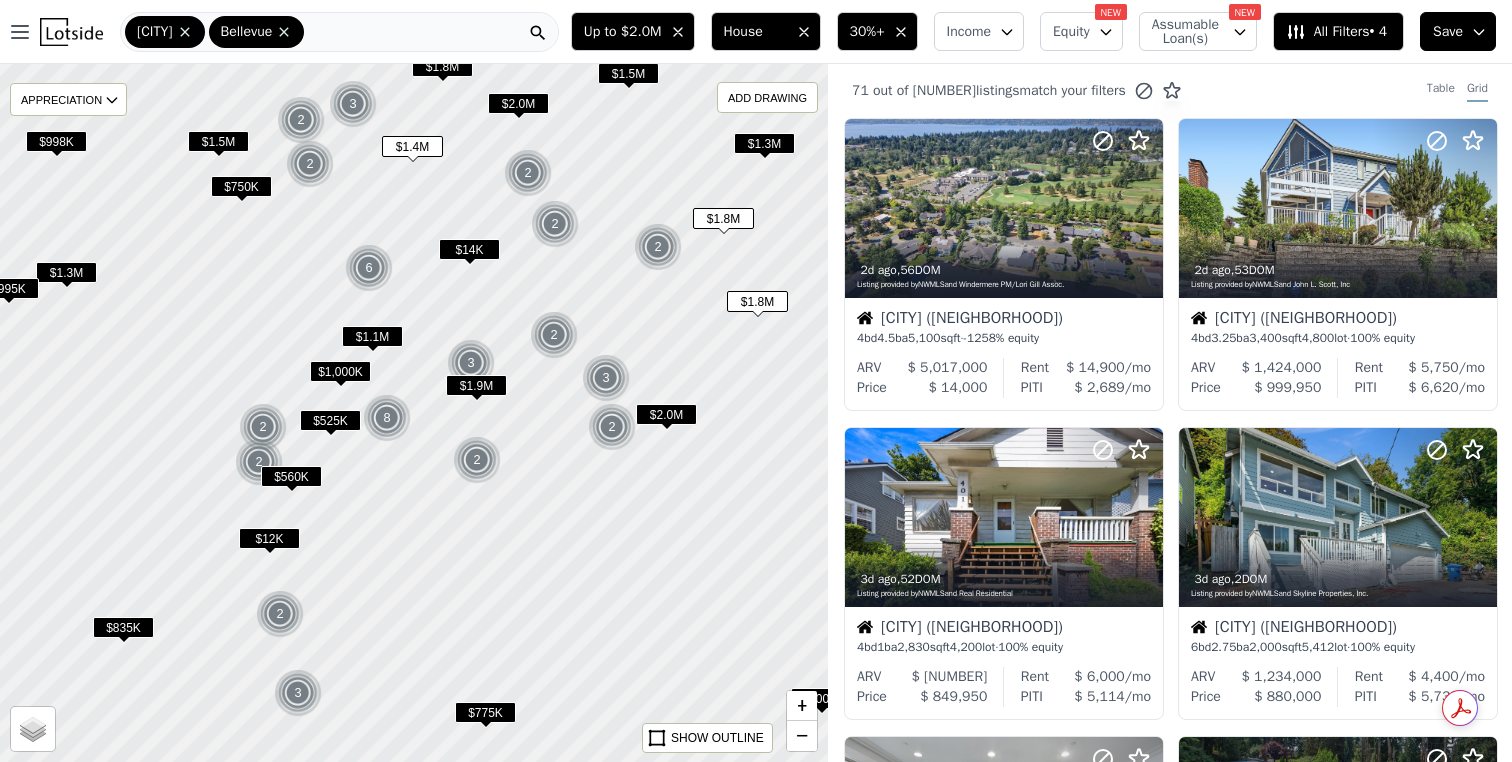 click on "Equity" at bounding box center [1071, 32] 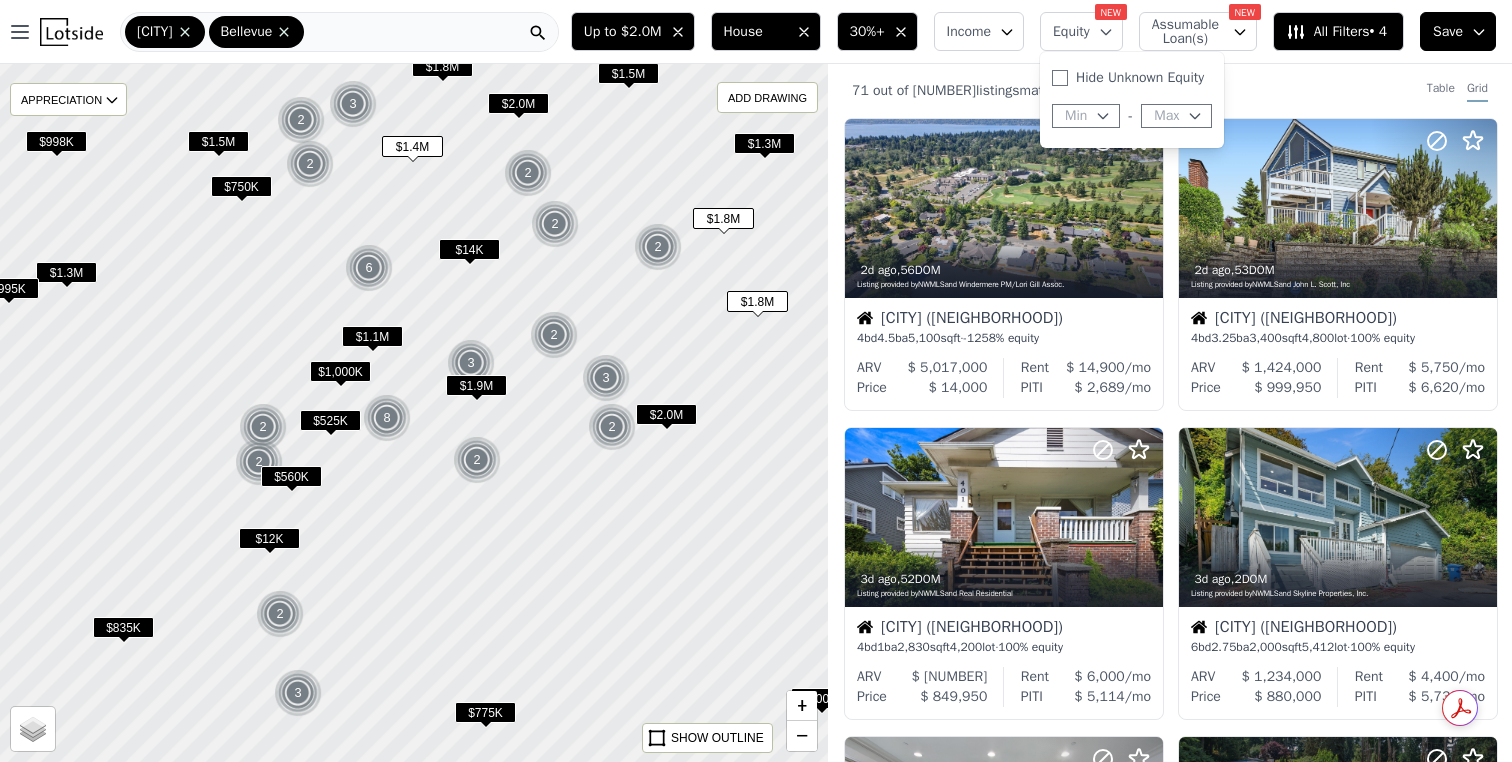 click on "Equity" at bounding box center [1071, 32] 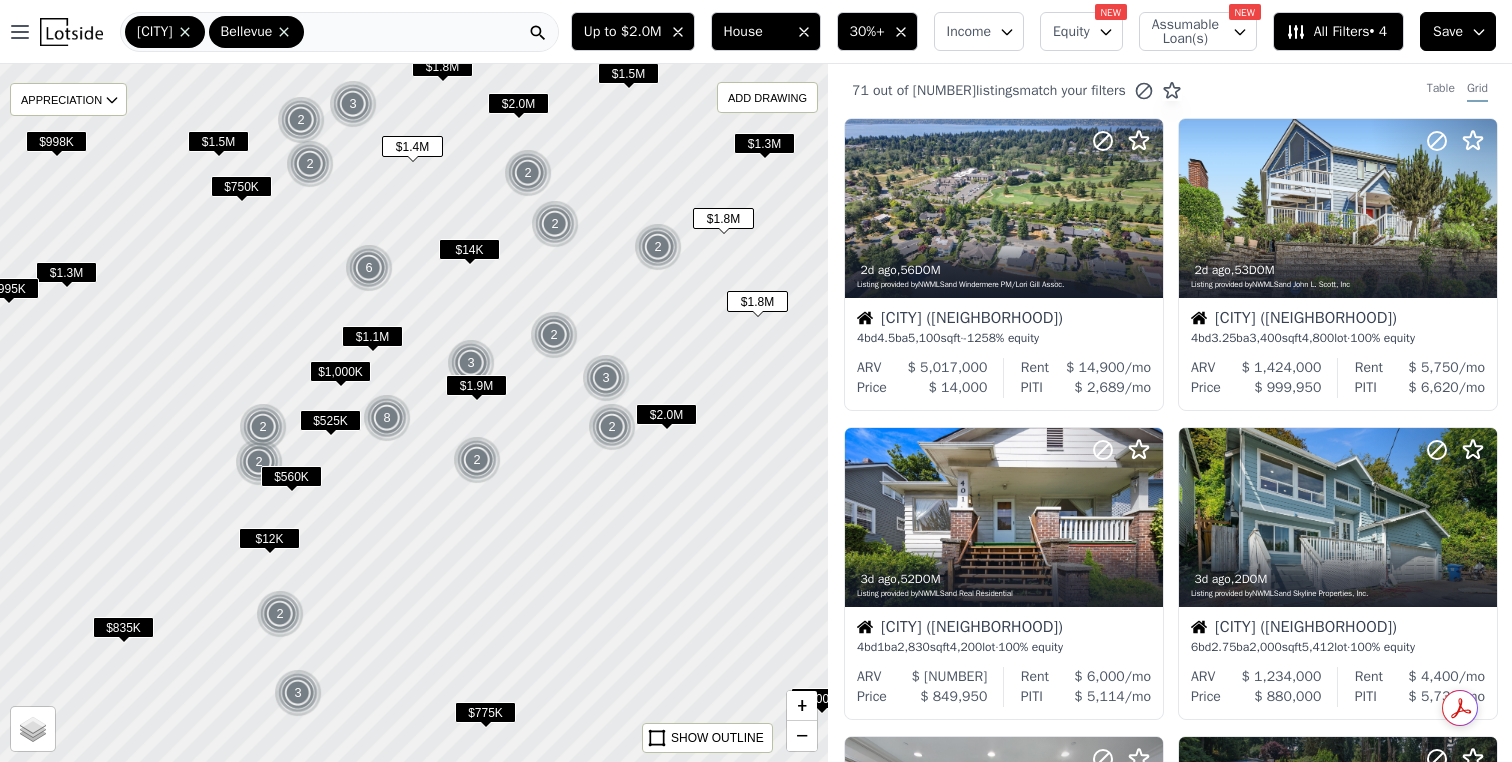 click on "Income" at bounding box center [979, 31] 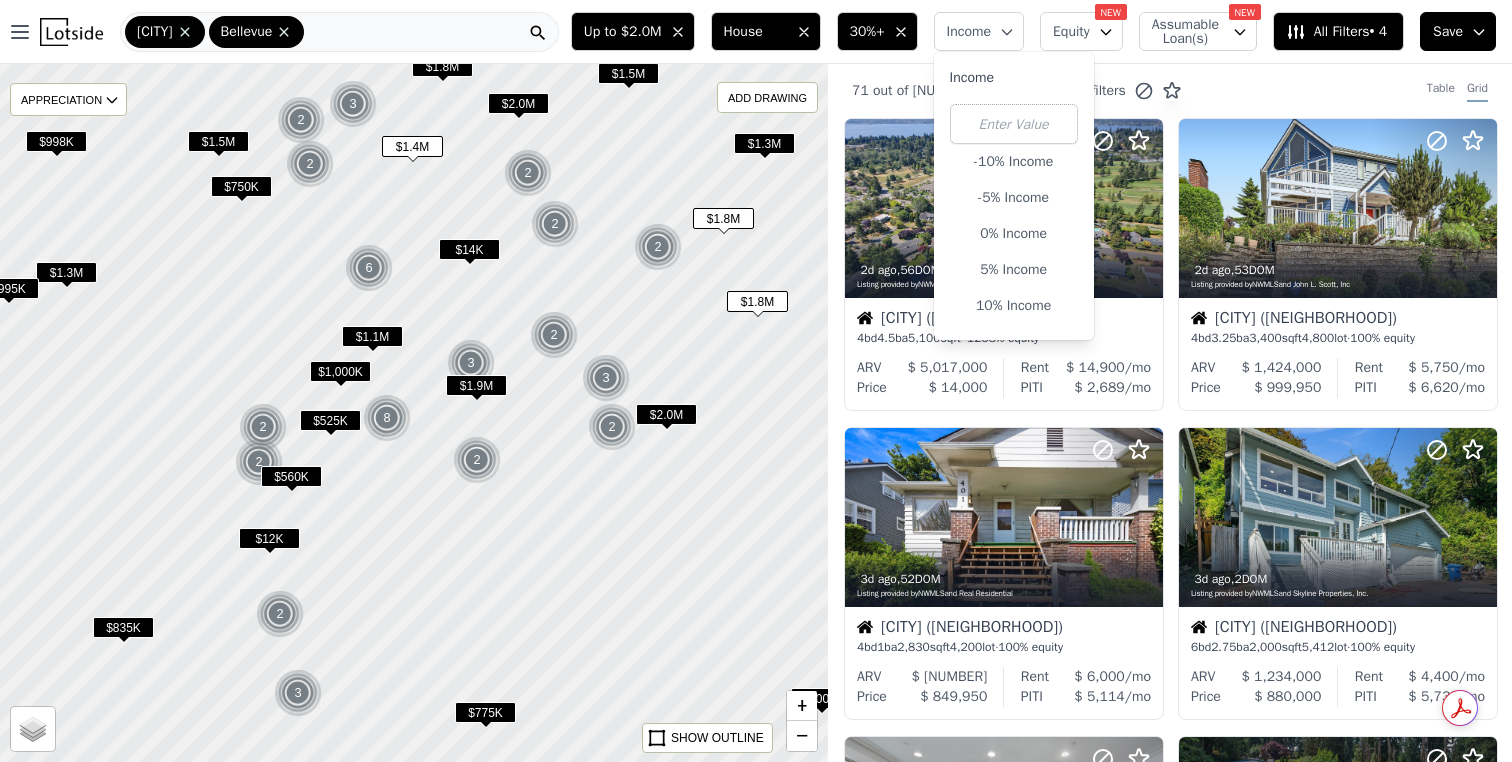 click on "Income" at bounding box center [979, 31] 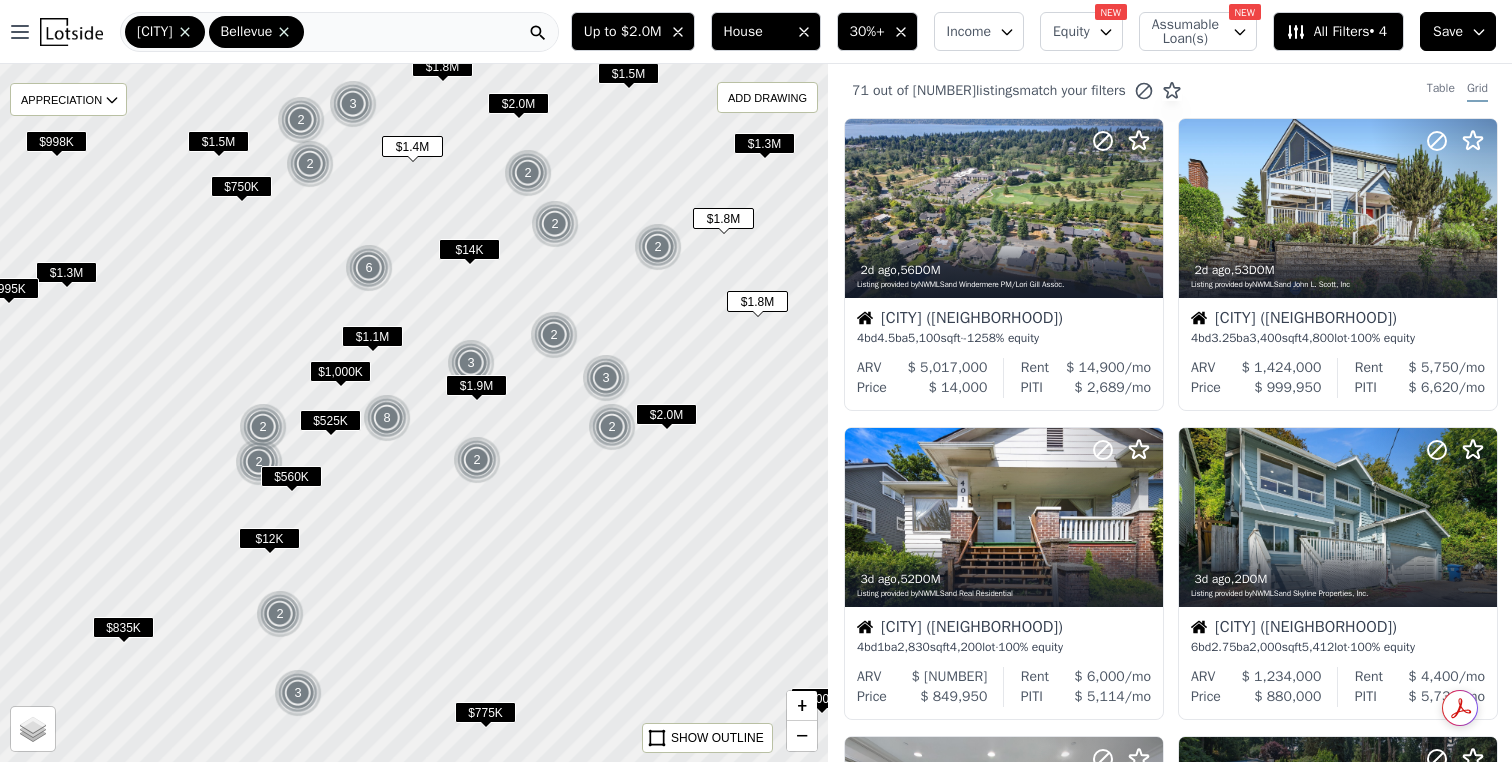 click on "All Filters  • 4" at bounding box center (1336, 32) 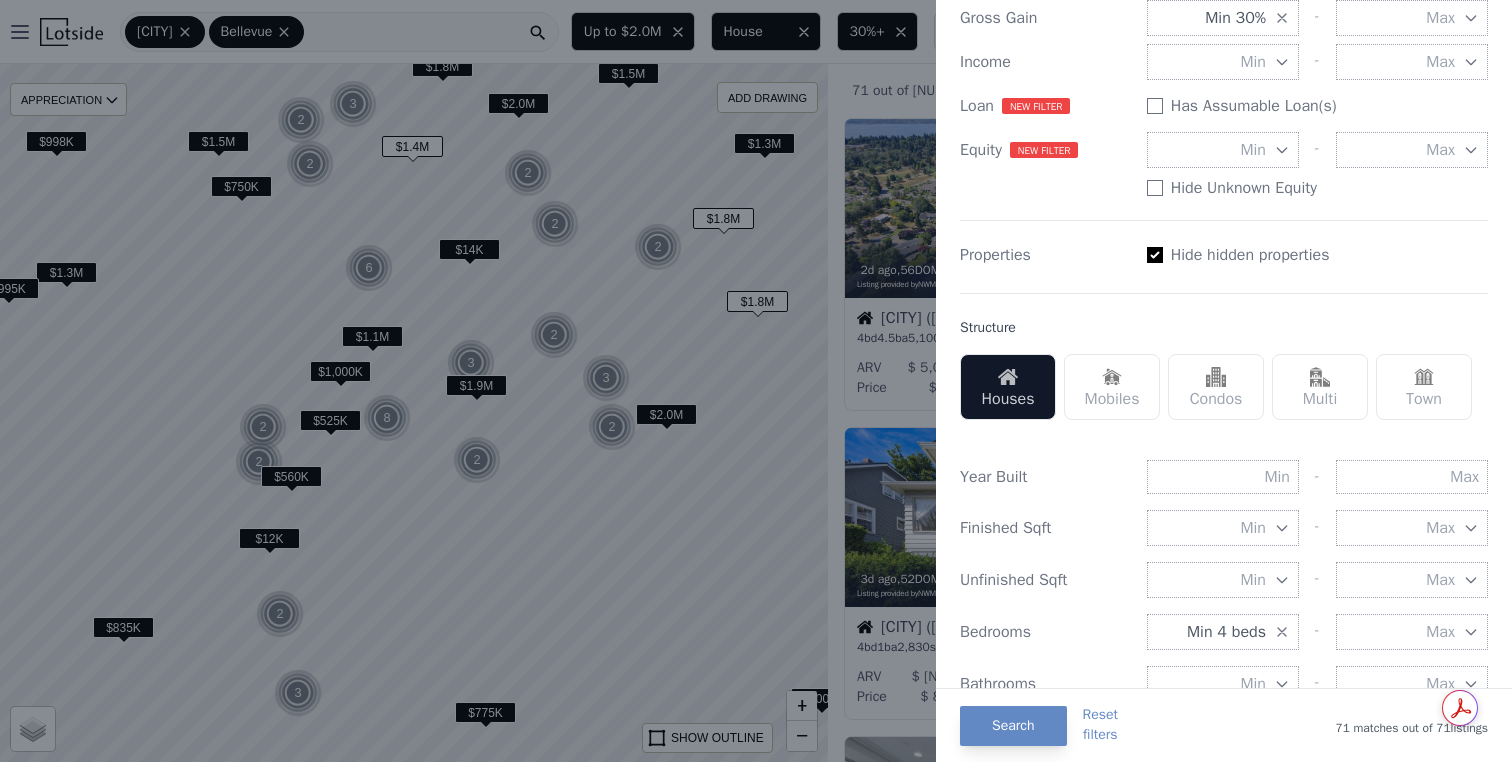 scroll, scrollTop: 341, scrollLeft: 0, axis: vertical 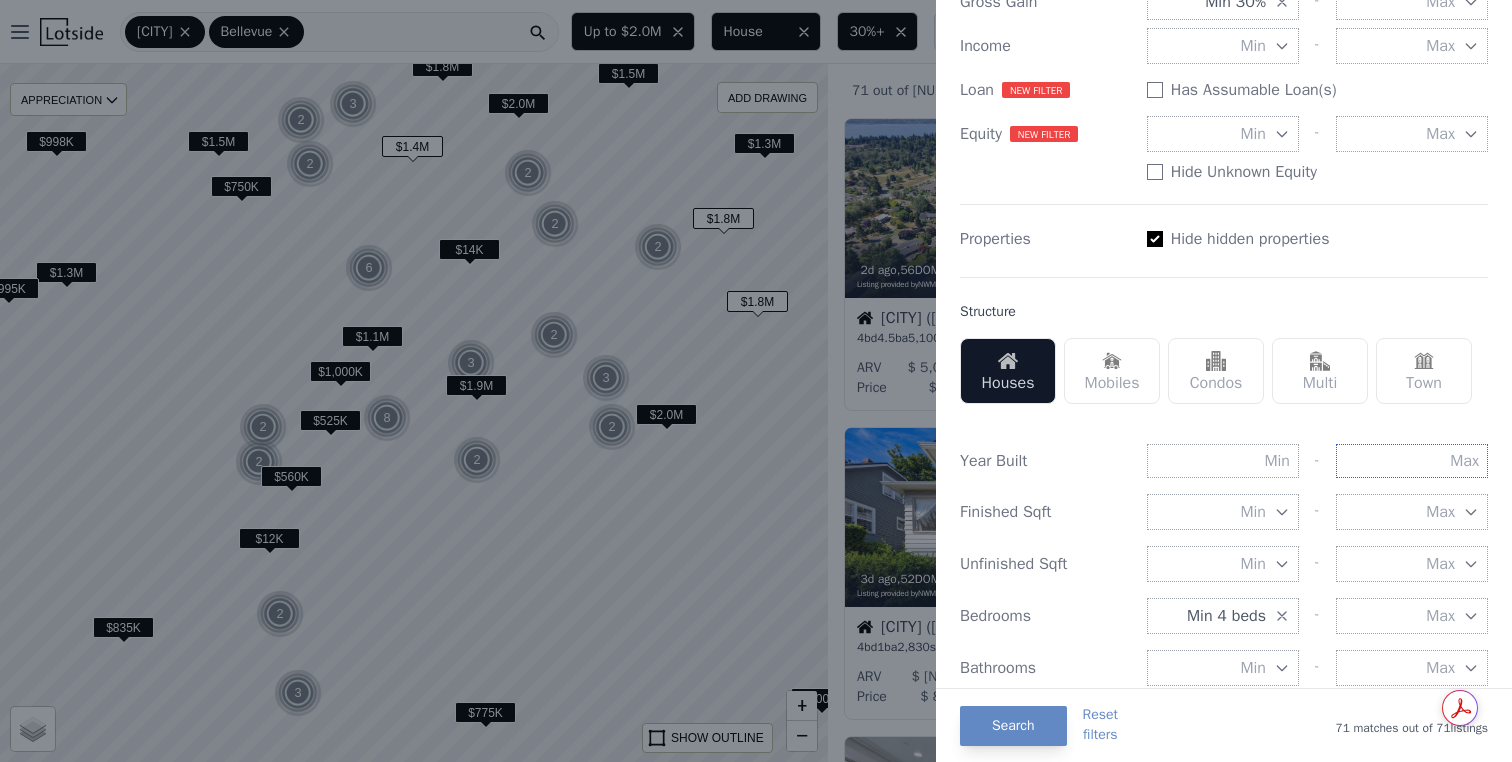 click at bounding box center [1412, 461] 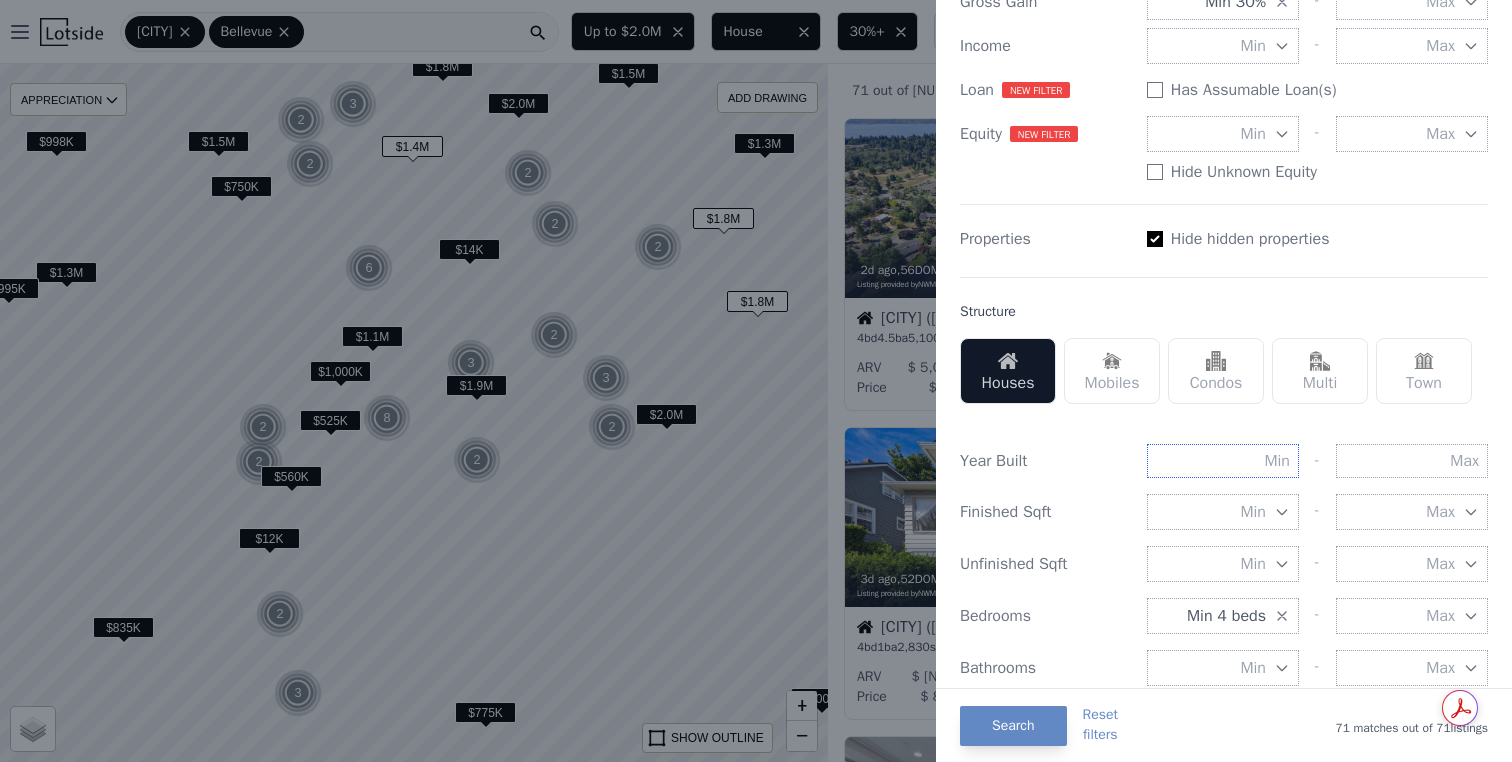 click at bounding box center [1223, 461] 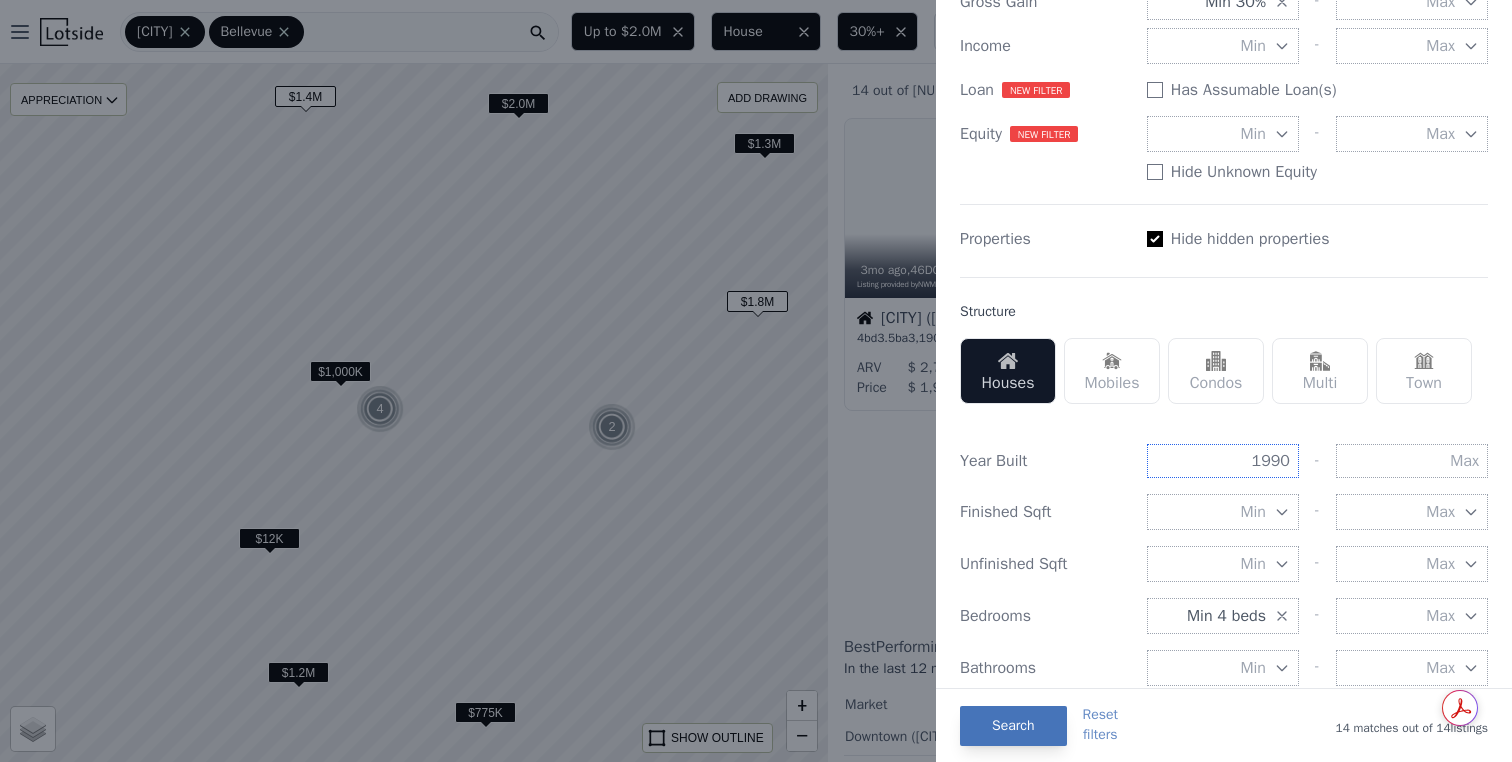 type on "1990" 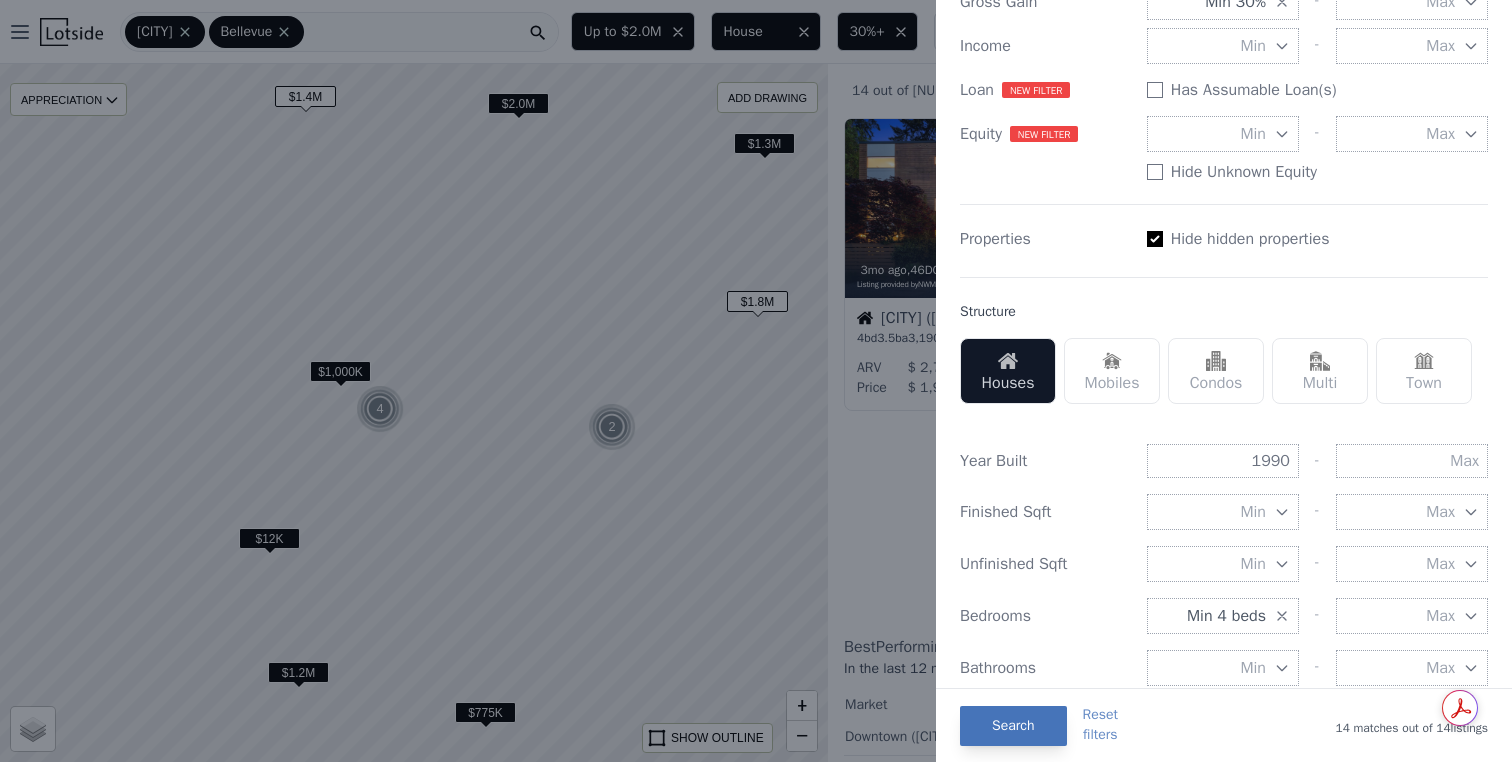 click on "Search" at bounding box center (1013, 726) 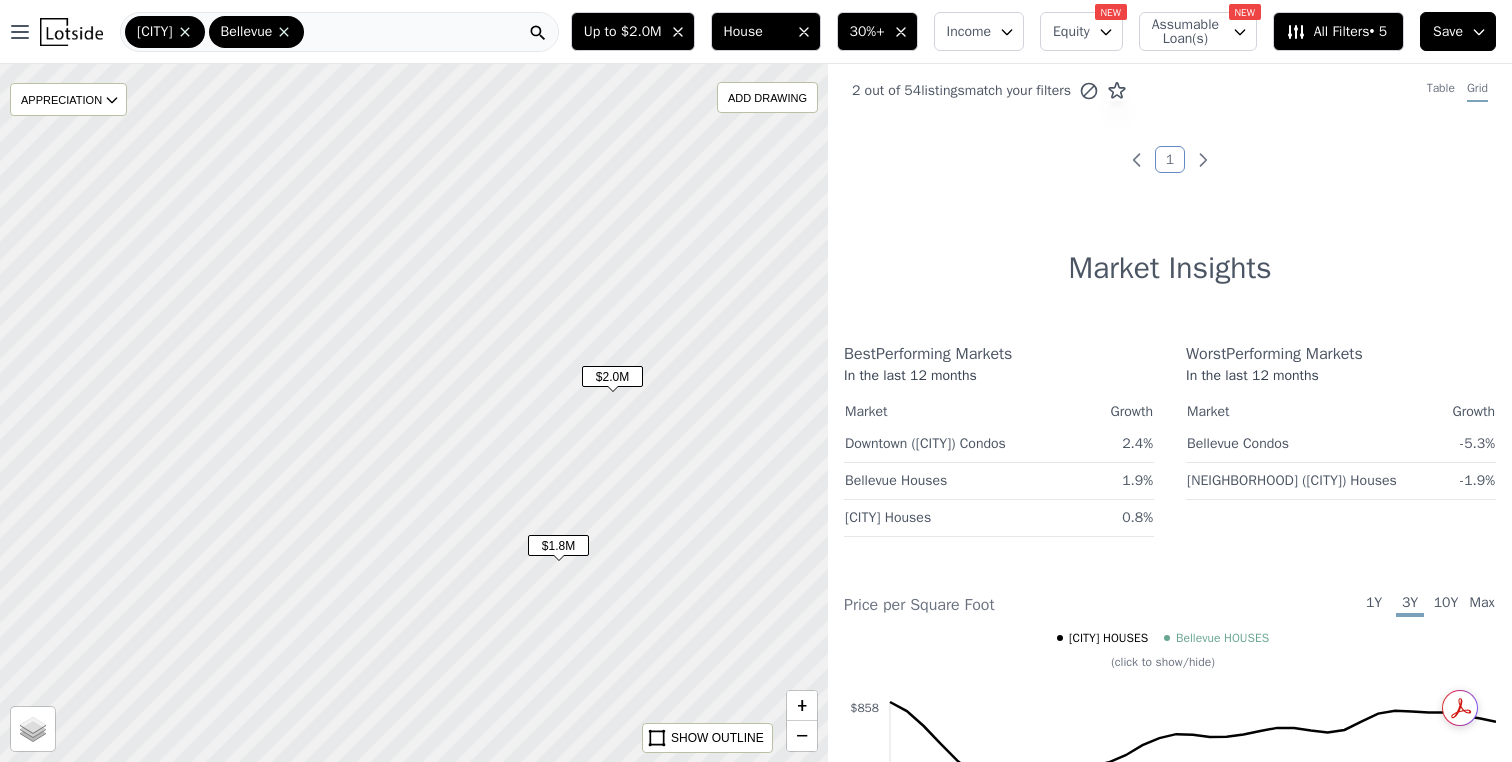 click on "$2.0M" at bounding box center [612, 380] 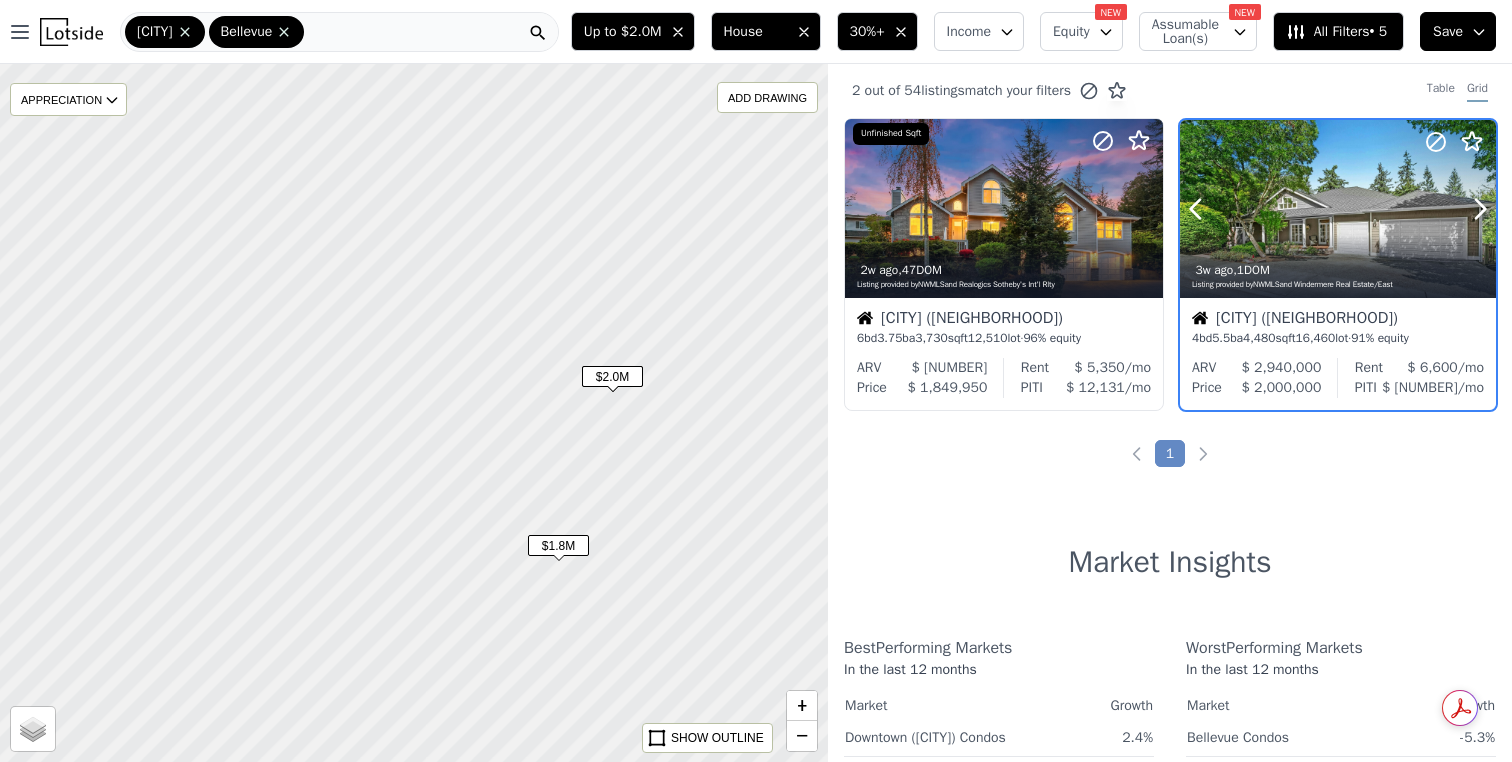 click at bounding box center [1338, 252] 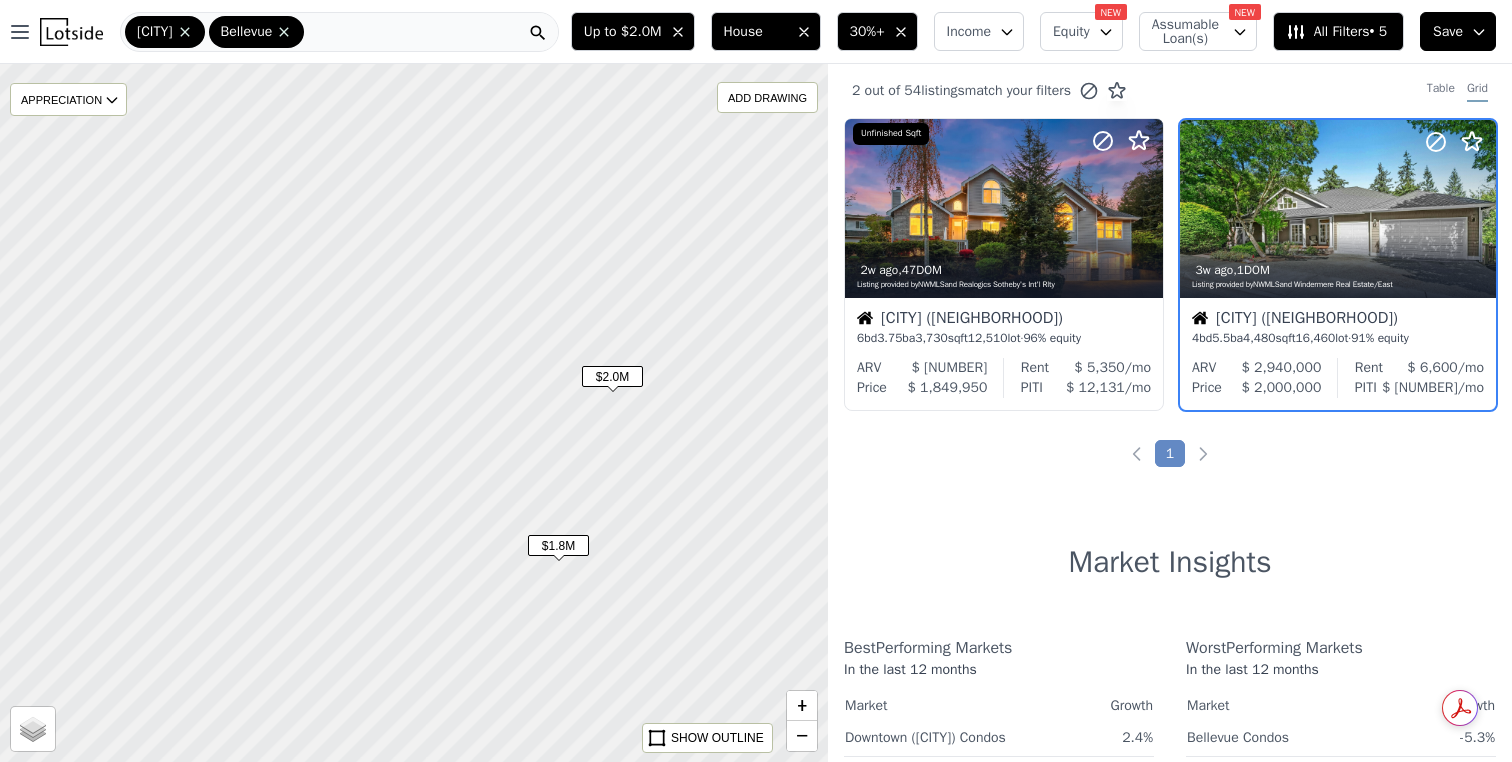click on "$2.0M" at bounding box center (612, 376) 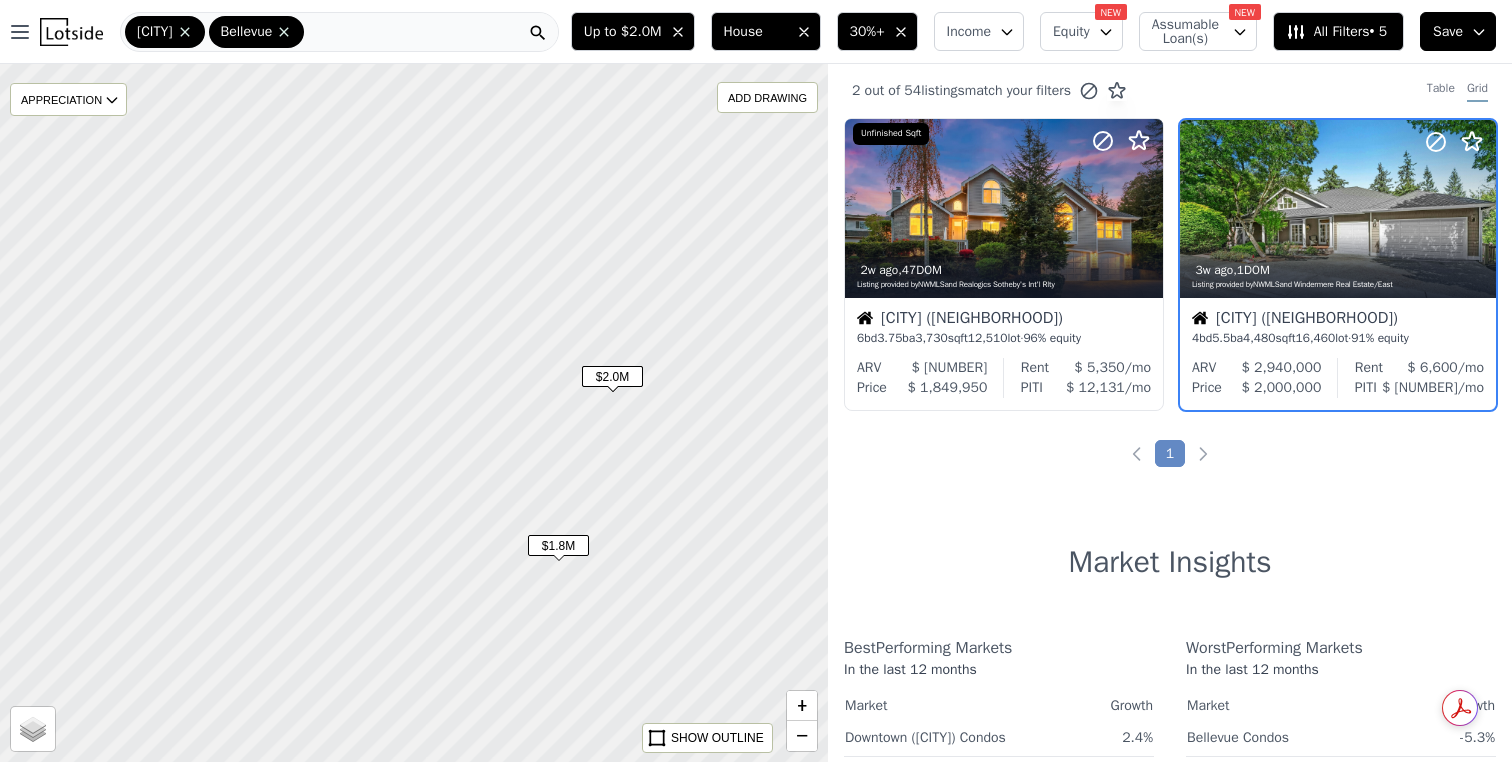 click on "$2.0M" at bounding box center [612, 376] 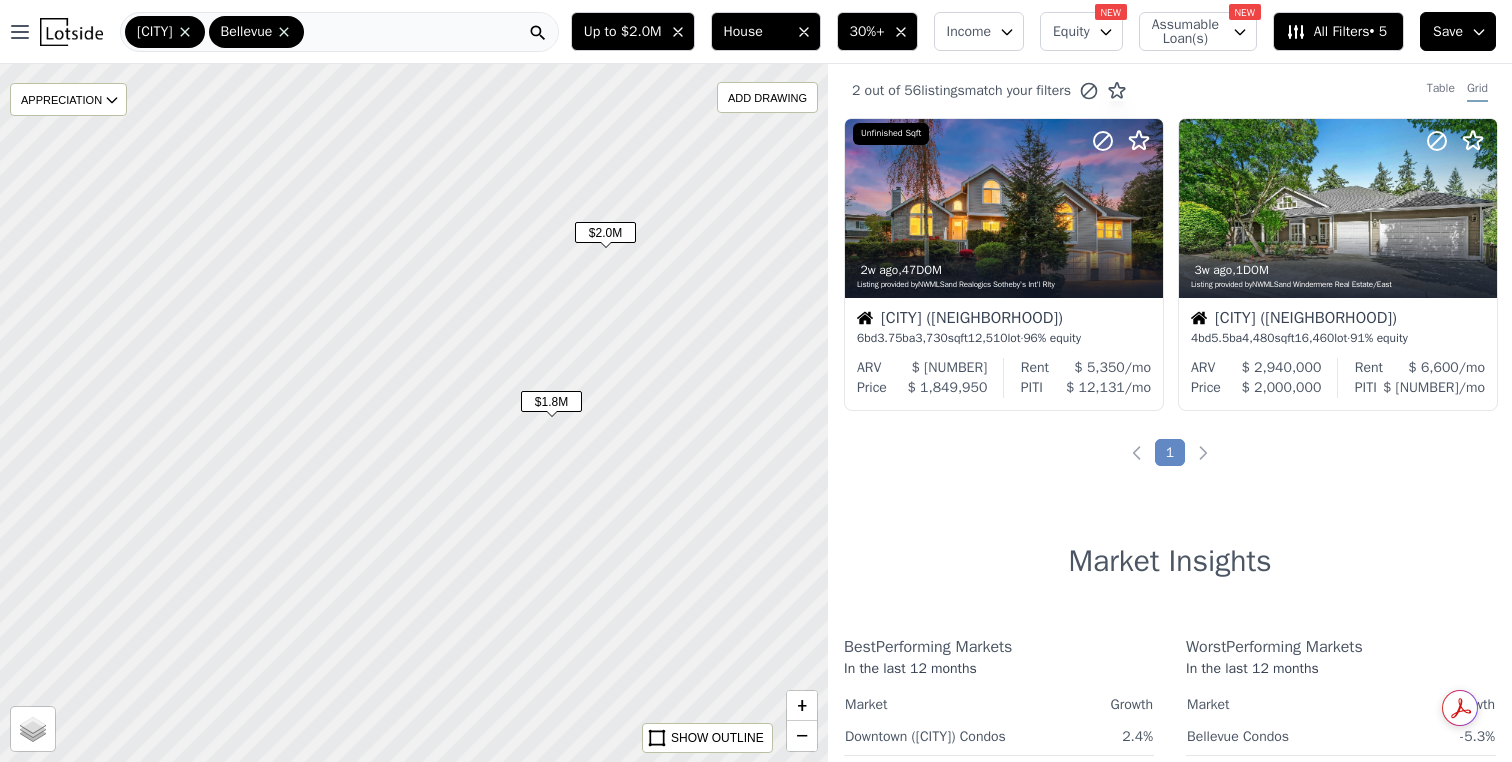 drag, startPoint x: 634, startPoint y: 642, endPoint x: 634, endPoint y: 465, distance: 177 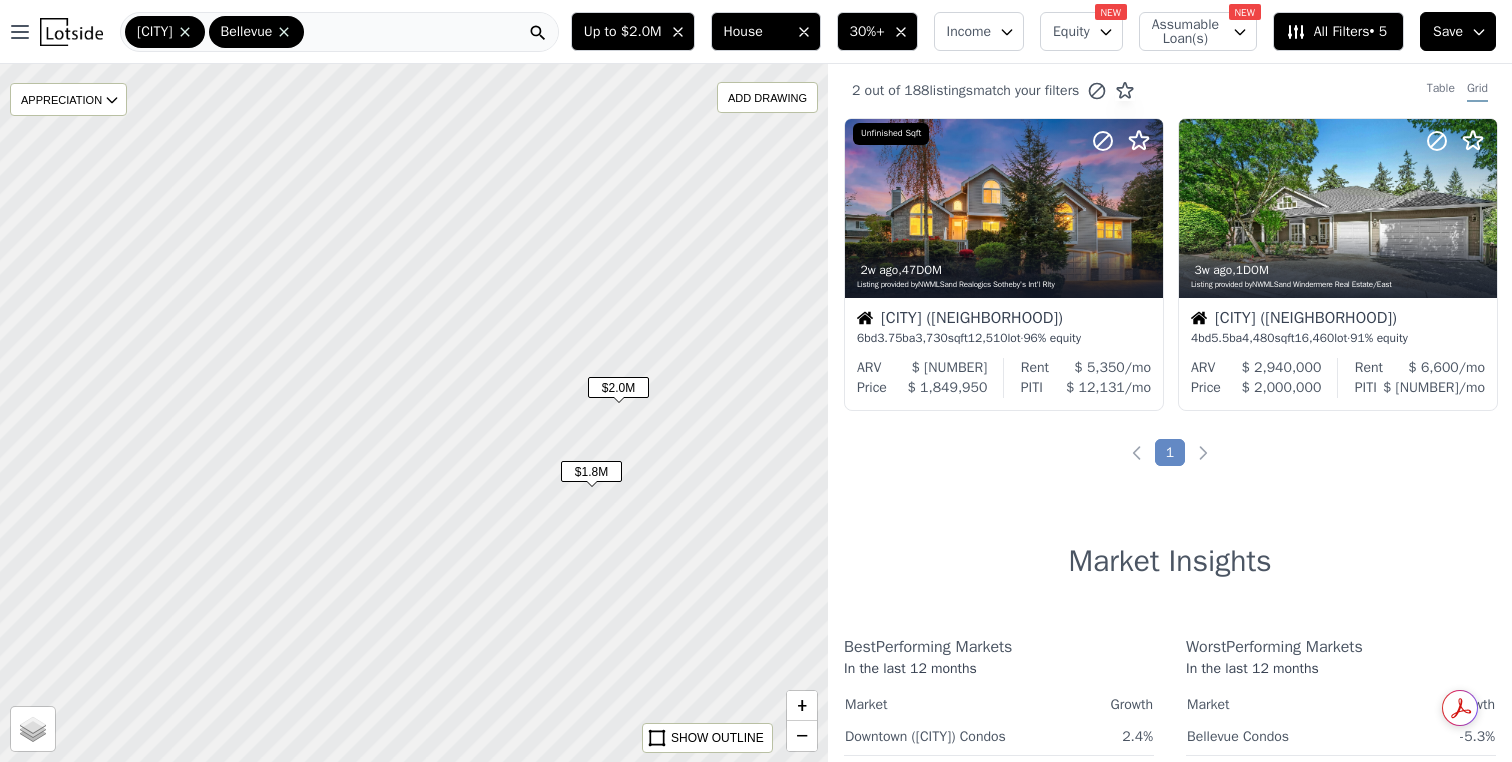 click on "$1.8M" at bounding box center (591, 471) 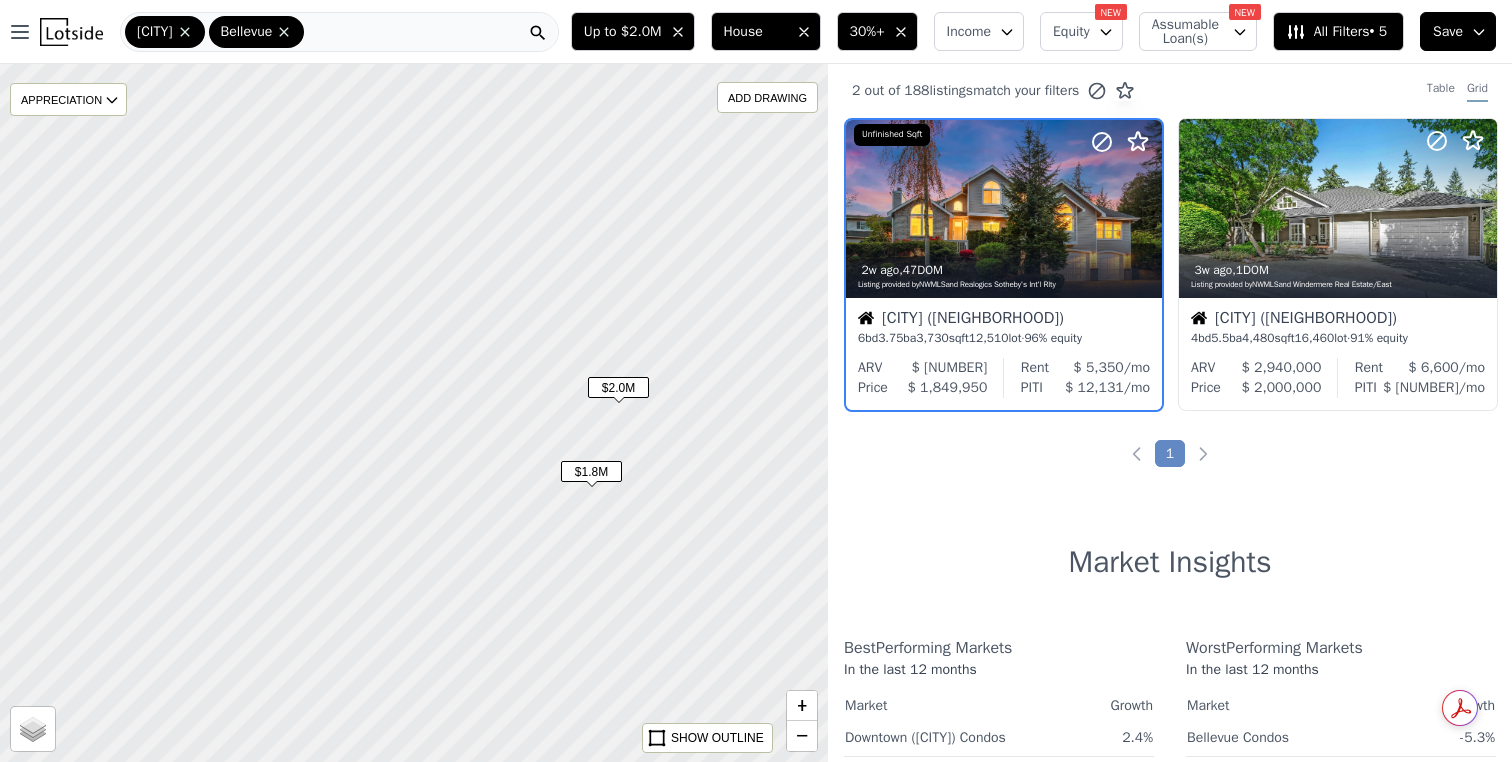 click on "$2.0M" at bounding box center (618, 387) 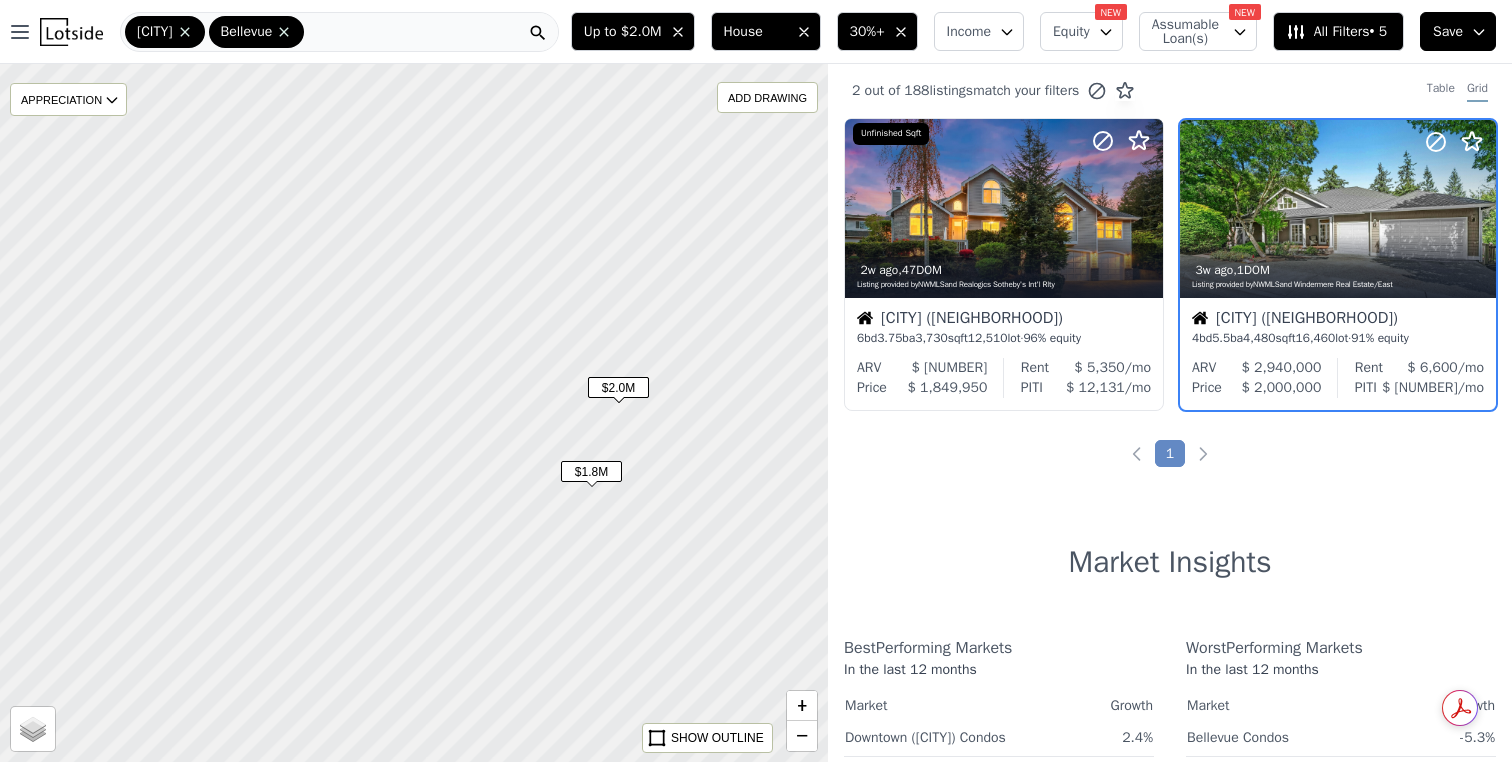 click on "$ 2,940,000" at bounding box center [1282, 367] 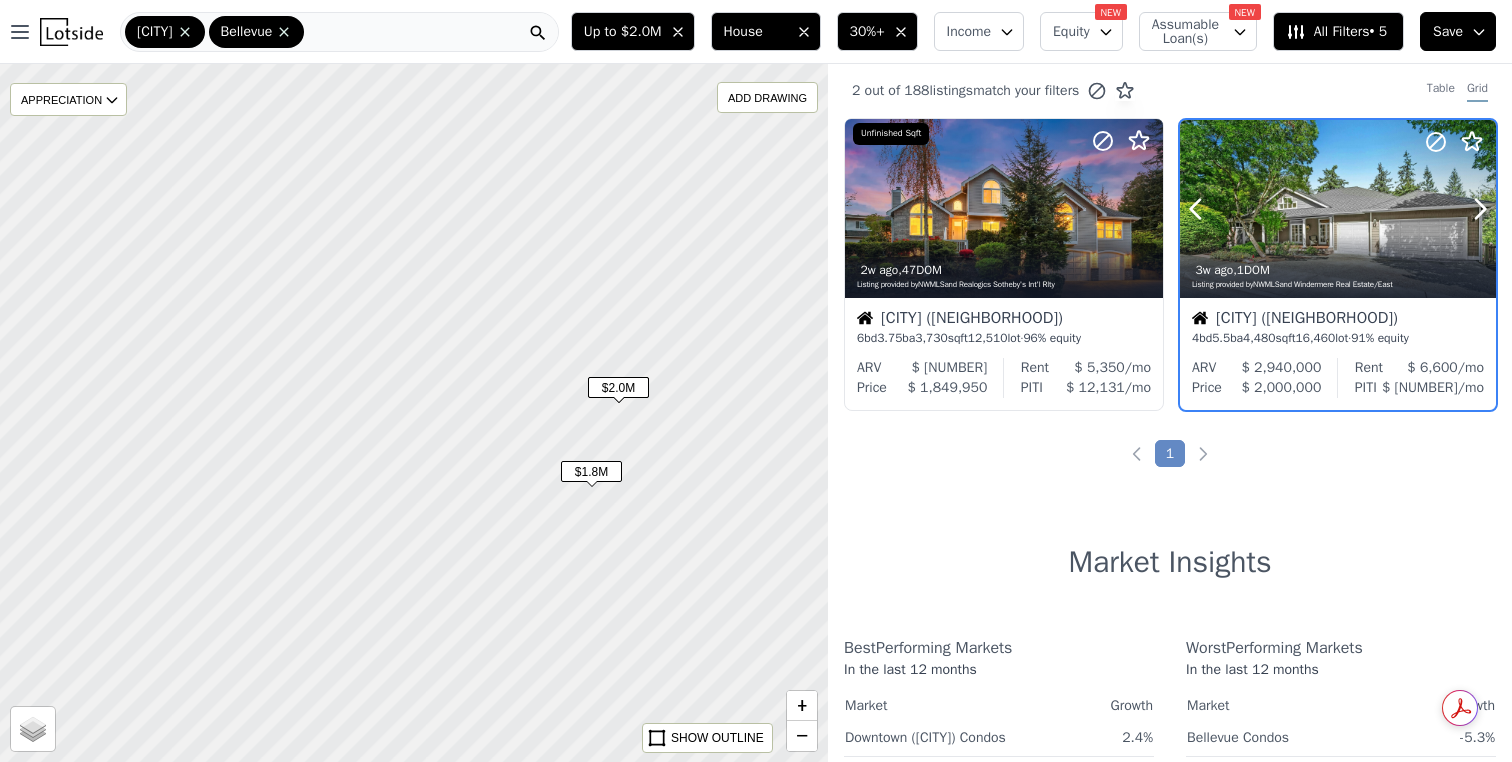 click at bounding box center [1220, 209] 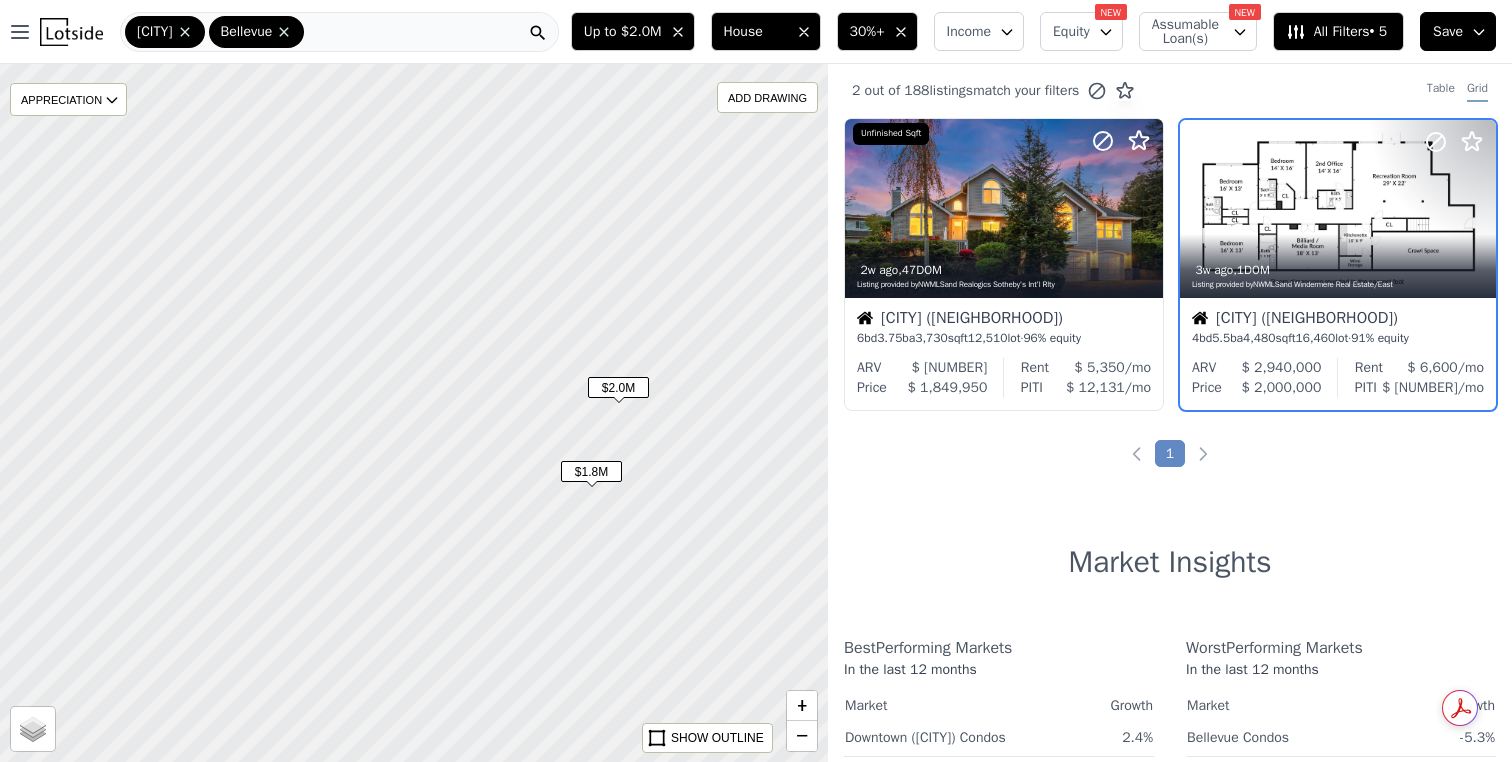 click on "2   out of   188  listings  match your filters Table Grid   2w ago ,  47  DOM Listing provided by  NWMLS  and Realogics Sotheby's Int'l Rlty Unfinished Sqft Bellevue (Somerset) 6 bd  3.75 ba  3,730 sqft  12,510 lot  ·  96%   equity ARV $ 2,538,000 Price $ 1,849,950 Rent $ 5,350 /mo PITI $ 12,131 /mo   3w ago ,  1  DOM Listing provided by  NWMLS  and Windermere Real Estate/East Bellevue (Lakemont) 4 bd  5.5 ba  4,480 sqft  16,460 lot  ·  91%   equity ARV $ 2,940,000 Price $ 2,000,000 Rent $ 6,600 /mo PITI $ 13,064 /mo 1 Market Insights Best  Performing Markets In the last 12 months Market Growth Downtown (Bellevue)   Condos 2.4% Bellevue   Houses 1.9% Mercer Island   Houses 0.8% Worst  Performing Markets In the last 12 months Market Growth Bellevue   Condos -5.3% Somerset (Bellevue)   Houses -1.9% Price per Square Foot 1Y 3Y 10Y Max Jul 2022 Jul 2025 $625 $858 Mercer Island   HOUSES Bellevue   HOUSES (click to show/hide) Volume Activity Listings 1Y 3Y 10Y Max Jul 2022 Jul 2025 1 165   HOUSES" at bounding box center (1170, 445) 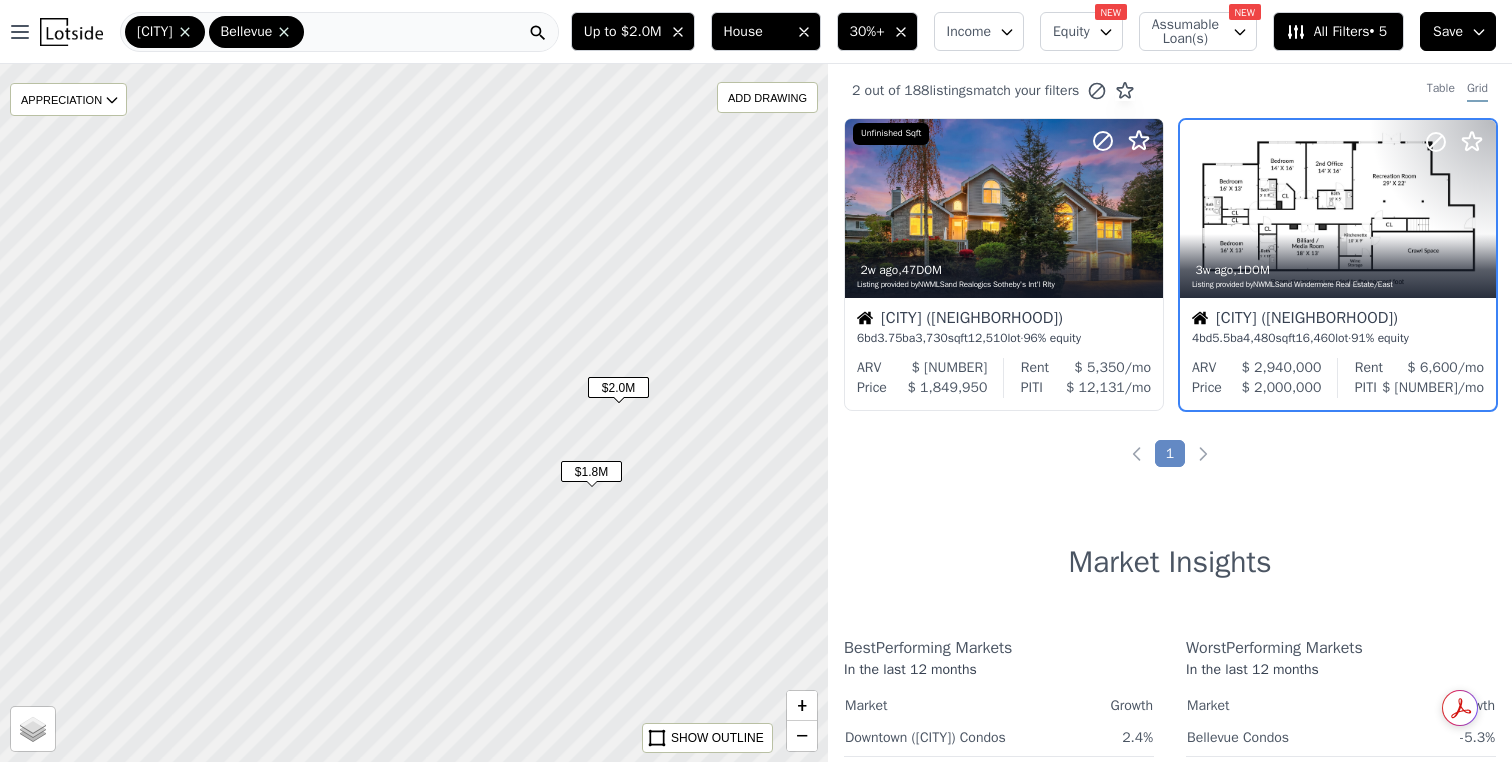 click on "4 bd  5.5 ba  4,480 sqft  16,460 lot  ·  91%   equity" at bounding box center [1338, 338] 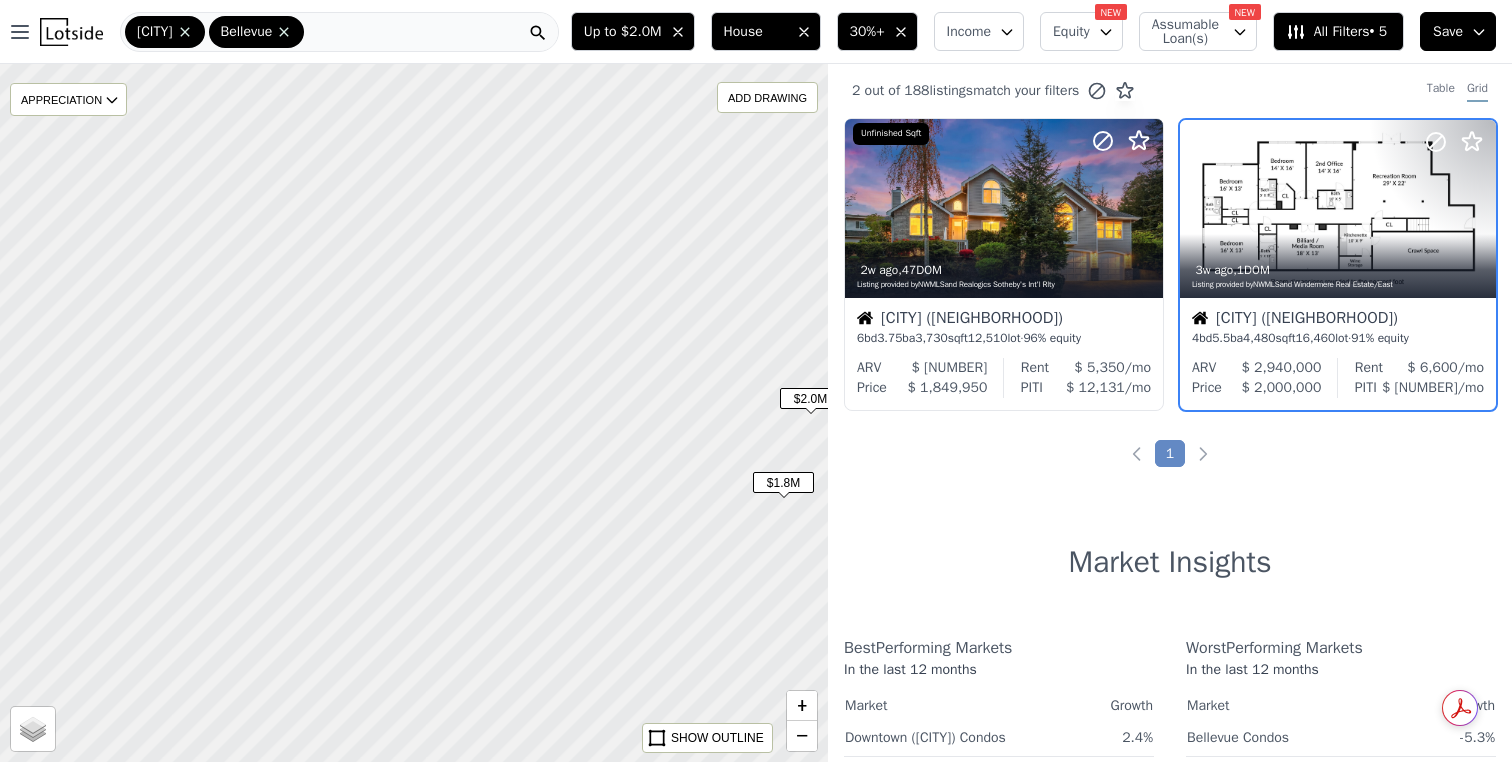 drag, startPoint x: 382, startPoint y: 307, endPoint x: 570, endPoint y: 316, distance: 188.2153 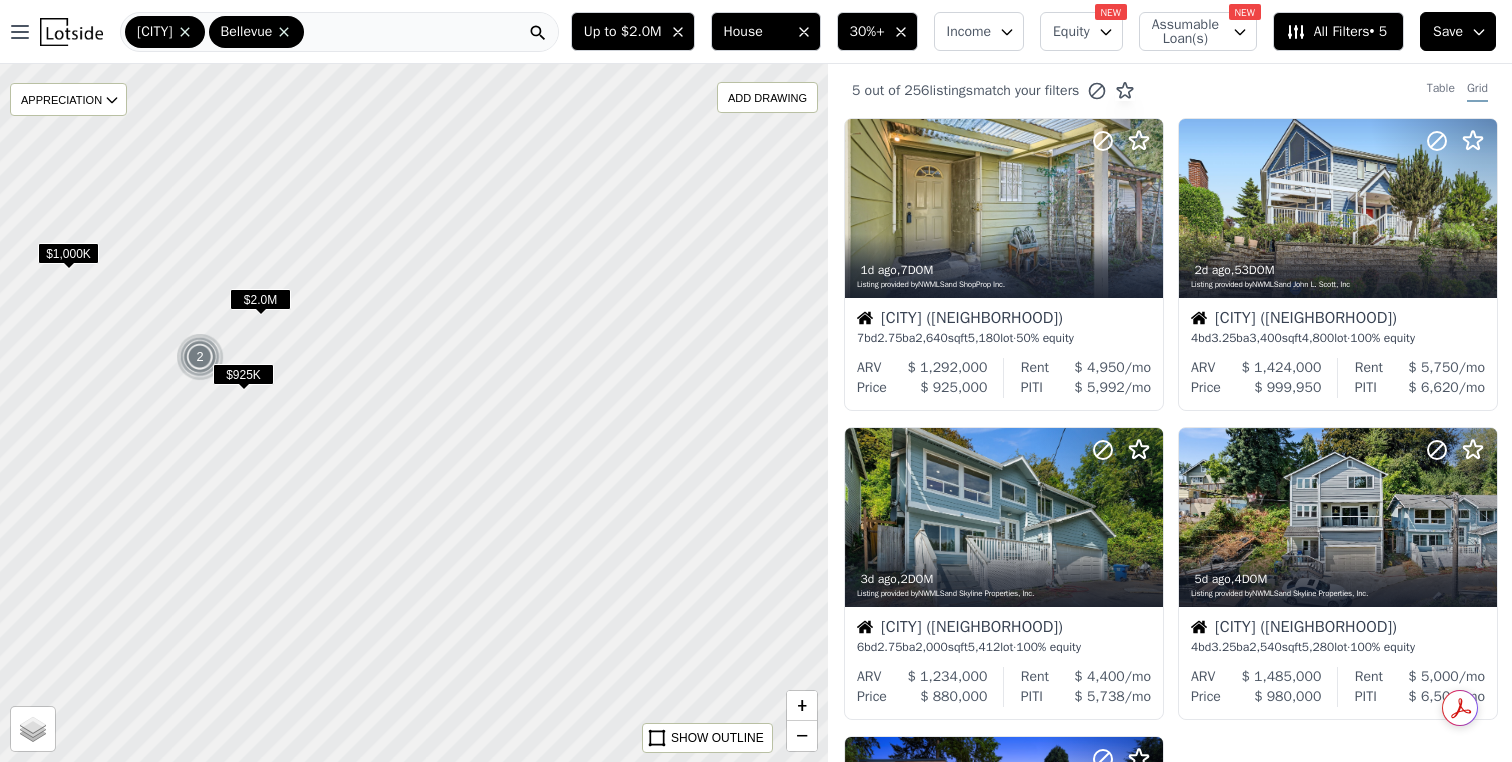 click on "$2.0M" at bounding box center (260, 299) 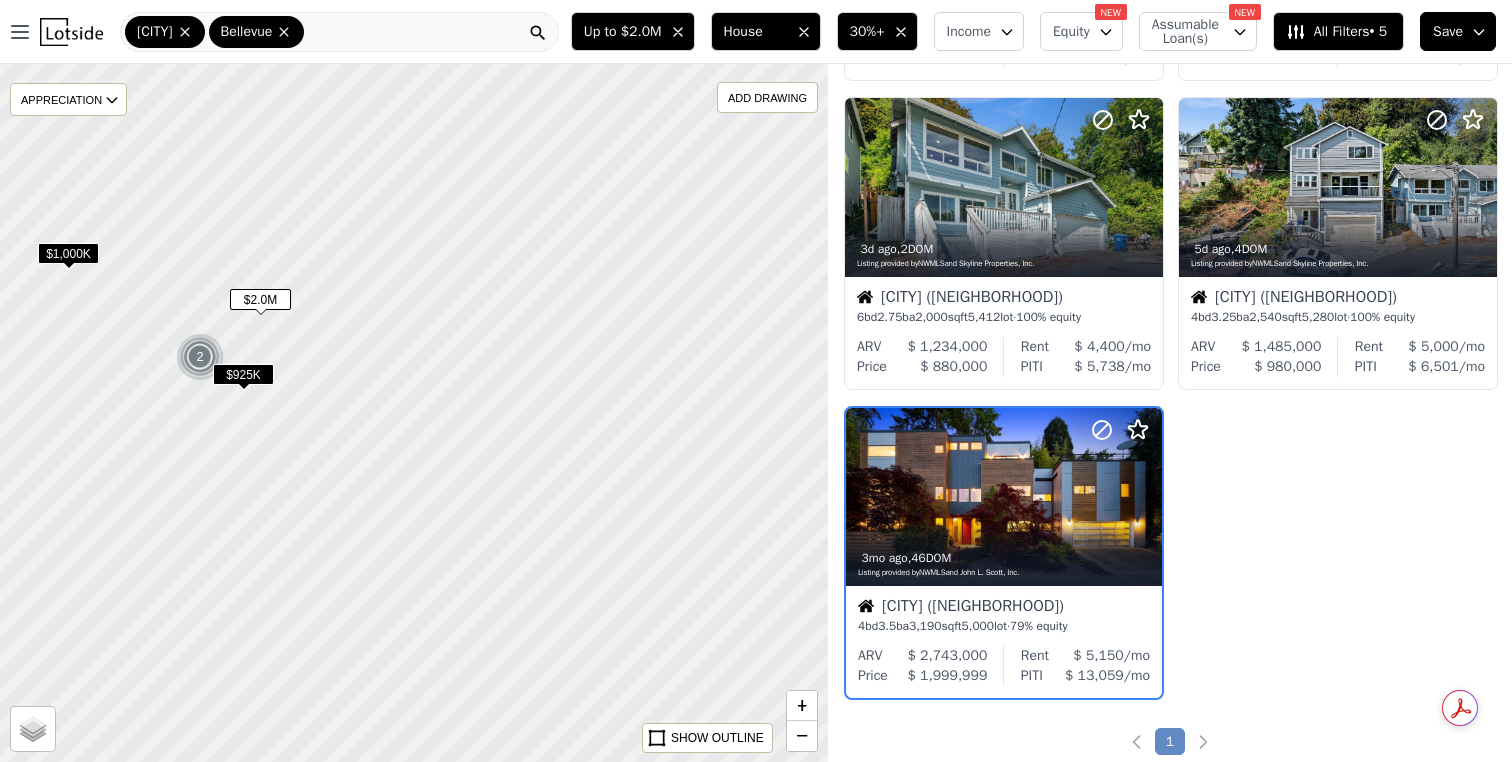 scroll, scrollTop: 437, scrollLeft: 0, axis: vertical 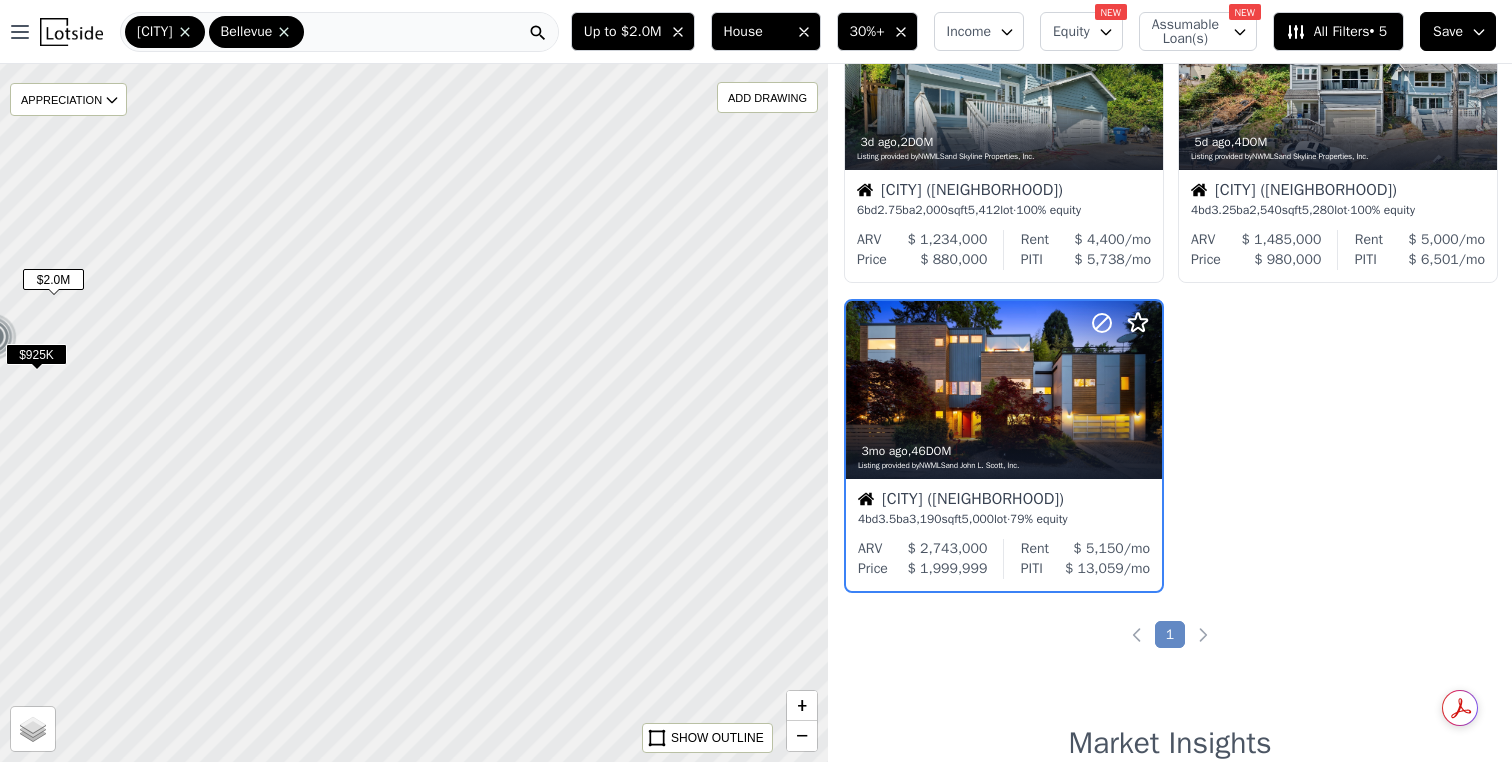 drag, startPoint x: 510, startPoint y: 317, endPoint x: 299, endPoint y: 295, distance: 212.14381 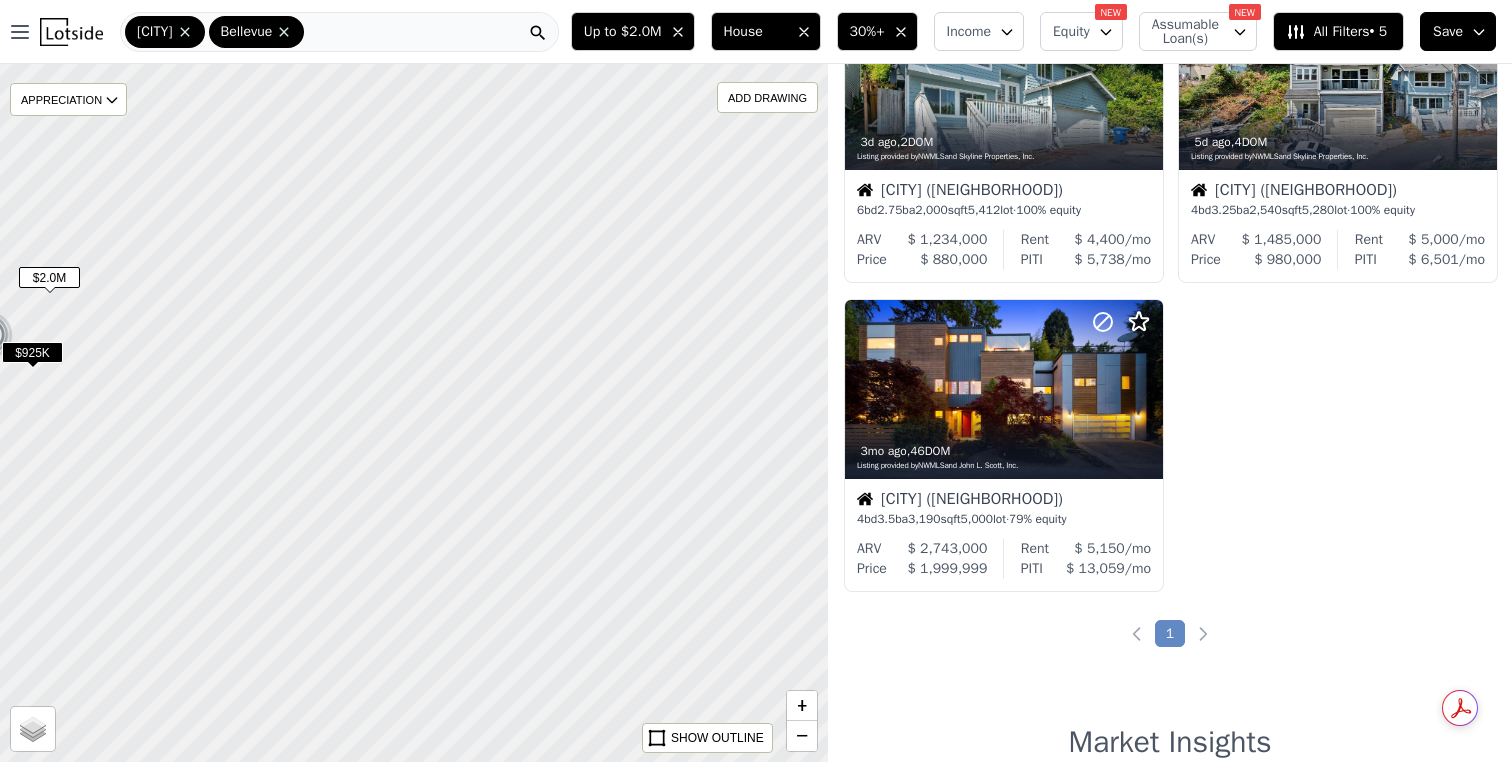 scroll, scrollTop: 0, scrollLeft: 0, axis: both 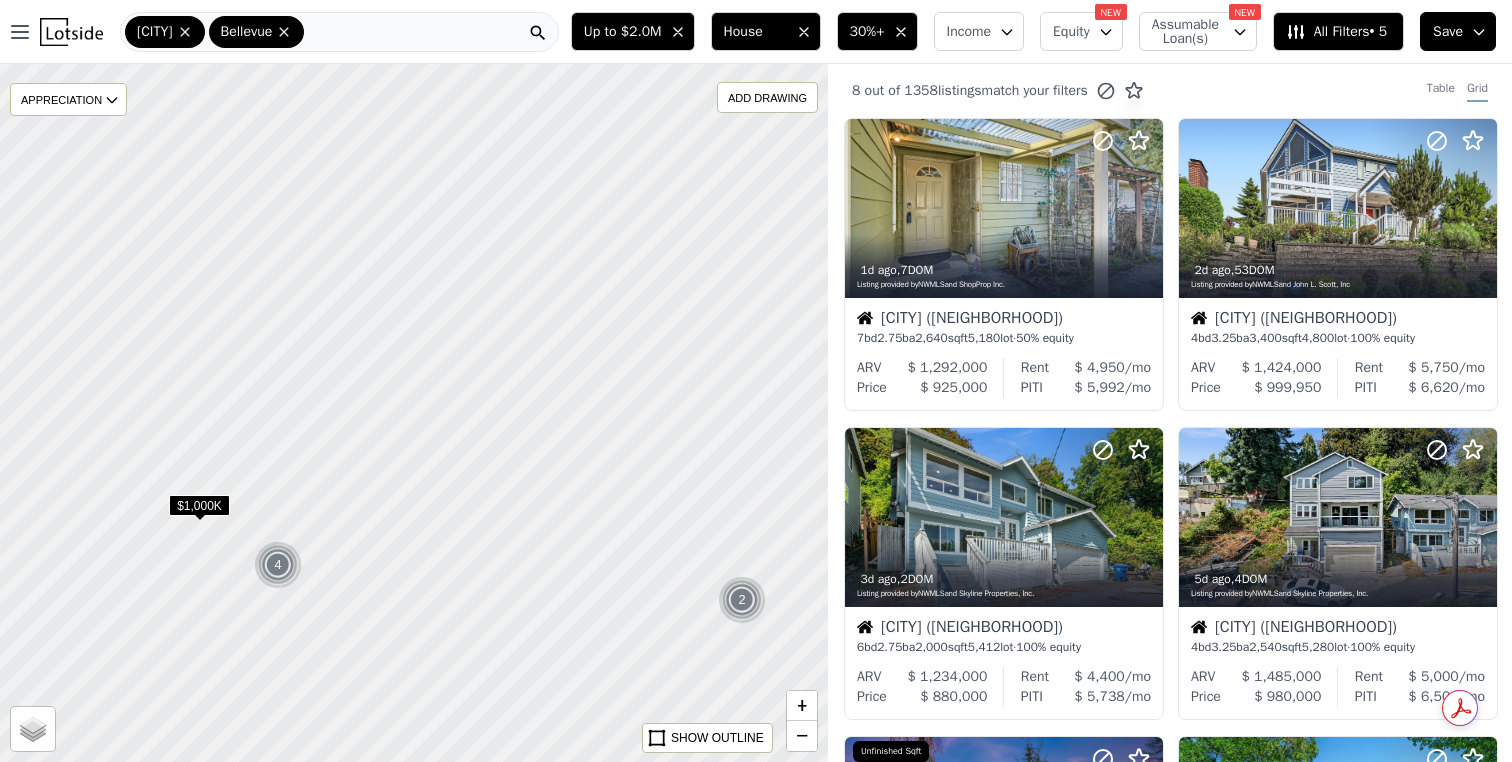 drag, startPoint x: 621, startPoint y: 373, endPoint x: 620, endPoint y: 571, distance: 198.00252 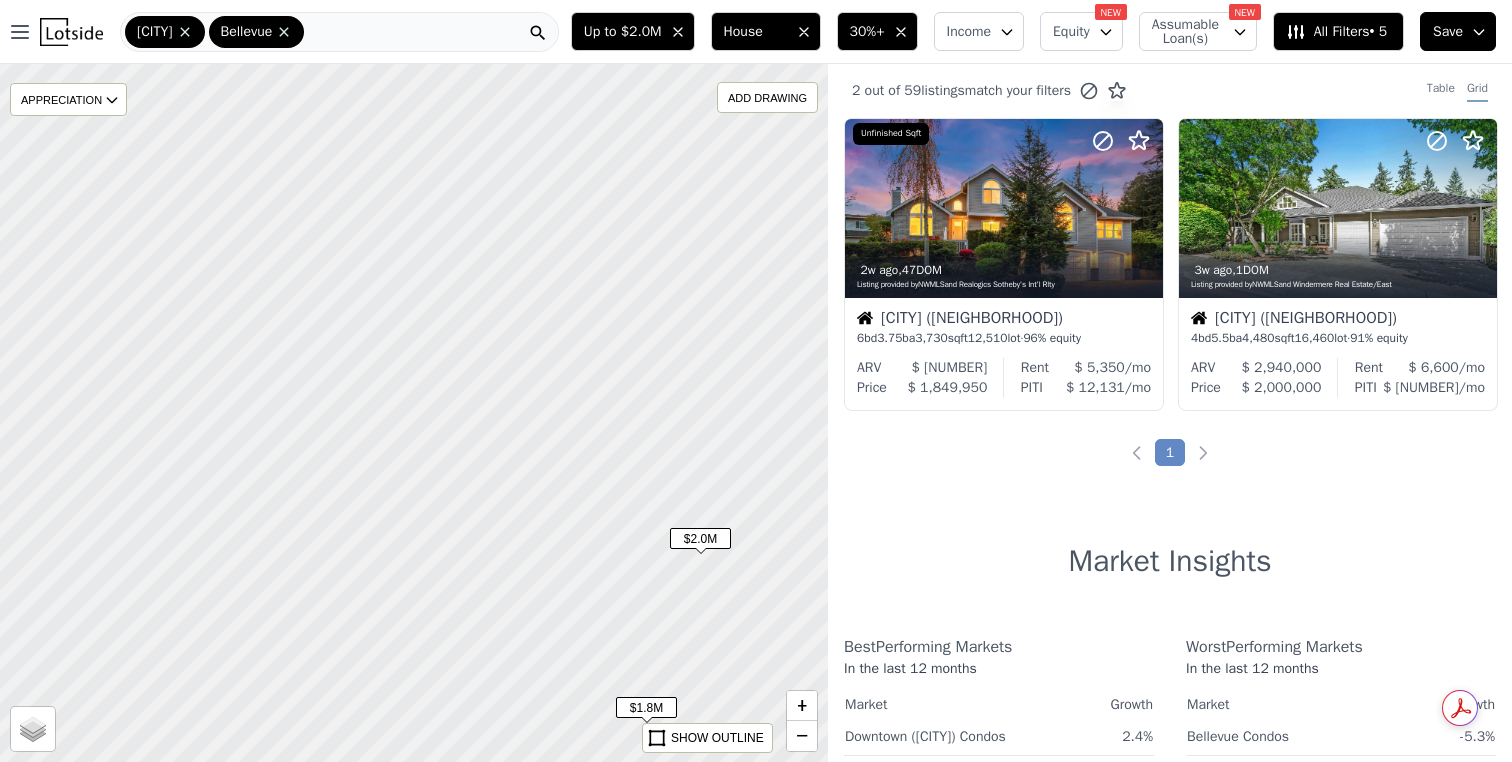 click on "$2.0M" at bounding box center (700, 538) 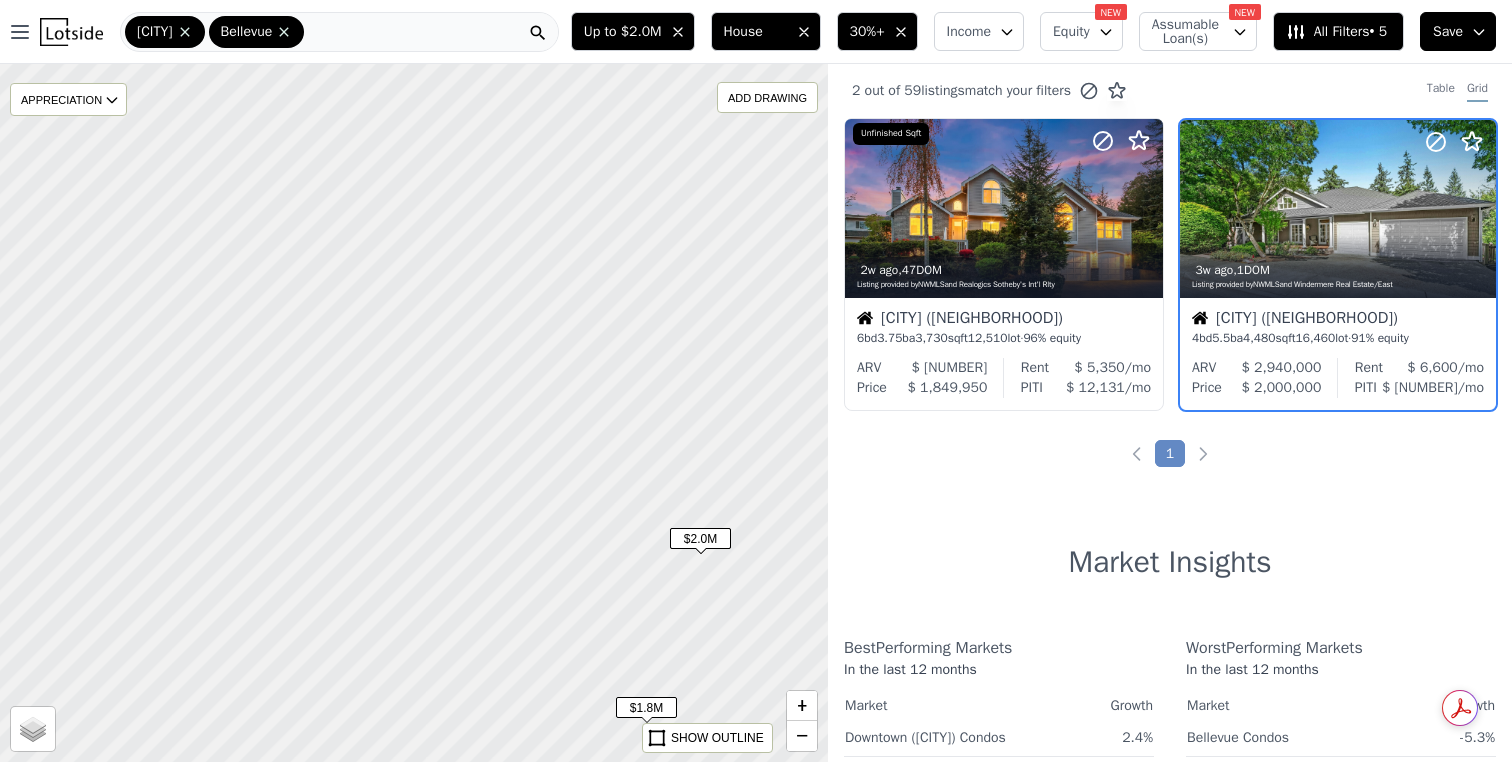 click on "4 bd  5.5 ba  4,480 sqft  16,460 lot  ·  91%   equity" at bounding box center (1338, 338) 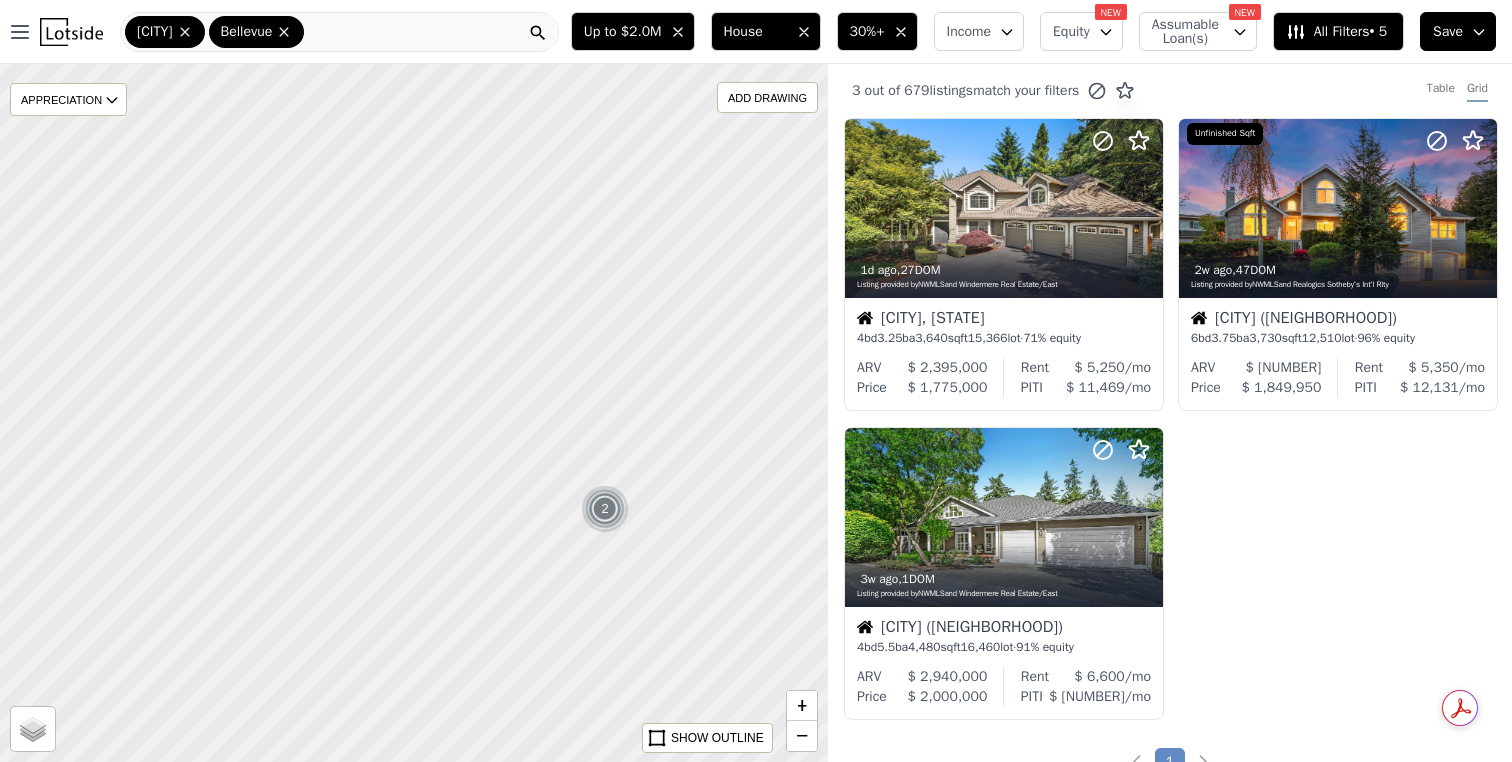 drag, startPoint x: 351, startPoint y: 297, endPoint x: 521, endPoint y: 424, distance: 212.20038 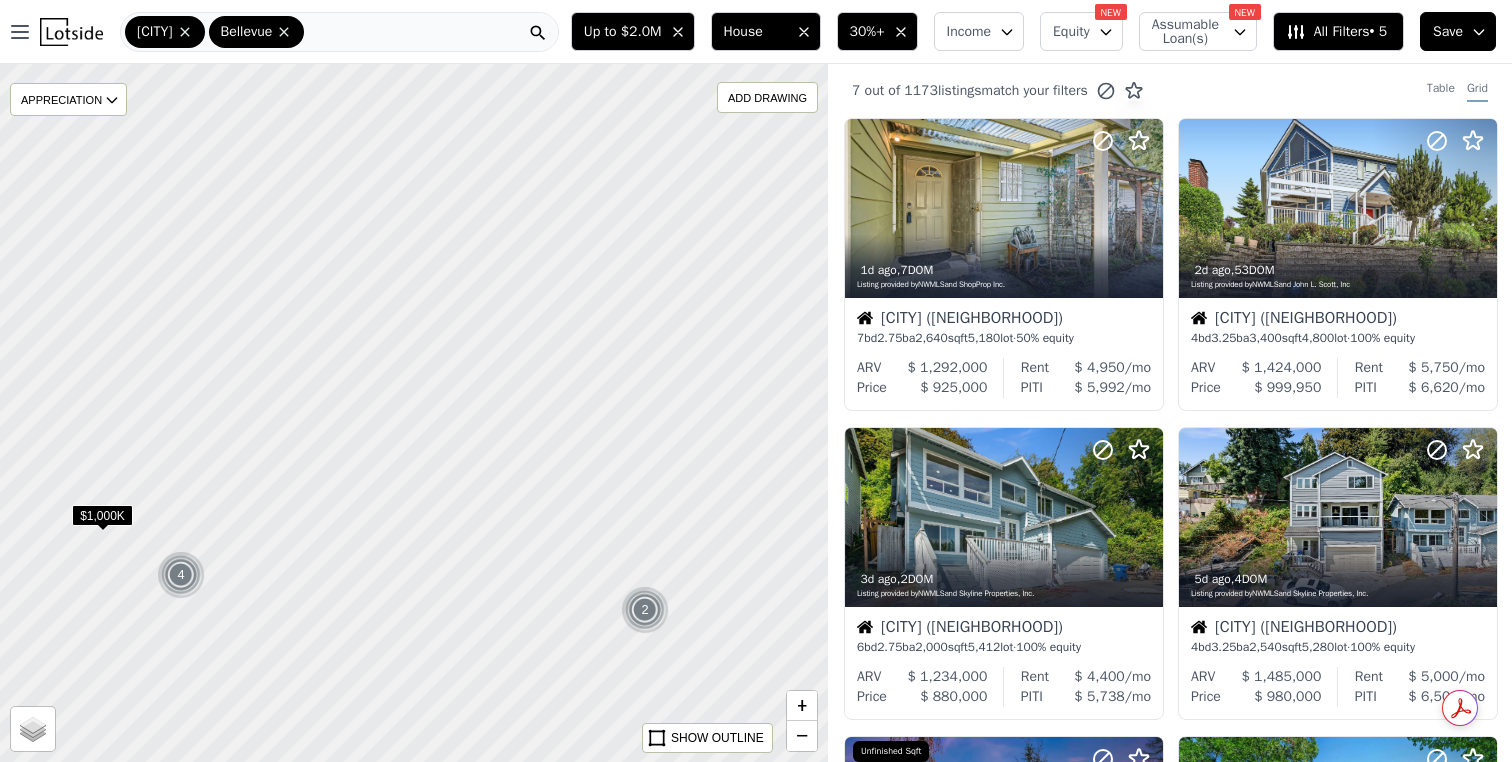 drag, startPoint x: 490, startPoint y: 308, endPoint x: 538, endPoint y: 439, distance: 139.51703 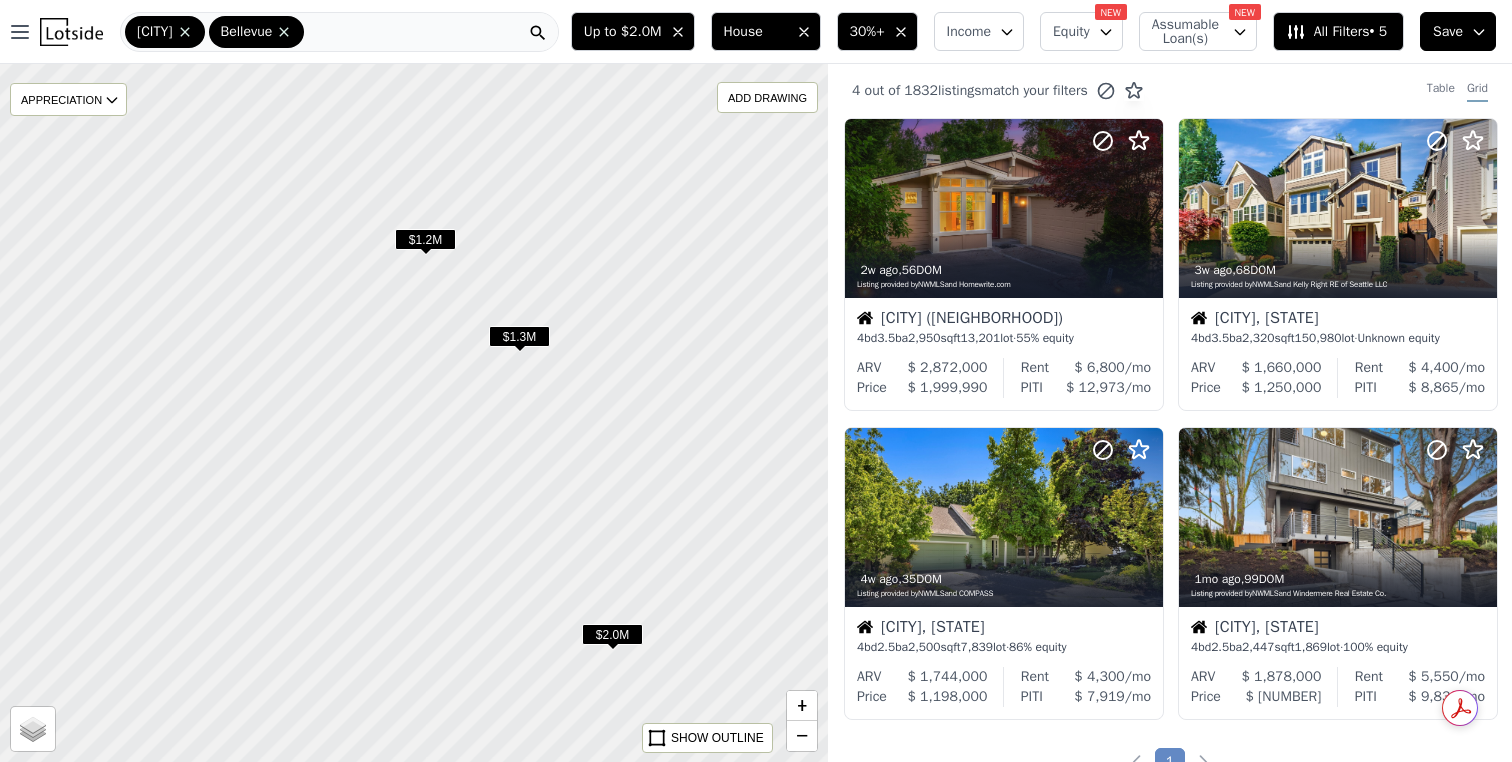 drag, startPoint x: 452, startPoint y: 180, endPoint x: 414, endPoint y: 438, distance: 260.78345 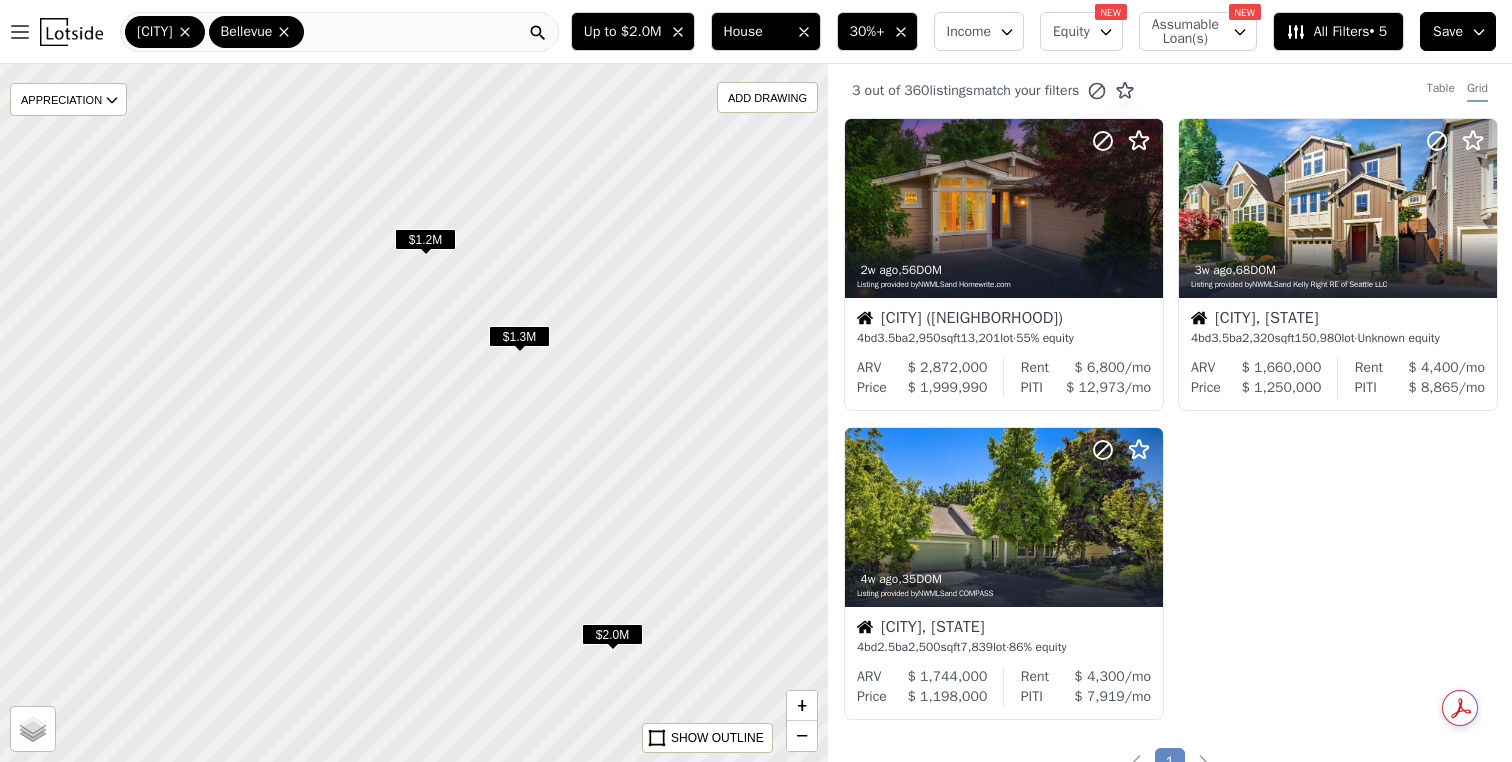 click on "$1.2M" at bounding box center [425, 239] 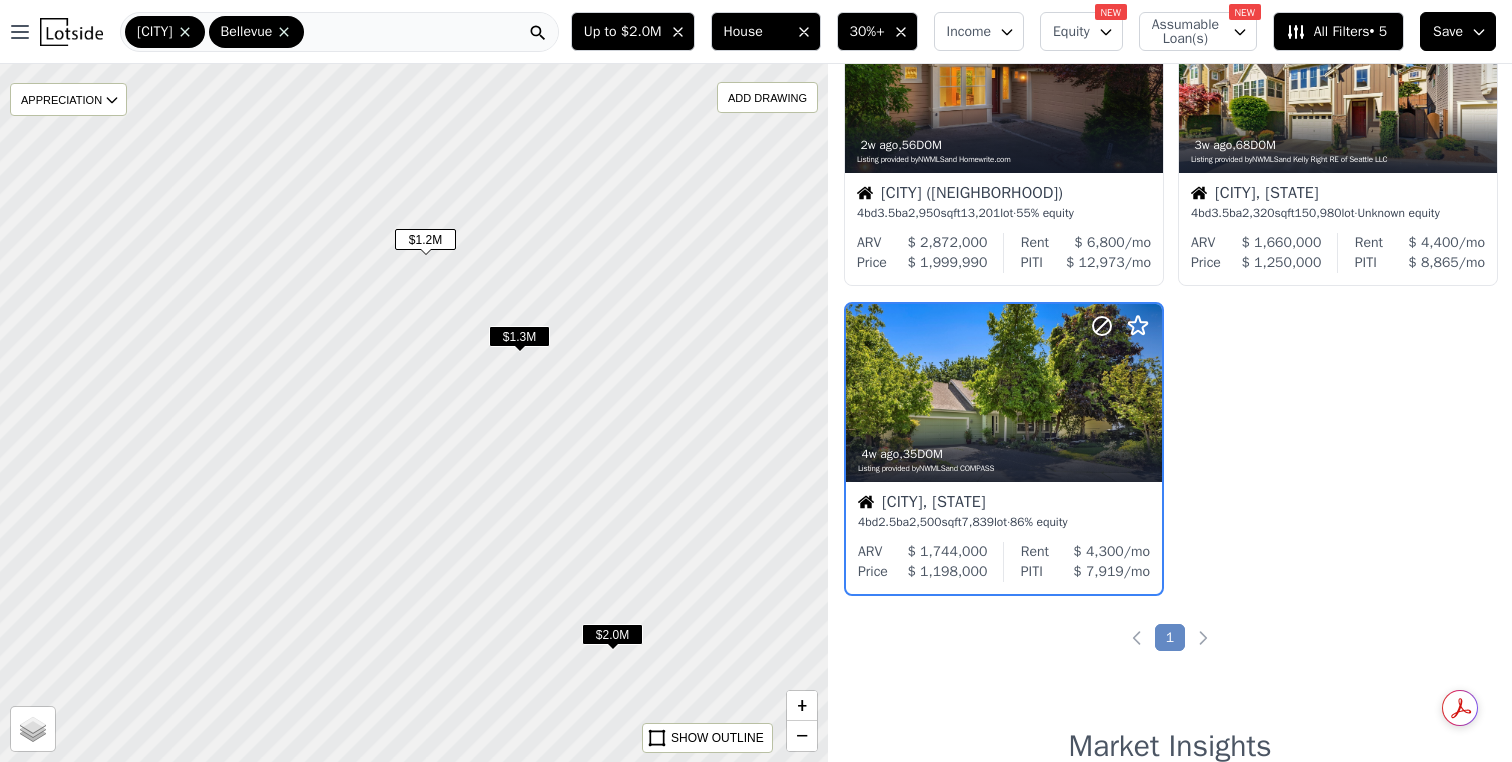 scroll, scrollTop: 129, scrollLeft: 0, axis: vertical 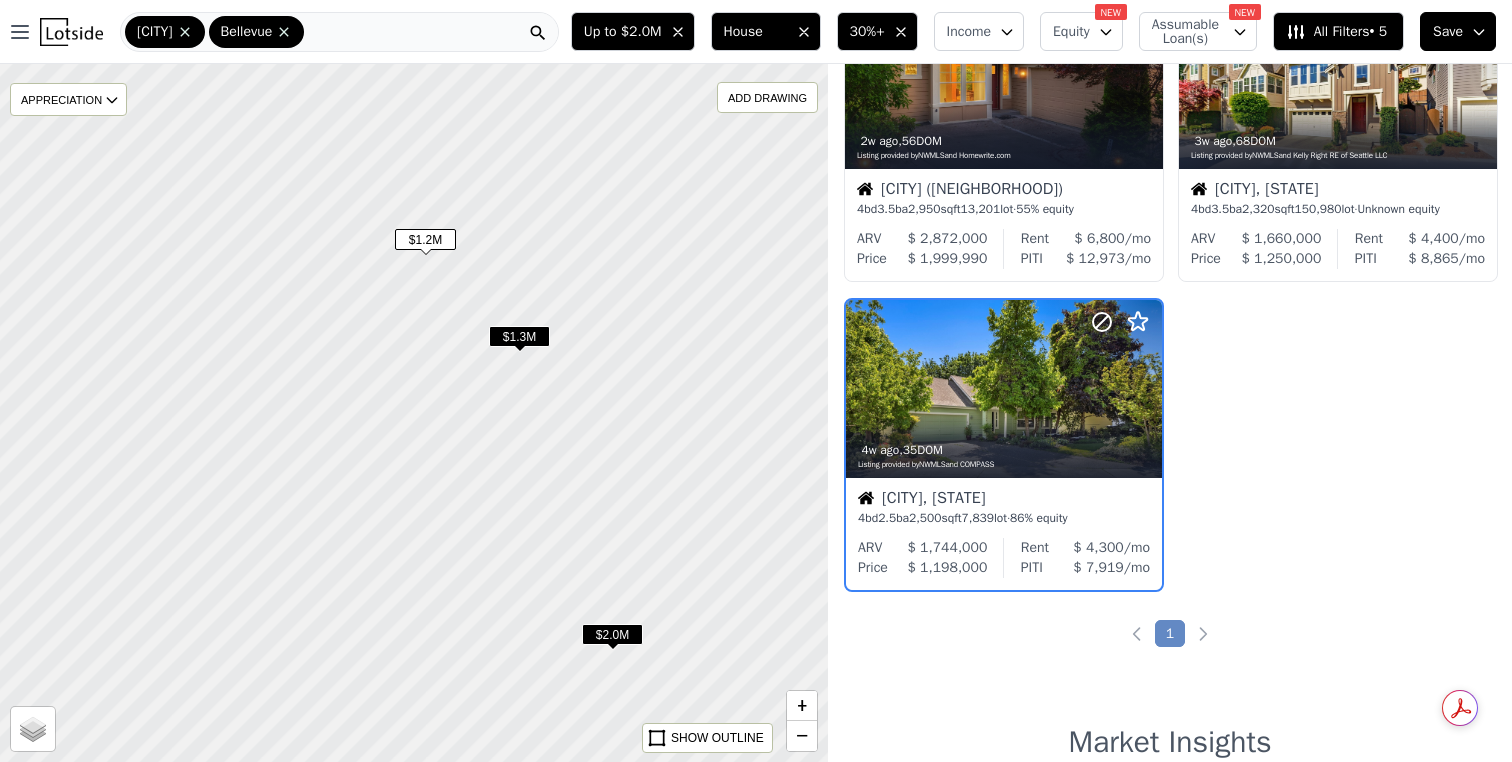 click on "$1.3M" at bounding box center [519, 336] 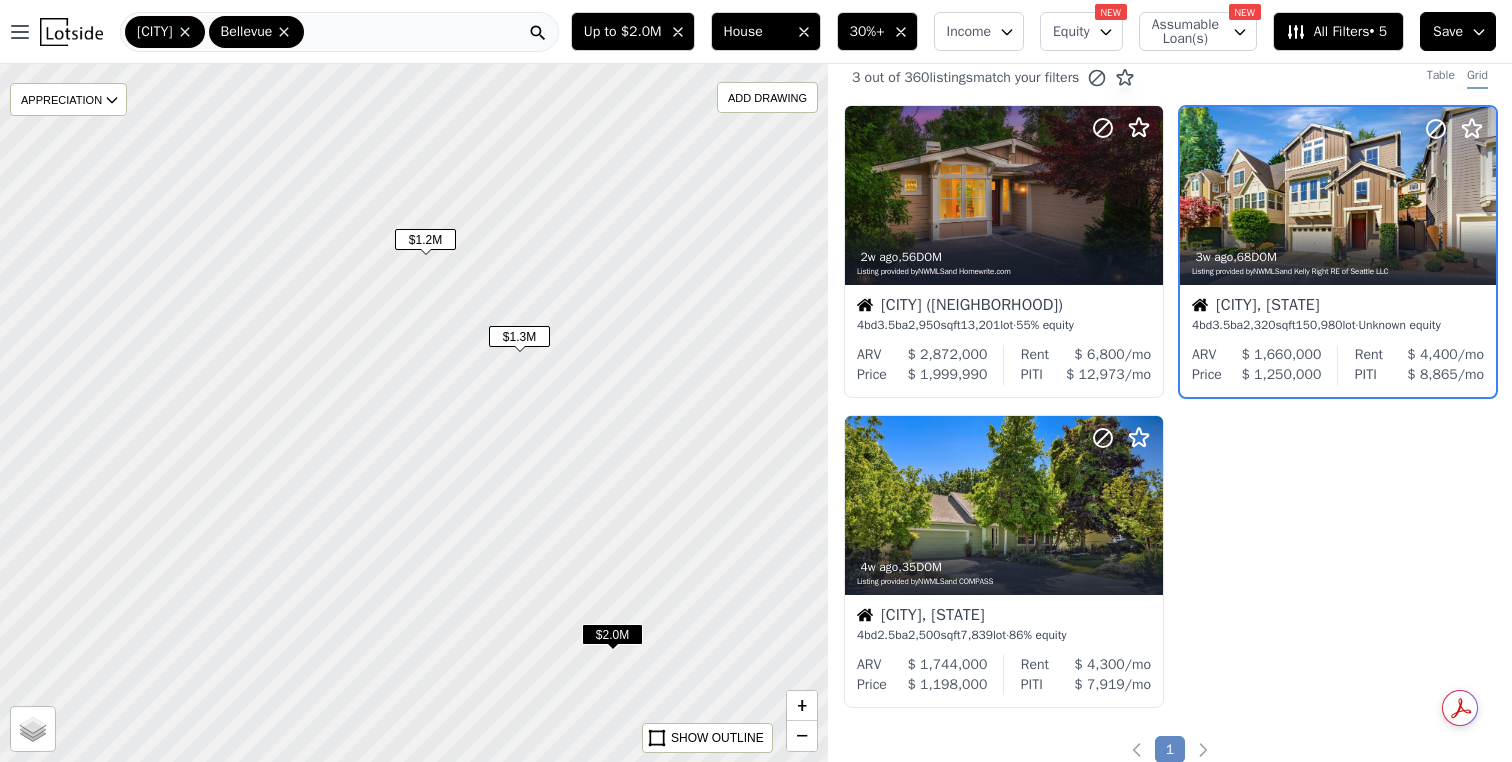 scroll, scrollTop: 0, scrollLeft: 0, axis: both 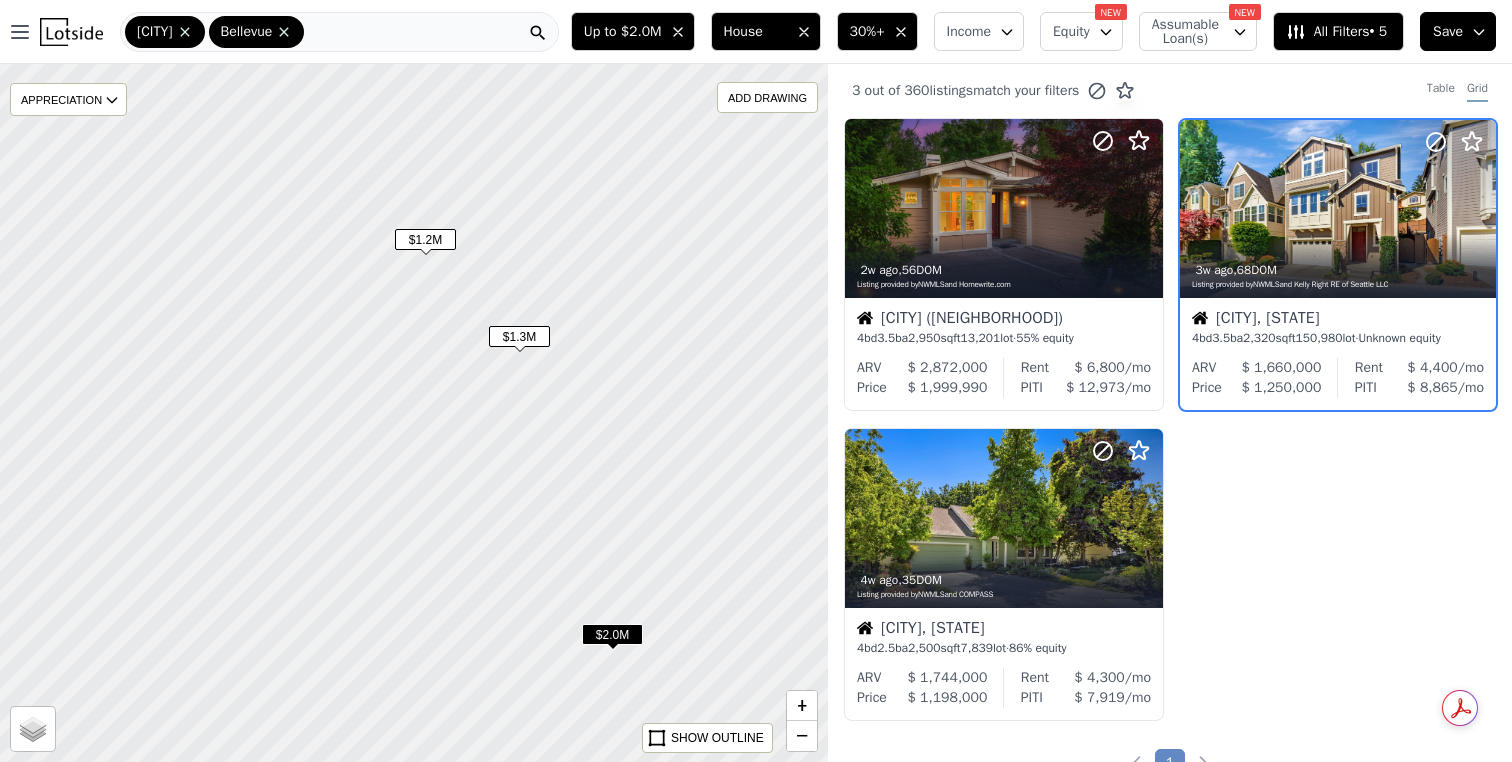 click on "$2.0M" at bounding box center (612, 634) 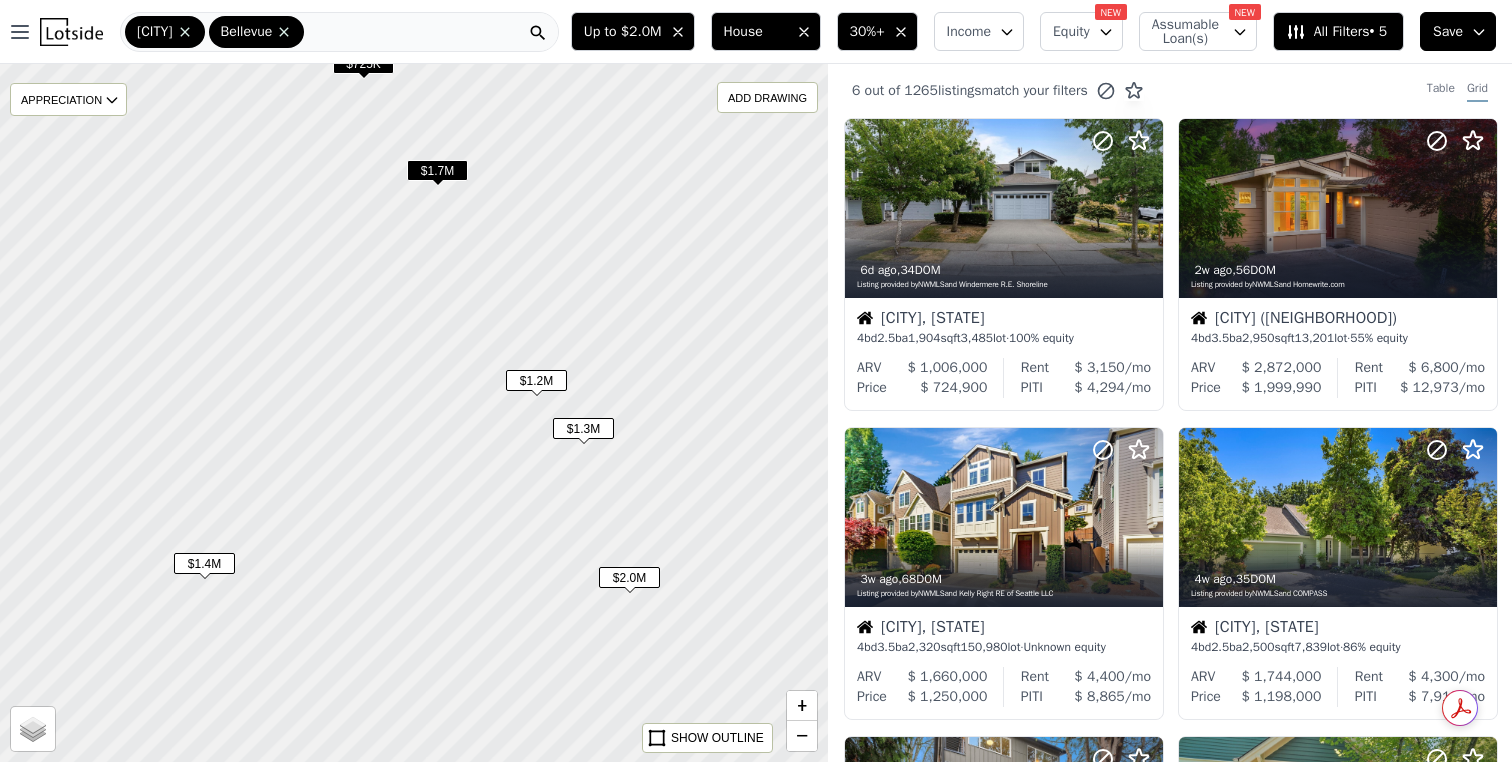 click on "$2.0M" at bounding box center (629, 577) 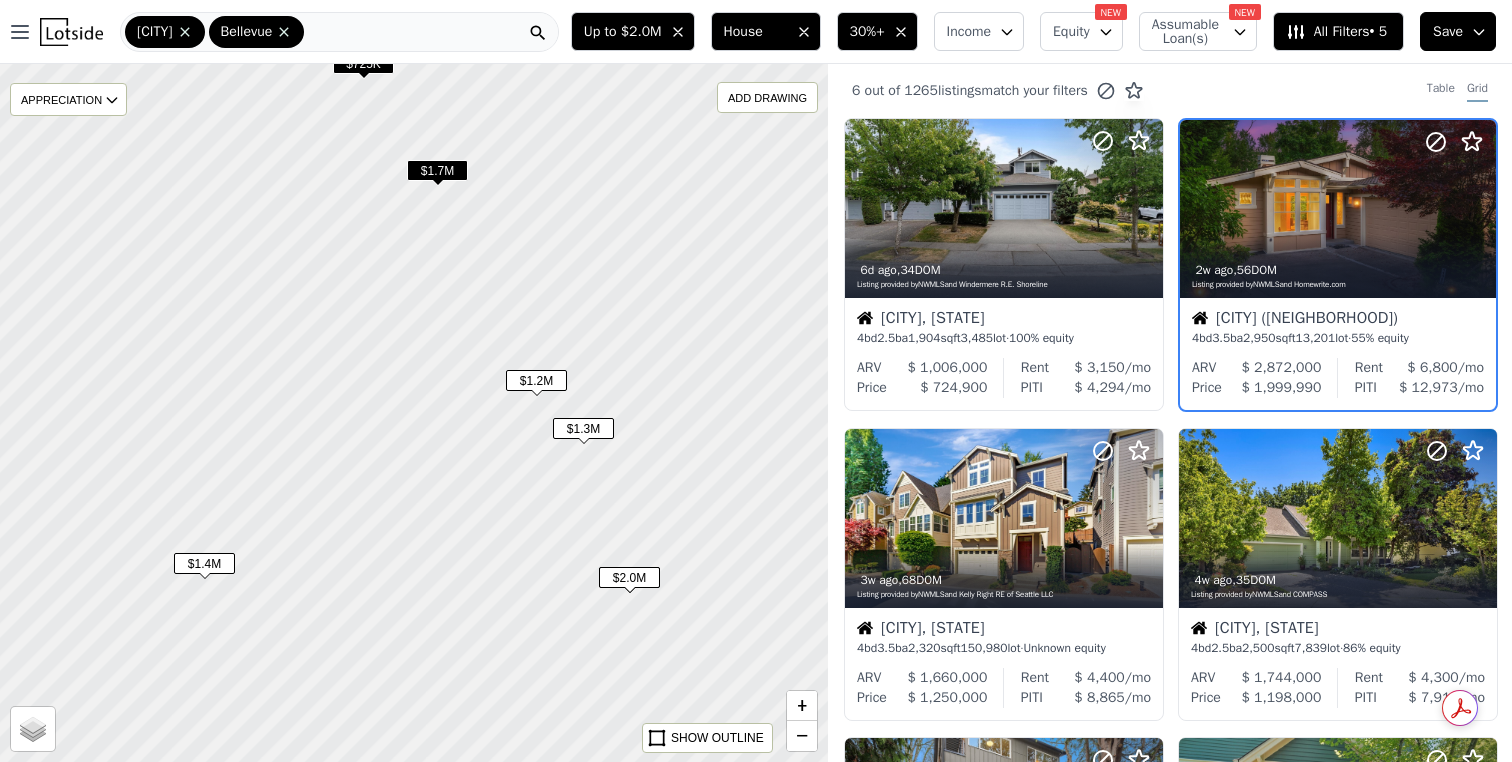 click on "$2.0M" at bounding box center [629, 577] 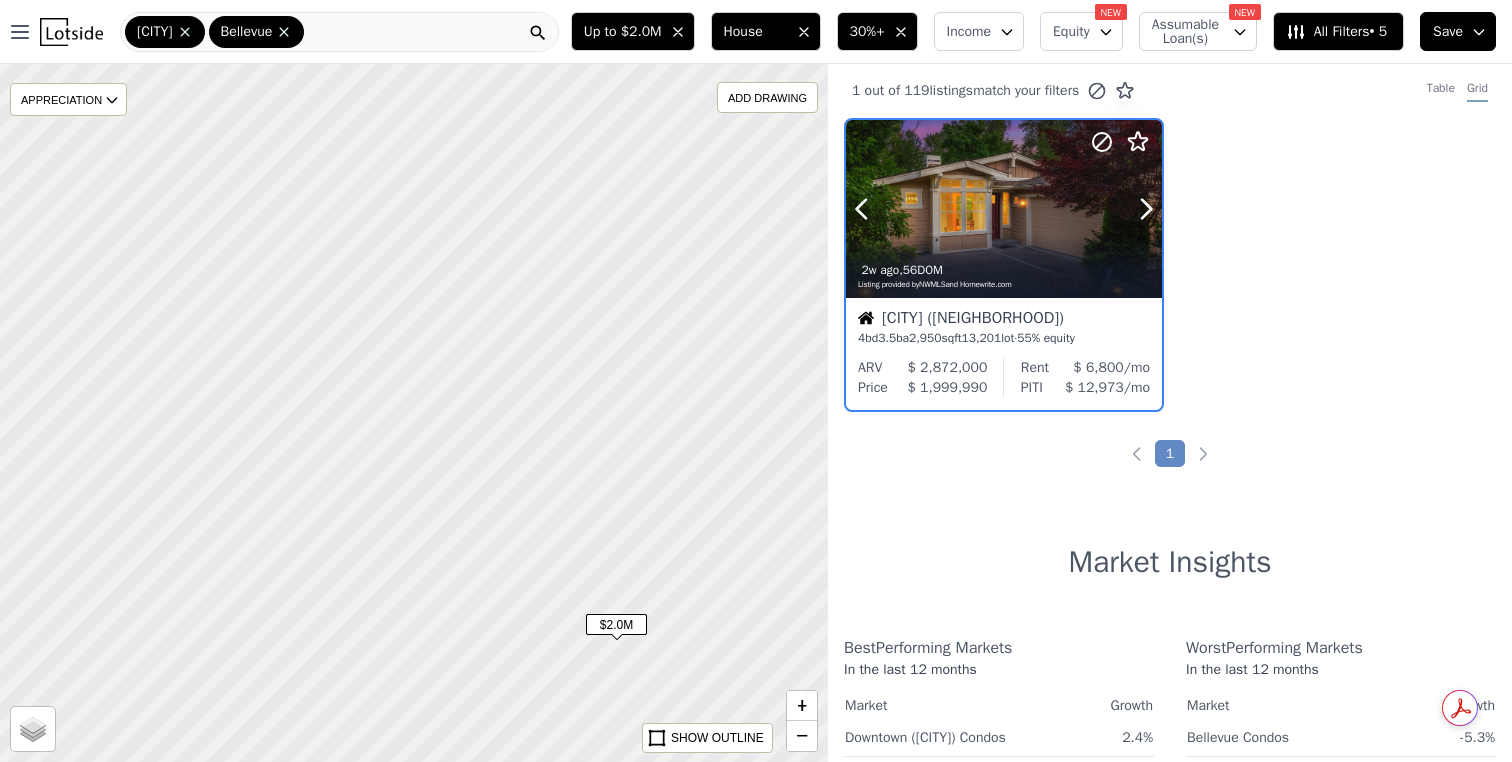 click on "2w ago ,  56  DOM Listing provided by  NWMLS  and Homewrite.com" at bounding box center (1004, 274) 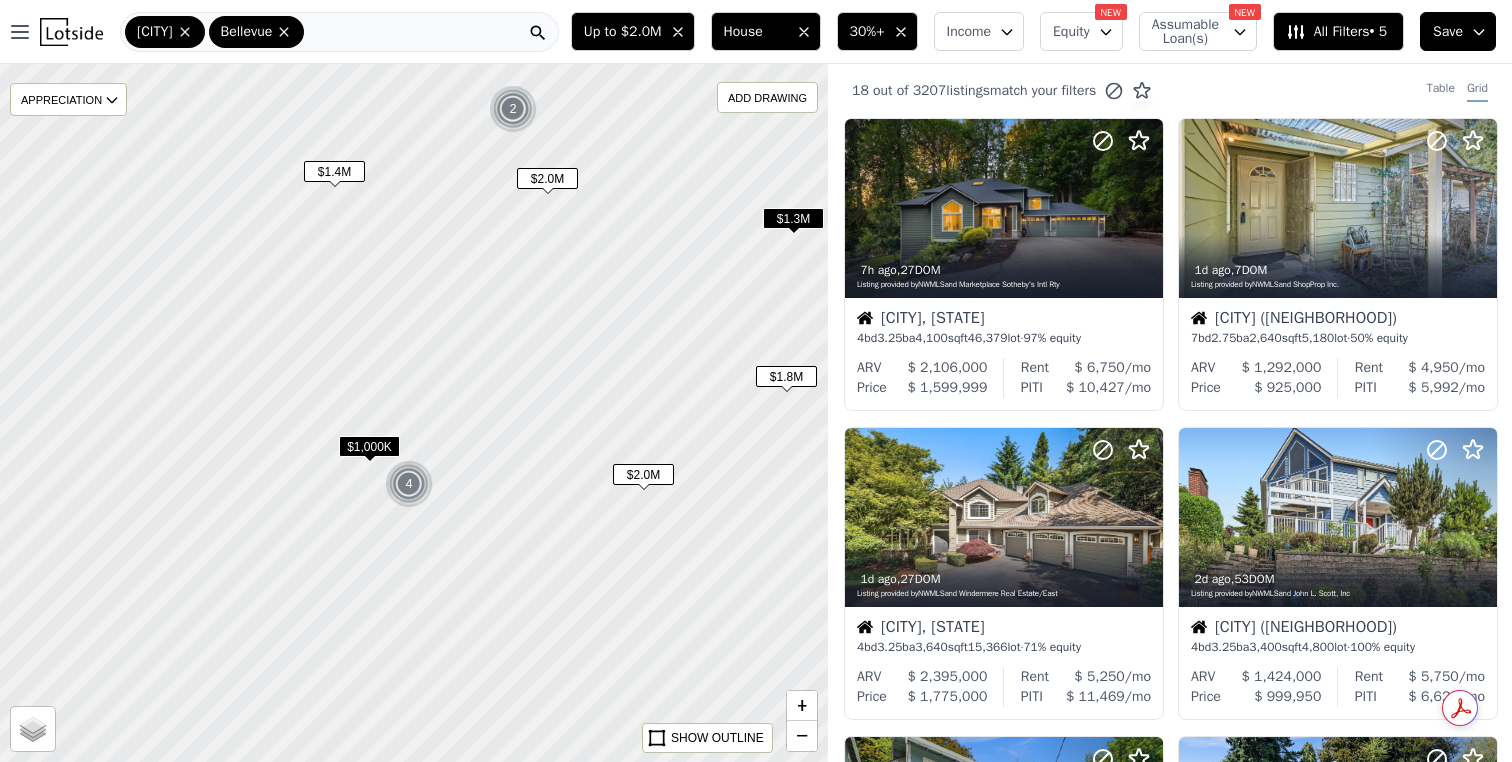 drag, startPoint x: 499, startPoint y: 553, endPoint x: 555, endPoint y: 299, distance: 260.09998 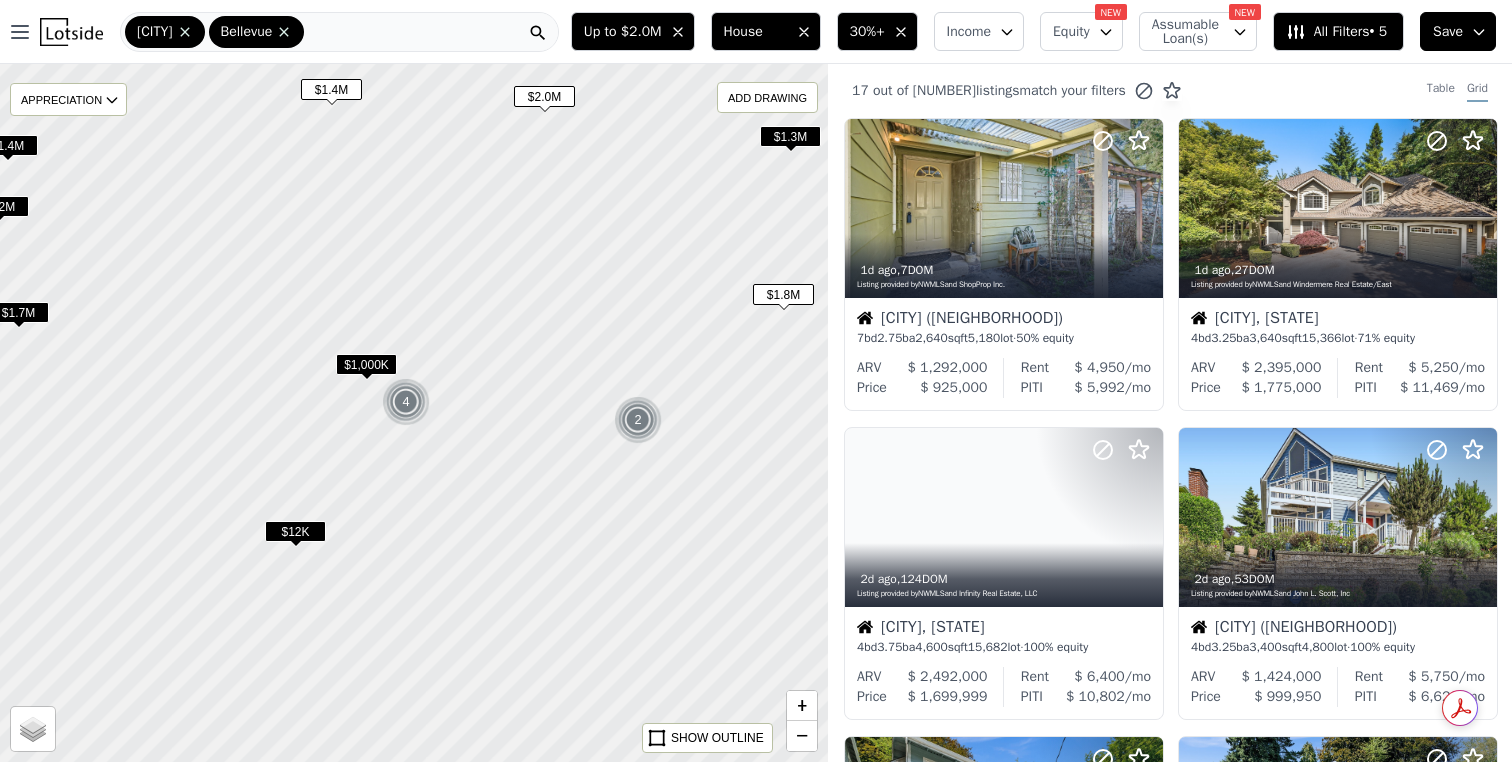 drag, startPoint x: 631, startPoint y: 557, endPoint x: 631, endPoint y: 476, distance: 81 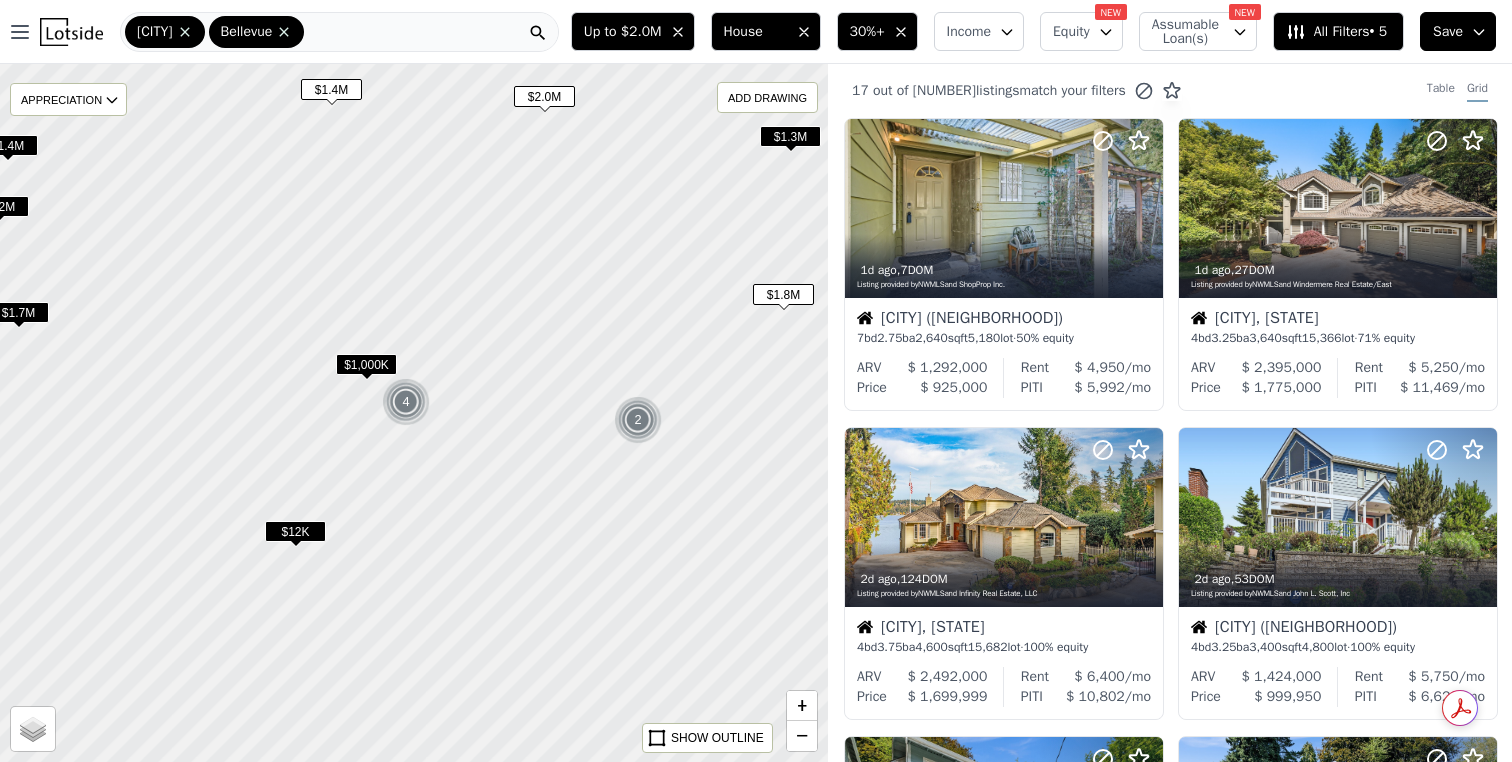 click at bounding box center [414, 413] 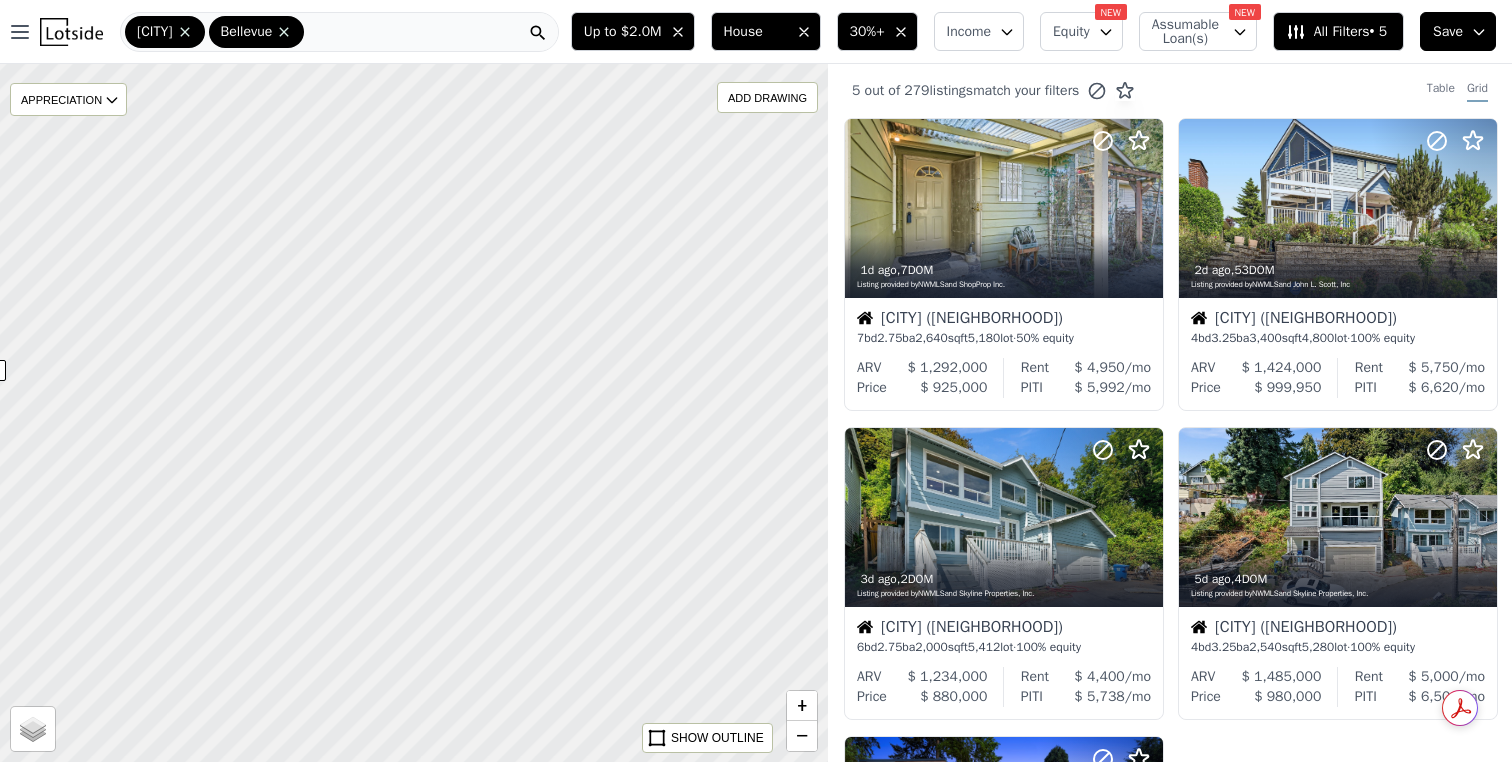 drag, startPoint x: 567, startPoint y: 340, endPoint x: 288, endPoint y: 338, distance: 279.00717 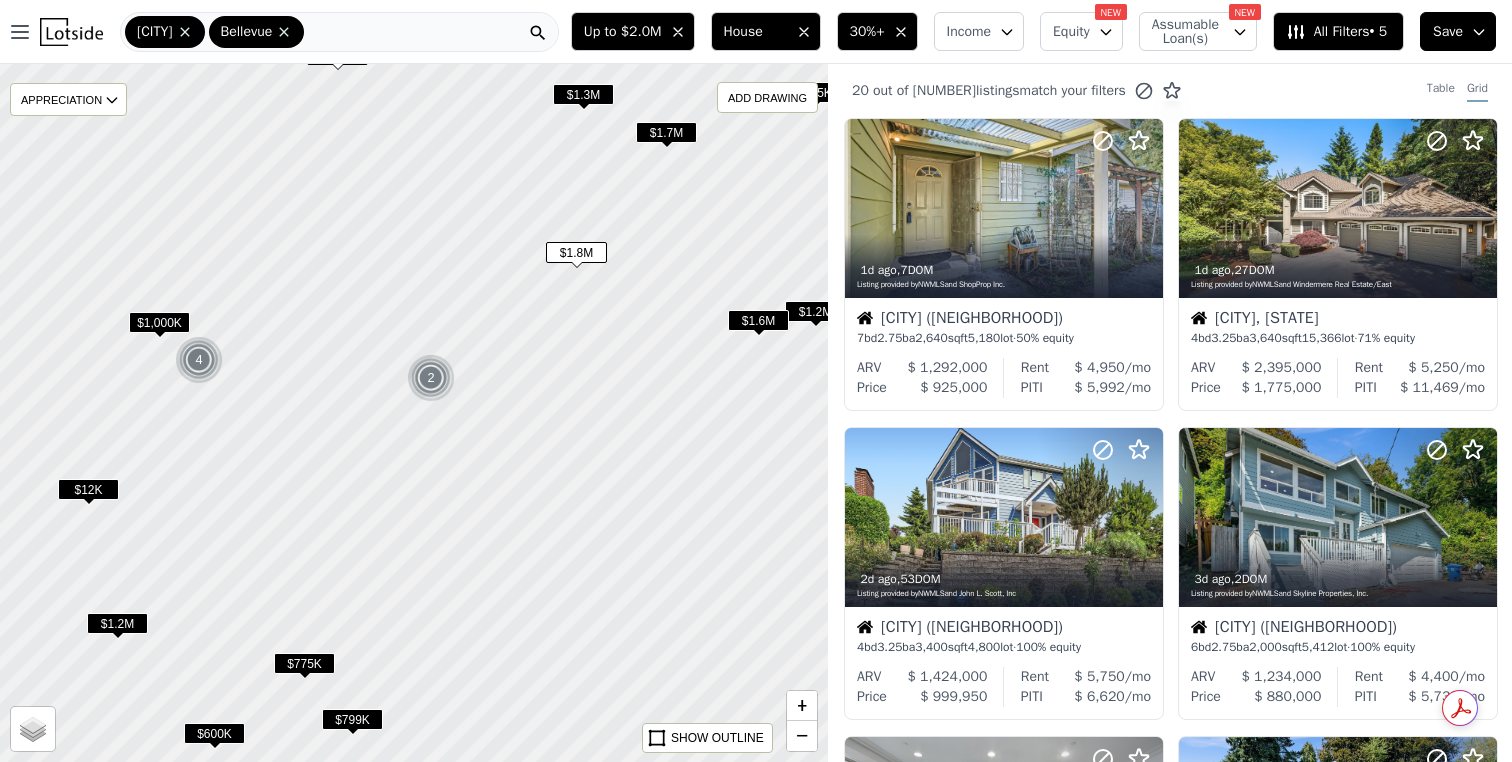 click on "30%+" at bounding box center (877, 31) 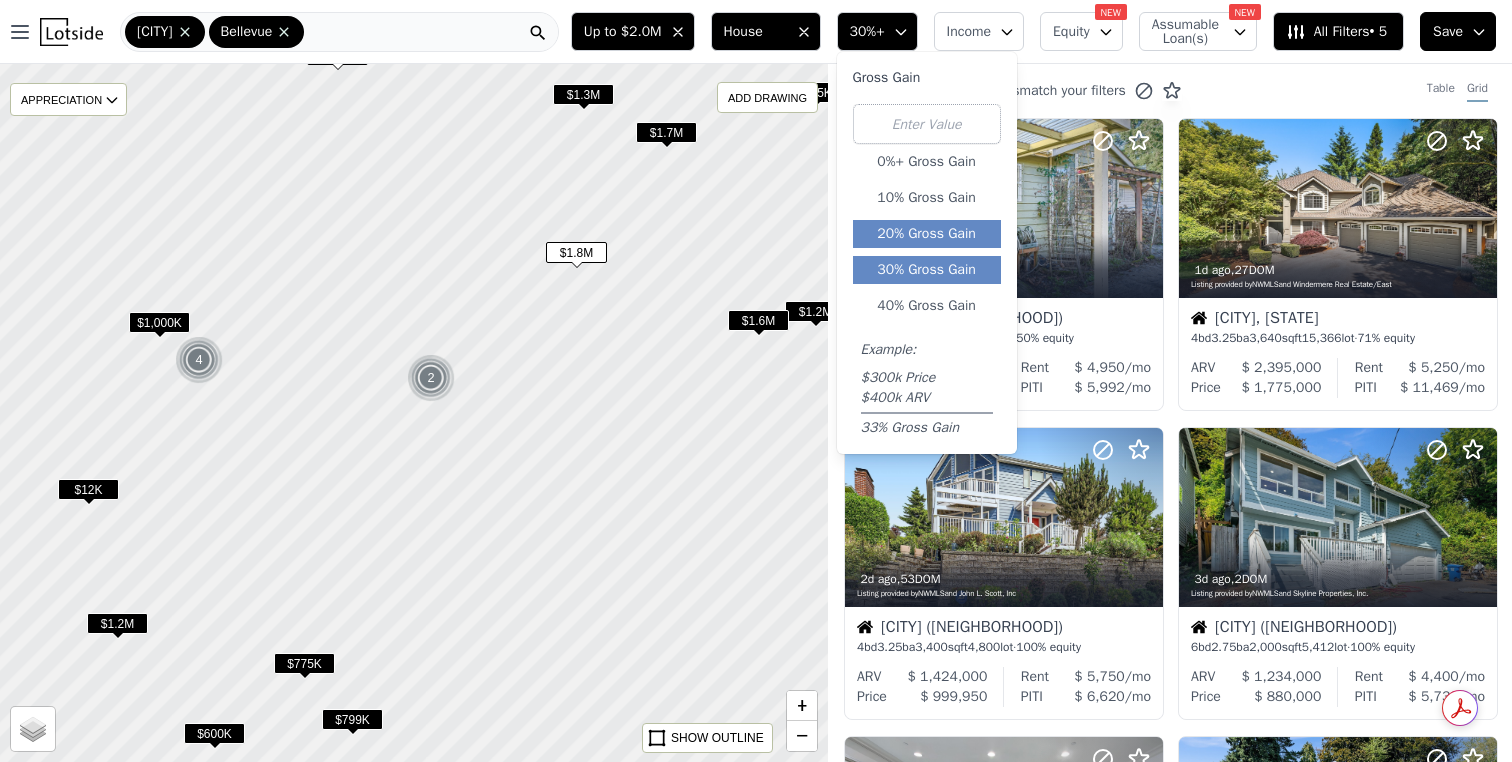 click on "20% Gross Gain" at bounding box center (927, 234) 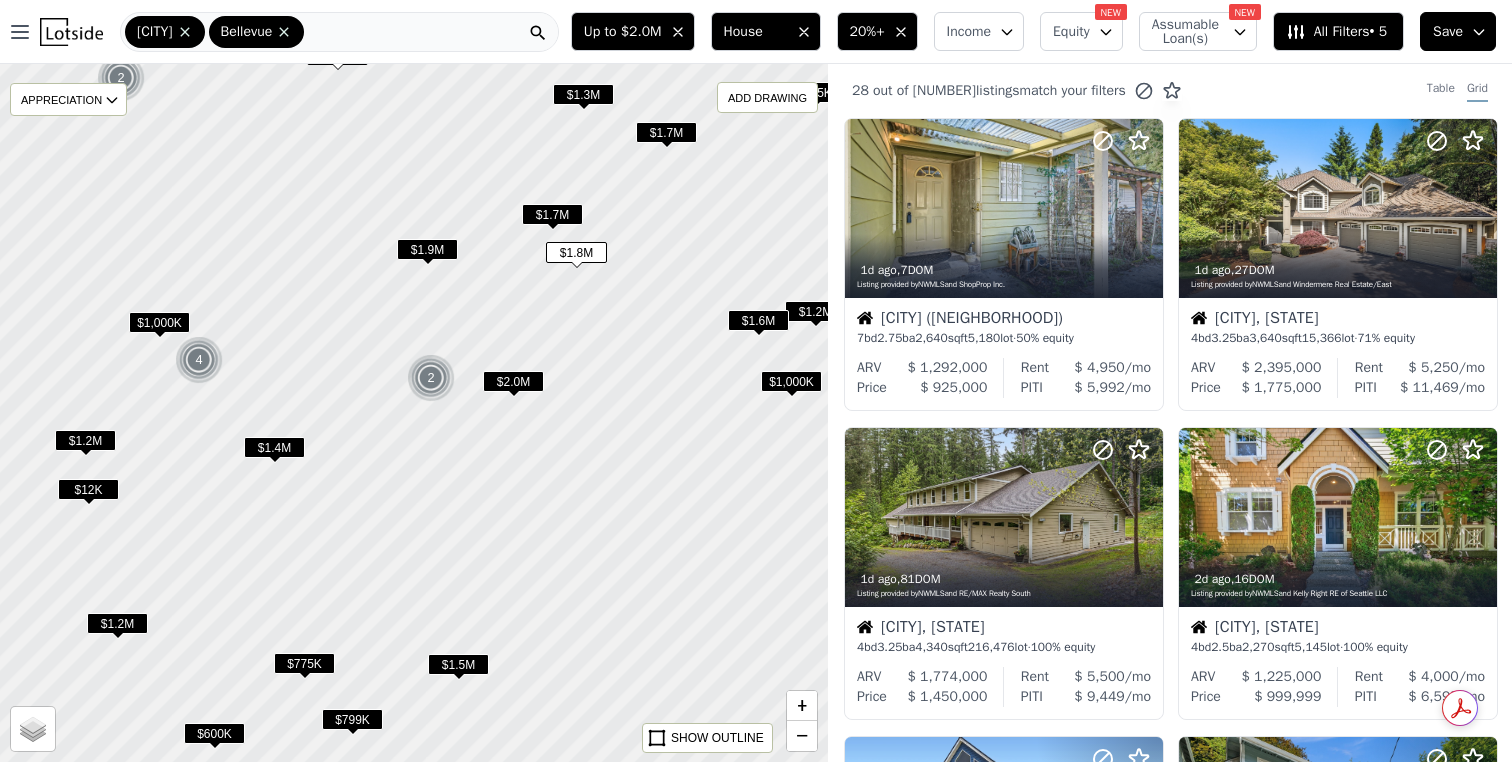 click on "$1.8M" at bounding box center [576, 252] 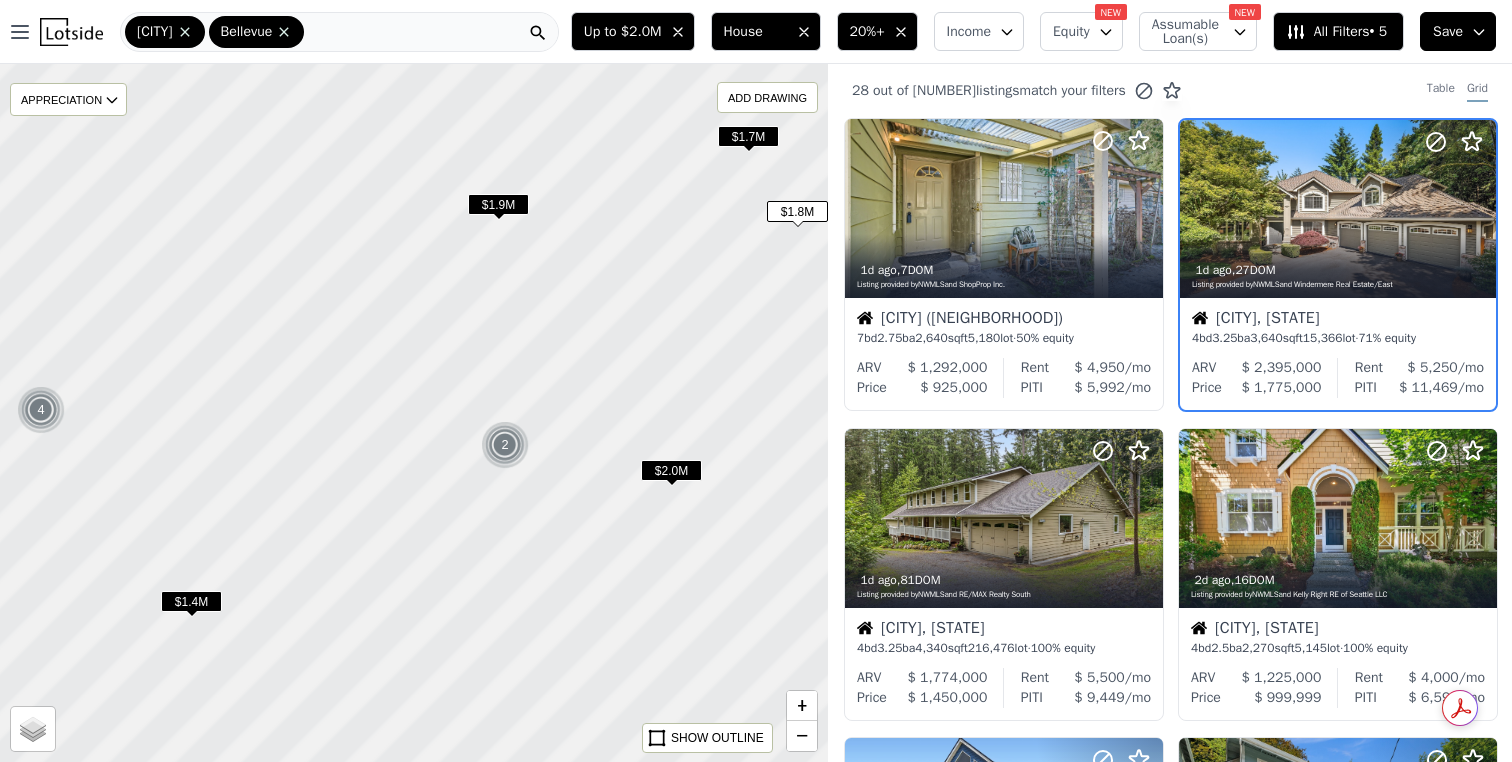 click on "$1.9M" at bounding box center (498, 204) 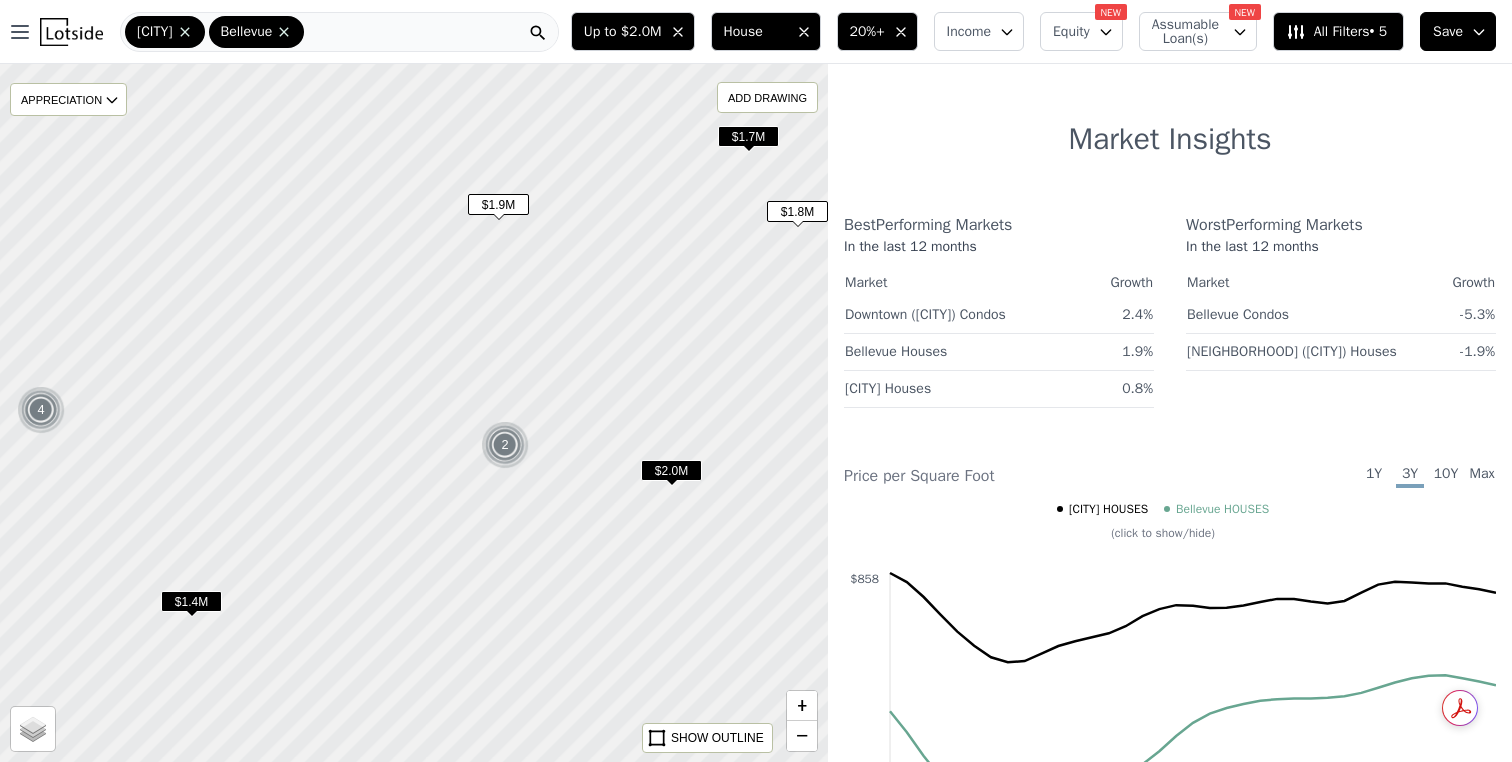 click on "$1.9M" at bounding box center [498, 204] 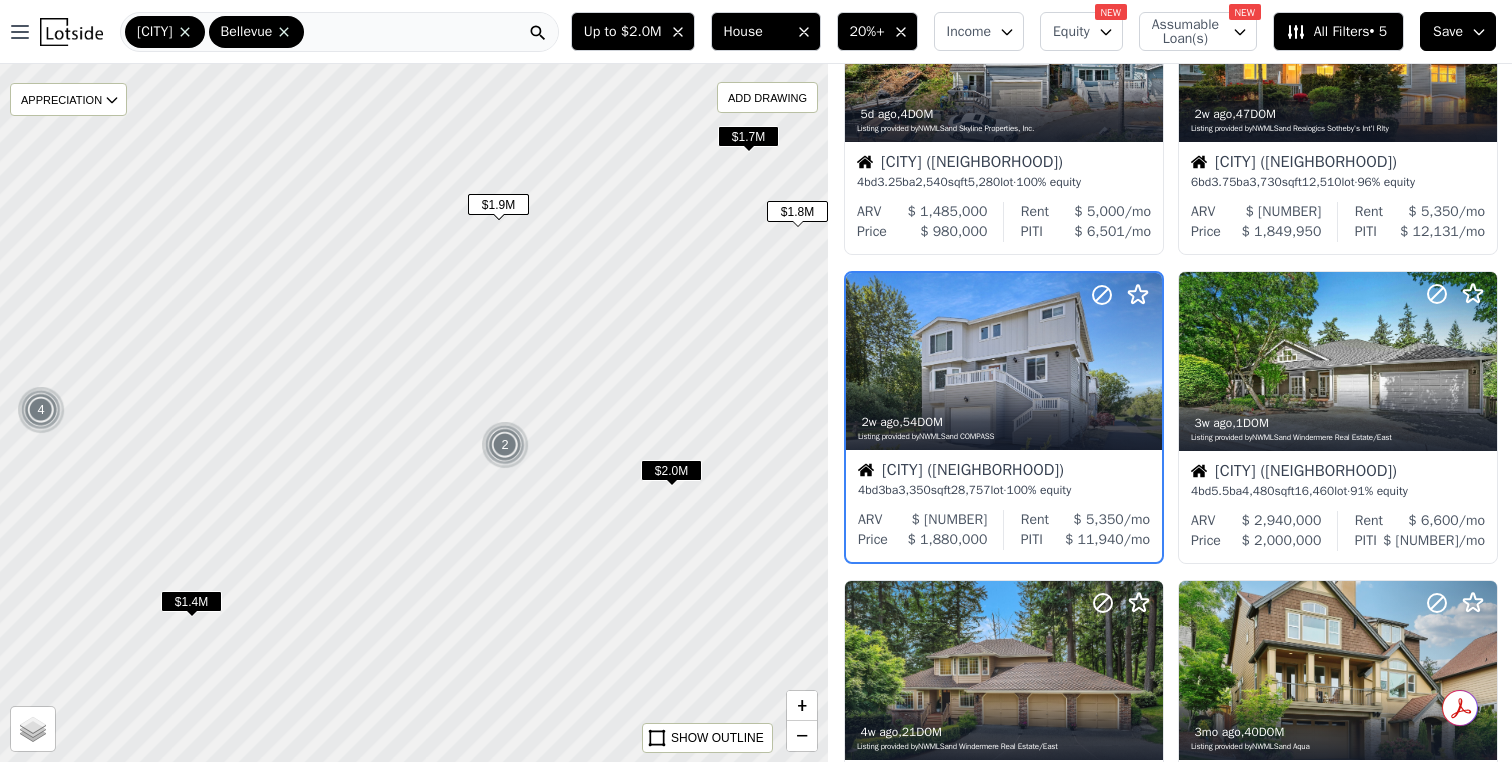 scroll, scrollTop: 746, scrollLeft: 0, axis: vertical 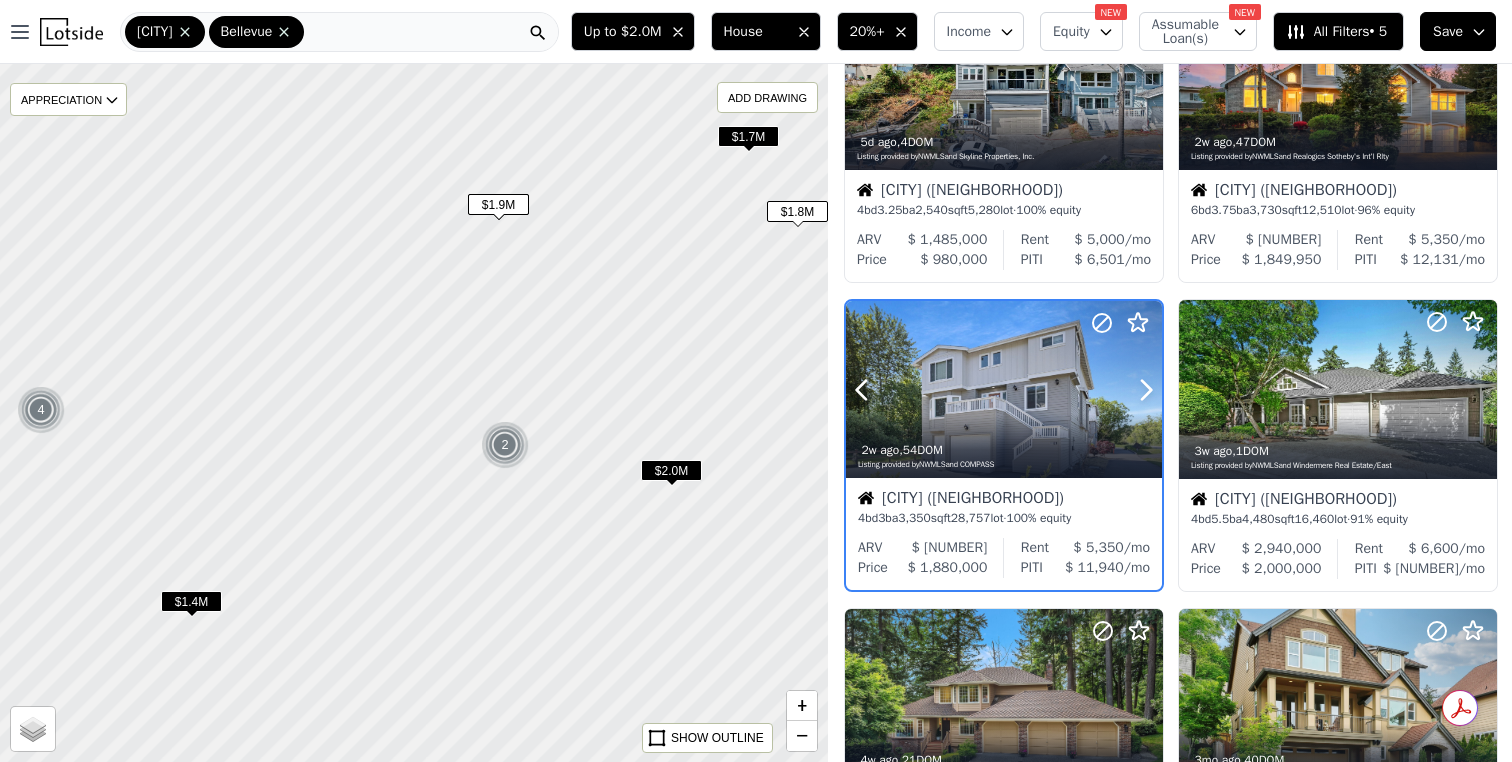 click at bounding box center [1004, 432] 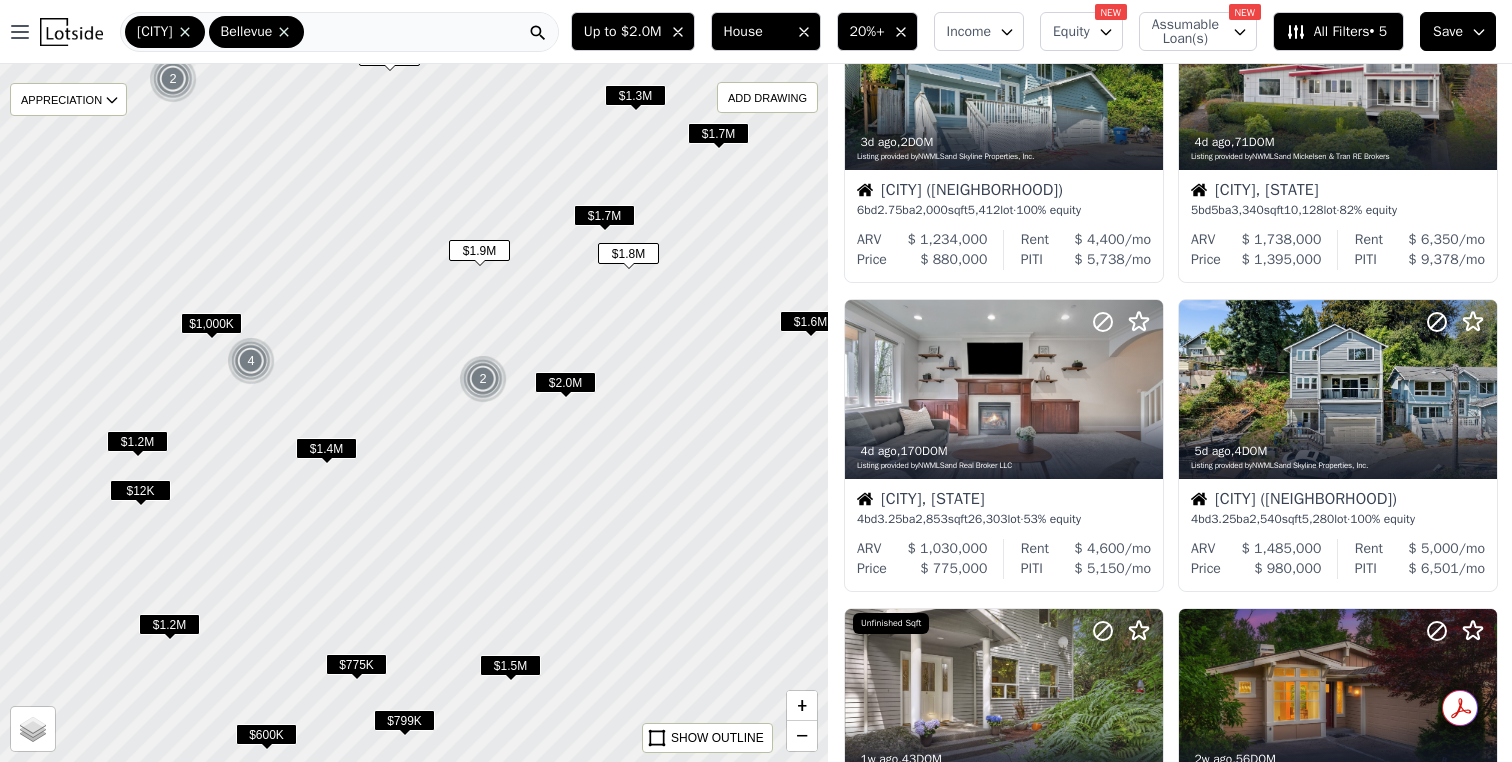 scroll, scrollTop: 1055, scrollLeft: 0, axis: vertical 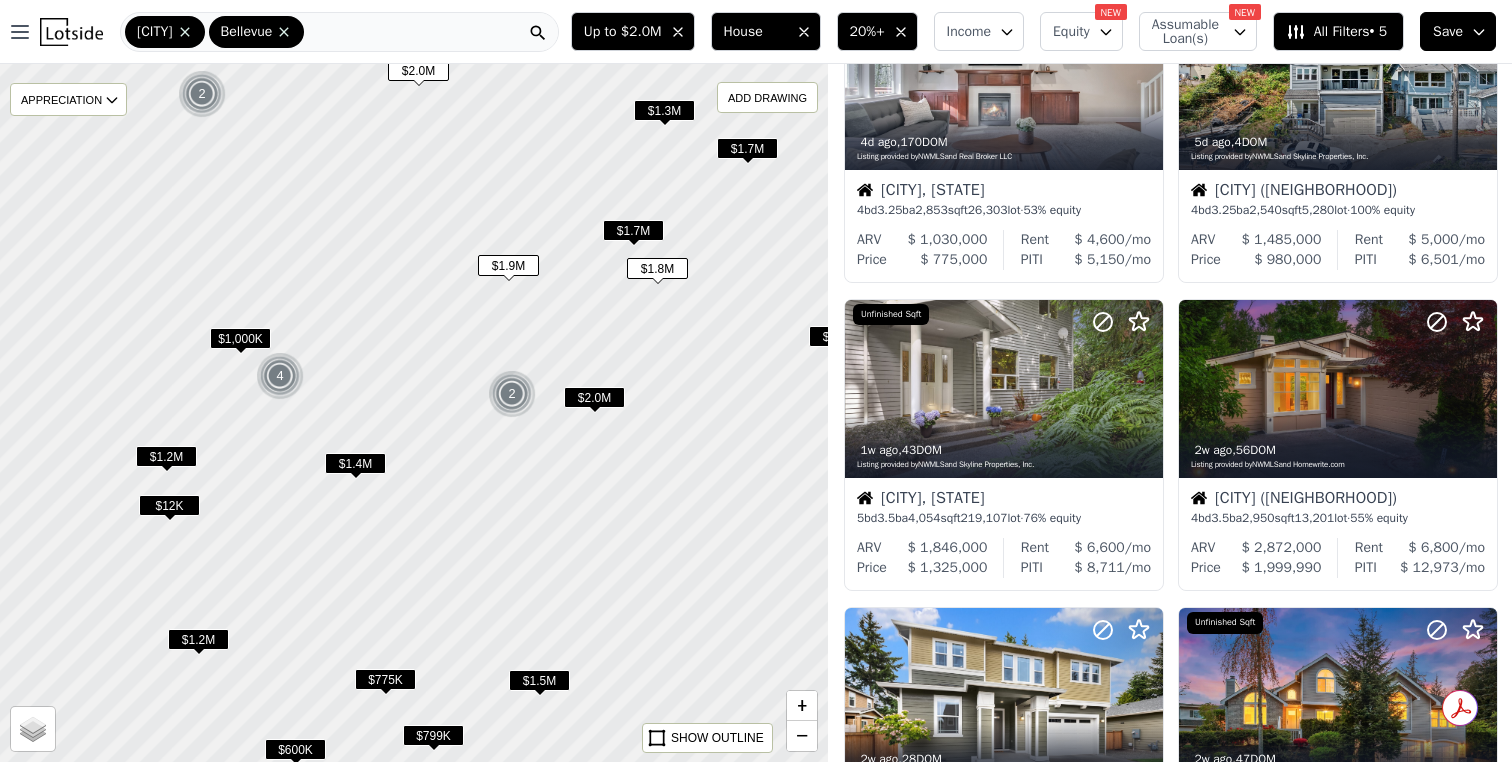 drag, startPoint x: 460, startPoint y: 308, endPoint x: 483, endPoint y: 323, distance: 27.45906 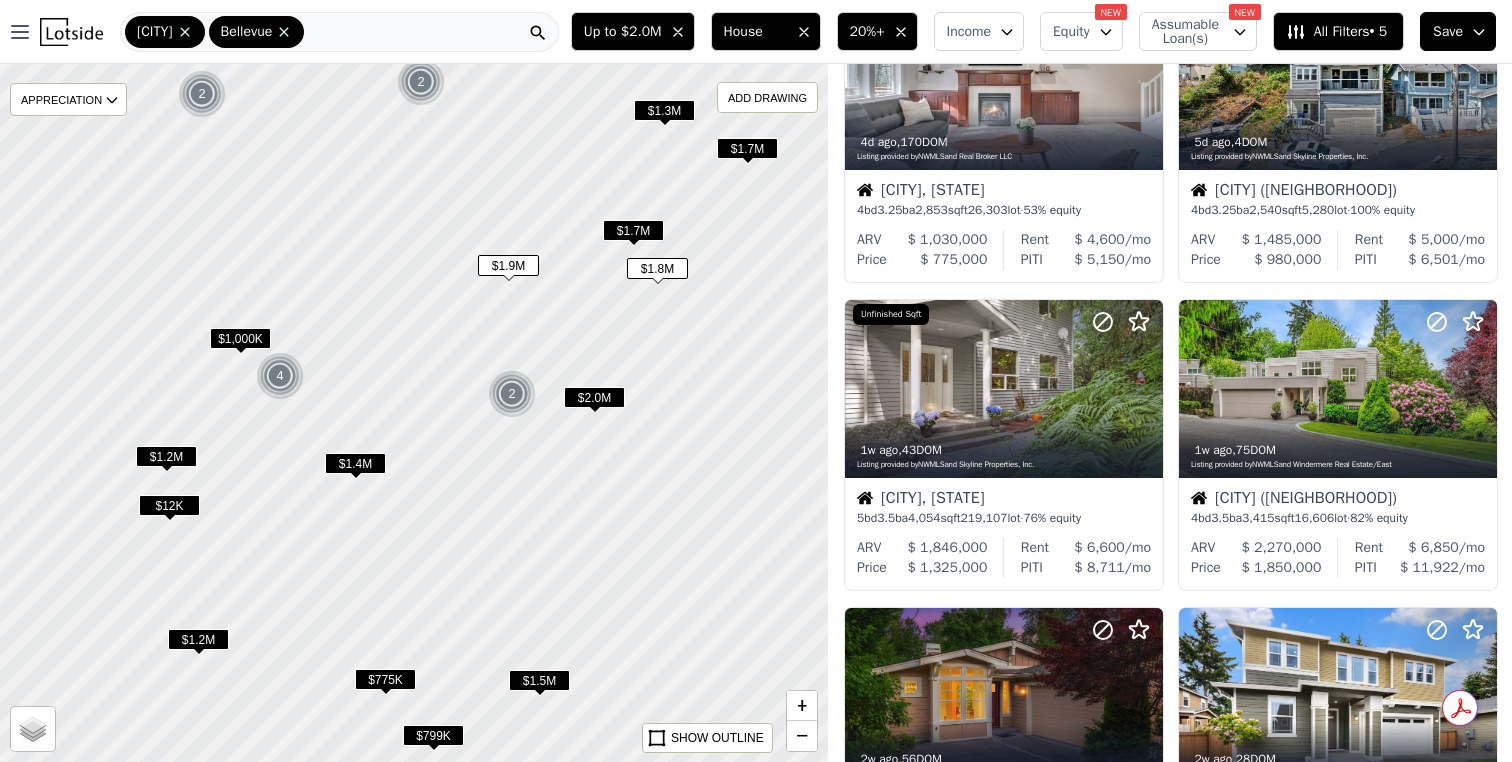 click on "$1.4M" at bounding box center [355, 463] 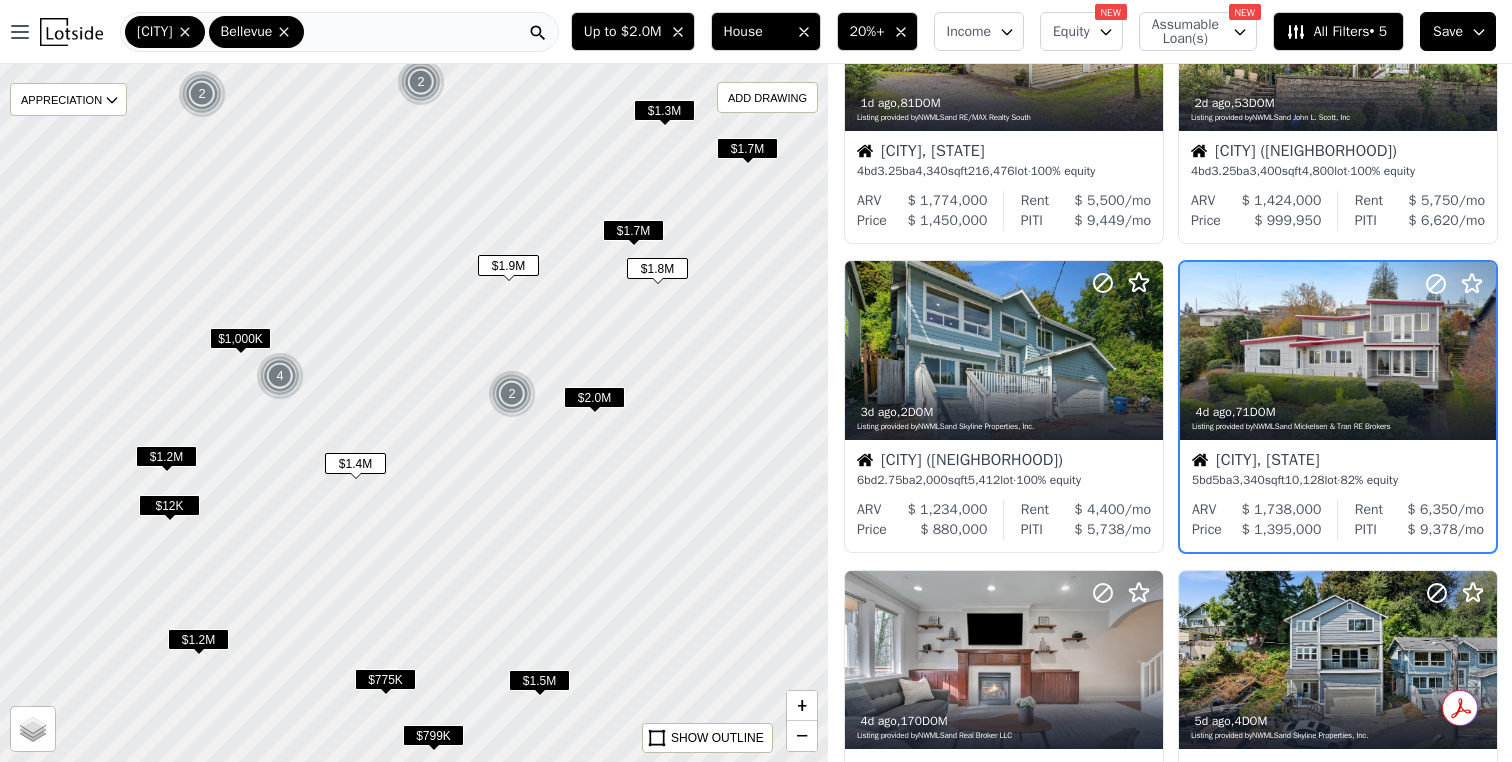 scroll, scrollTop: 437, scrollLeft: 0, axis: vertical 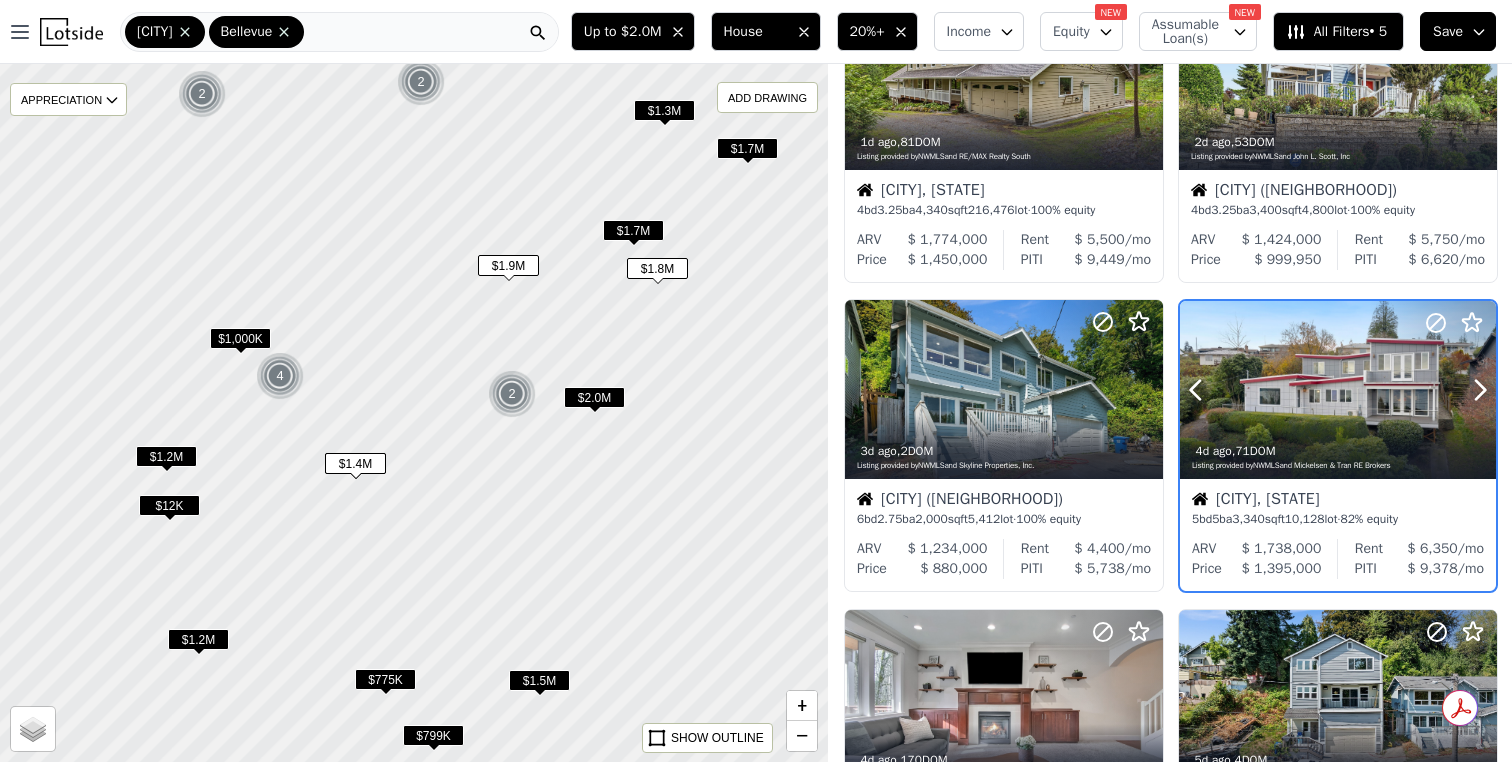 click at bounding box center [1338, 390] 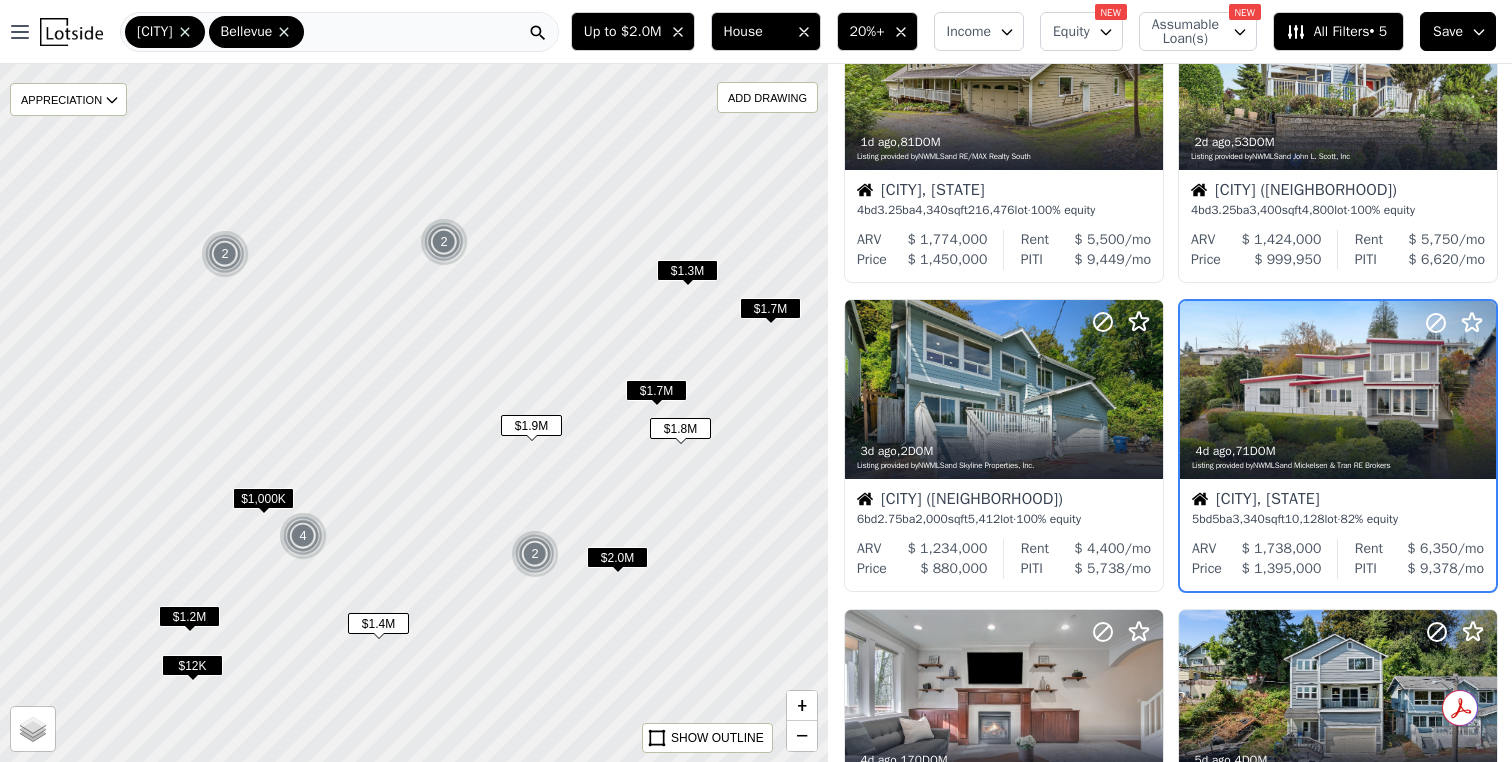 drag, startPoint x: 362, startPoint y: 278, endPoint x: 389, endPoint y: 450, distance: 174.1063 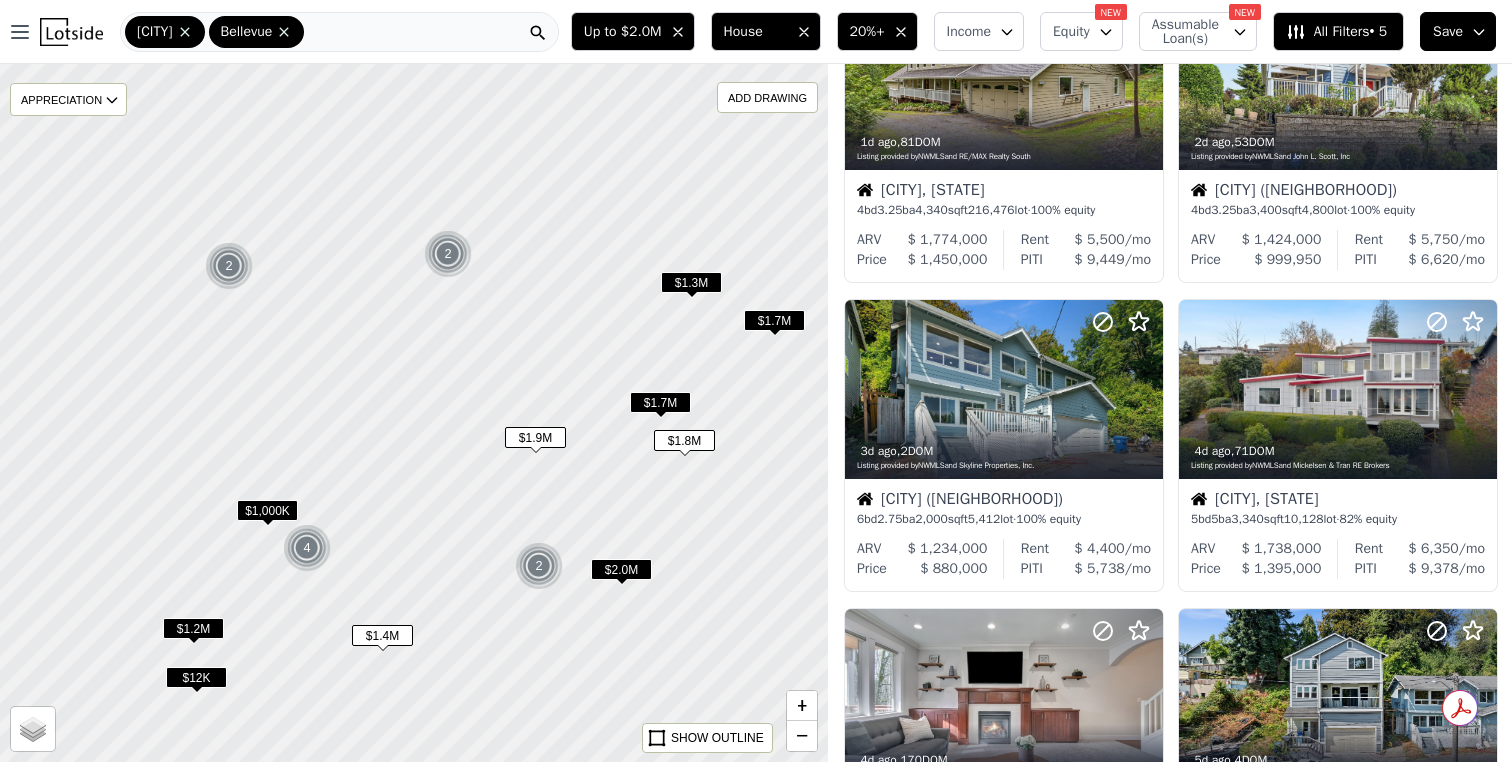 scroll, scrollTop: 746, scrollLeft: 0, axis: vertical 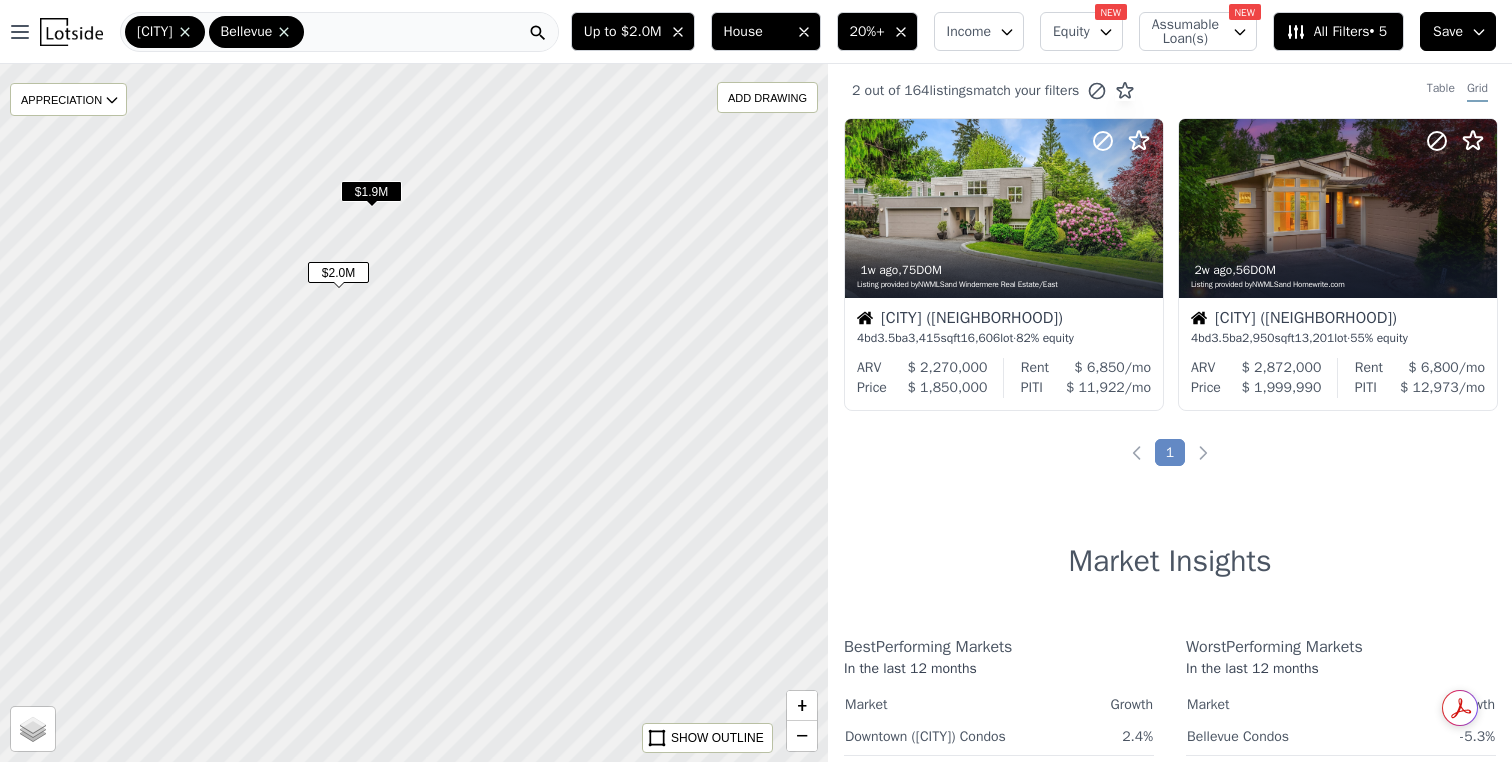 click on "$1.9M" at bounding box center [371, 191] 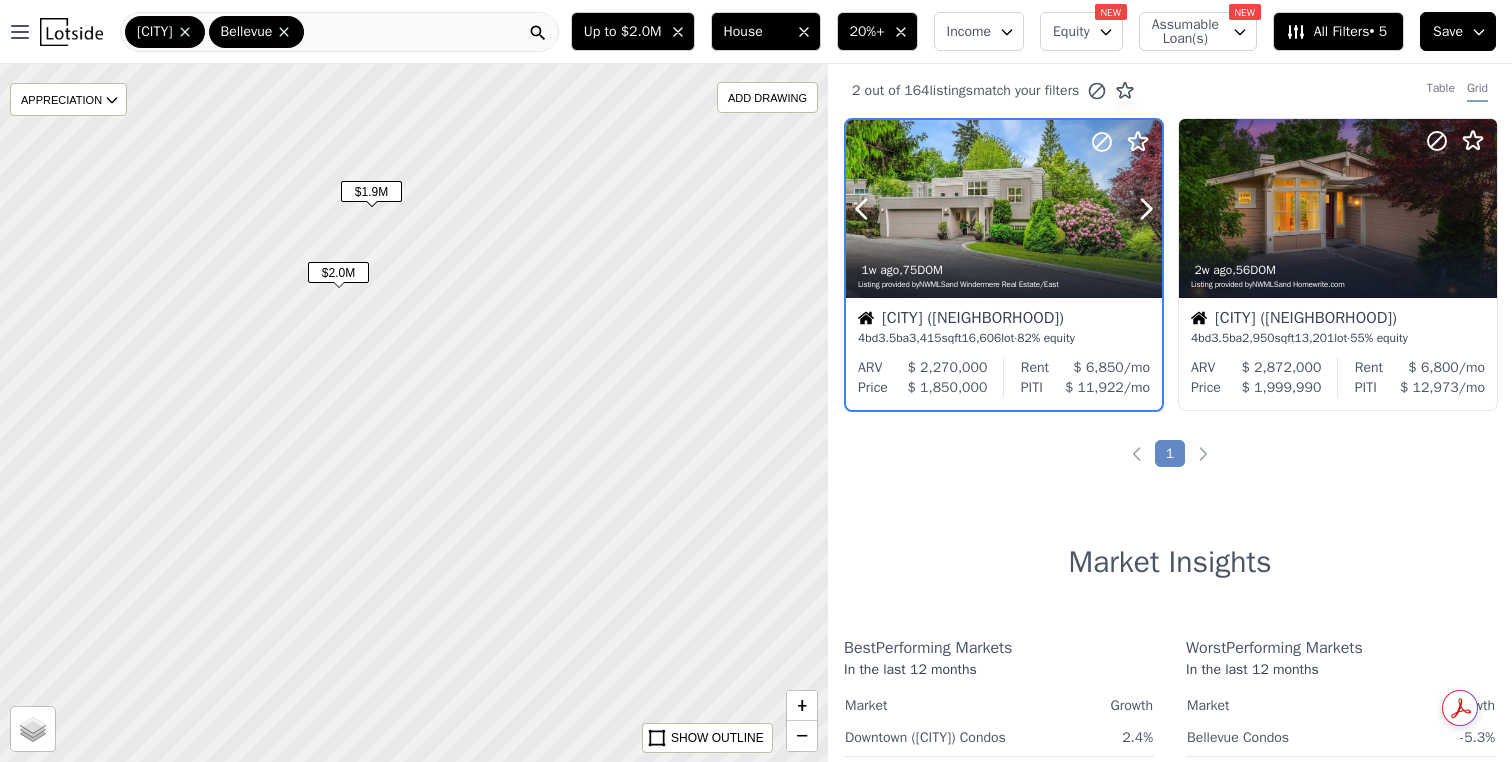 click at bounding box center (1004, 209) 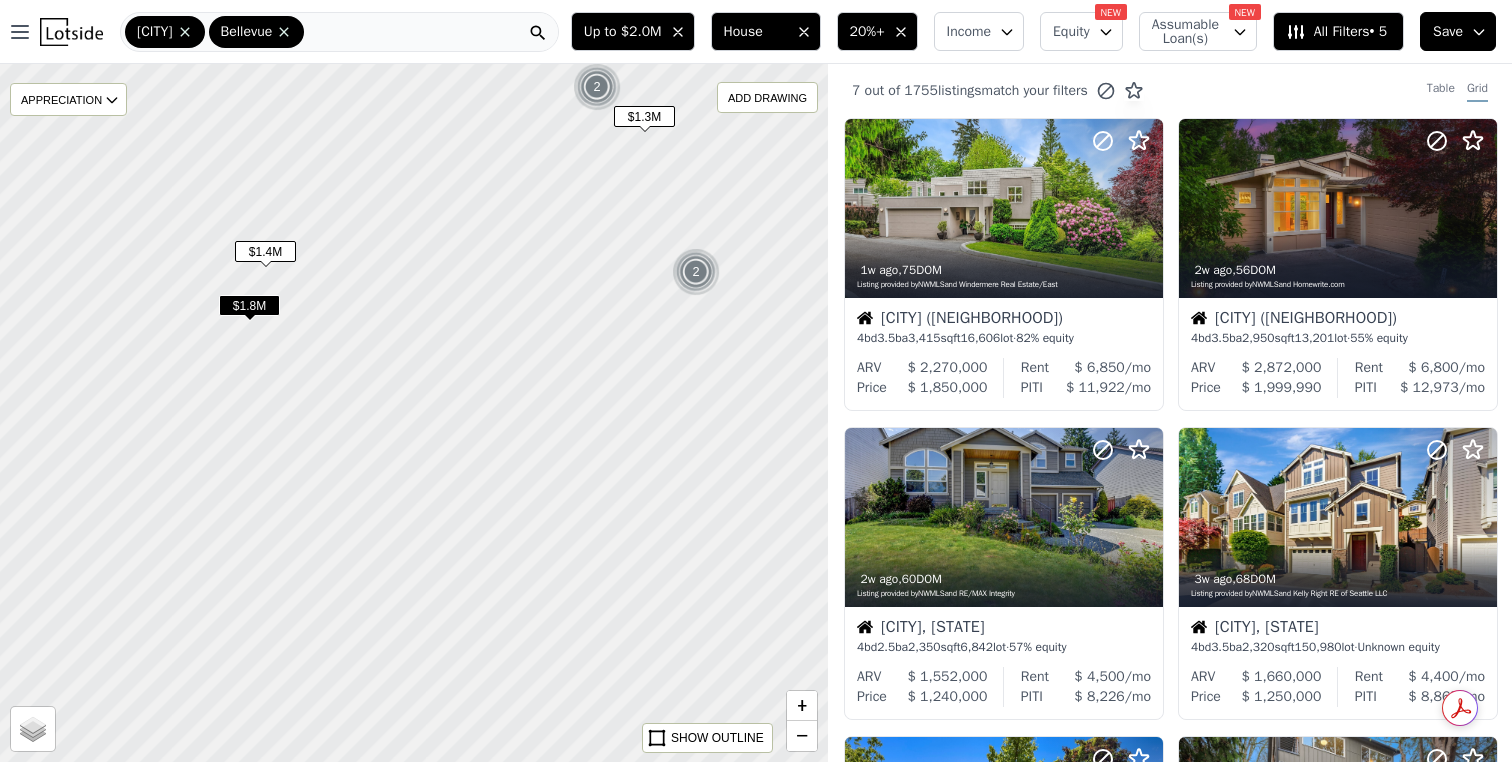 click on "$1.8M" at bounding box center [249, 305] 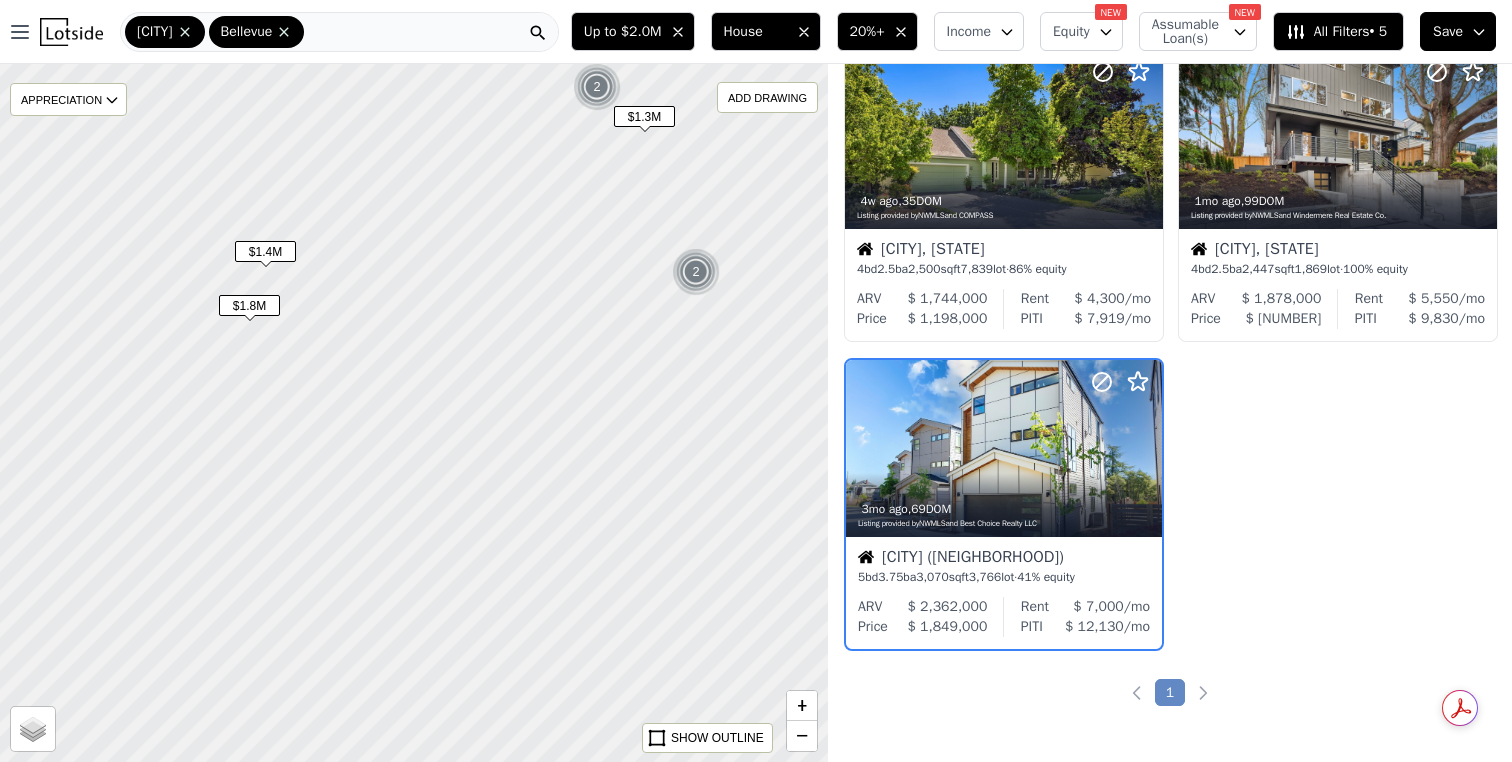 scroll, scrollTop: 746, scrollLeft: 0, axis: vertical 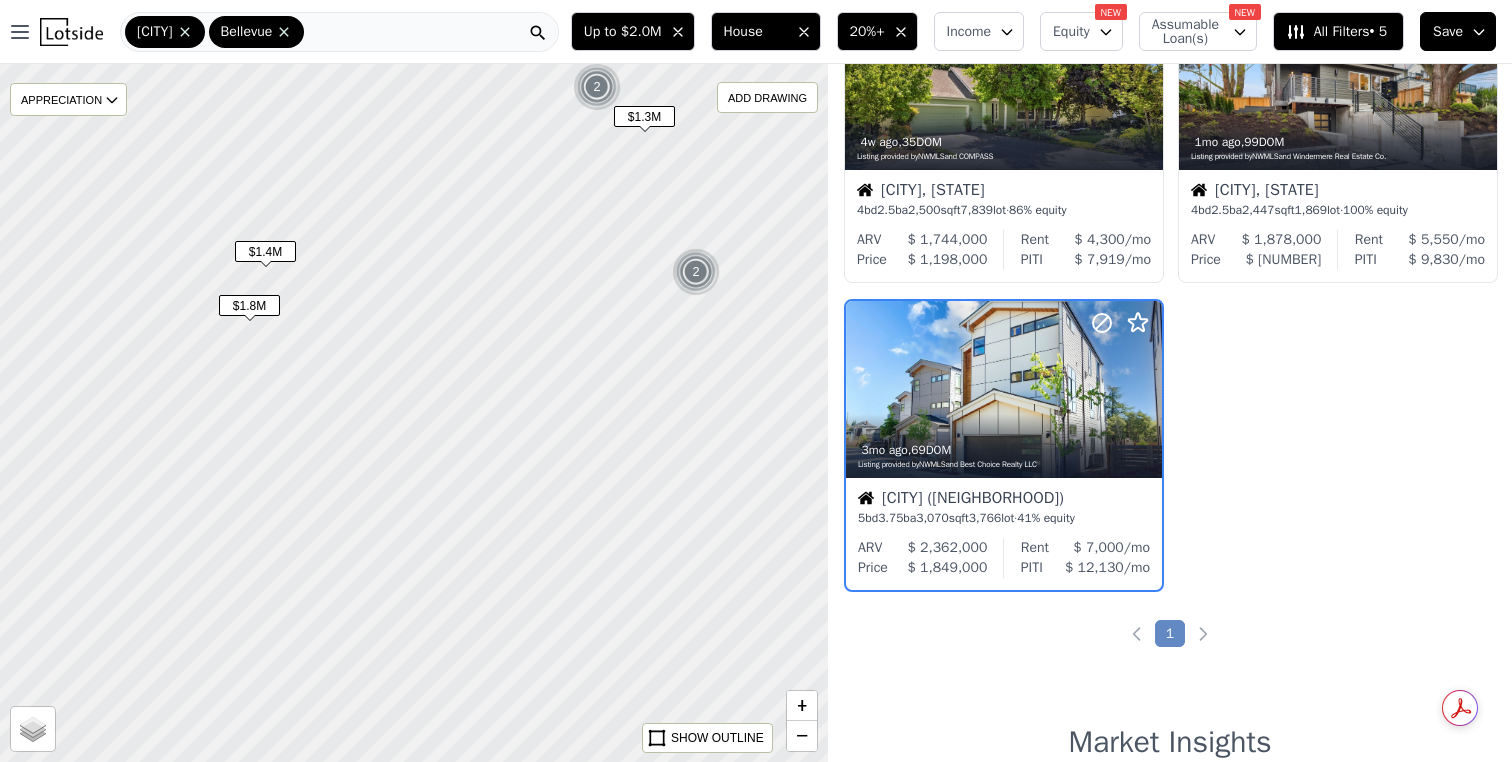 click on "$1.4M" at bounding box center (265, 251) 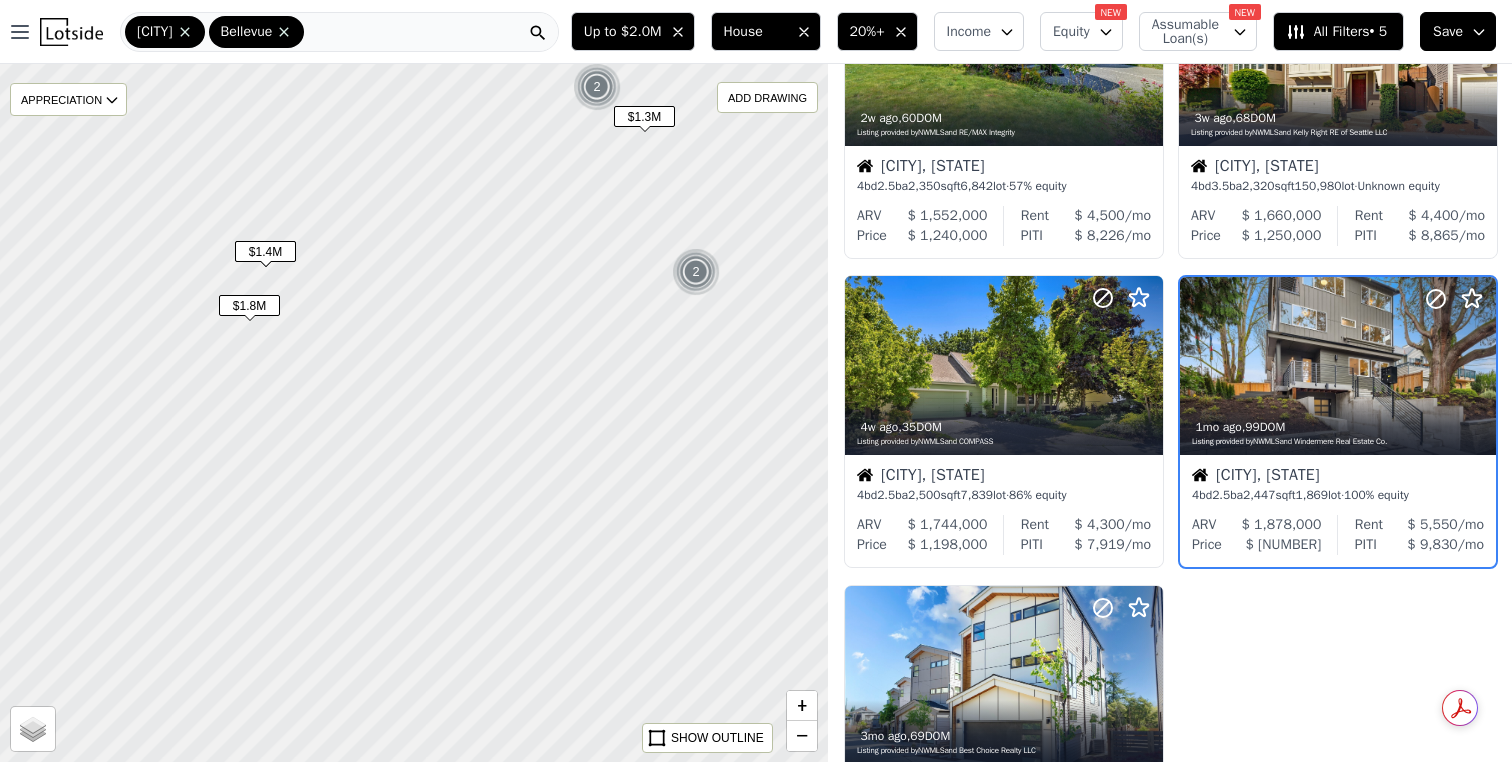 scroll, scrollTop: 437, scrollLeft: 0, axis: vertical 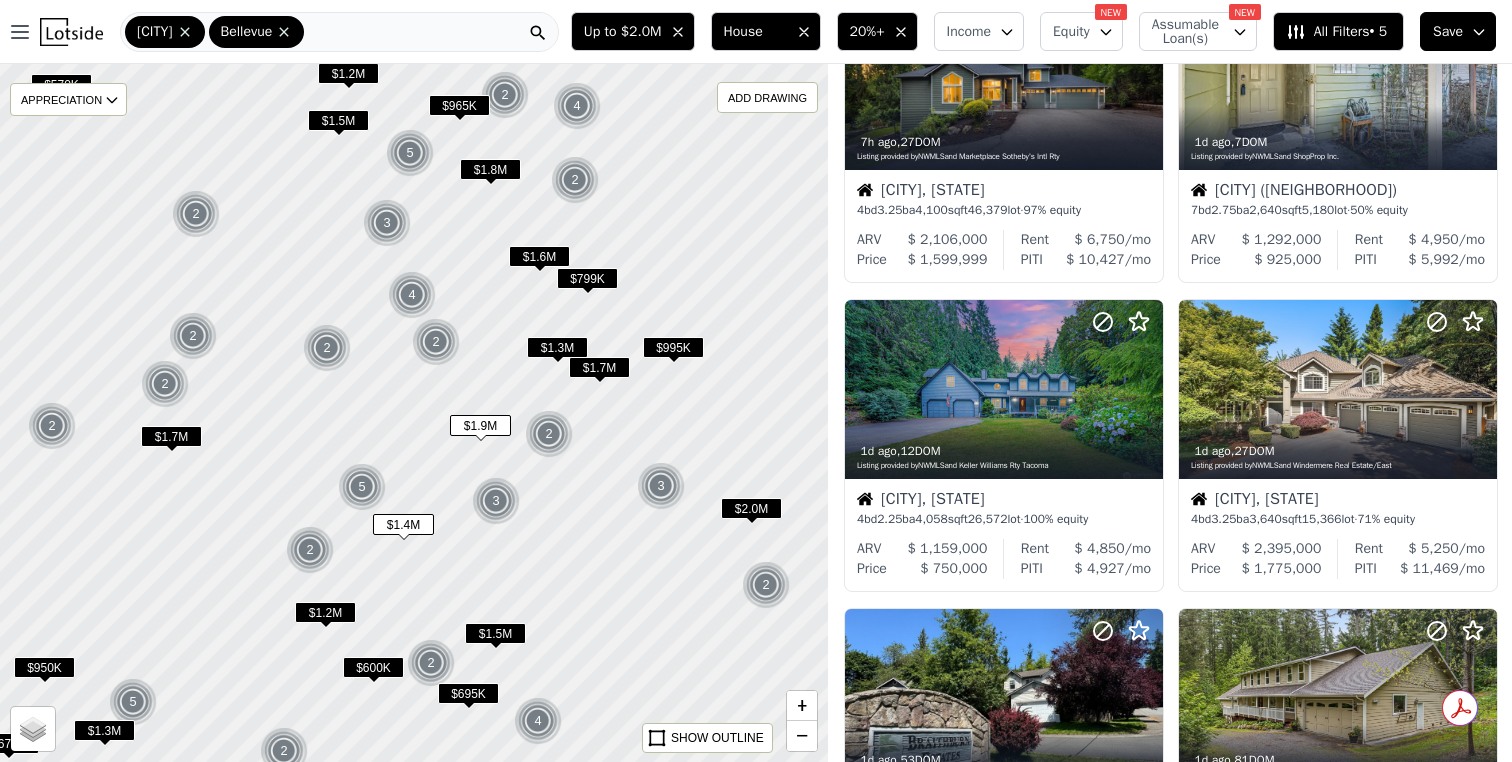 click on "20%+" at bounding box center [867, 32] 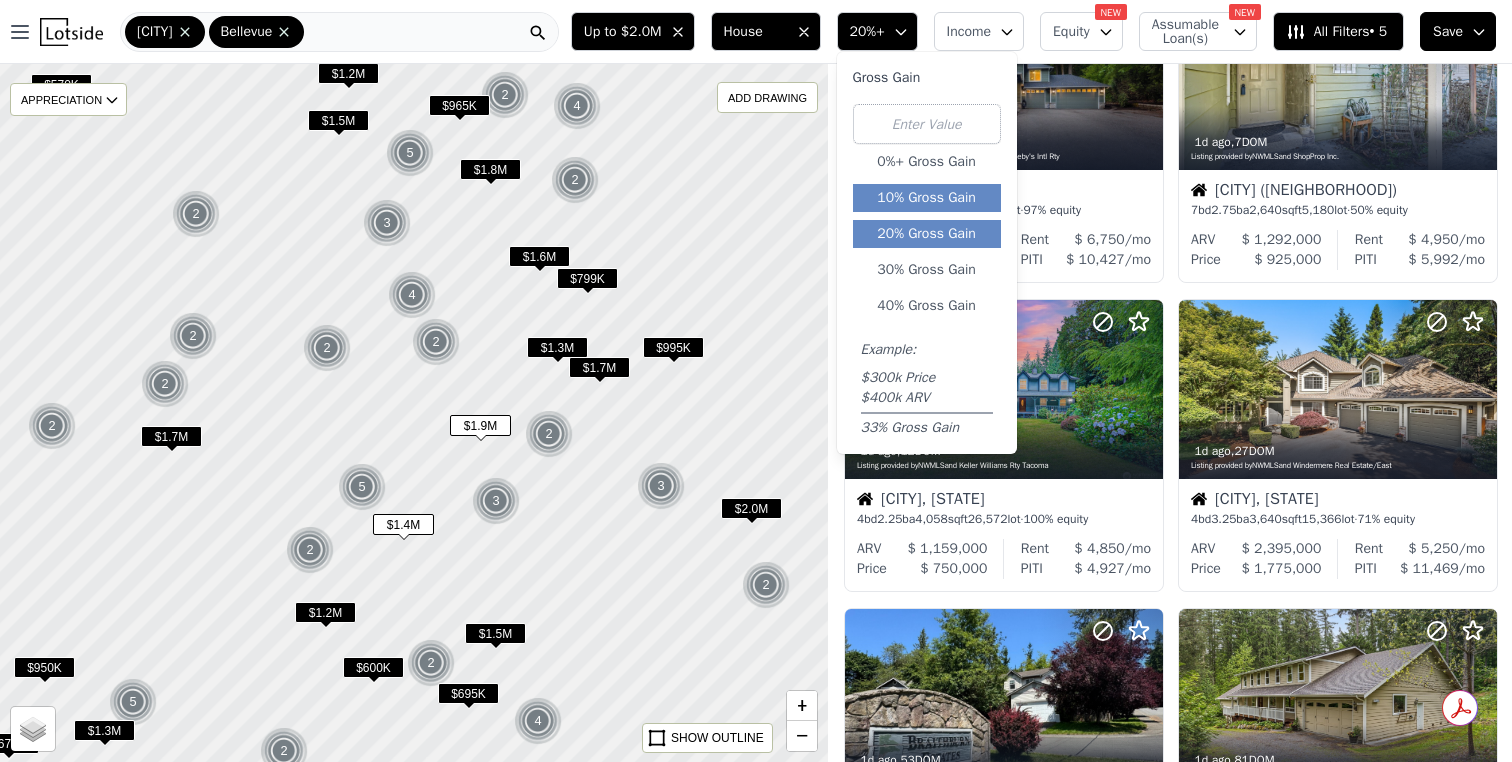 click on "10% Gross Gain" at bounding box center (927, 198) 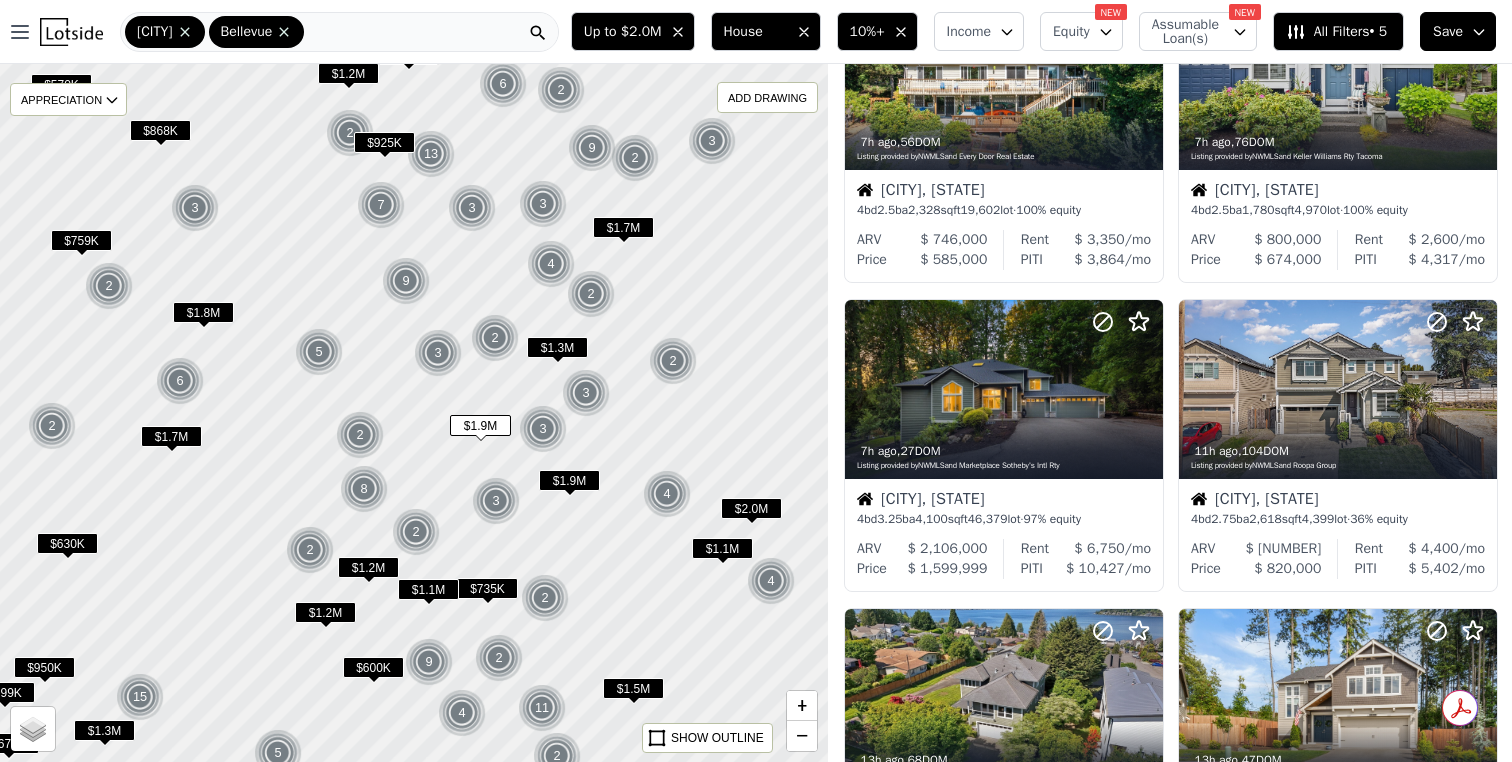 click at bounding box center [414, 413] 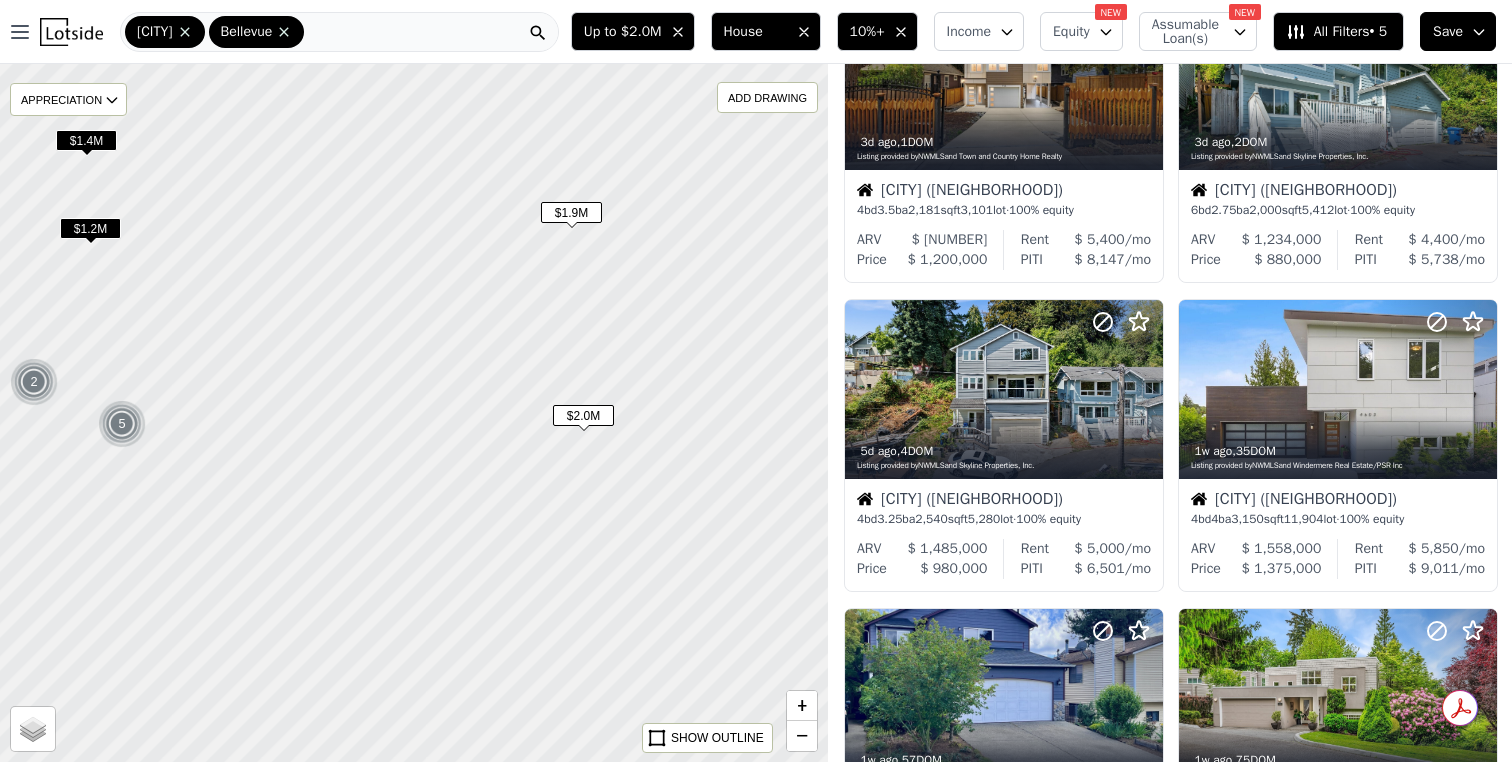 drag, startPoint x: 555, startPoint y: 432, endPoint x: 342, endPoint y: 123, distance: 375.29987 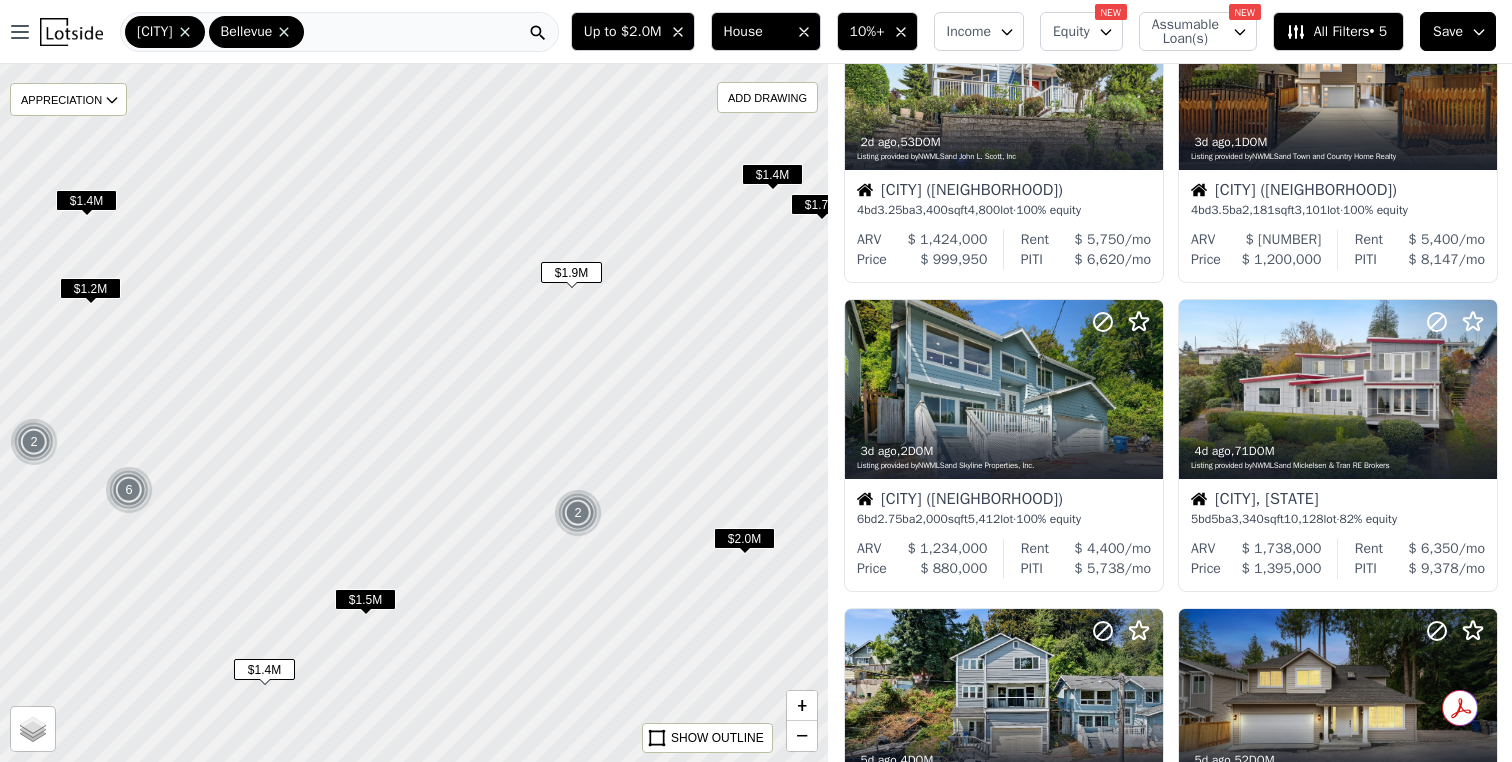 drag, startPoint x: 440, startPoint y: 218, endPoint x: 440, endPoint y: 278, distance: 60 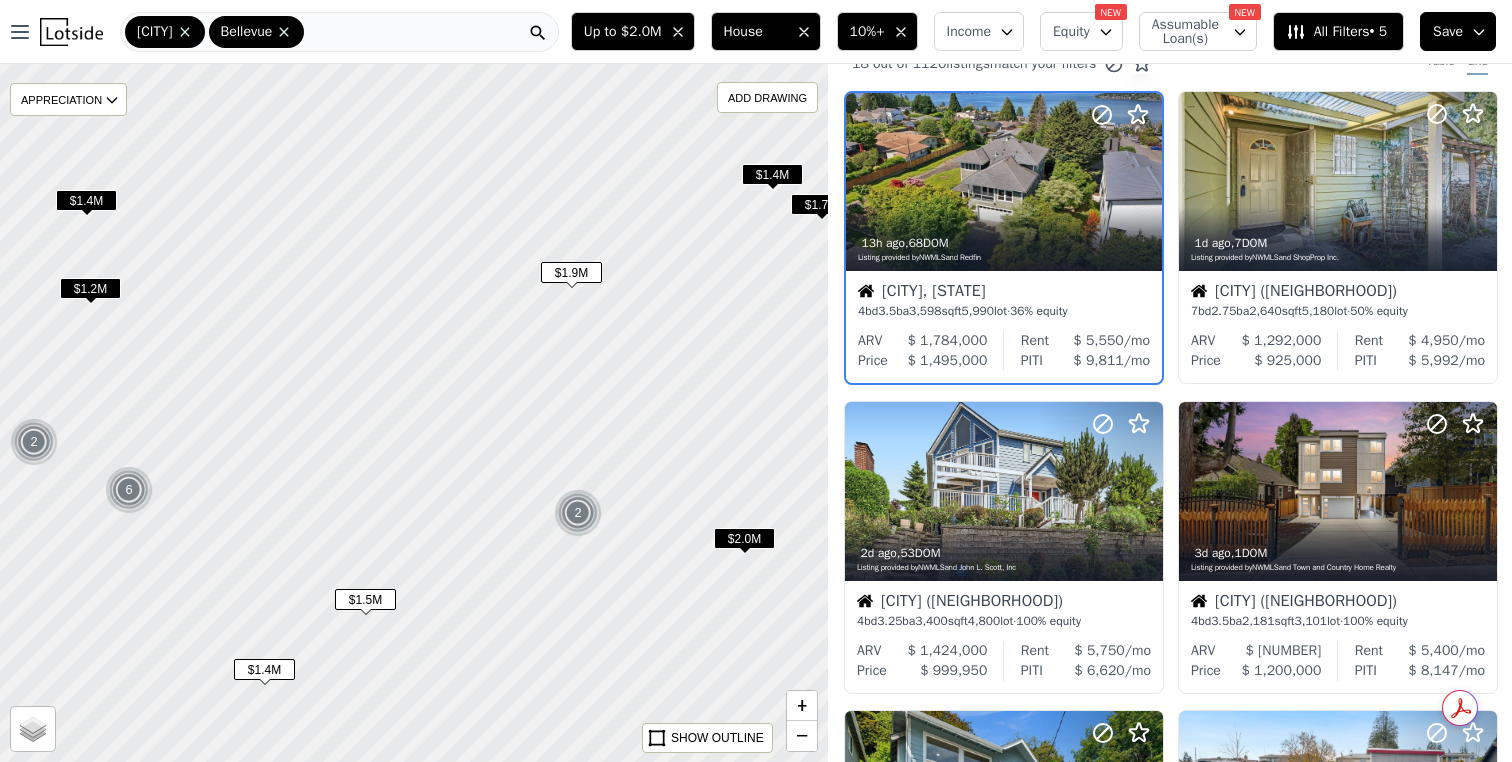 scroll, scrollTop: 0, scrollLeft: 0, axis: both 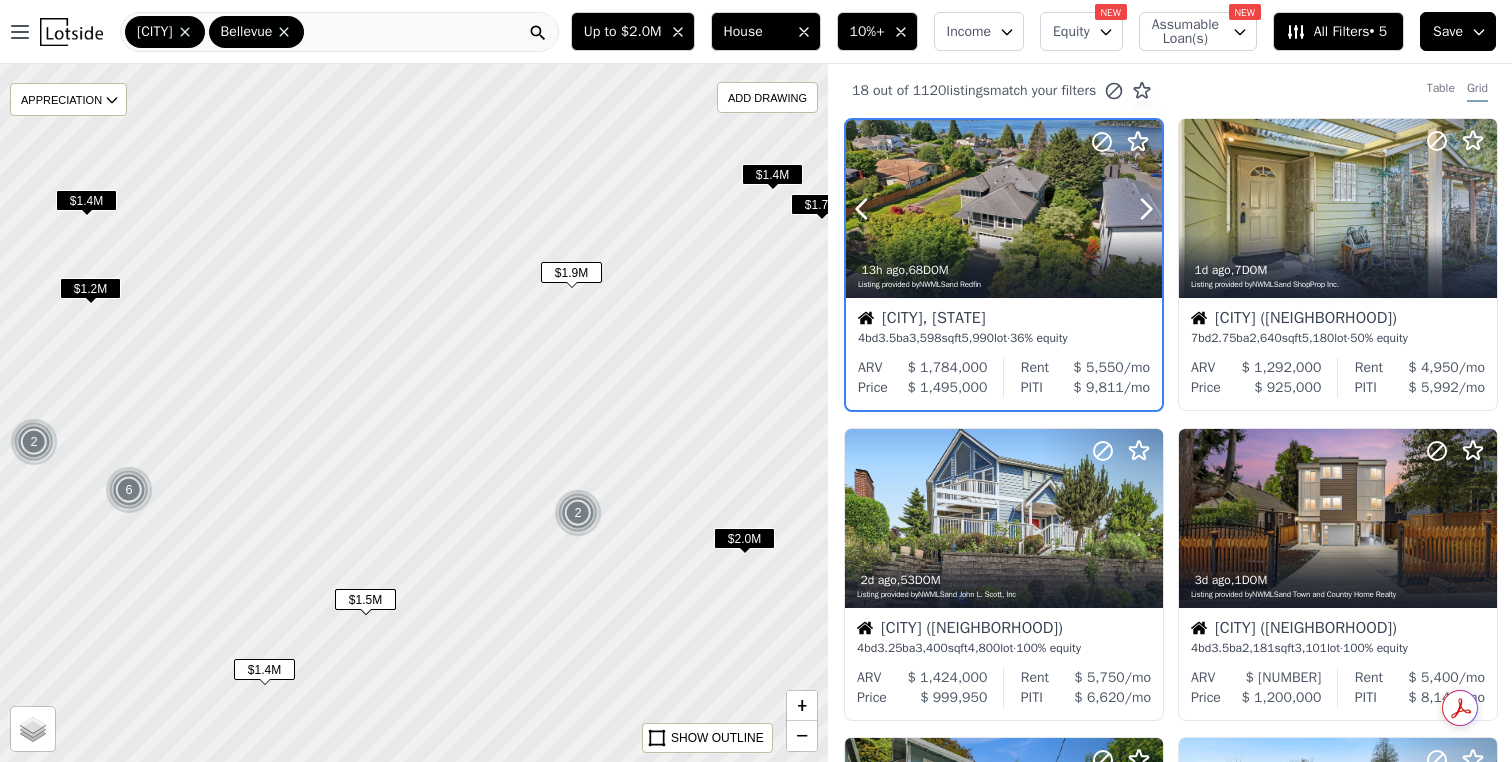 click on "13h ago ,  68  DOM" at bounding box center [1005, 270] 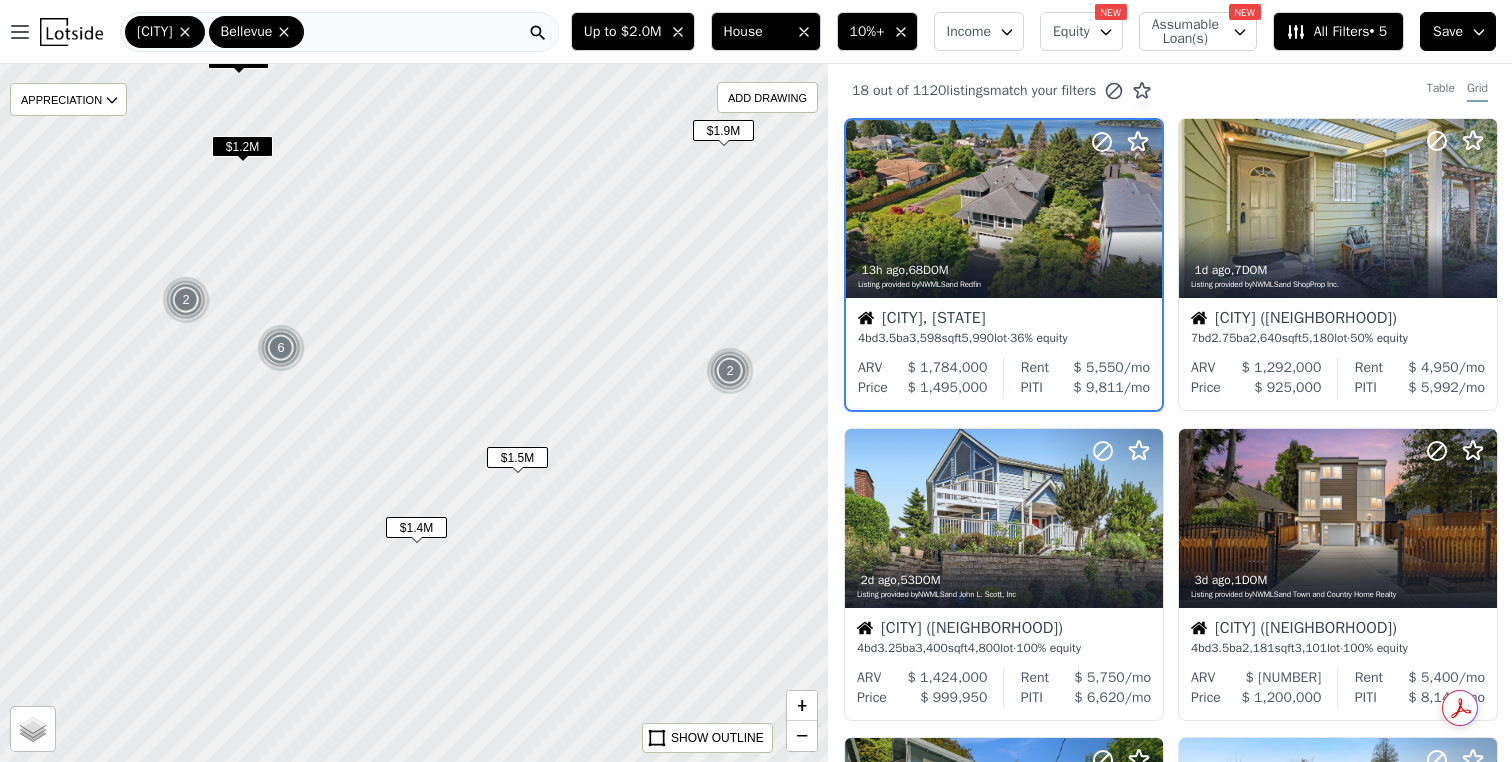 drag, startPoint x: 468, startPoint y: 522, endPoint x: 620, endPoint y: 380, distance: 208.00961 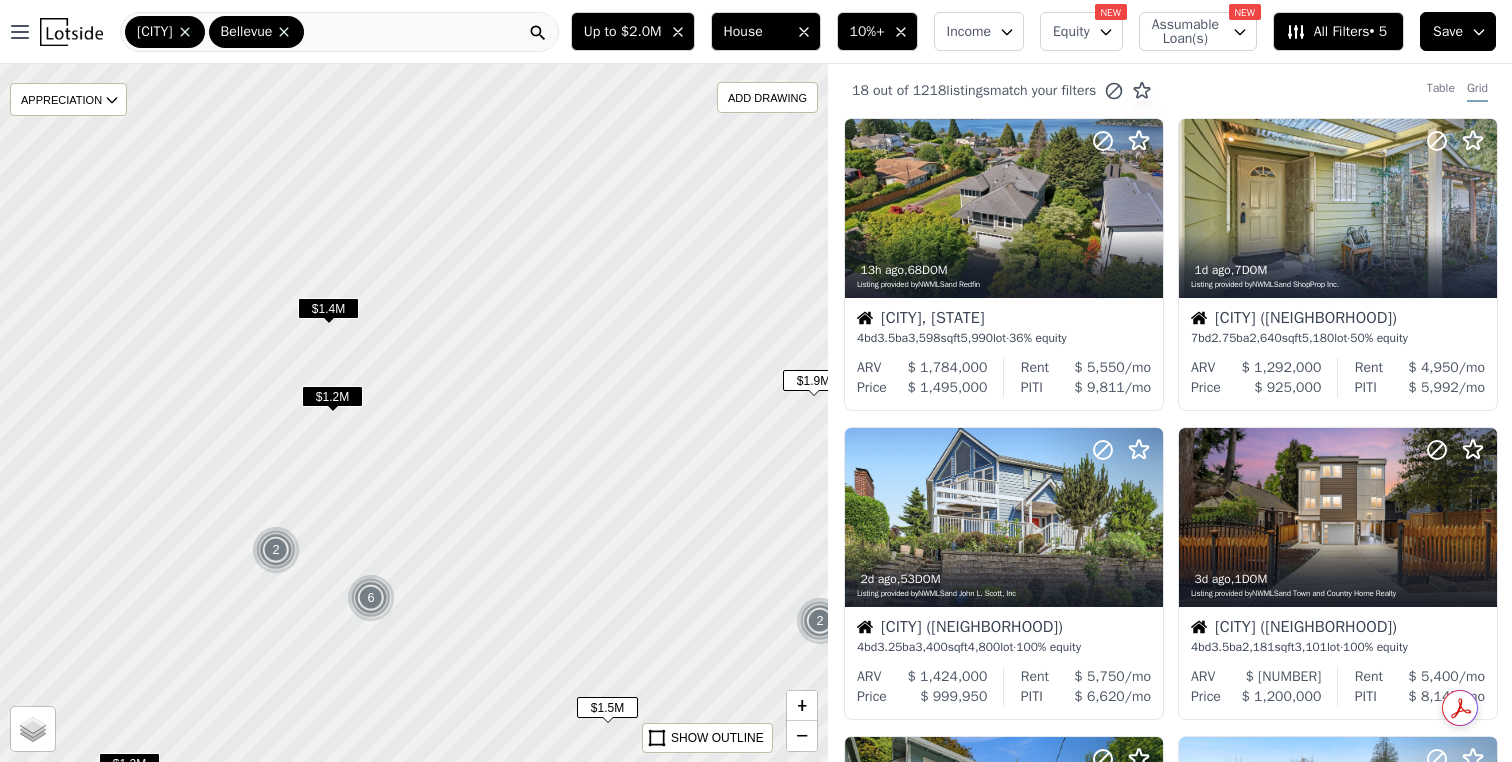 drag, startPoint x: 534, startPoint y: 435, endPoint x: 624, endPoint y: 685, distance: 265.7066 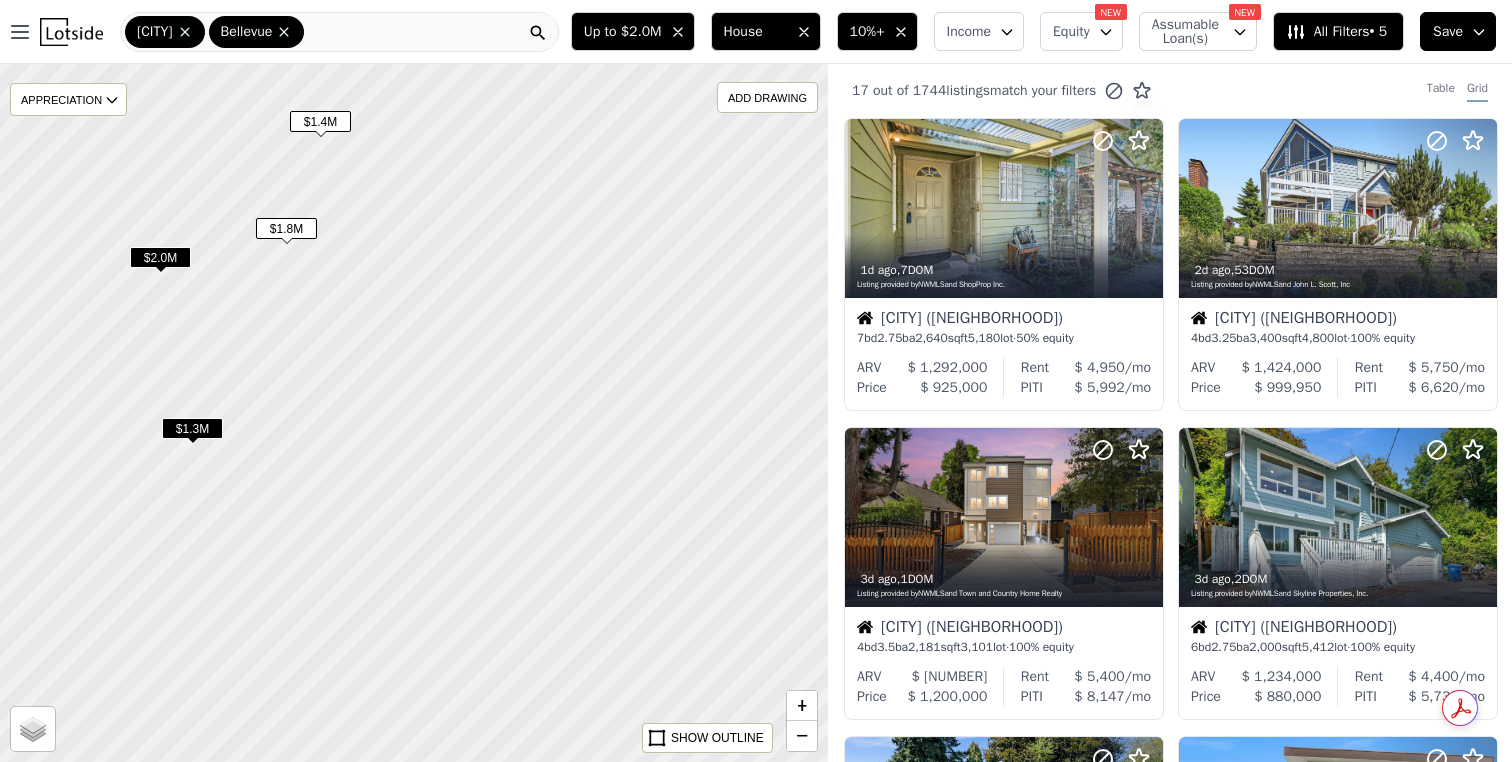 click at bounding box center [414, 413] 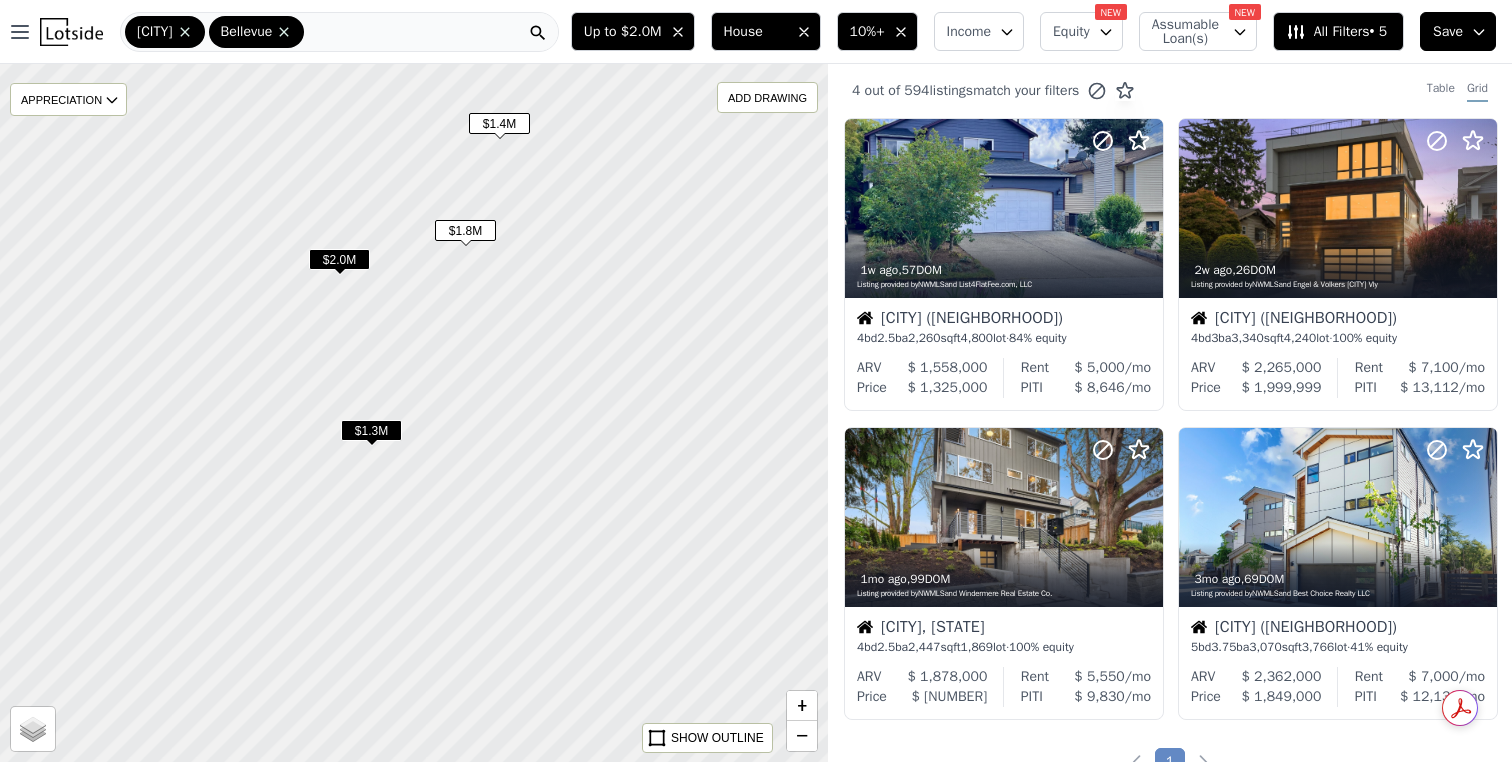 drag, startPoint x: 398, startPoint y: 390, endPoint x: 454, endPoint y: 239, distance: 161.04968 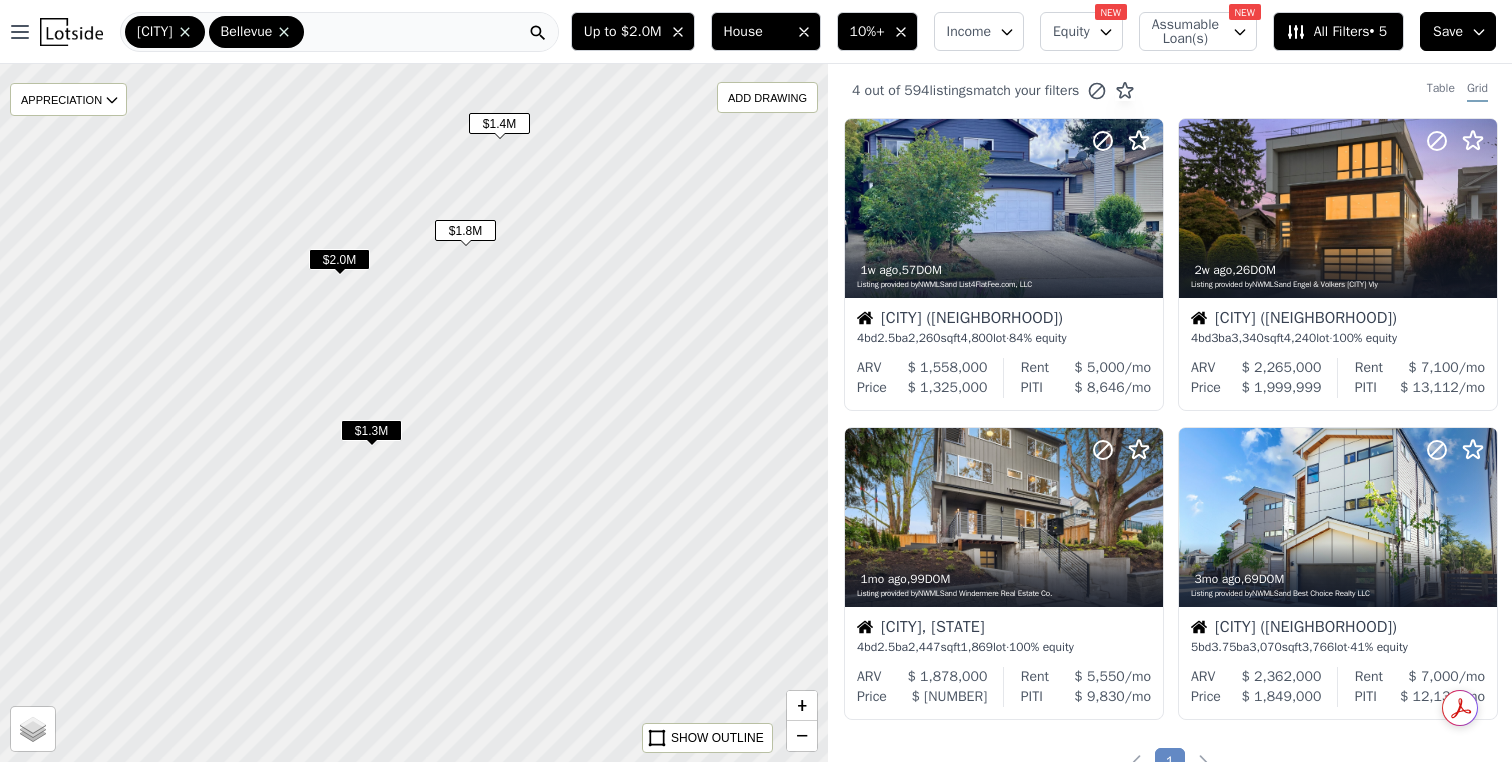 click at bounding box center [414, 413] 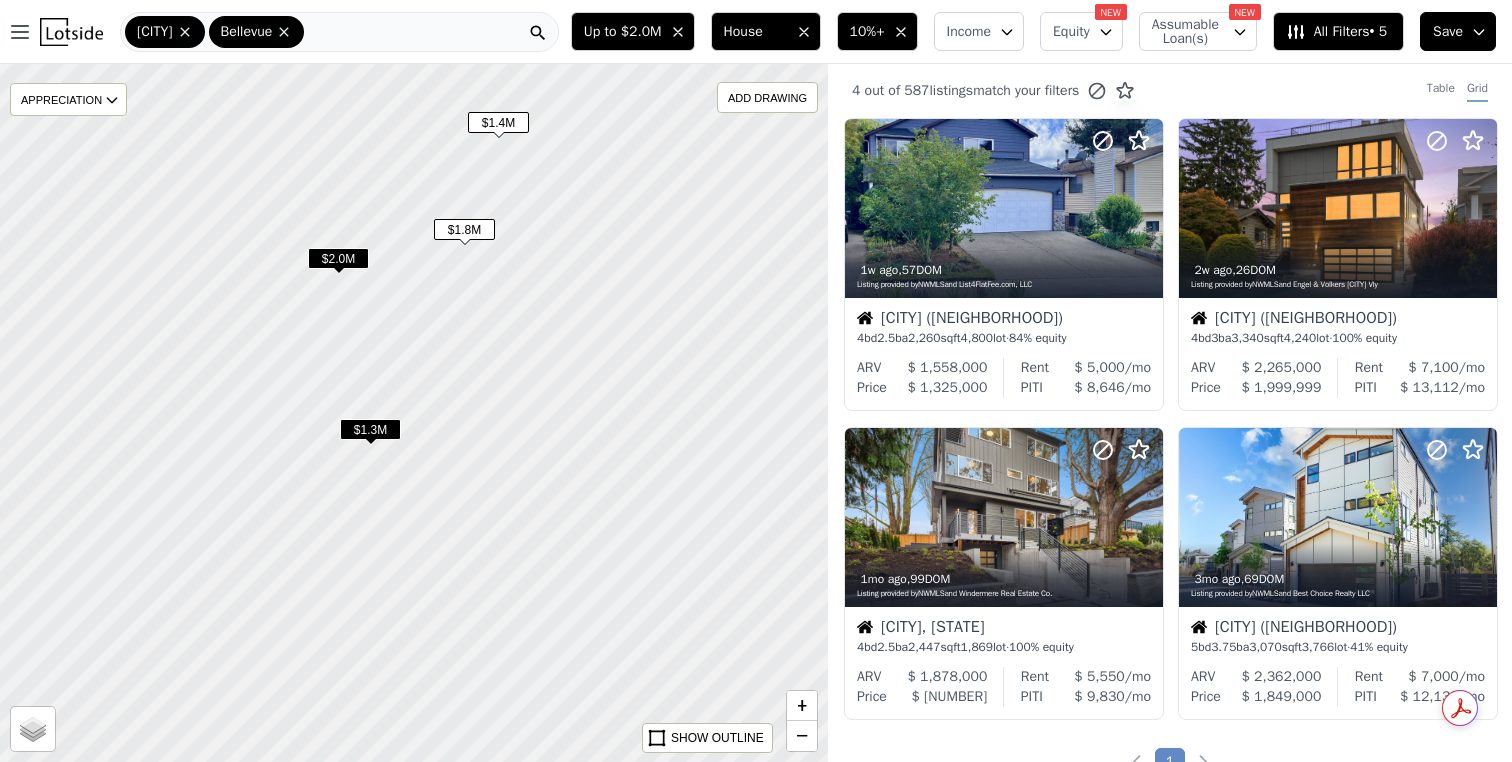click on "$1.8M" at bounding box center (464, 229) 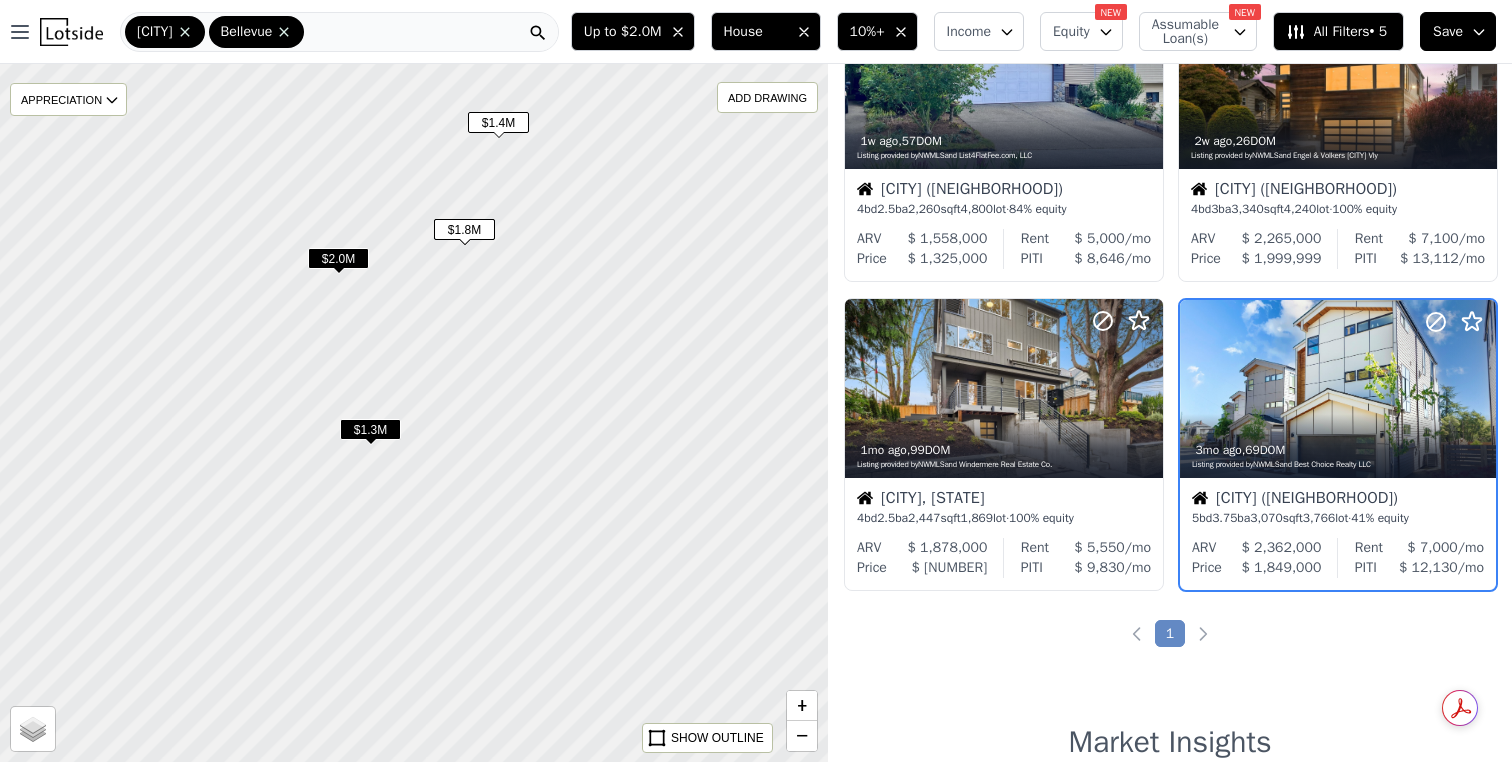 click on "$2.0M" at bounding box center (338, 258) 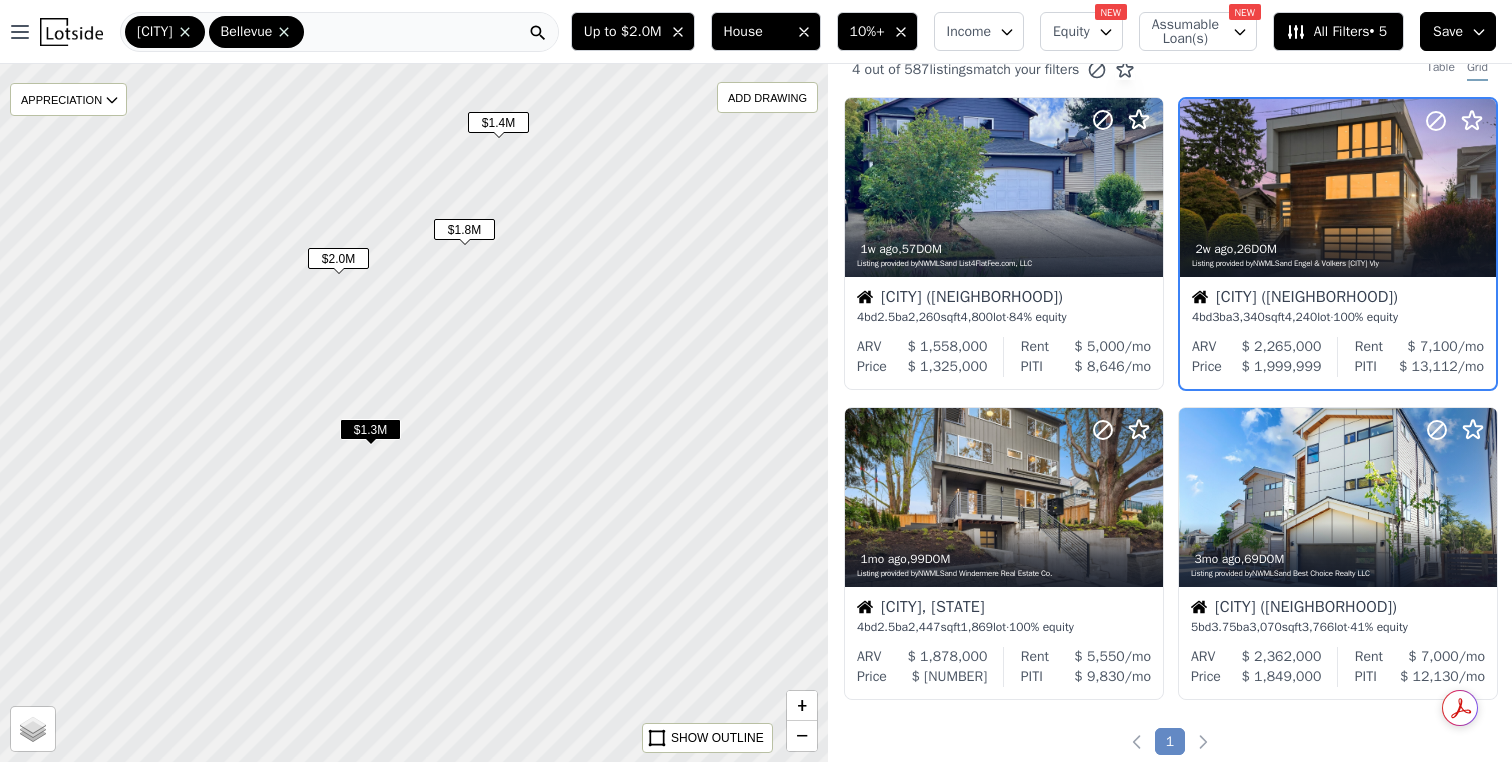 scroll, scrollTop: 0, scrollLeft: 0, axis: both 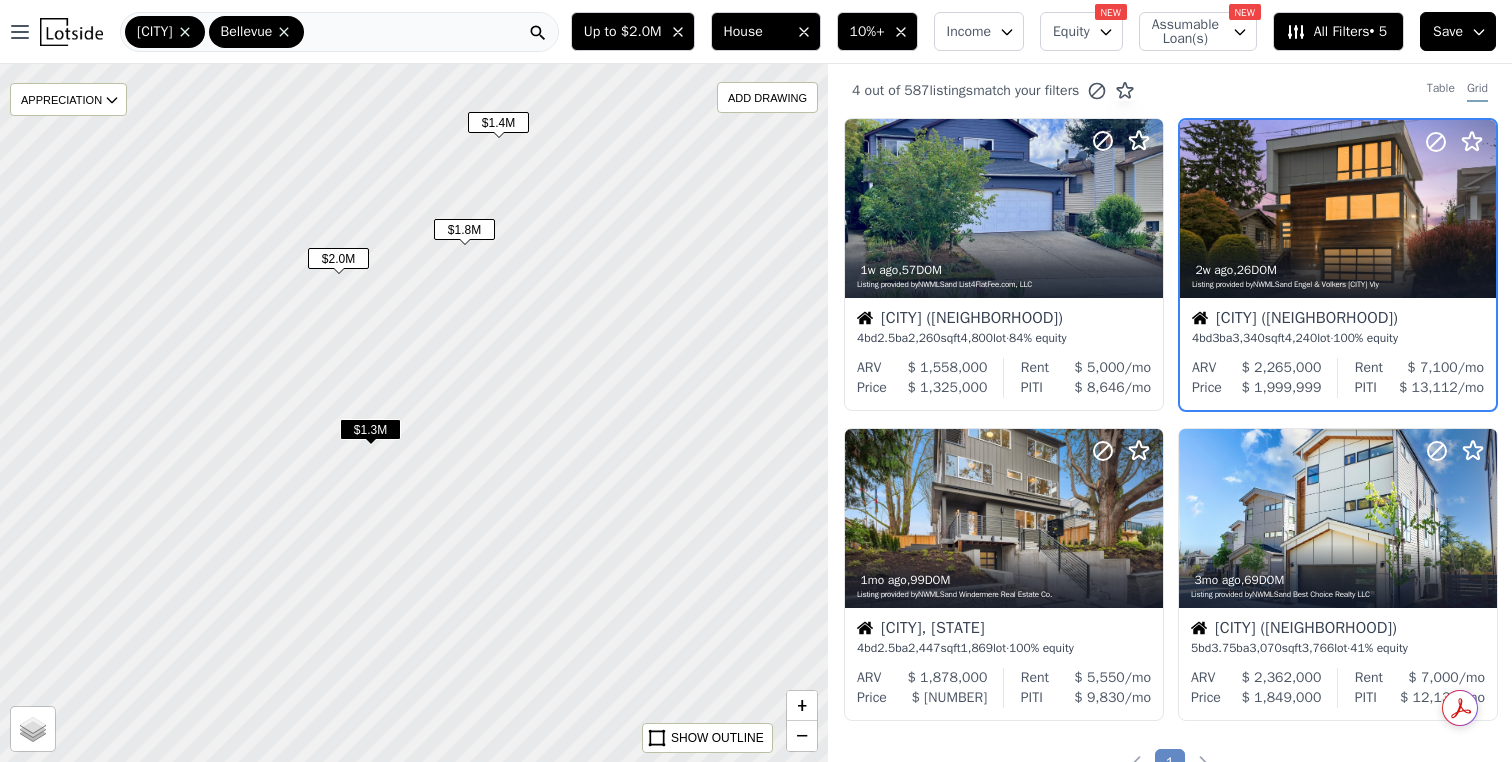 click on "$1.3M" at bounding box center [370, 429] 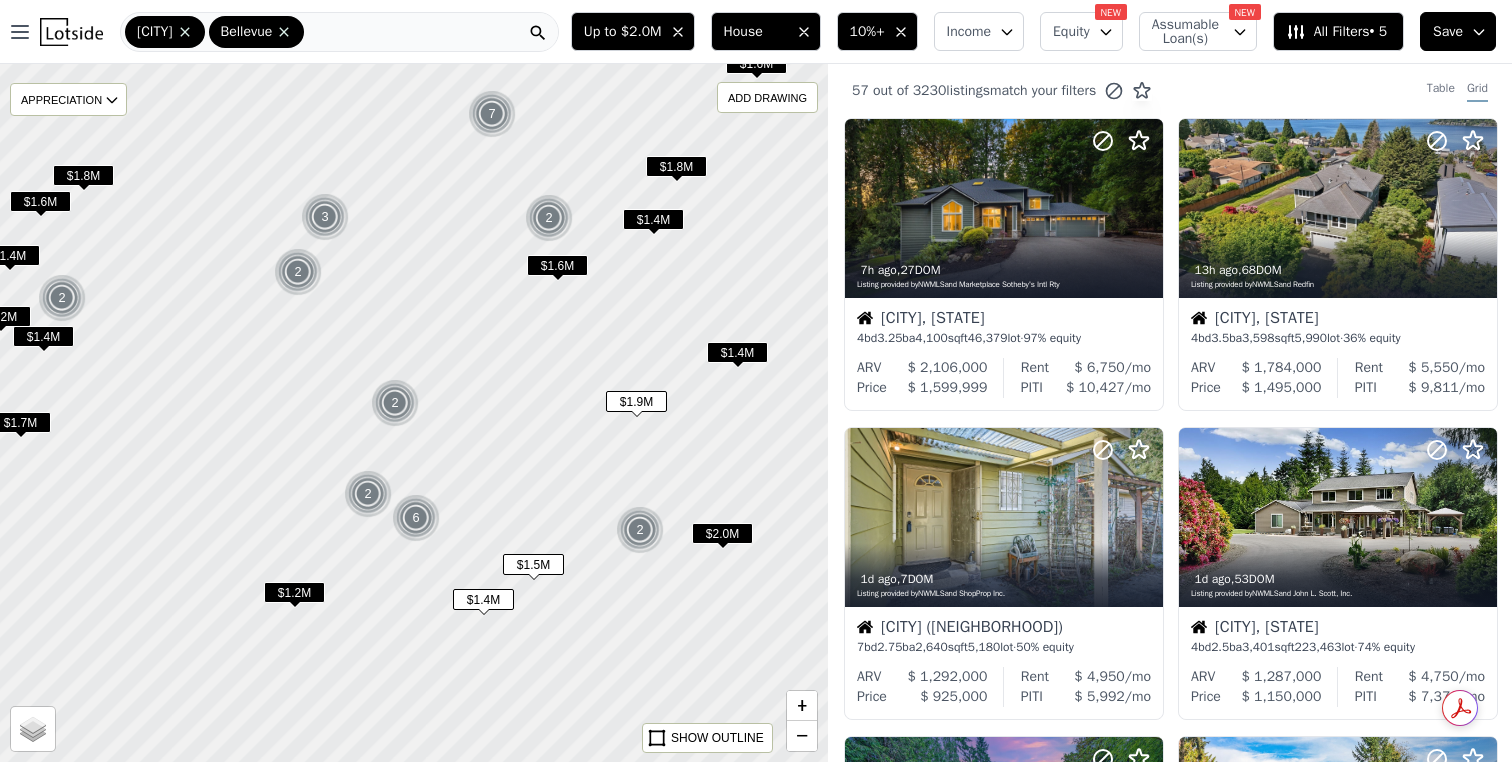 drag, startPoint x: 546, startPoint y: 467, endPoint x: 474, endPoint y: 326, distance: 158.31929 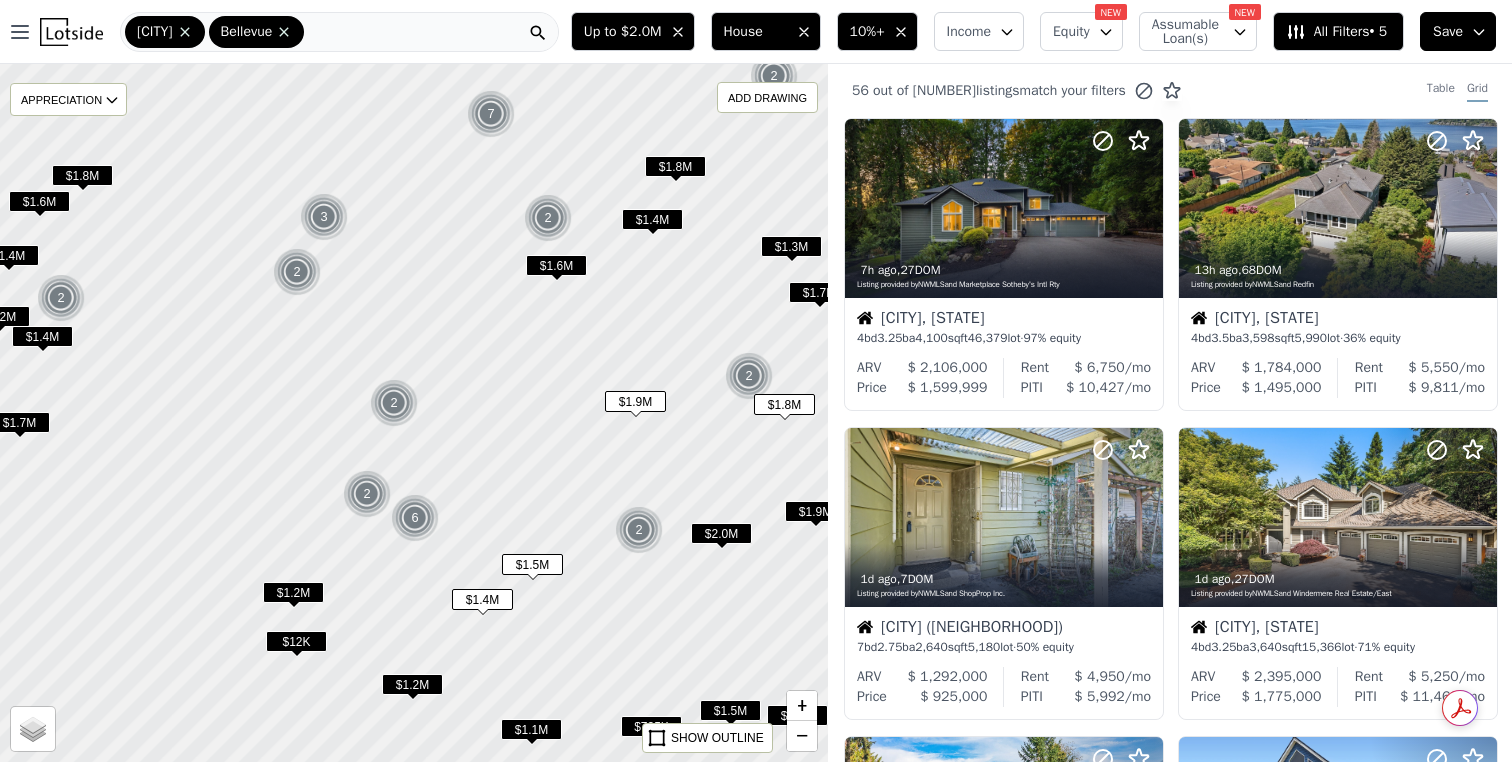 click on "$1.4M" at bounding box center [652, 219] 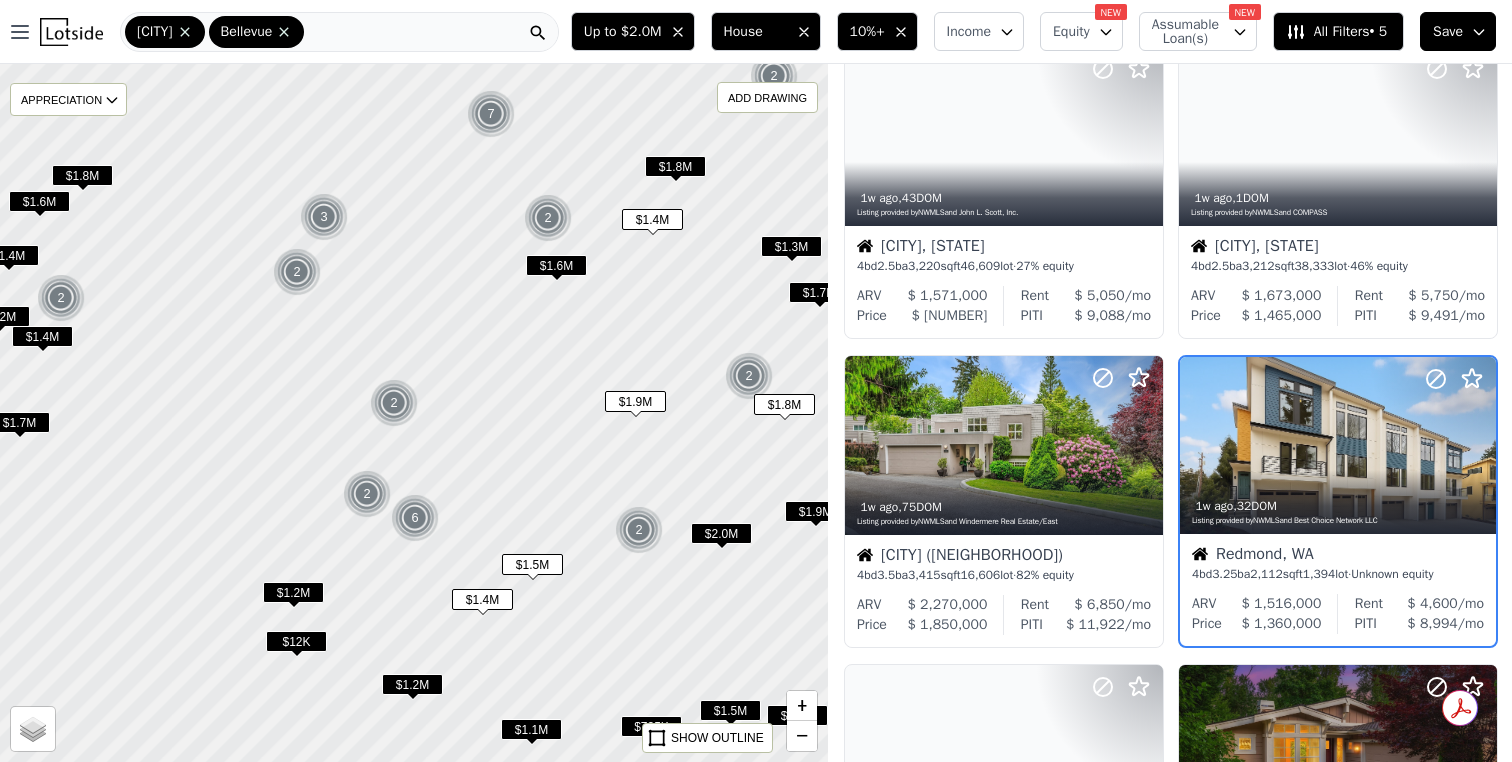 scroll, scrollTop: 746, scrollLeft: 0, axis: vertical 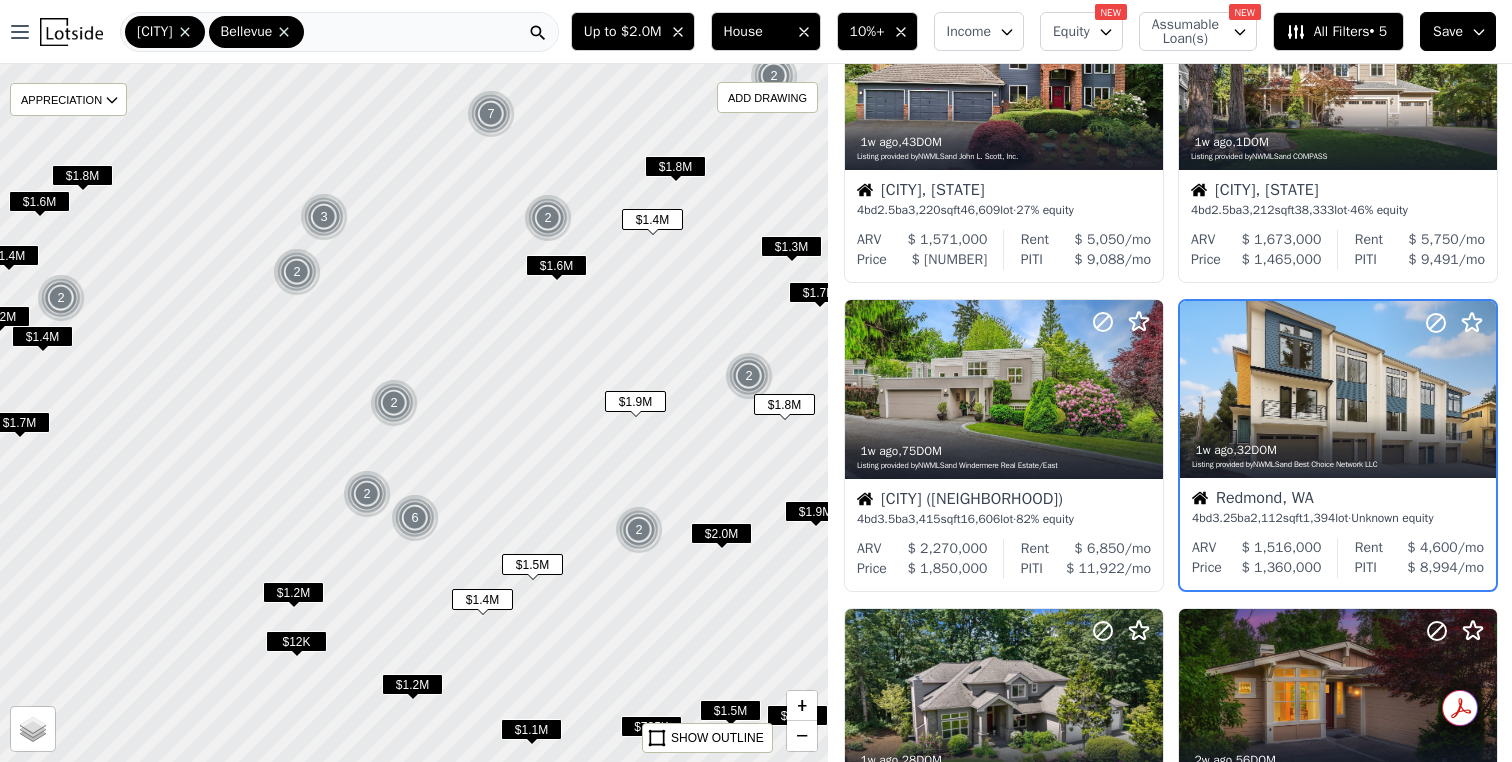 click on "$1.4M" at bounding box center [652, 219] 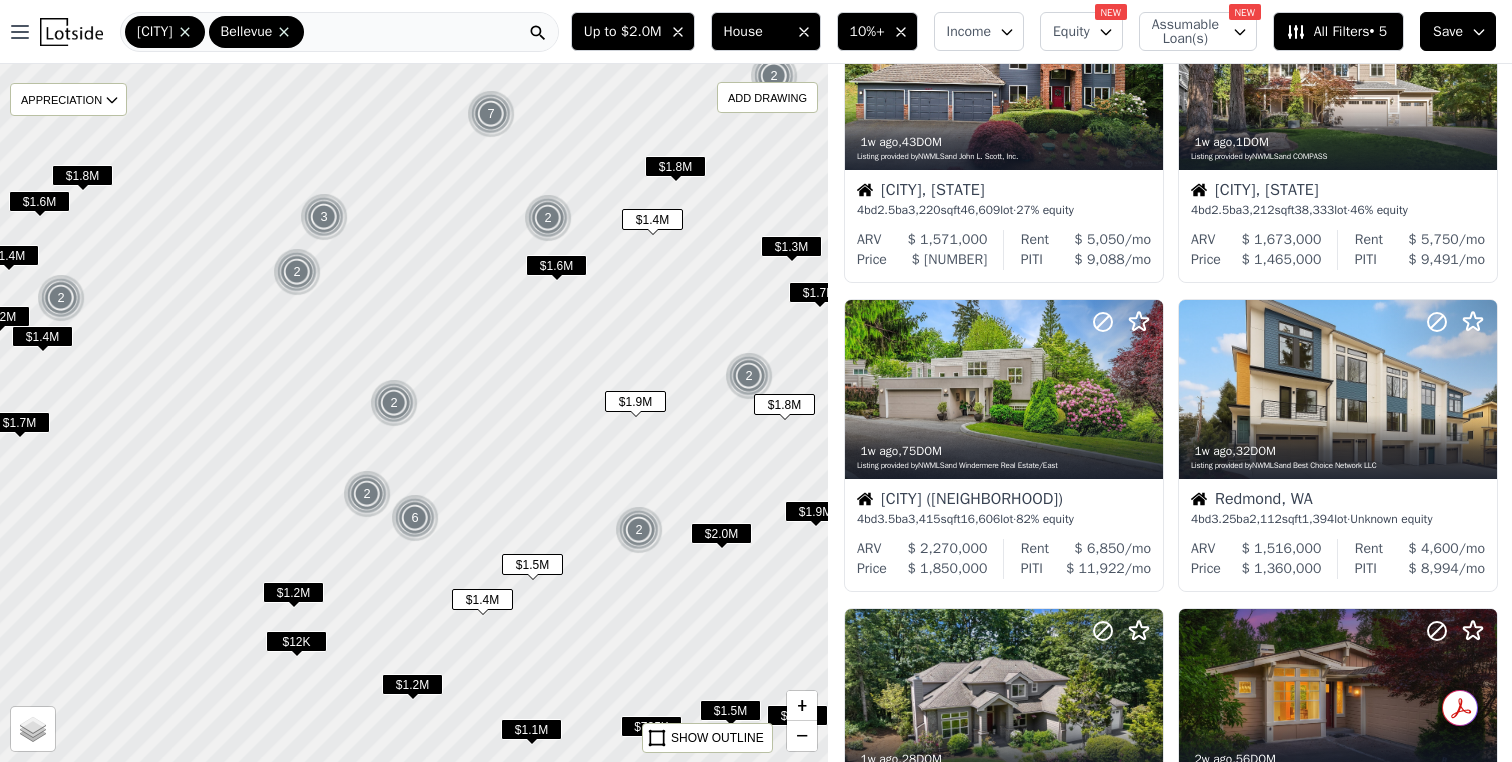 click on "$1.4M" at bounding box center [652, 219] 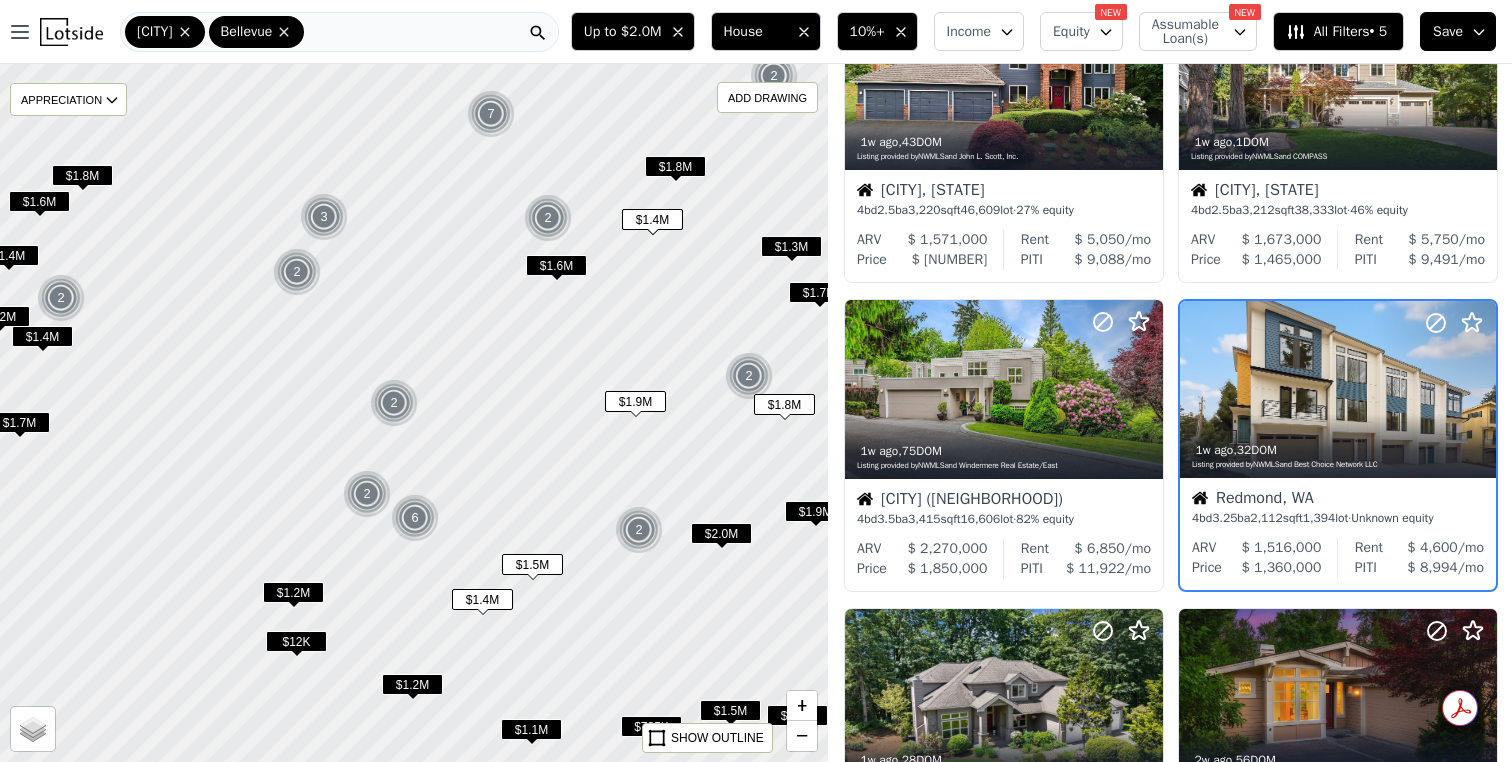 click on "2" at bounding box center [548, 218] 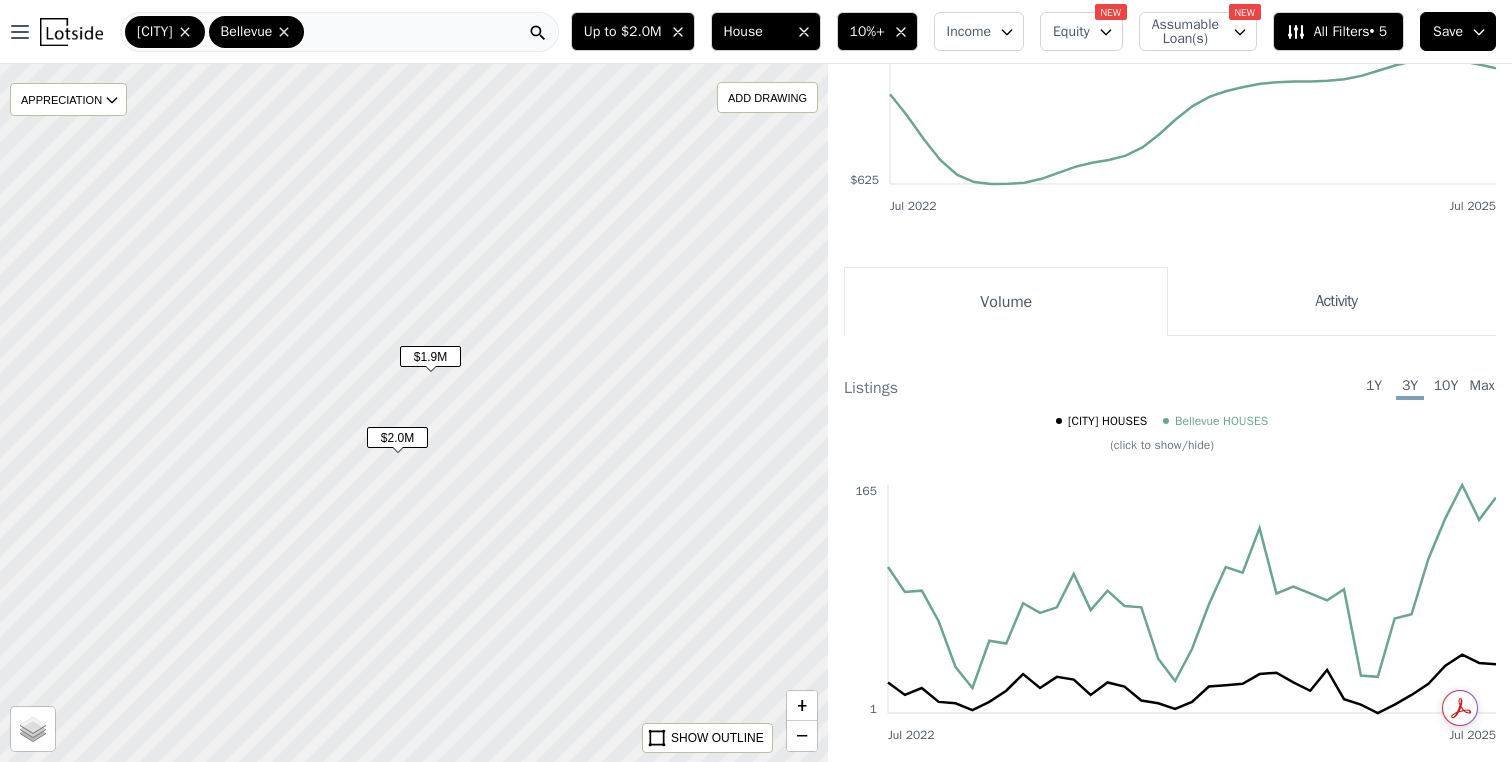 click on "$1.9M" at bounding box center (430, 356) 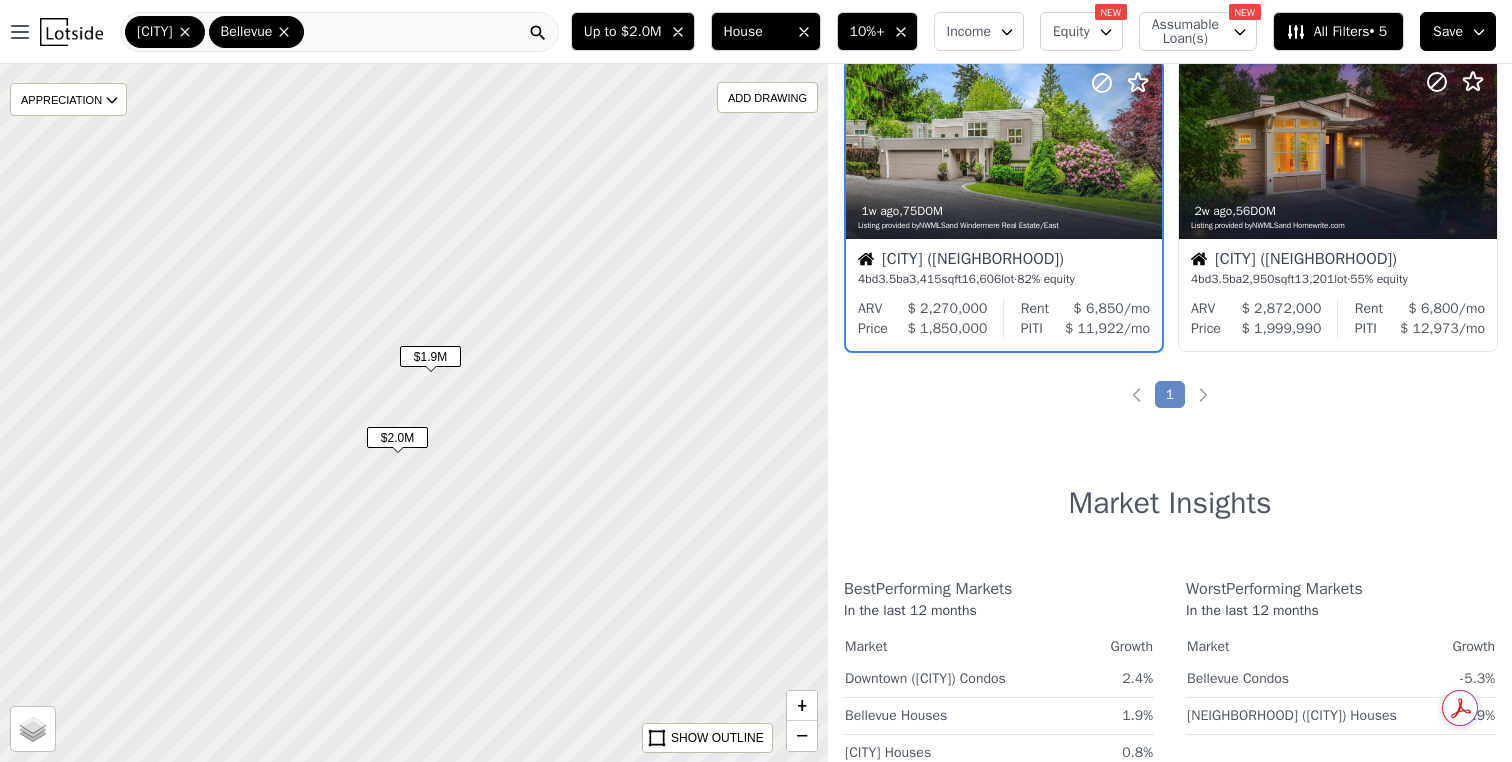 scroll, scrollTop: 0, scrollLeft: 0, axis: both 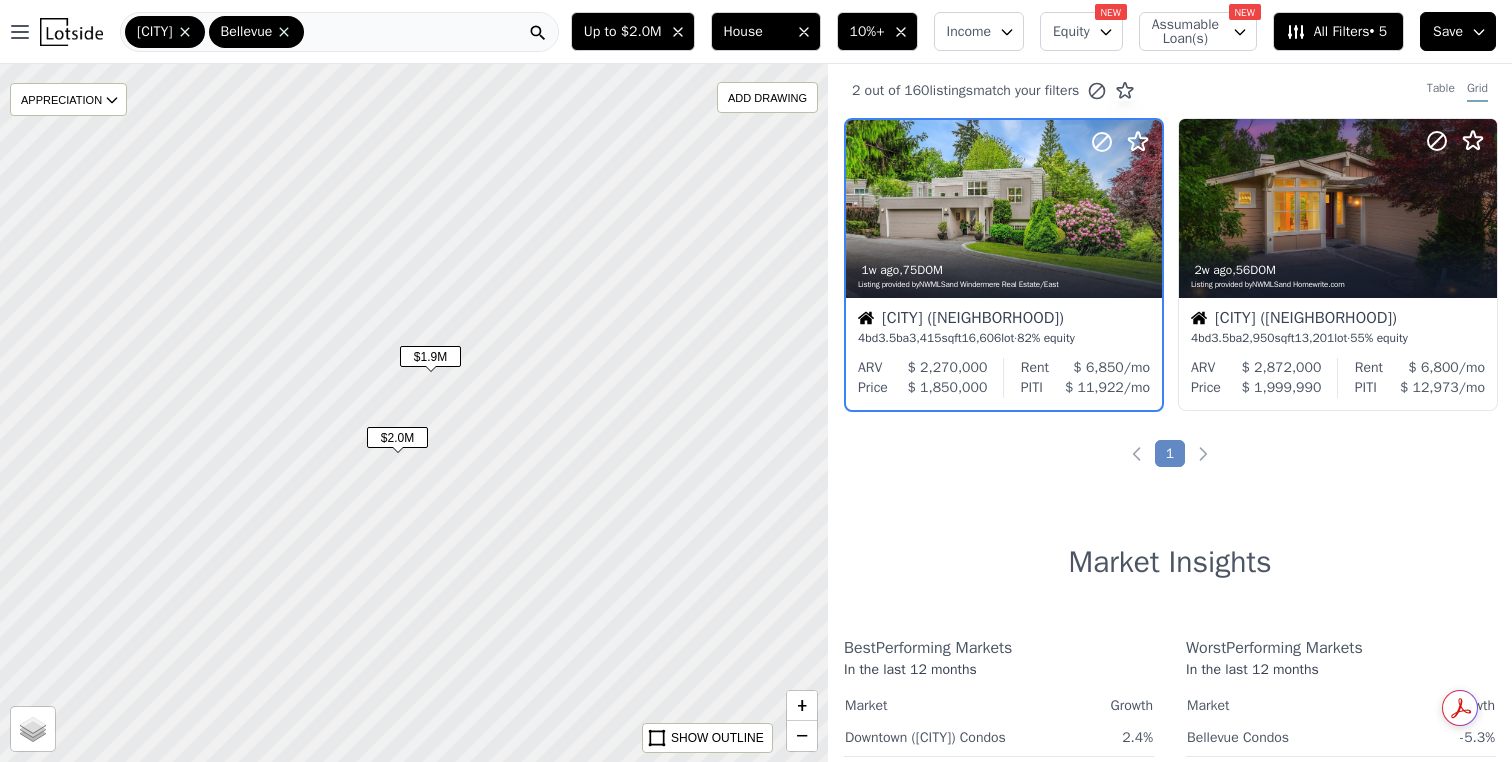 click on "$2.0M" at bounding box center [397, 437] 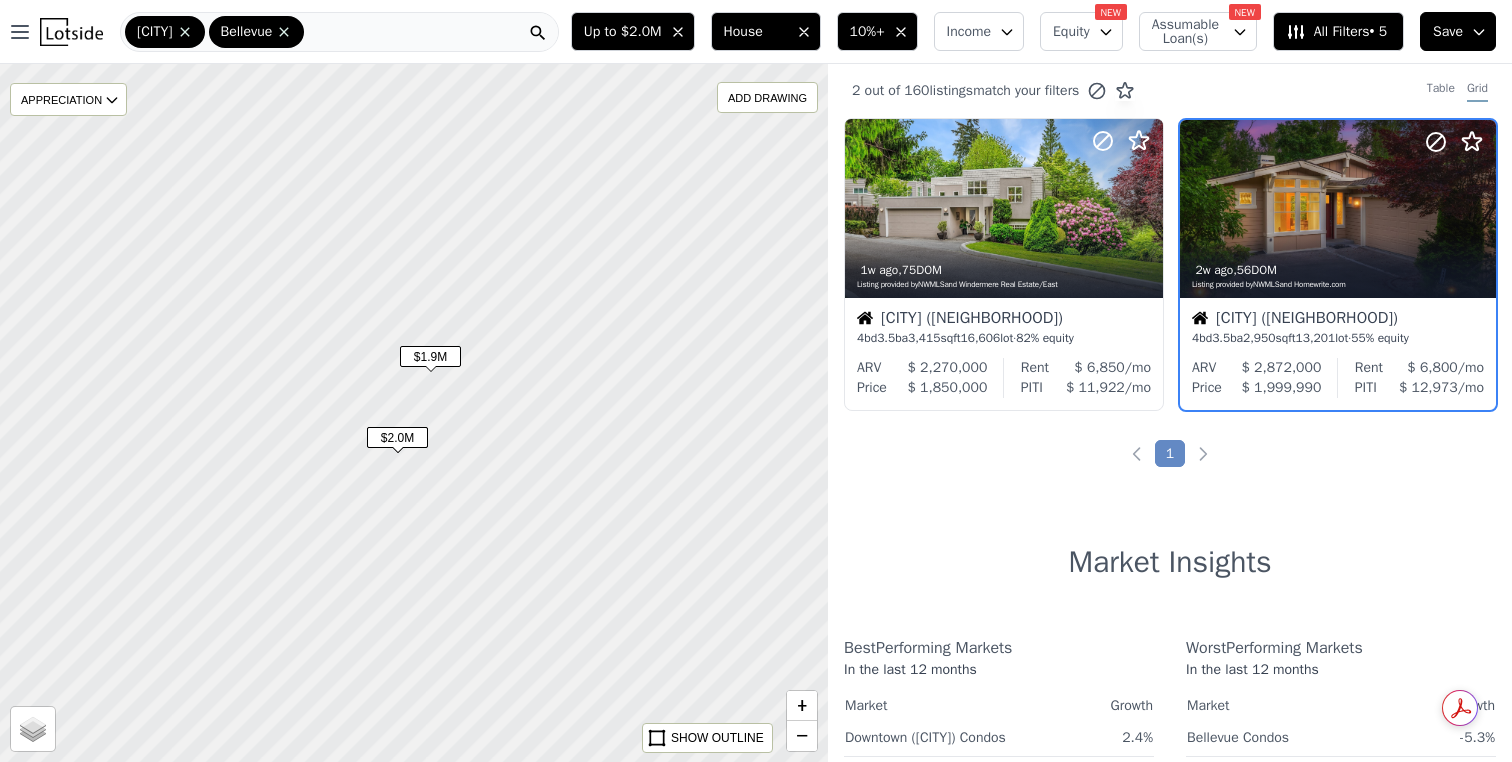 click on "Kirkland (Highlands) 4 bd  3.5 ba  2,950 sqft  13,201 lot  ·  55%   equity" at bounding box center (1338, 328) 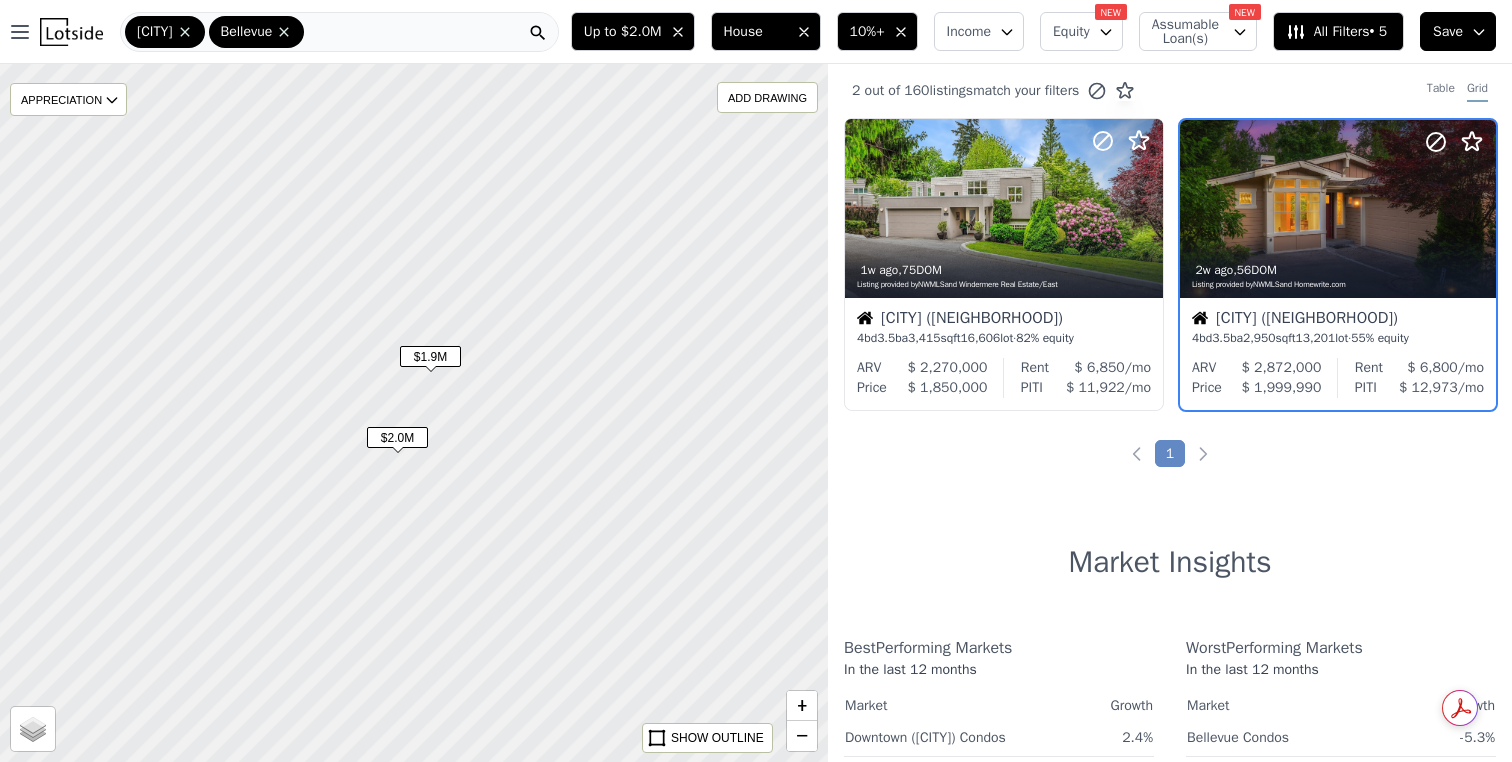 click on "$1.9M" at bounding box center (430, 356) 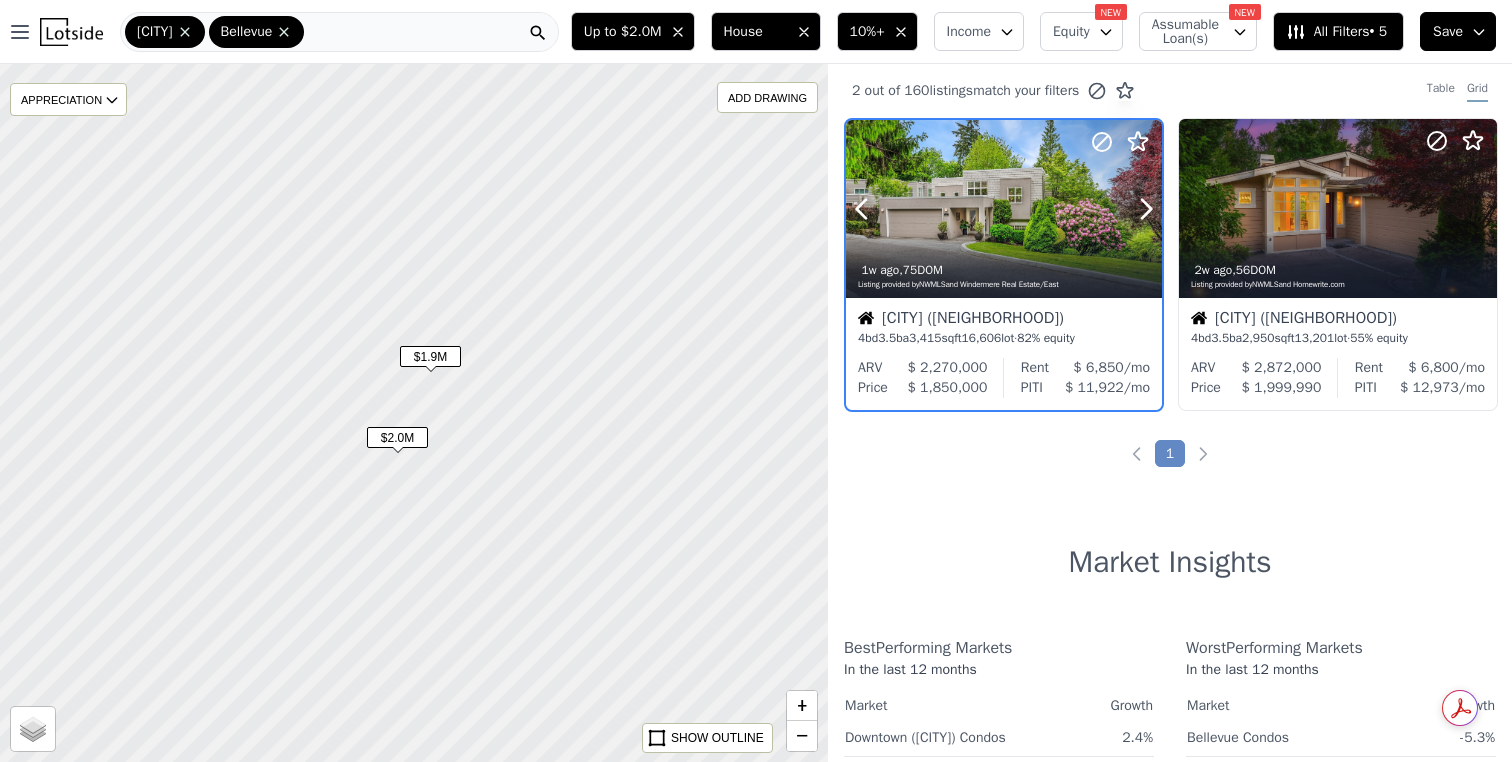 click on "1w ago ,  75  DOM Listing provided by  NWMLS  and Windermere Real Estate/East" at bounding box center (1004, 274) 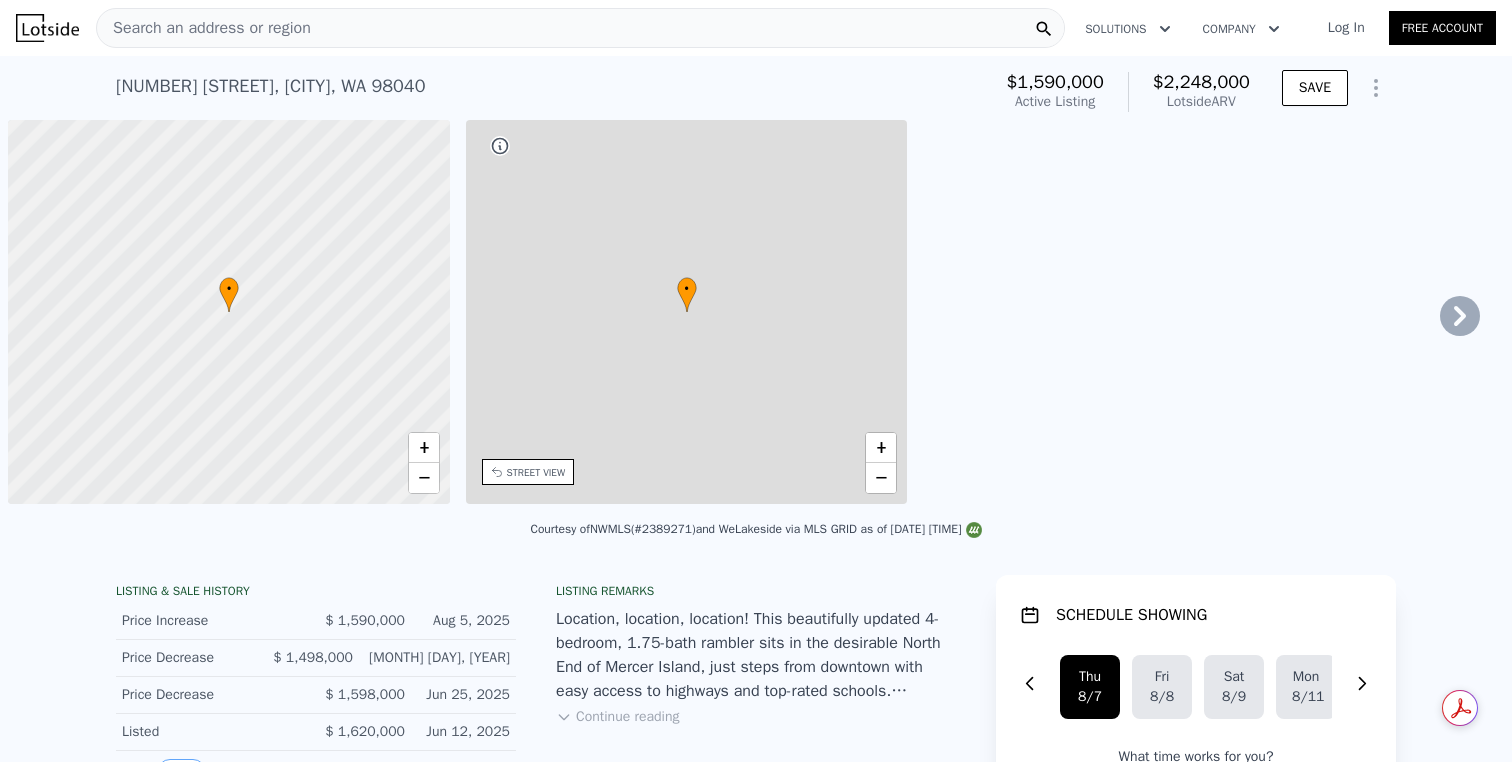scroll, scrollTop: 0, scrollLeft: 0, axis: both 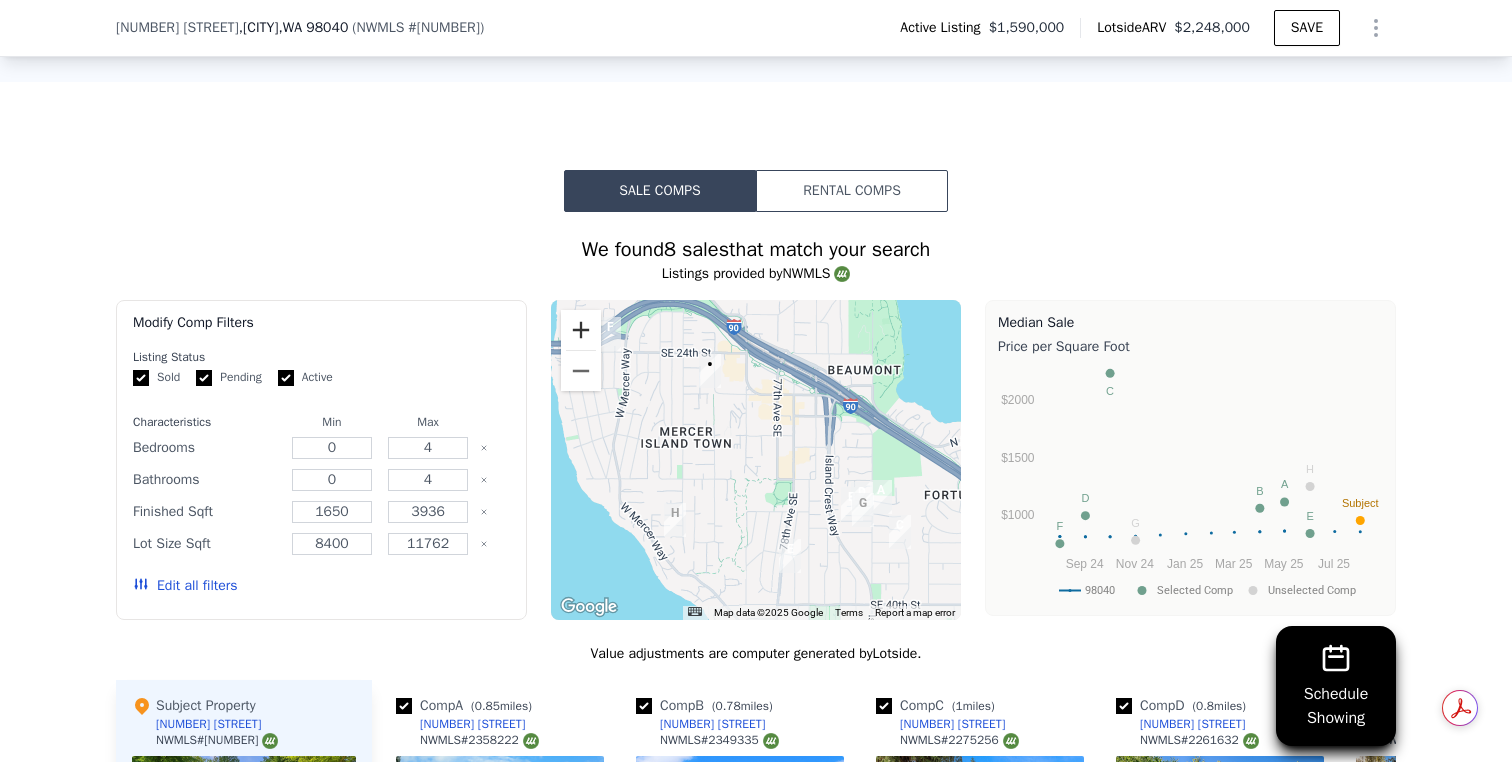 click at bounding box center (581, 330) 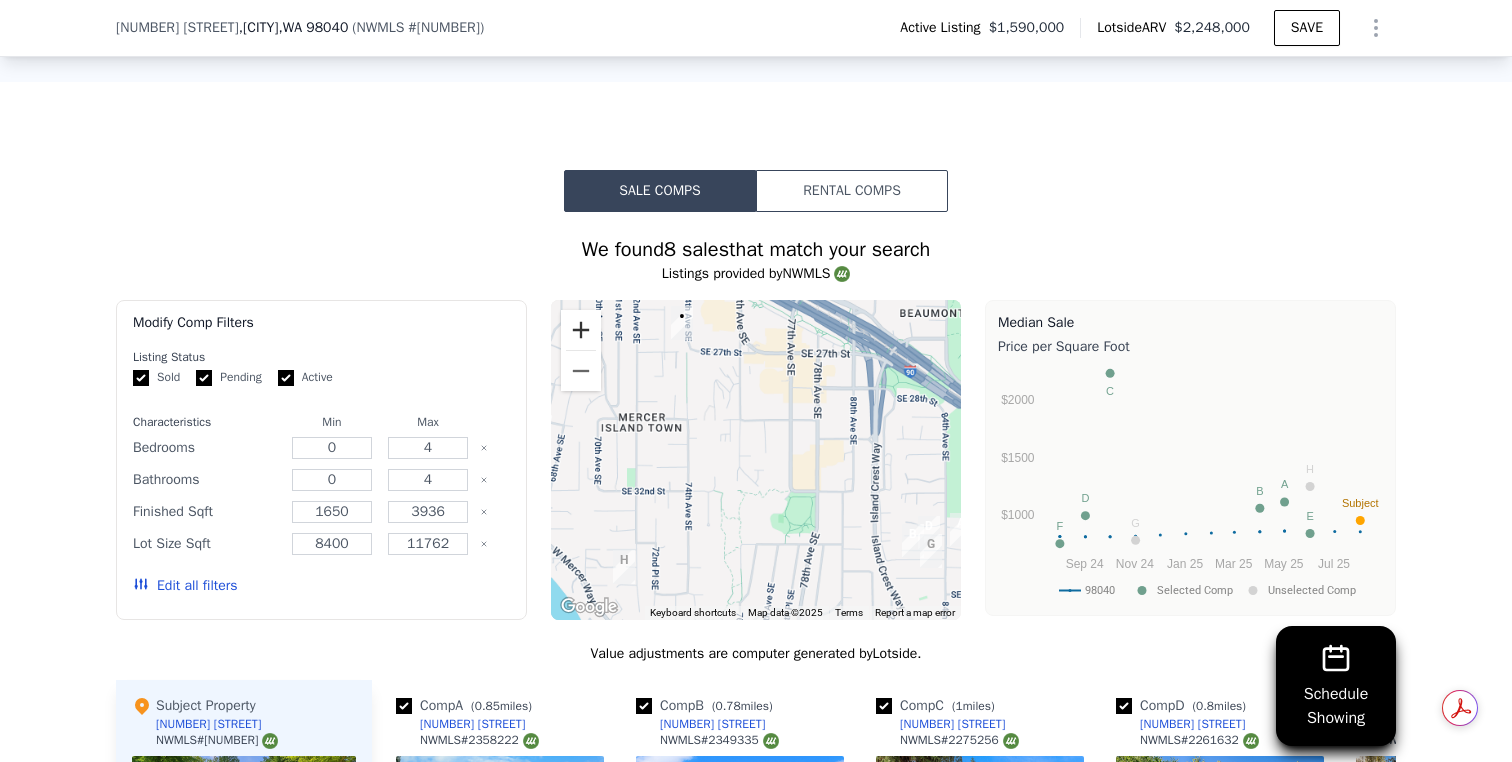 click at bounding box center (581, 330) 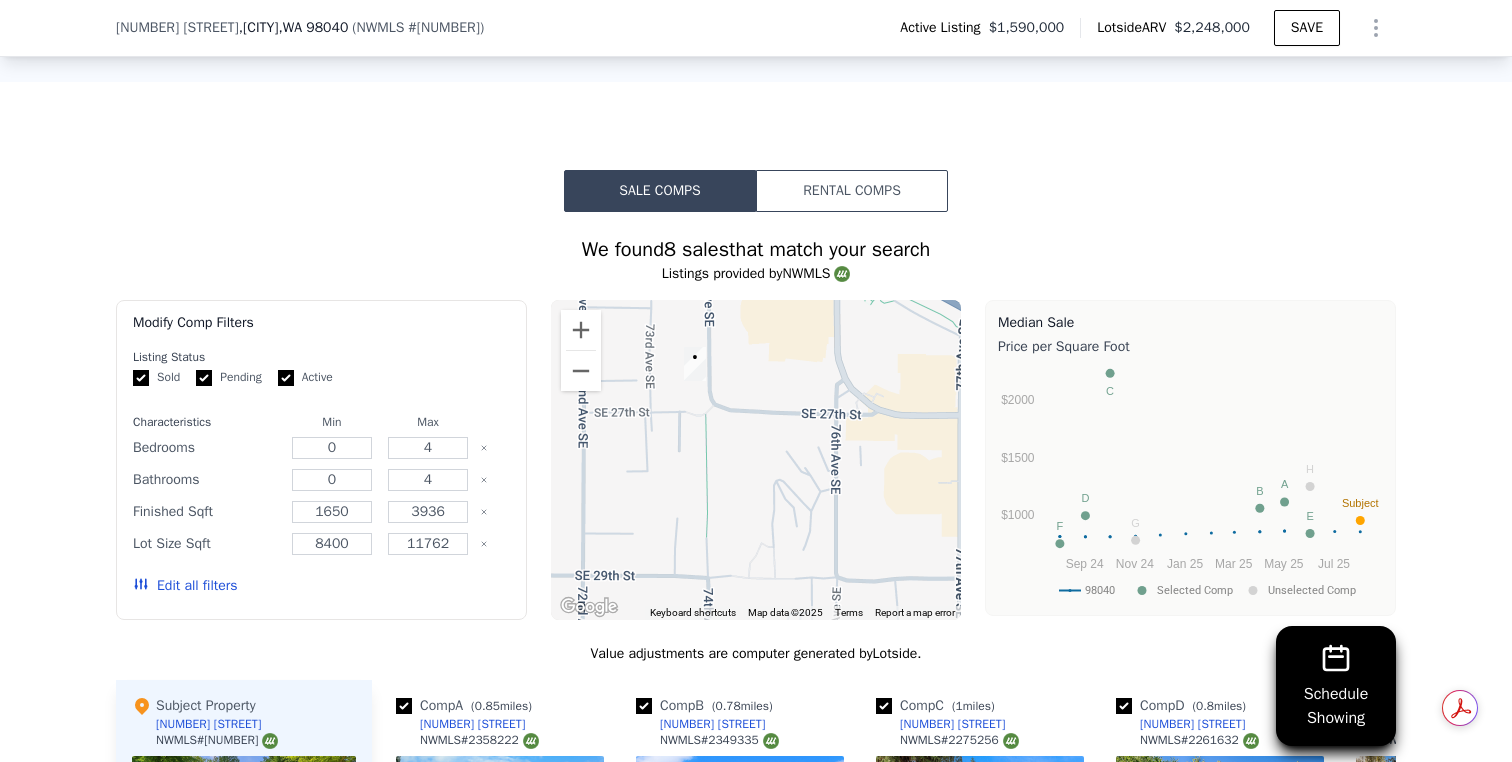 drag, startPoint x: 675, startPoint y: 381, endPoint x: 790, endPoint y: 589, distance: 237.67415 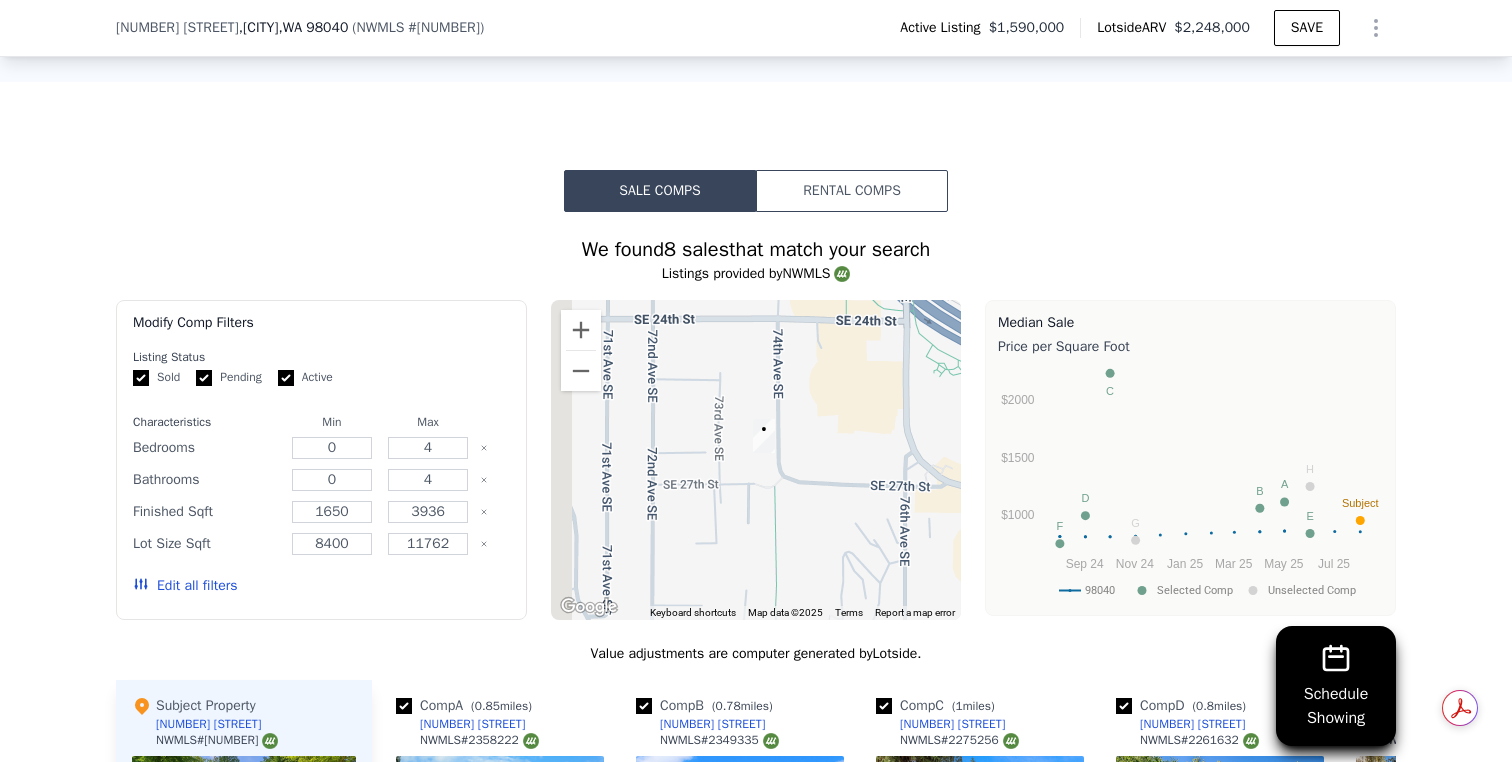drag, startPoint x: 668, startPoint y: 361, endPoint x: 751, endPoint y: 447, distance: 119.519875 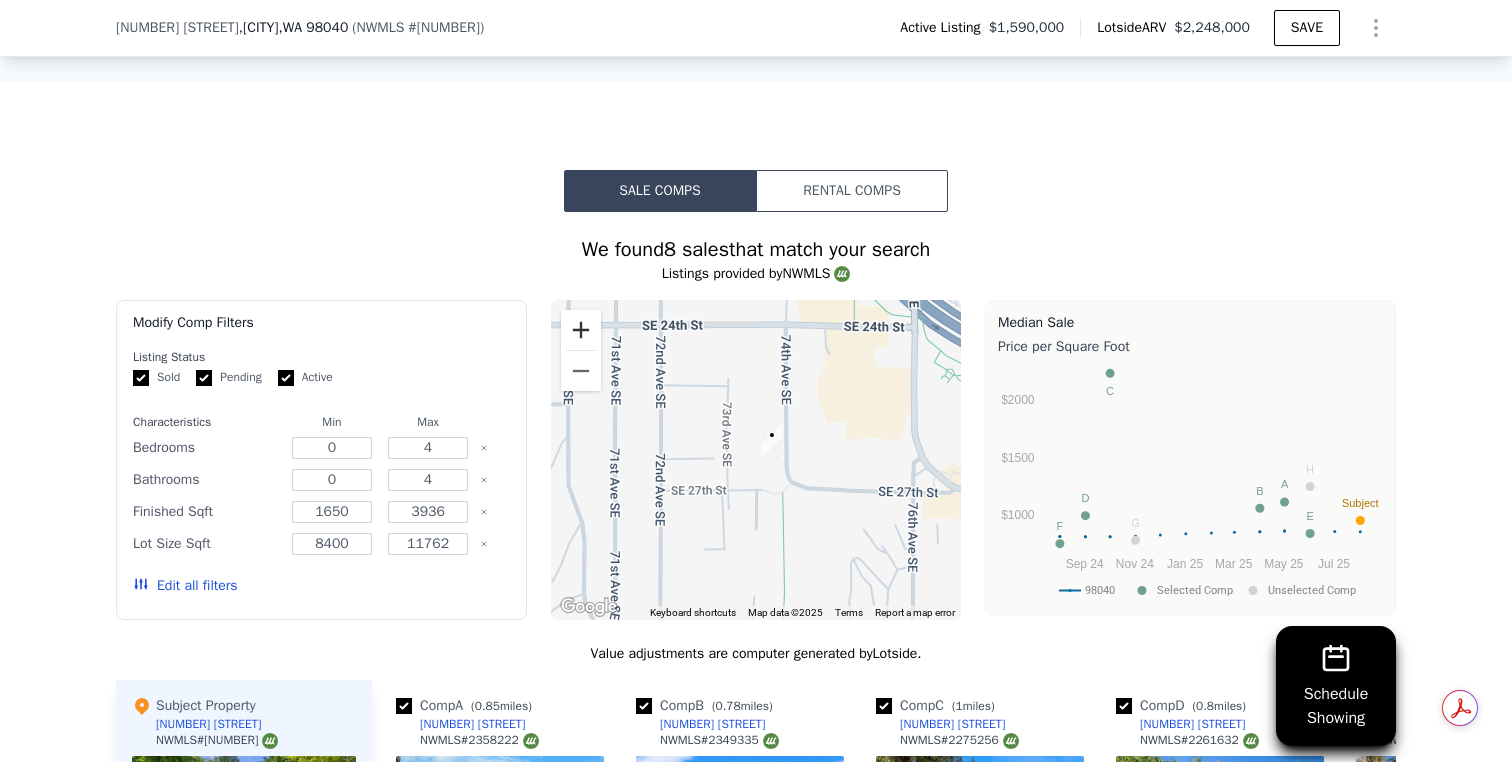 click at bounding box center [581, 330] 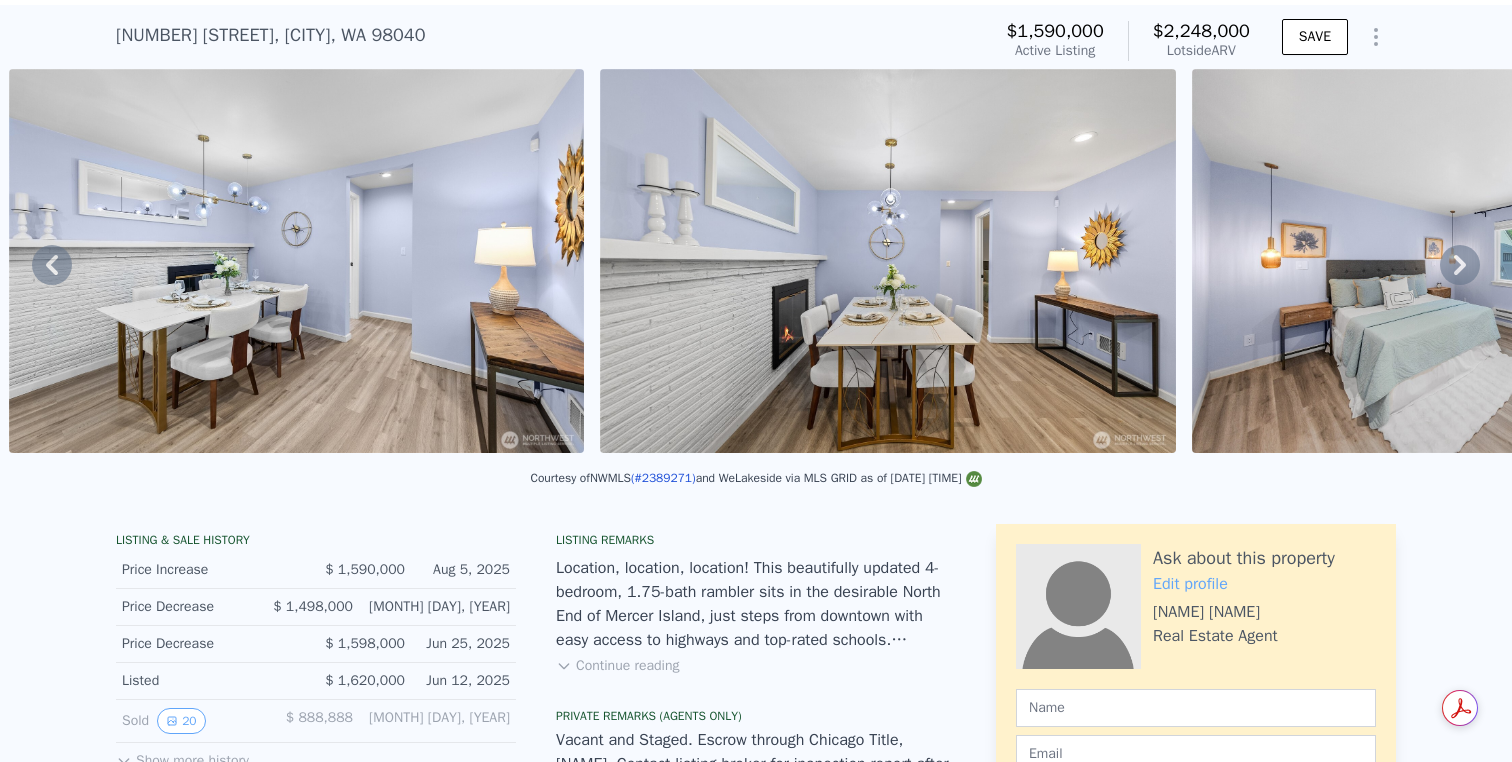 scroll, scrollTop: 0, scrollLeft: 0, axis: both 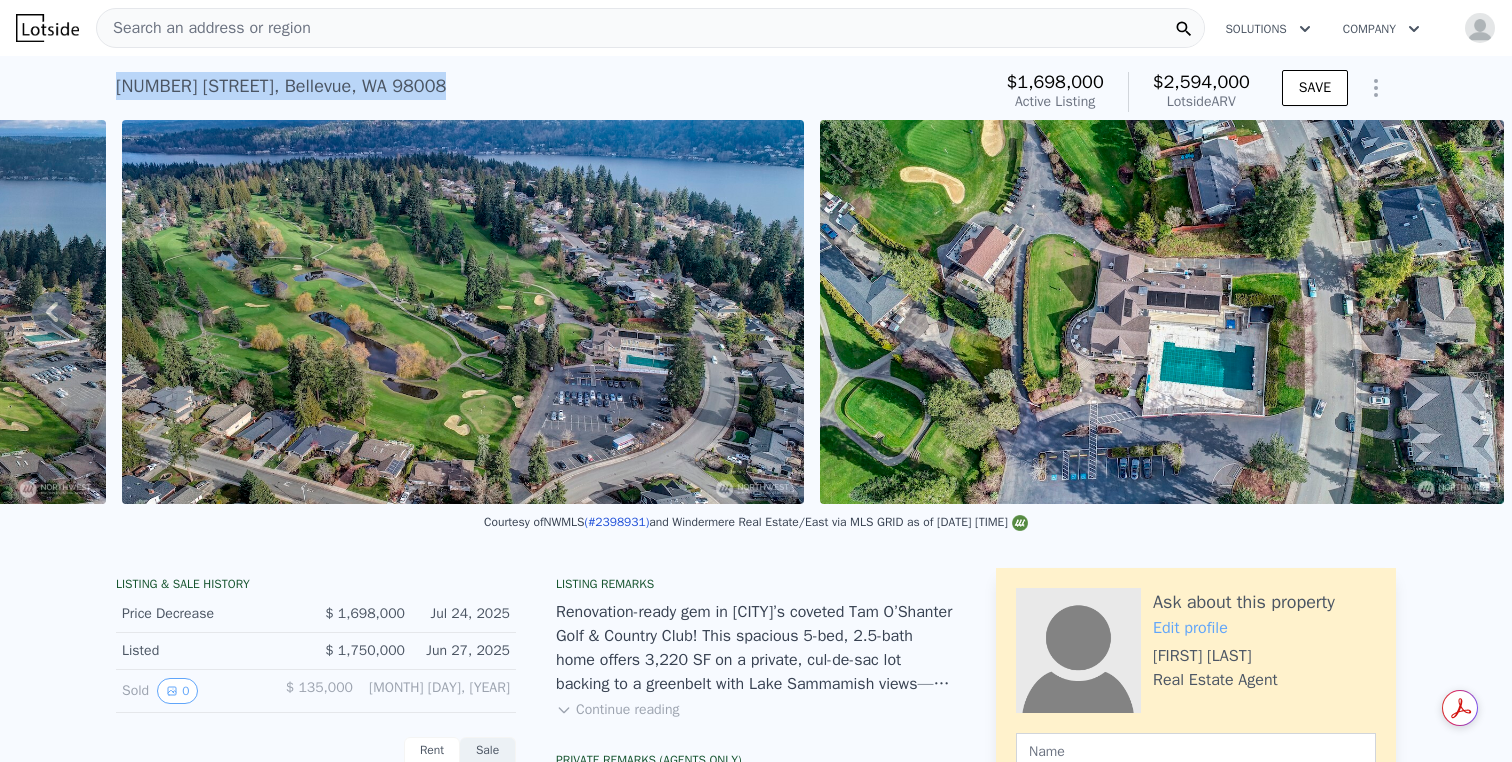 drag, startPoint x: 502, startPoint y: 79, endPoint x: 502, endPoint y: 65, distance: 14 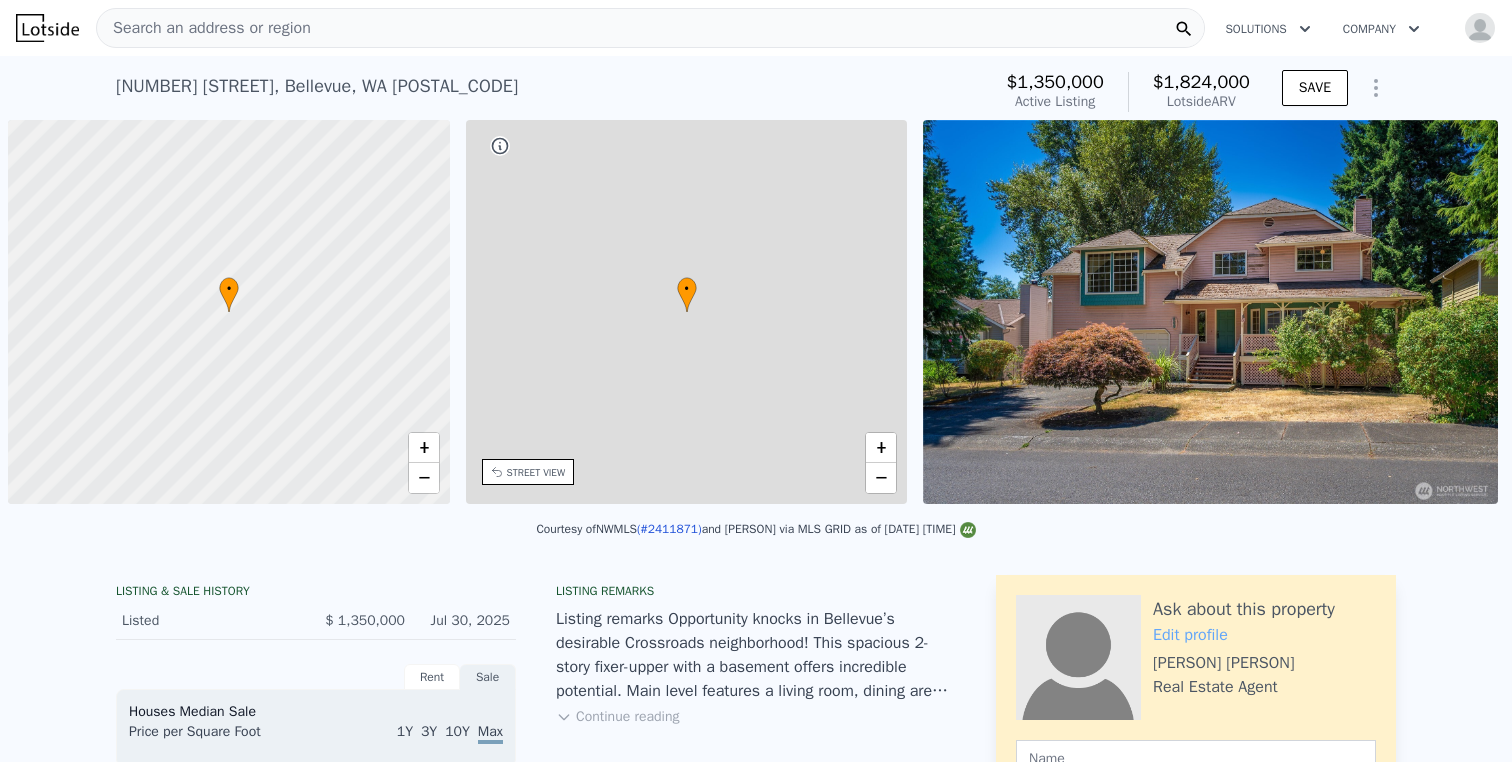scroll, scrollTop: 0, scrollLeft: 0, axis: both 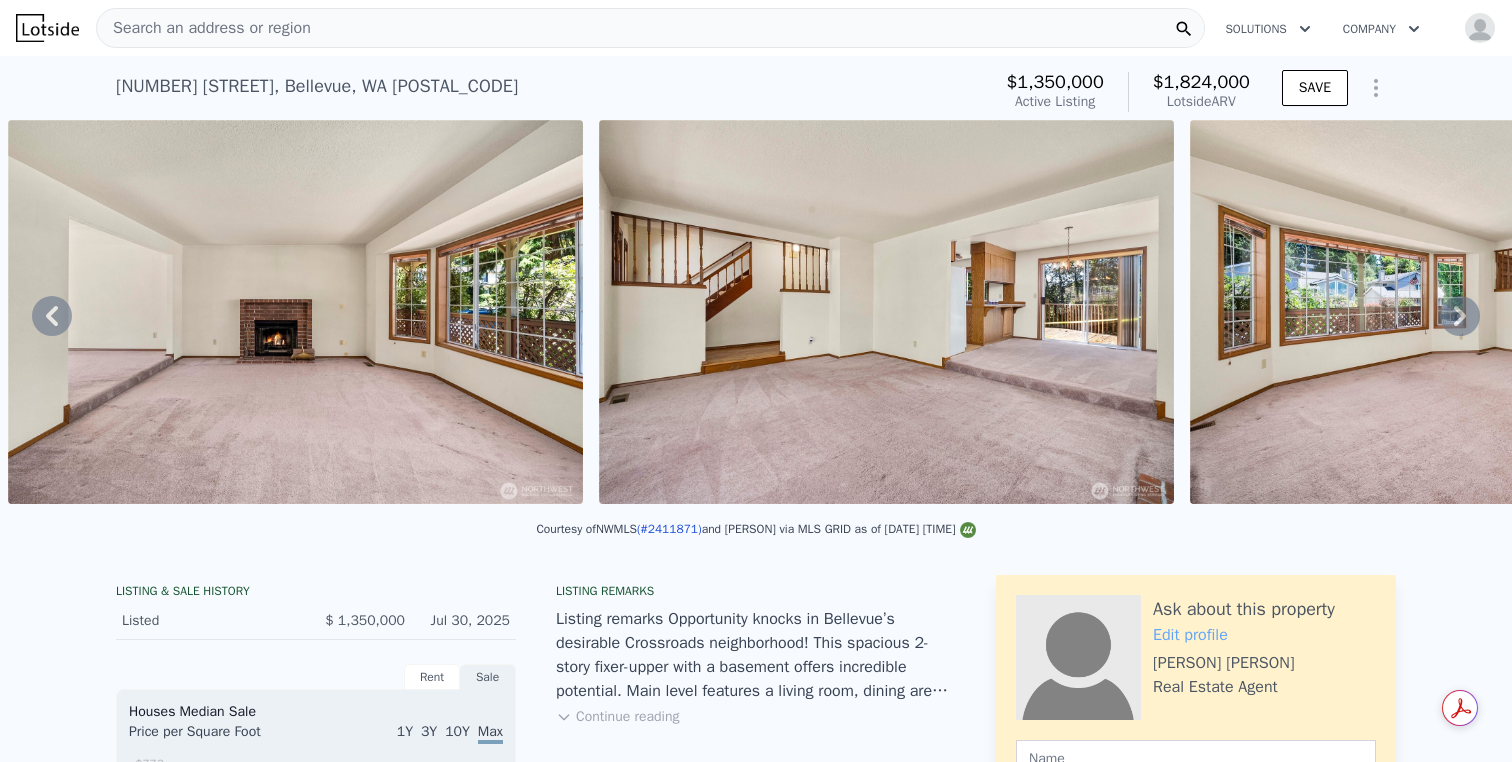click on "Listing remarks Opportunity knocks in Bellevue’s desirable Crossroads neighborhood! This spacious 2-story fixer-upper with a basement offers incredible potential. Main level features a living room, dining area, kitchen, half bath & a 2-car garage. Upstairs you'll find 3 bedrooms—including a primary suite with attached bath—a 2nd full bathroom & a bonus room. The basement offers flexible living space with a family room, 2nd kitchen & another full bath—ideal for guests or extended living. Enjoy outdoor living with decks off both the dining area & basement (both decks/stairs need replaced), plus a generous yard. Located near top-rated schools with unbeatable access to freeways, DT Bellevue, Microsoft, shopping & more. Bring your vision & make this home shine.  Continue reading   Private Remarks (Agents Only) Office Email:   toril@torilsellshouses.com Office Phone:   253-826-7508 Showing Requirements :  Appointment Only, MLS Keybox Occupant Type :  Vacant Occupant Name :  Owner Name :  Second Owner Name" at bounding box center [756, 841] 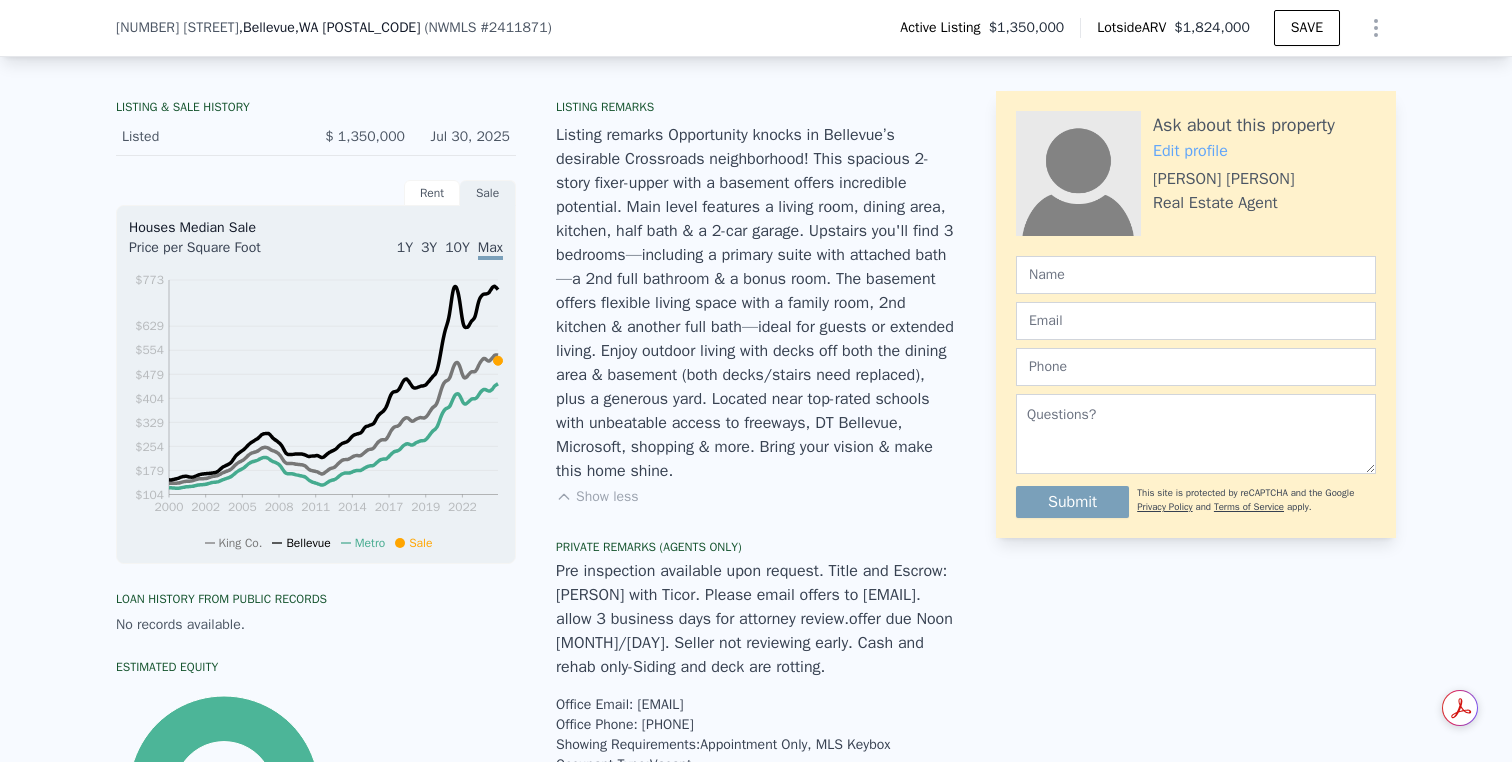 scroll, scrollTop: 497, scrollLeft: 0, axis: vertical 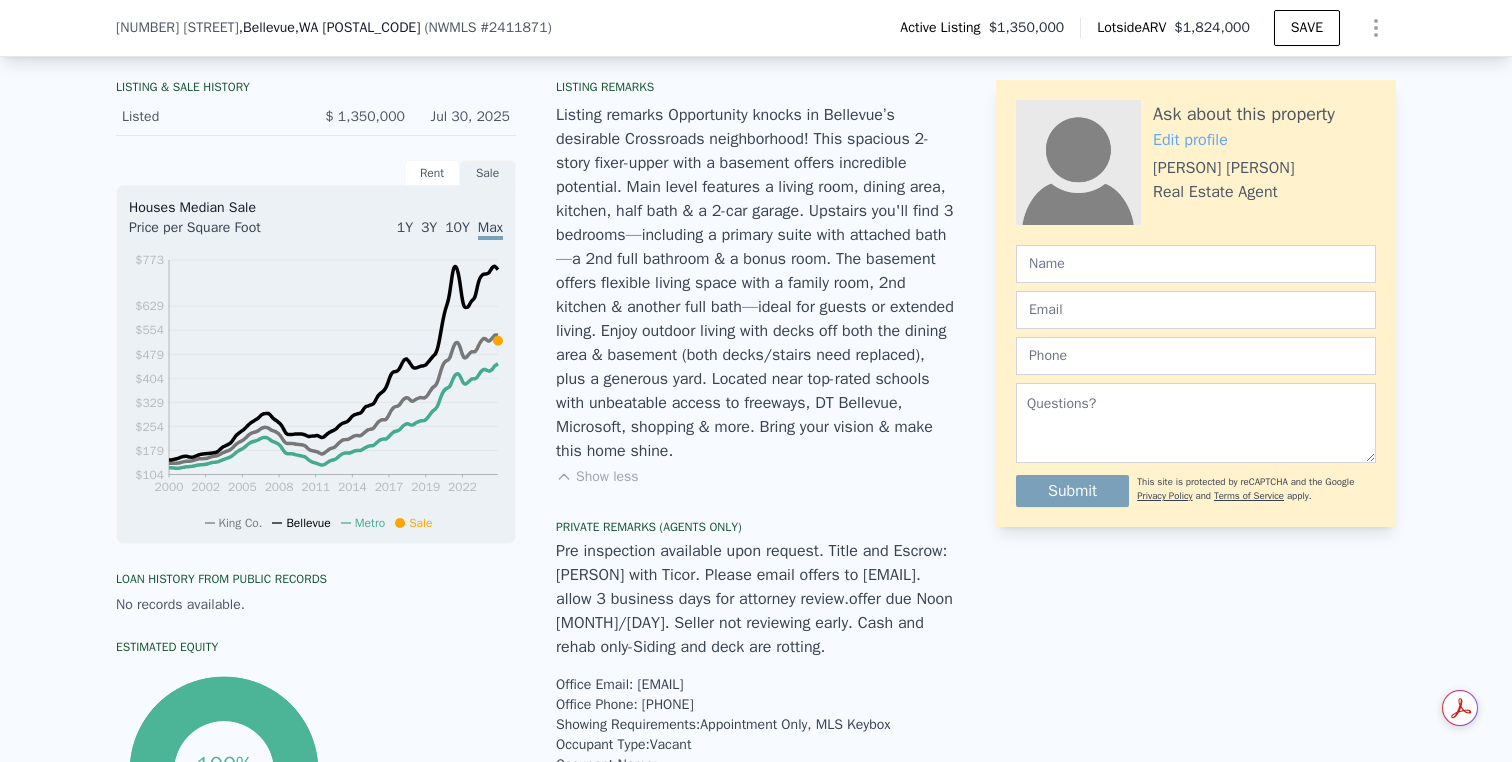 drag, startPoint x: 637, startPoint y: 554, endPoint x: 966, endPoint y: 644, distance: 341.08795 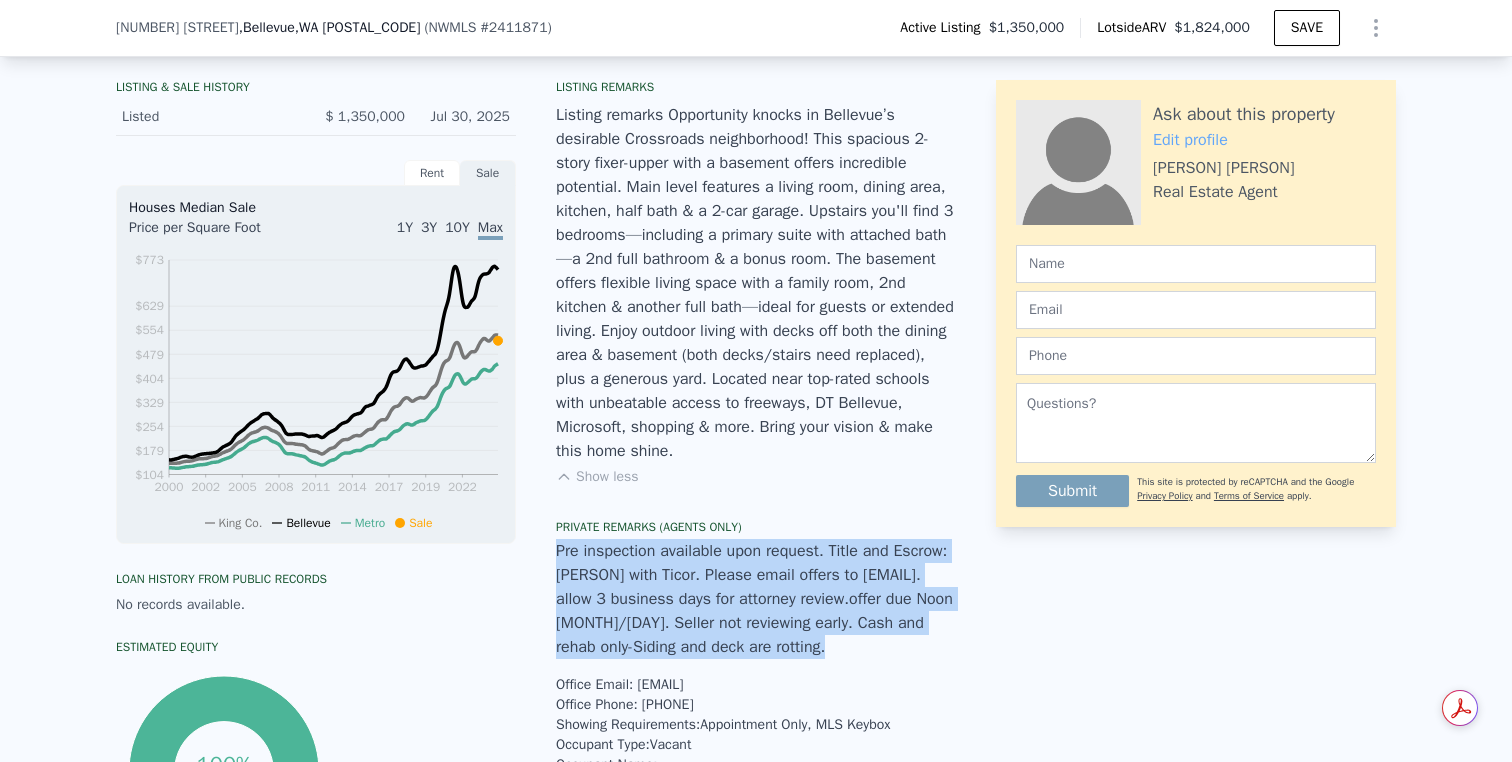 drag, startPoint x: 960, startPoint y: 659, endPoint x: 949, endPoint y: 533, distance: 126.47925 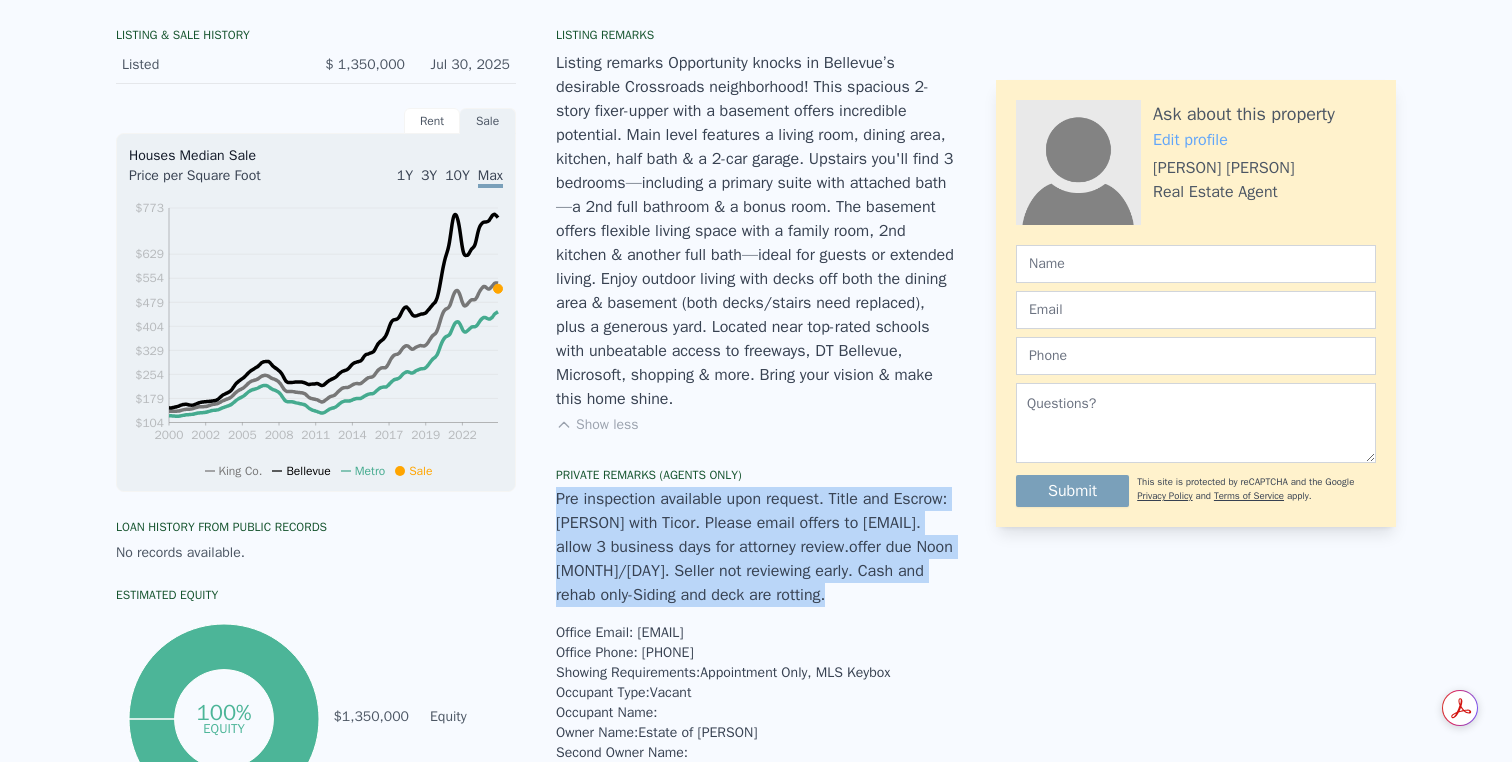 scroll, scrollTop: 0, scrollLeft: 0, axis: both 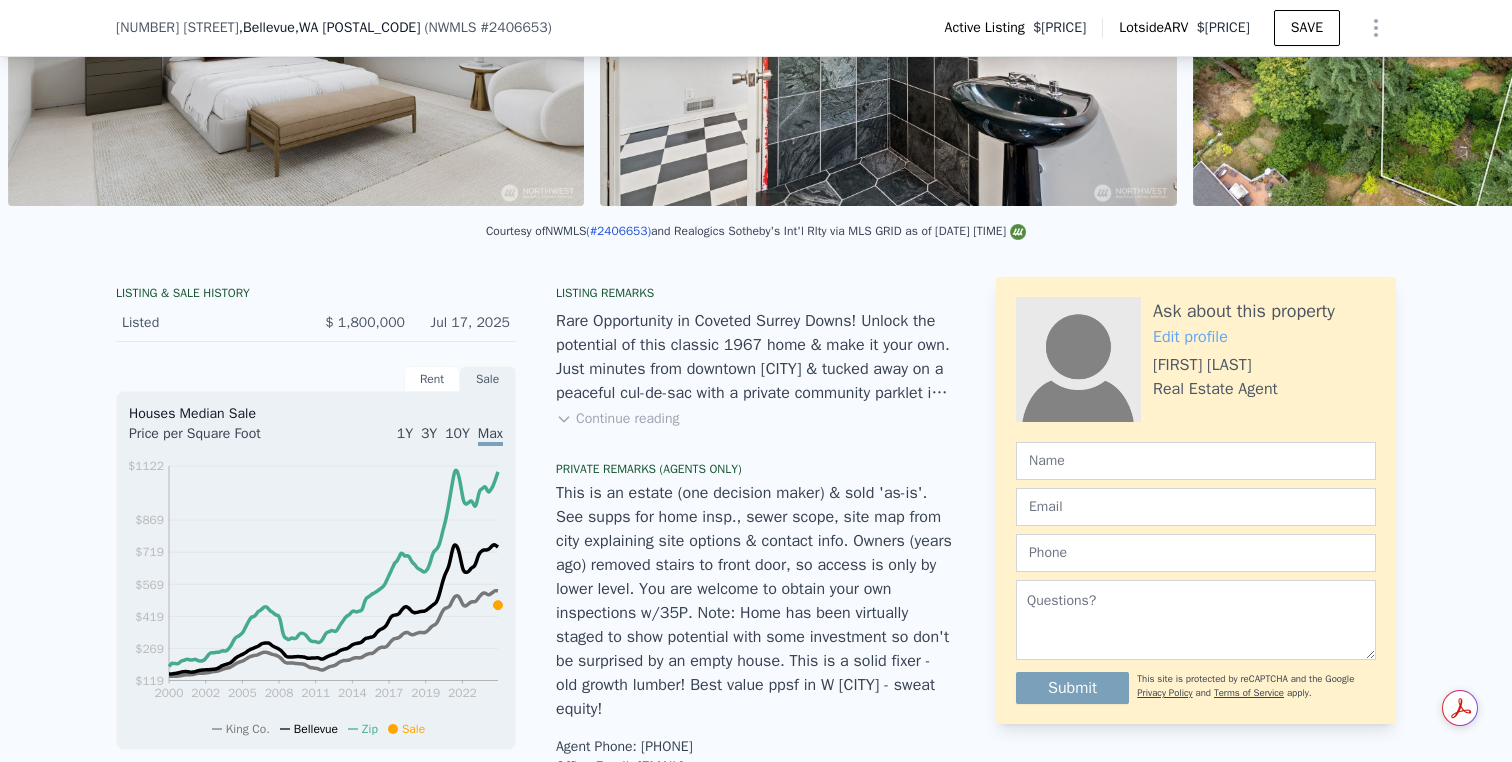 click on "Continue reading" at bounding box center (617, 419) 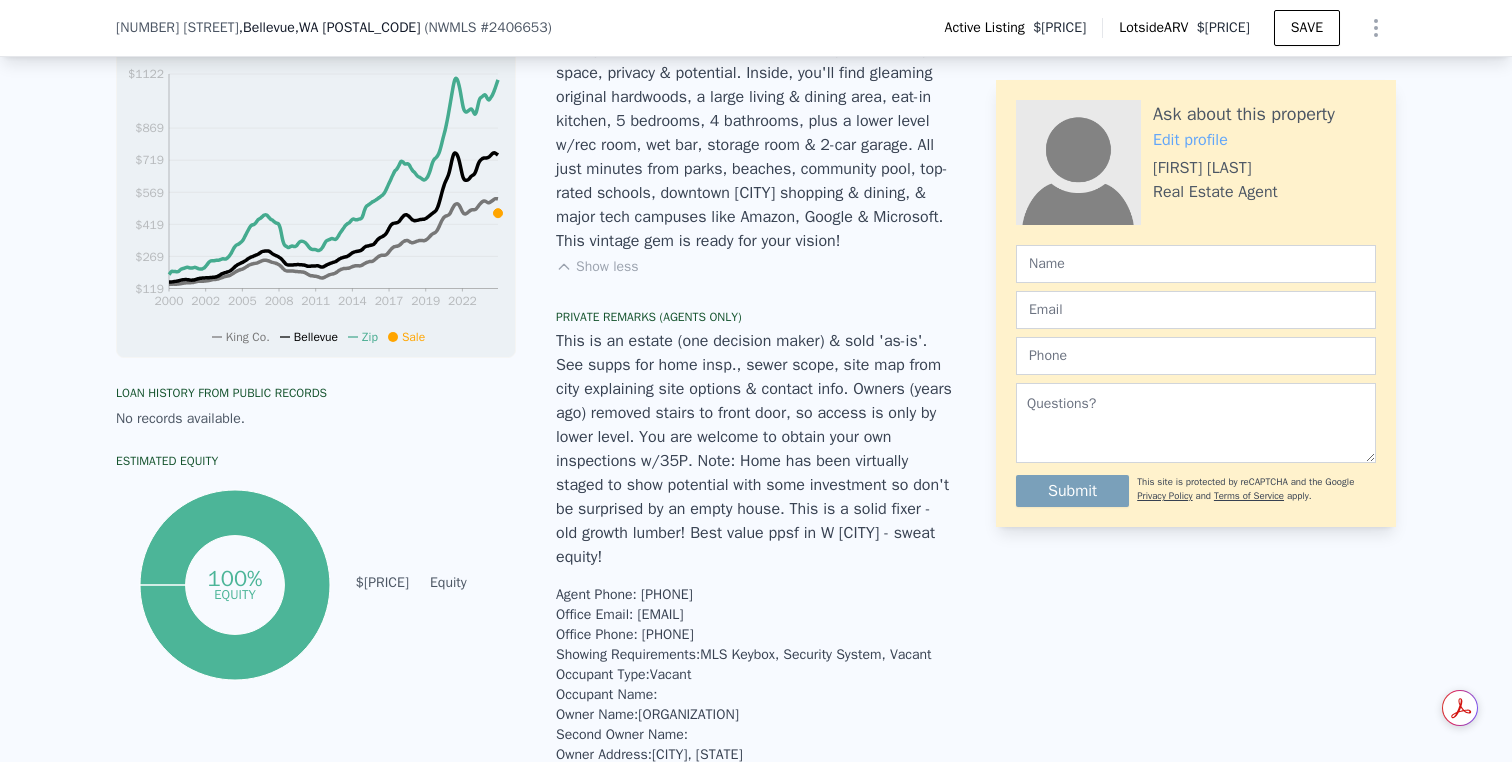 scroll, scrollTop: 0, scrollLeft: 0, axis: both 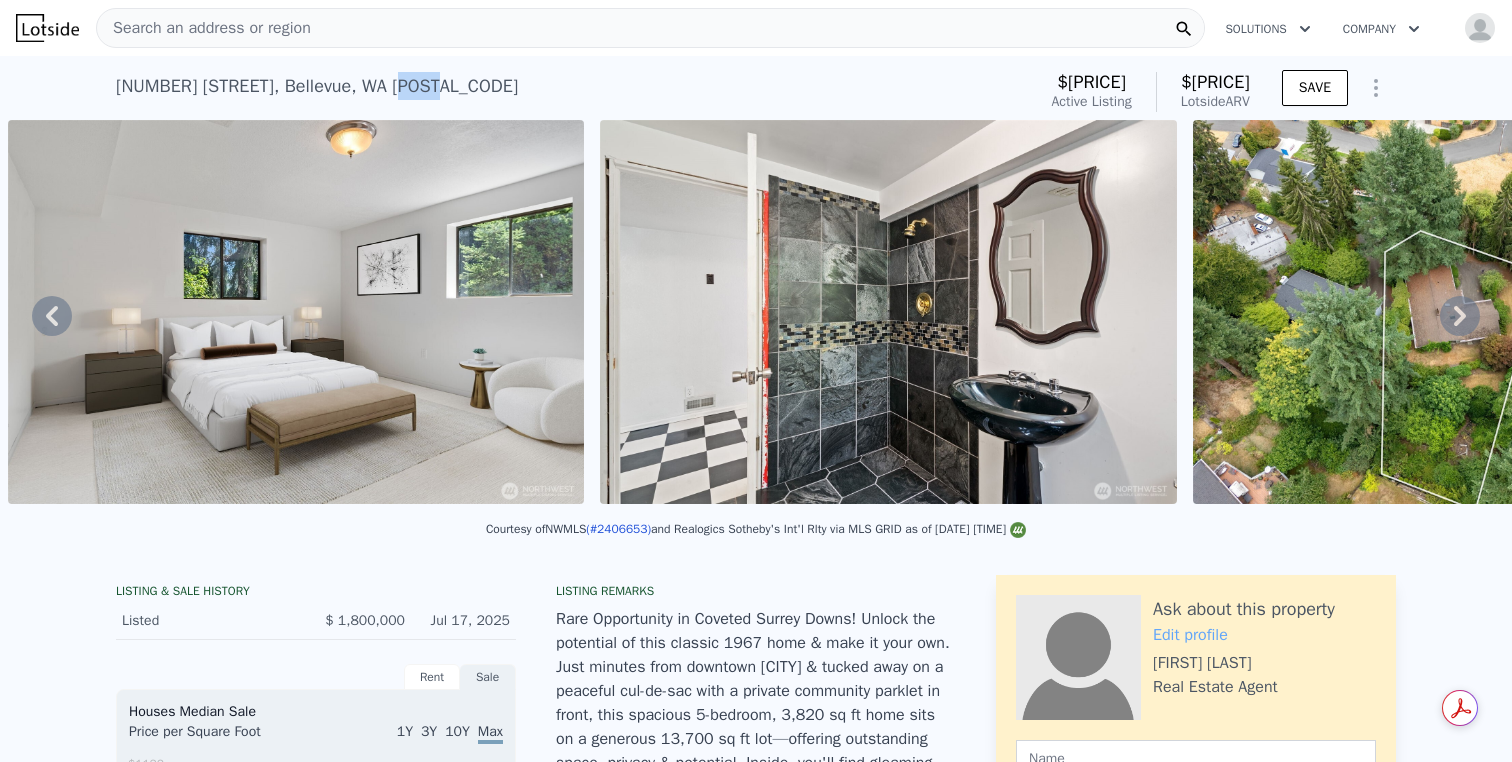 drag, startPoint x: 485, startPoint y: 87, endPoint x: 379, endPoint y: 86, distance: 106.004715 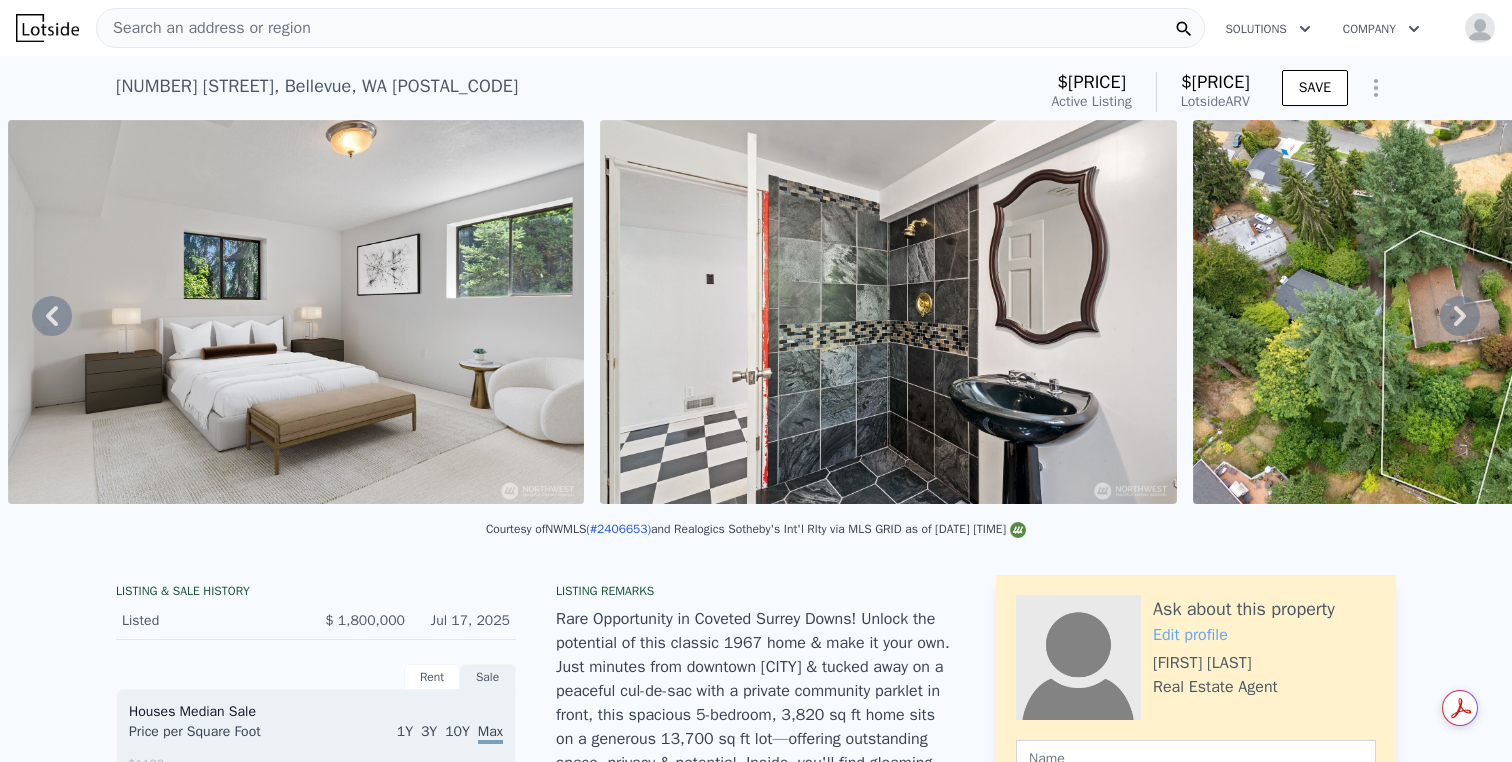 click on "10923 SE 10th Pl ,   Bellevue ,   WA   98004 Active at  $1.800m (~ARV  $3.149m )" at bounding box center [571, 92] 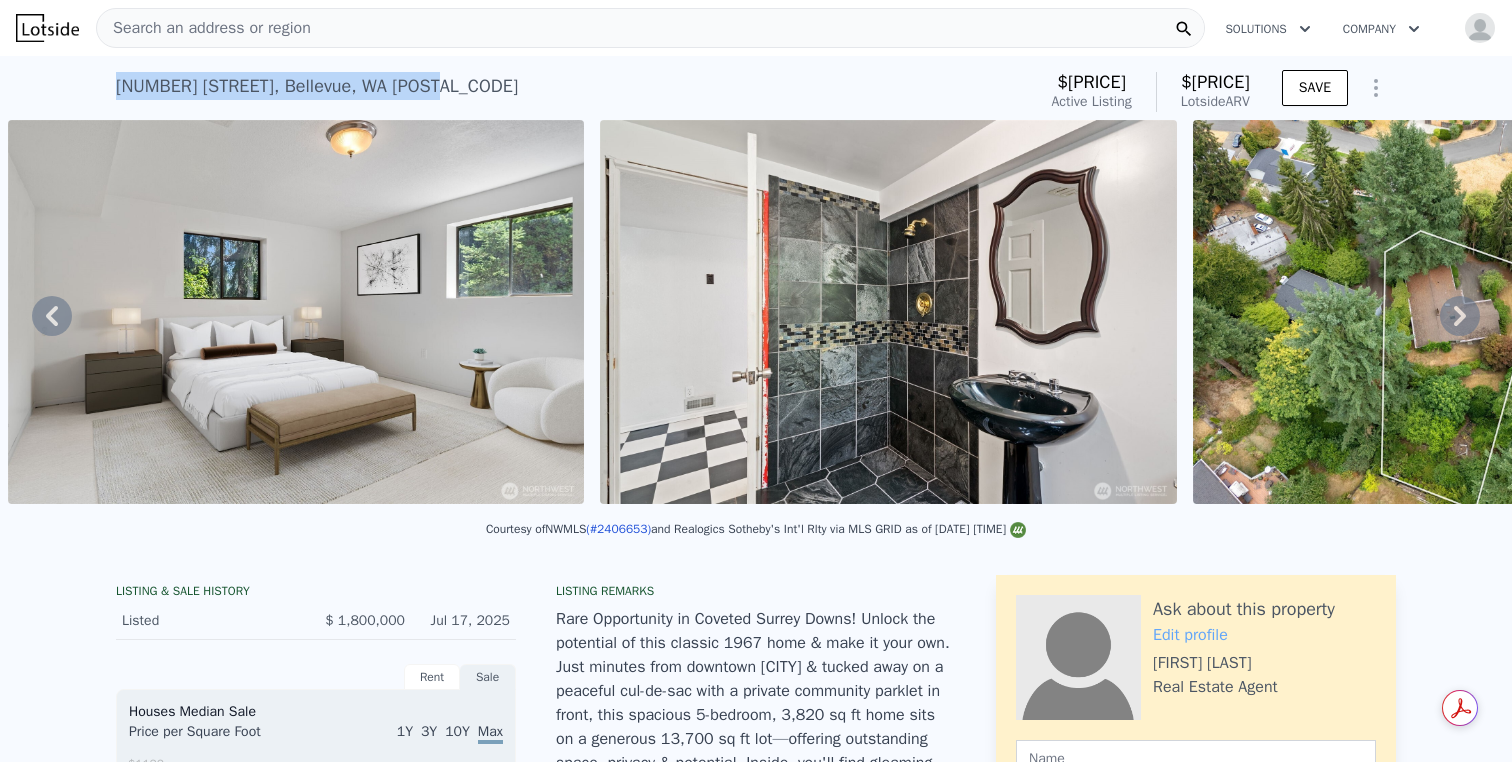 drag, startPoint x: 537, startPoint y: 89, endPoint x: 112, endPoint y: 87, distance: 425.0047 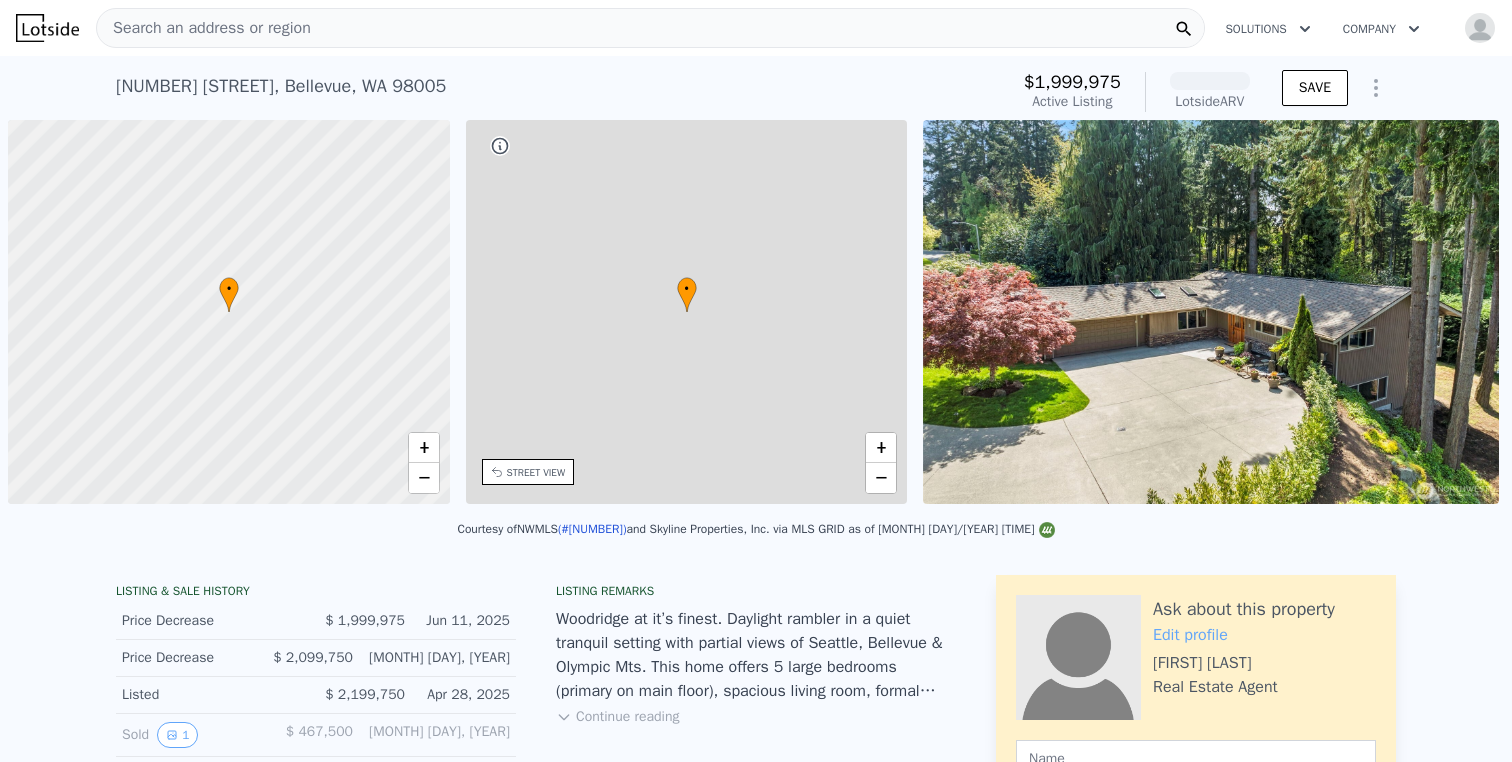 scroll, scrollTop: 0, scrollLeft: 0, axis: both 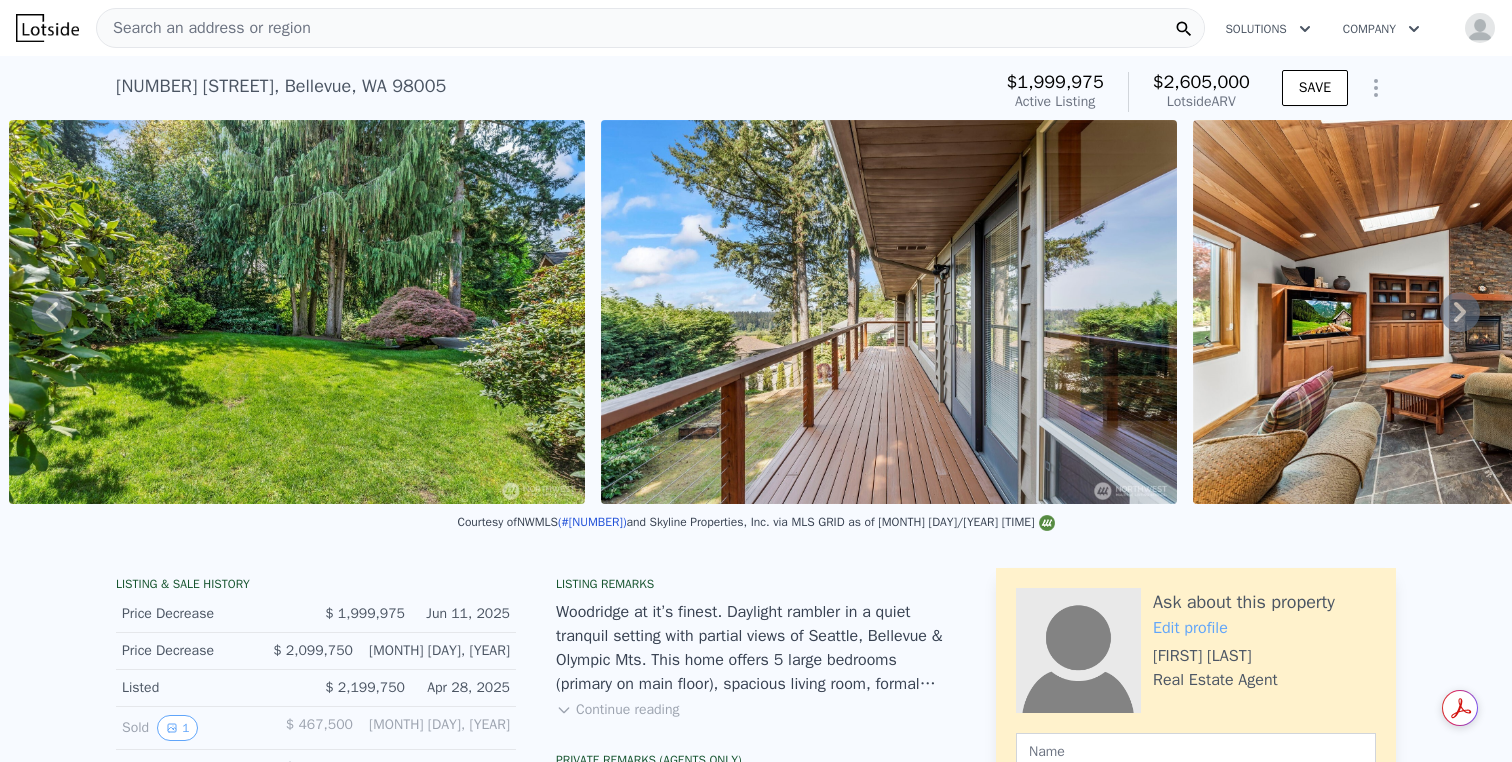 click on "Continue reading" at bounding box center (617, 710) 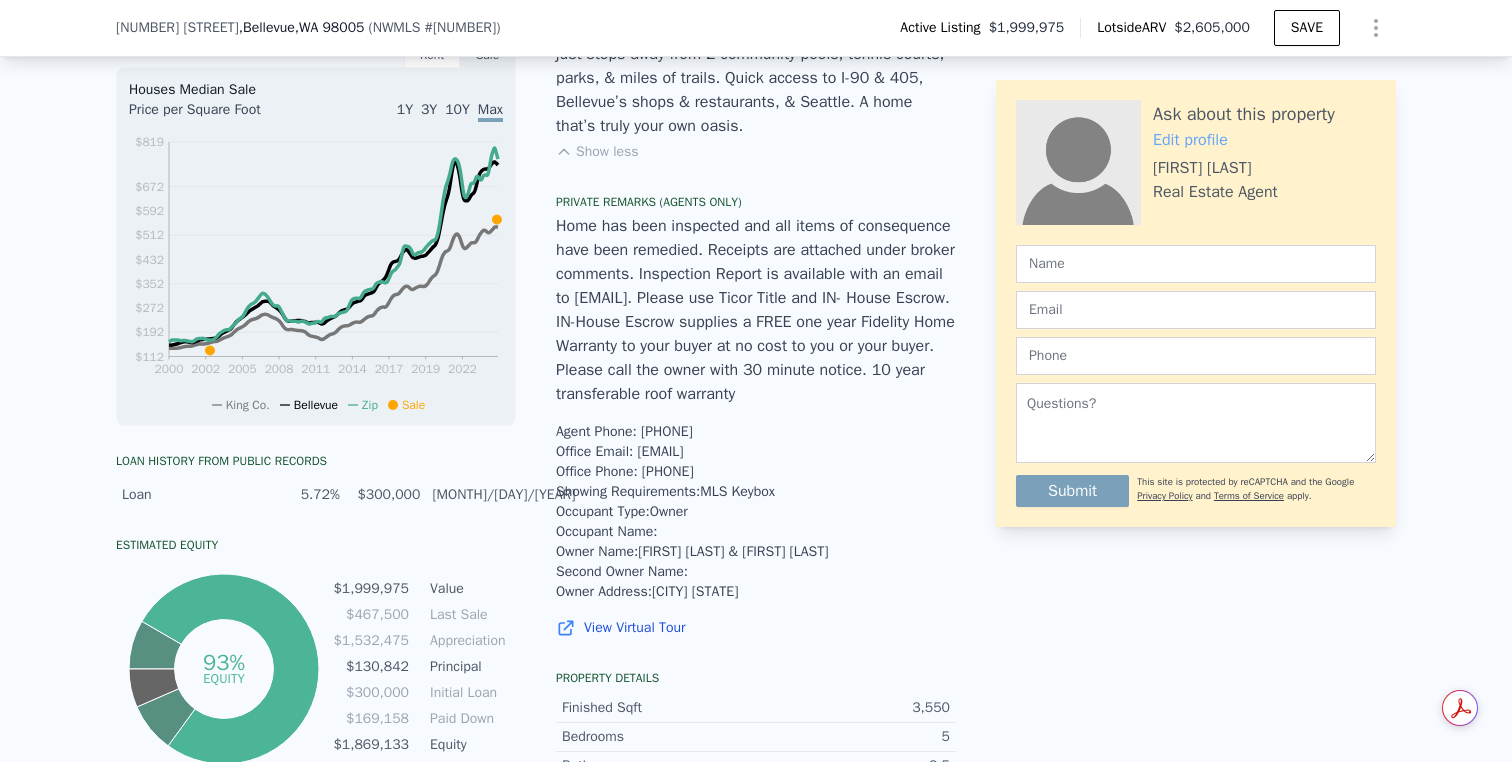 scroll, scrollTop: 800, scrollLeft: 0, axis: vertical 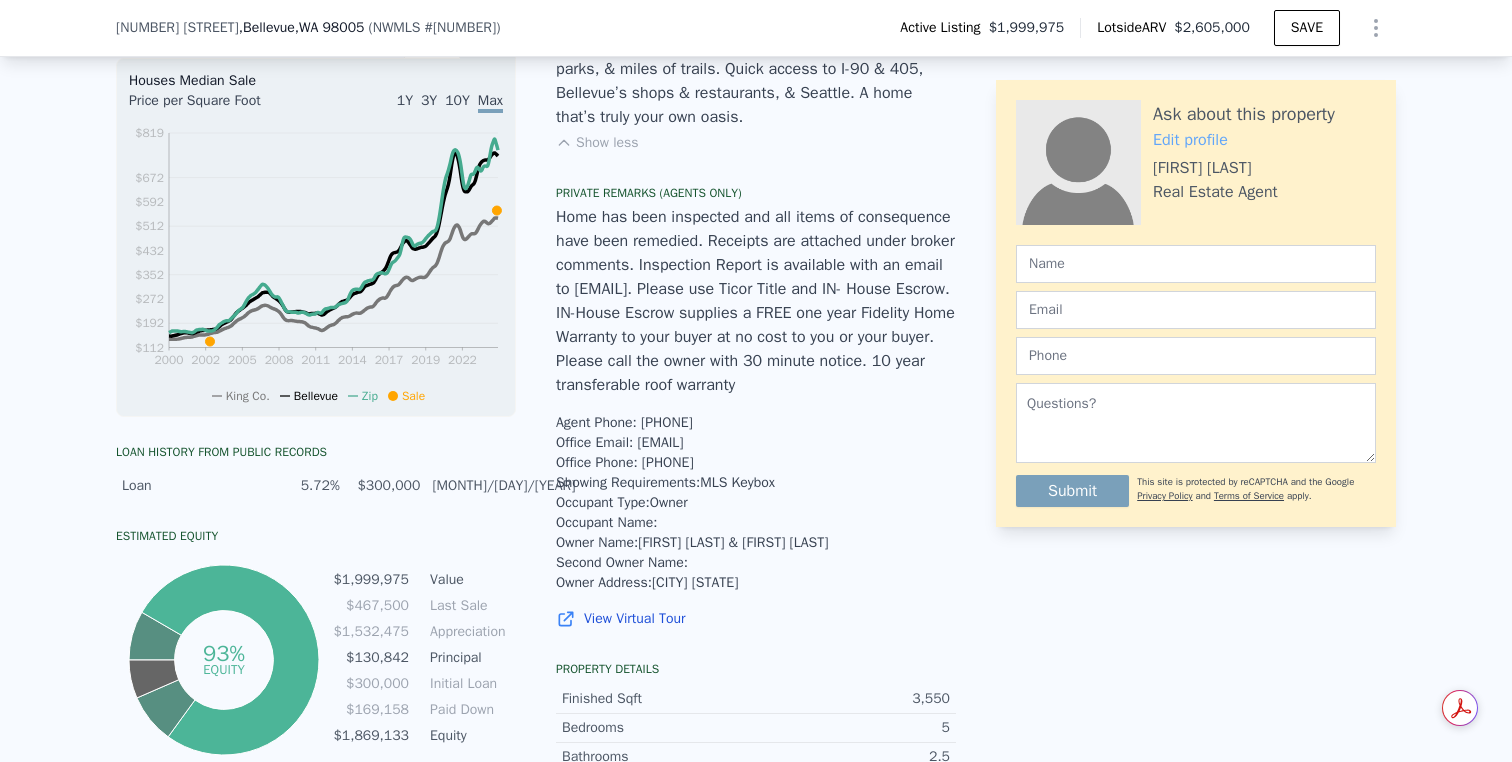 click on "View Virtual Tour" at bounding box center (756, 619) 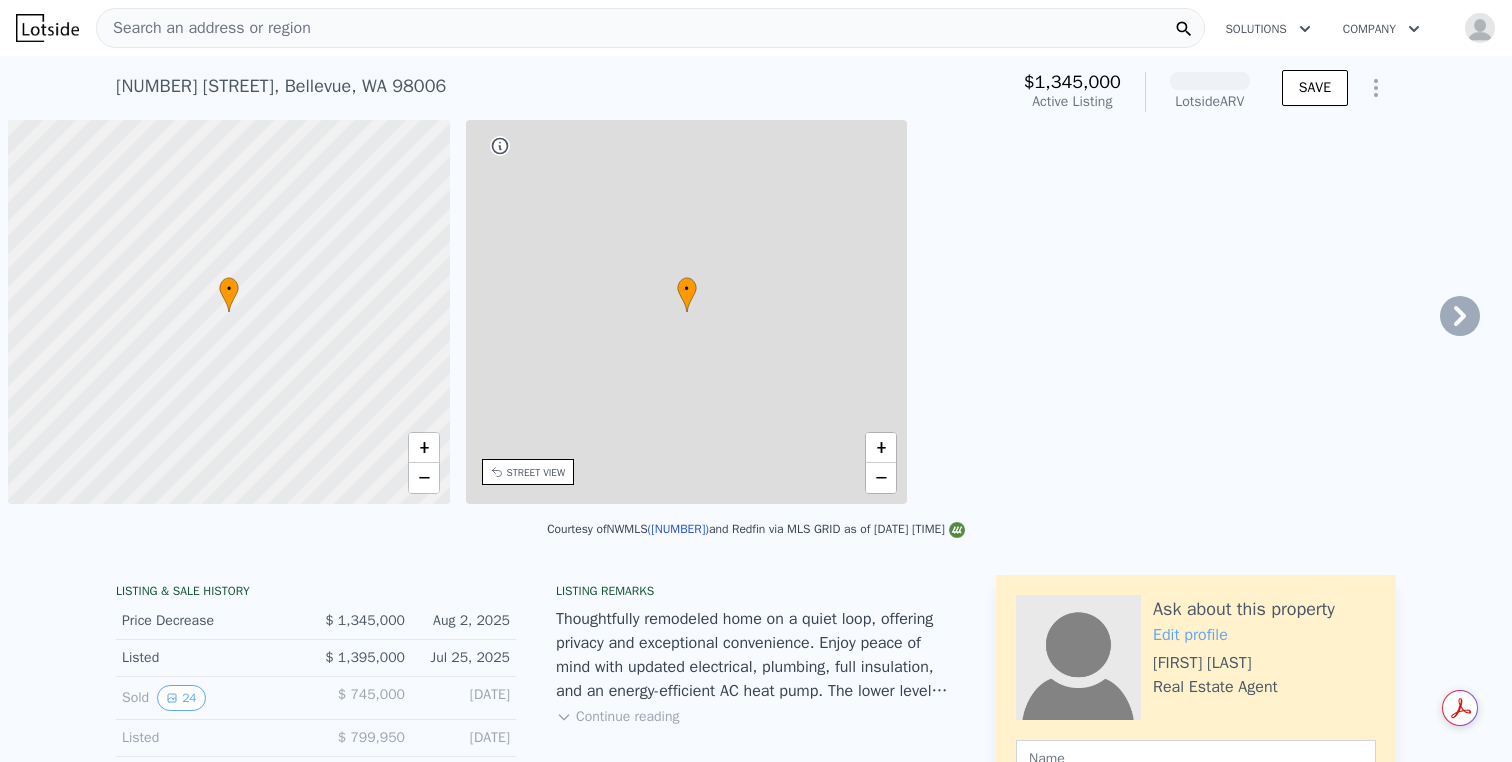 scroll, scrollTop: 0, scrollLeft: 0, axis: both 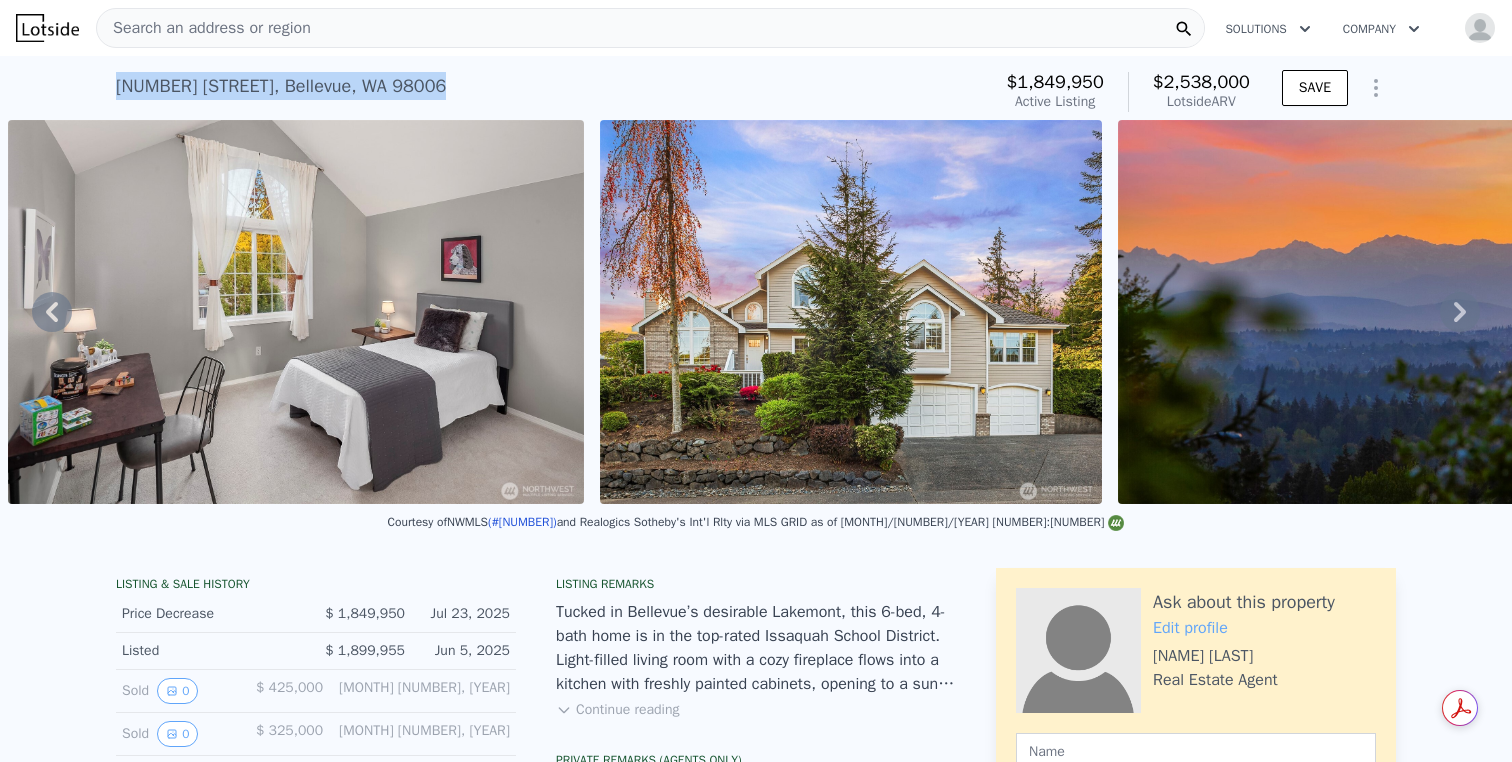 drag, startPoint x: 493, startPoint y: 82, endPoint x: 481, endPoint y: 62, distance: 23.323807 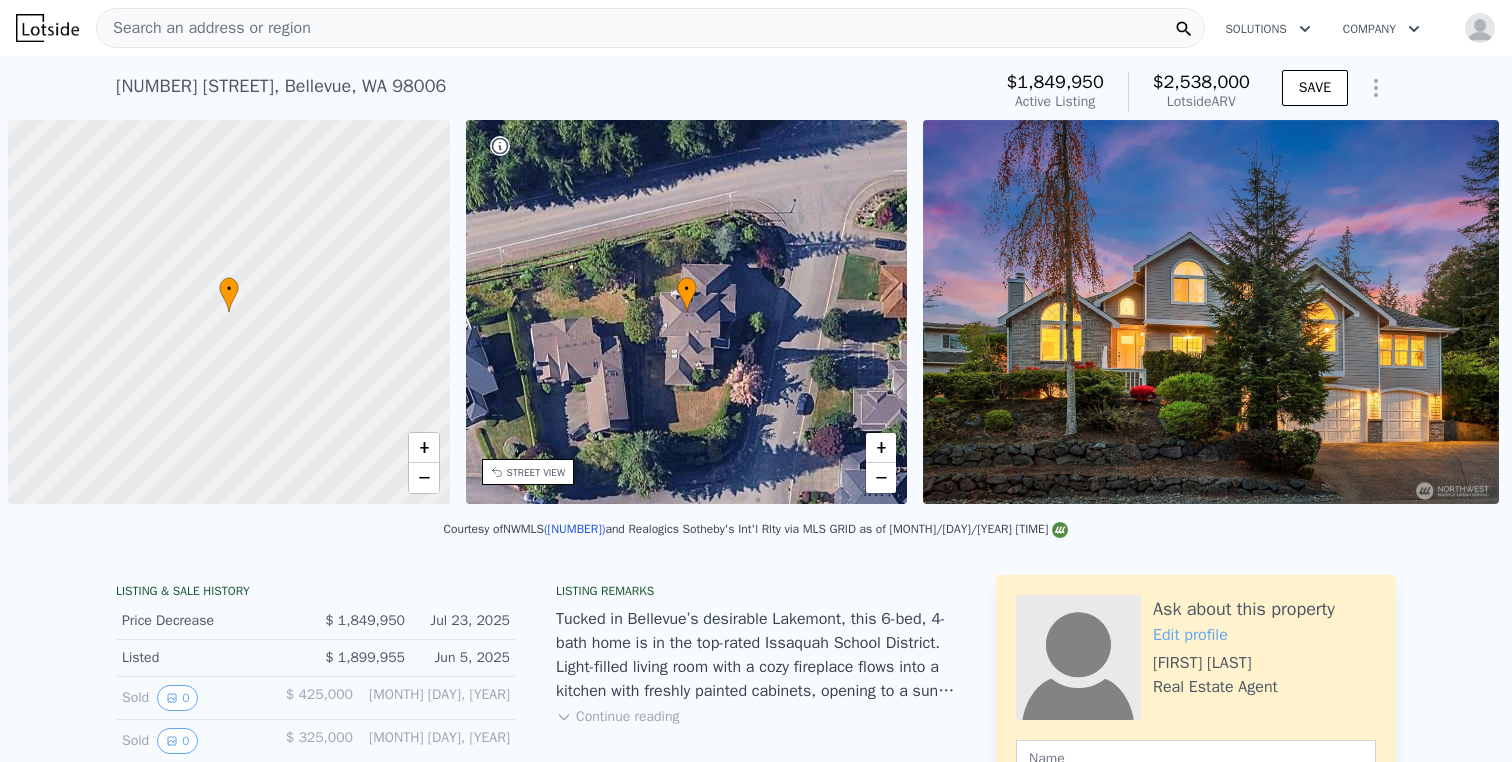 scroll, scrollTop: 0, scrollLeft: 0, axis: both 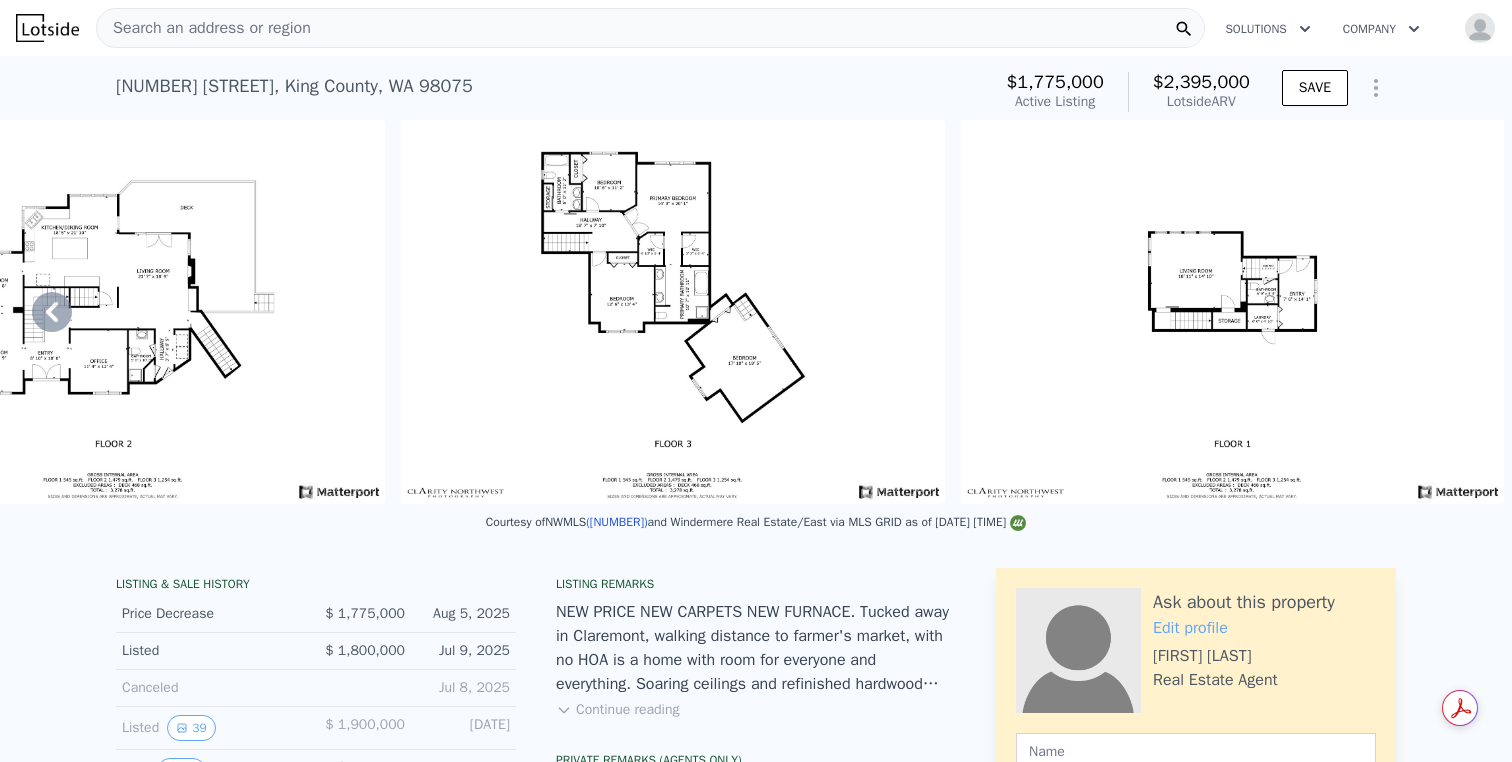 click at bounding box center (1232, 312) 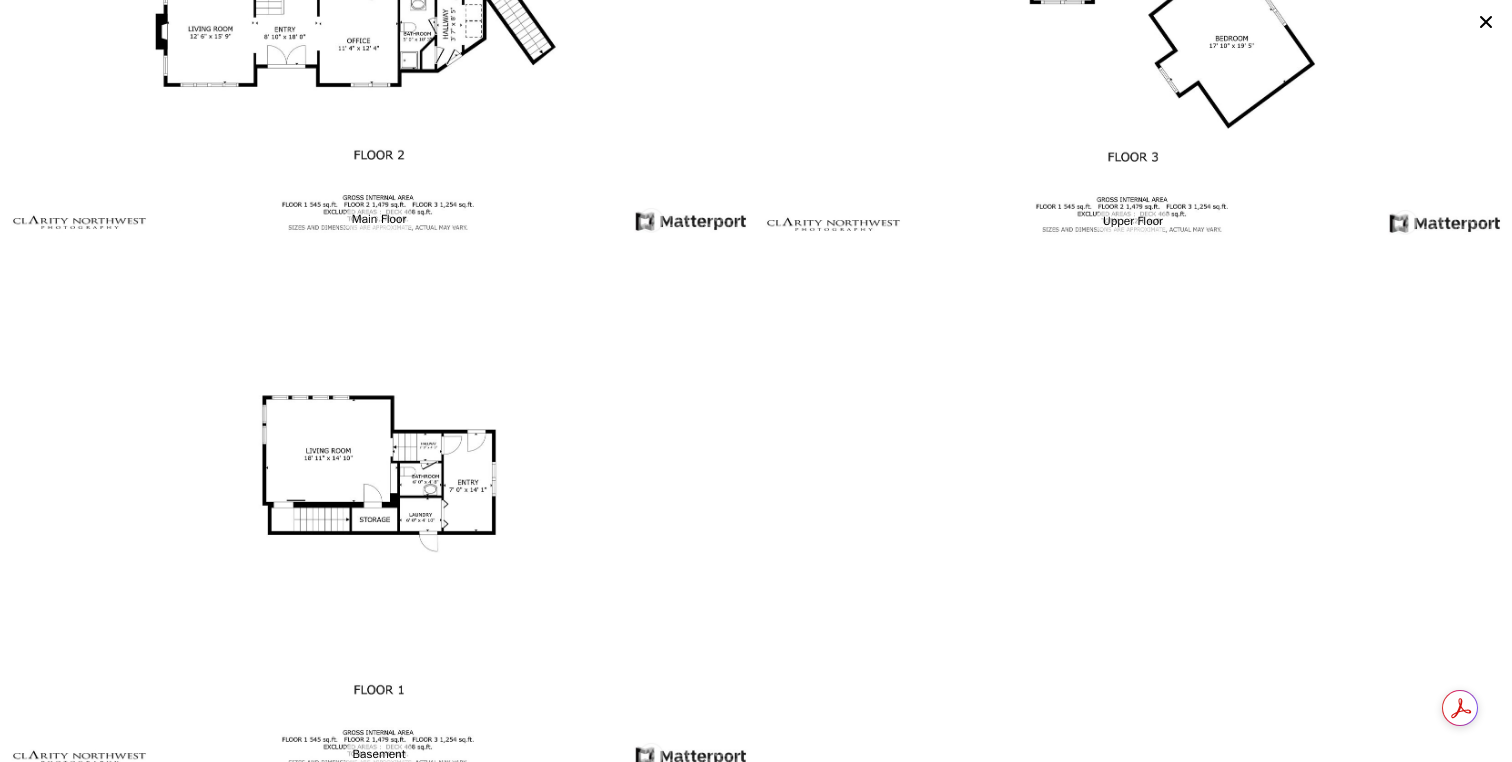 scroll, scrollTop: 9377, scrollLeft: 0, axis: vertical 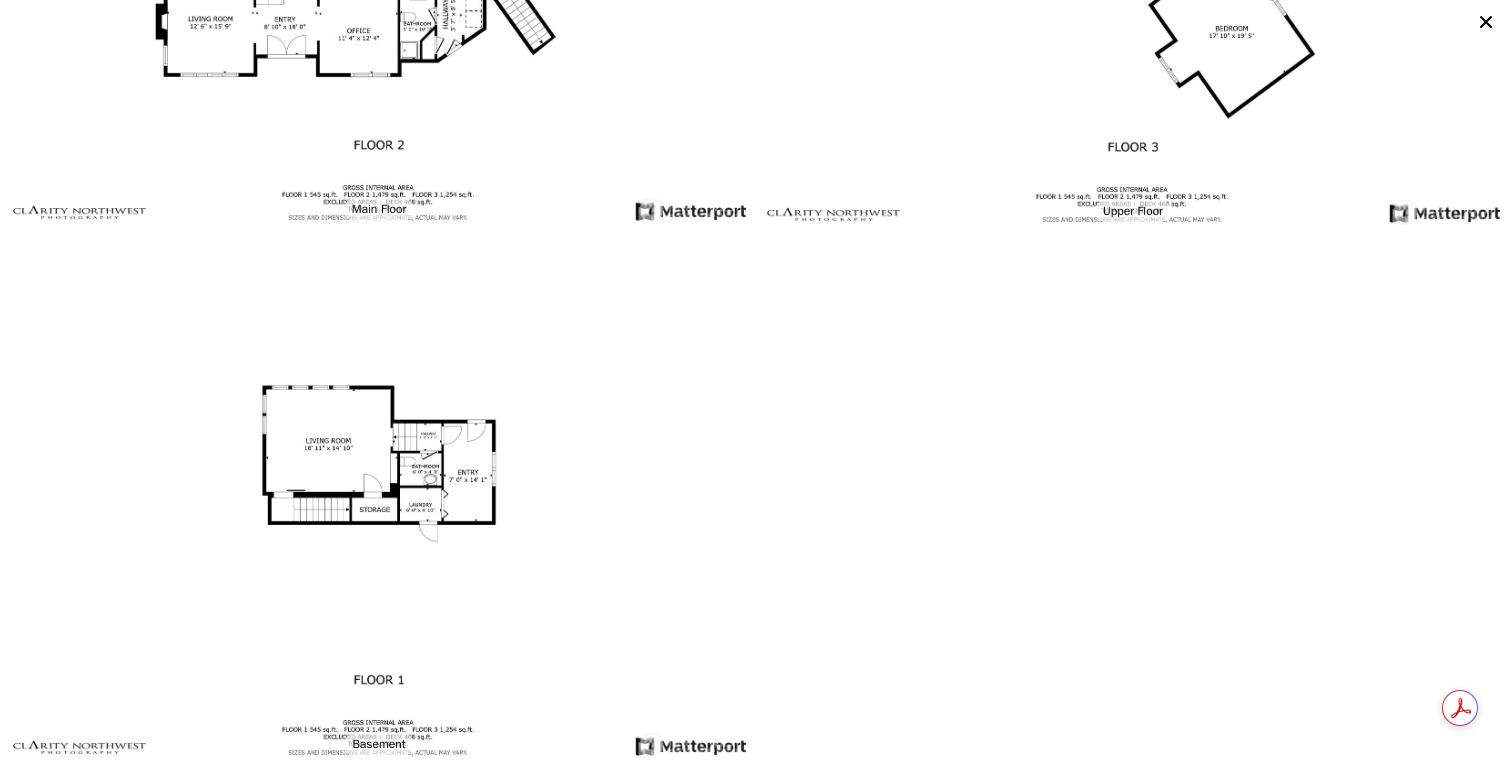 click at bounding box center (379, 497) 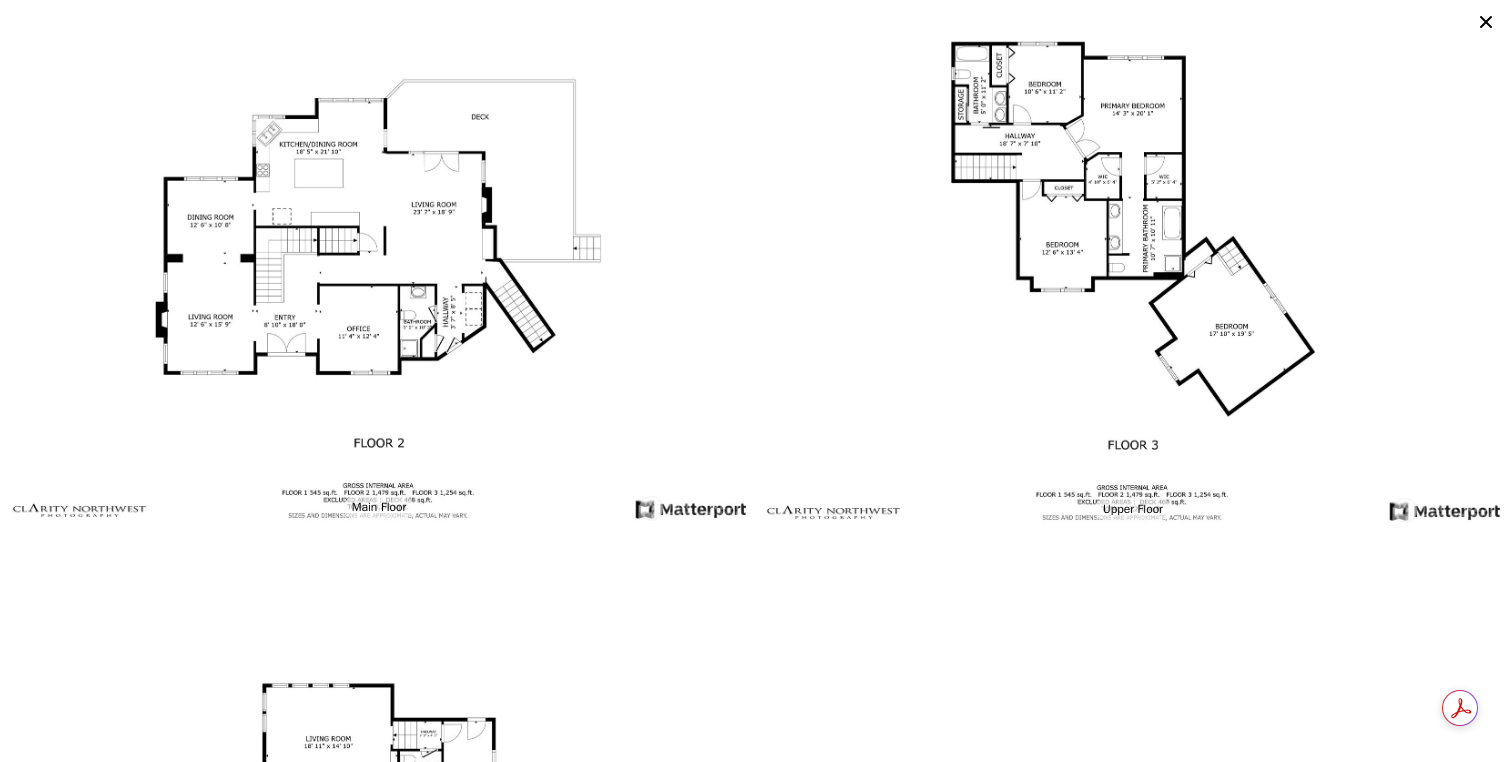 scroll, scrollTop: 9077, scrollLeft: 0, axis: vertical 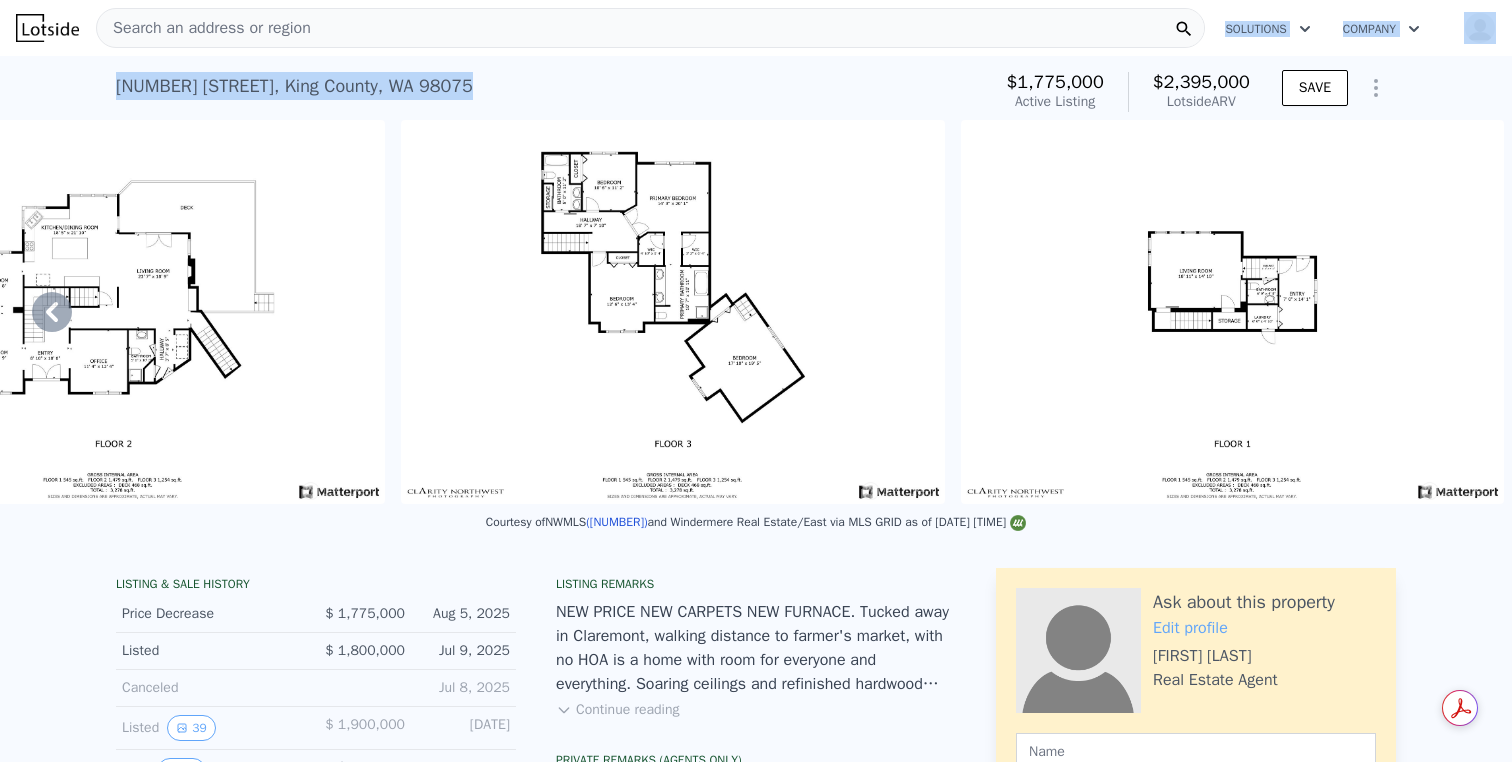 drag, startPoint x: 570, startPoint y: 88, endPoint x: 570, endPoint y: 46, distance: 42 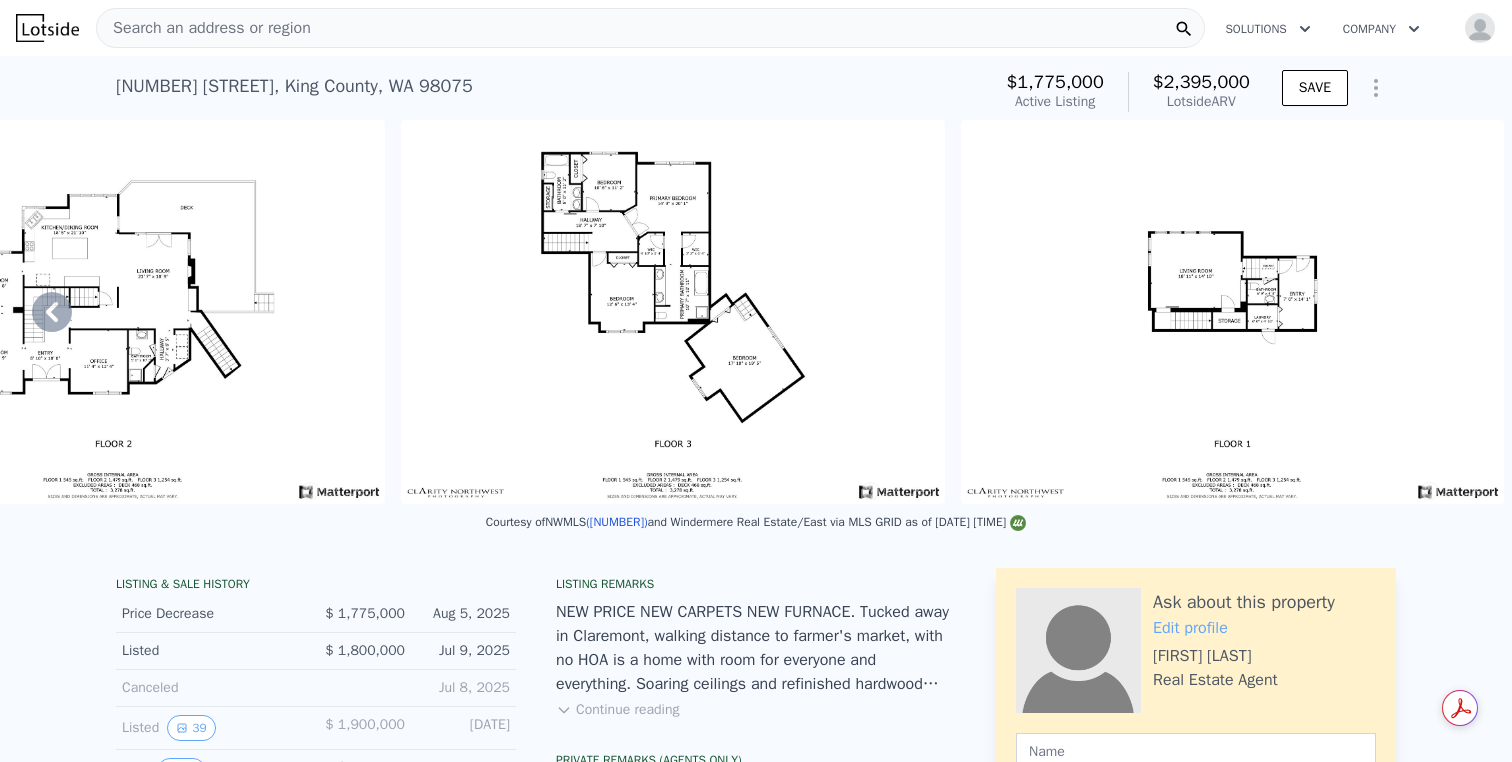 click on "1308 233rd Ave SE ,   King County ,   WA   98075 Active at  $1.775m (~ARV  $2.395m )" at bounding box center (549, 92) 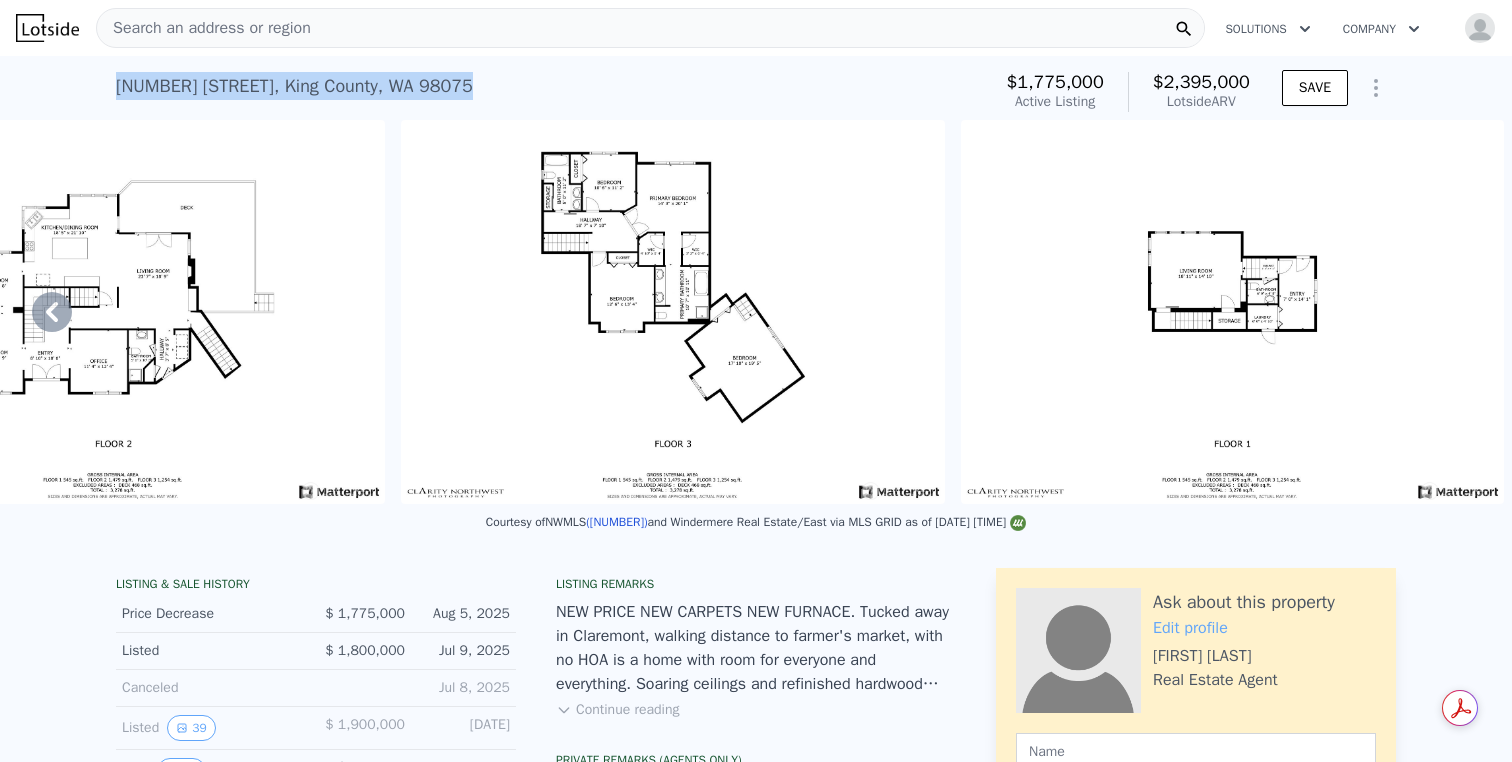 drag, startPoint x: 528, startPoint y: 94, endPoint x: 118, endPoint y: 85, distance: 410.09875 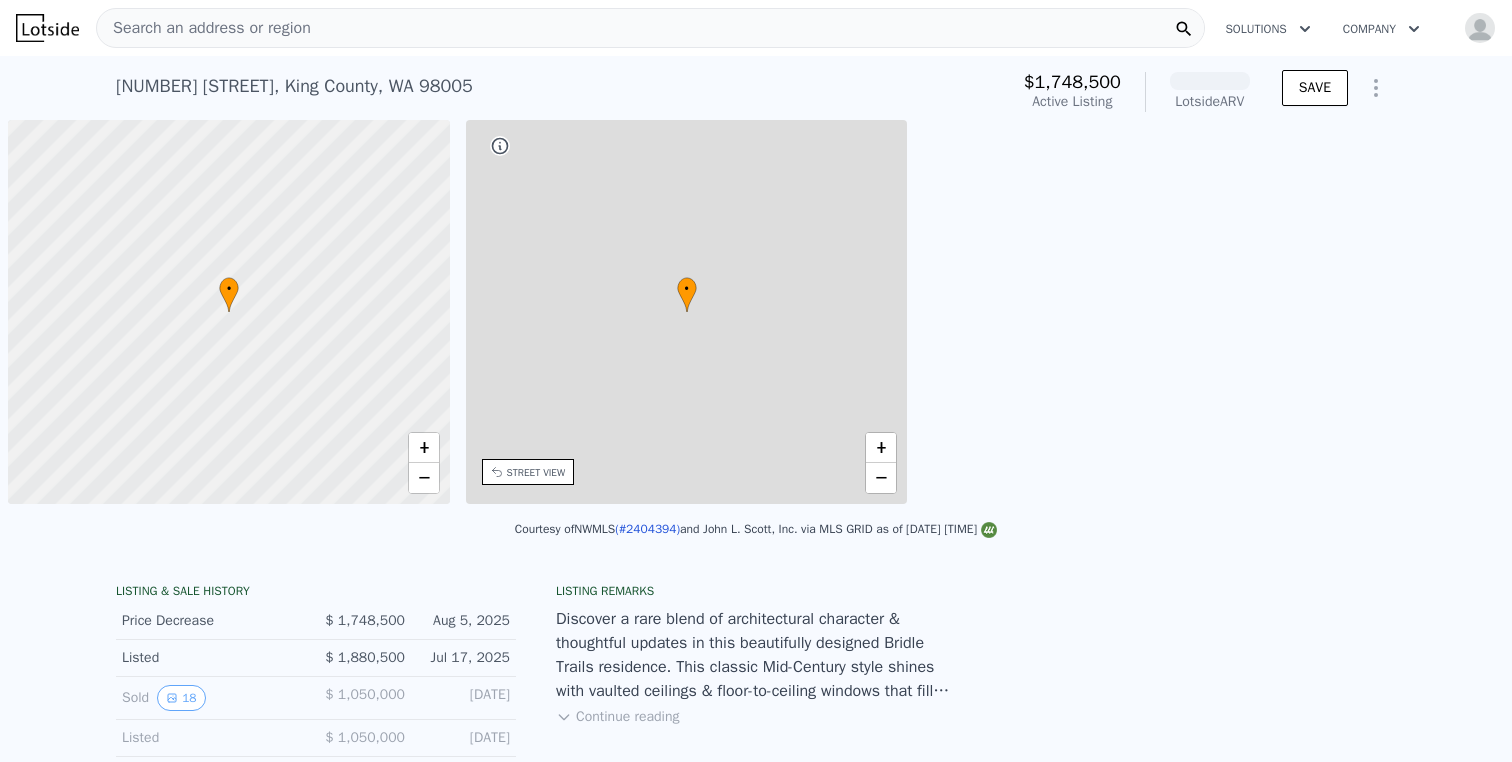 scroll, scrollTop: 0, scrollLeft: 0, axis: both 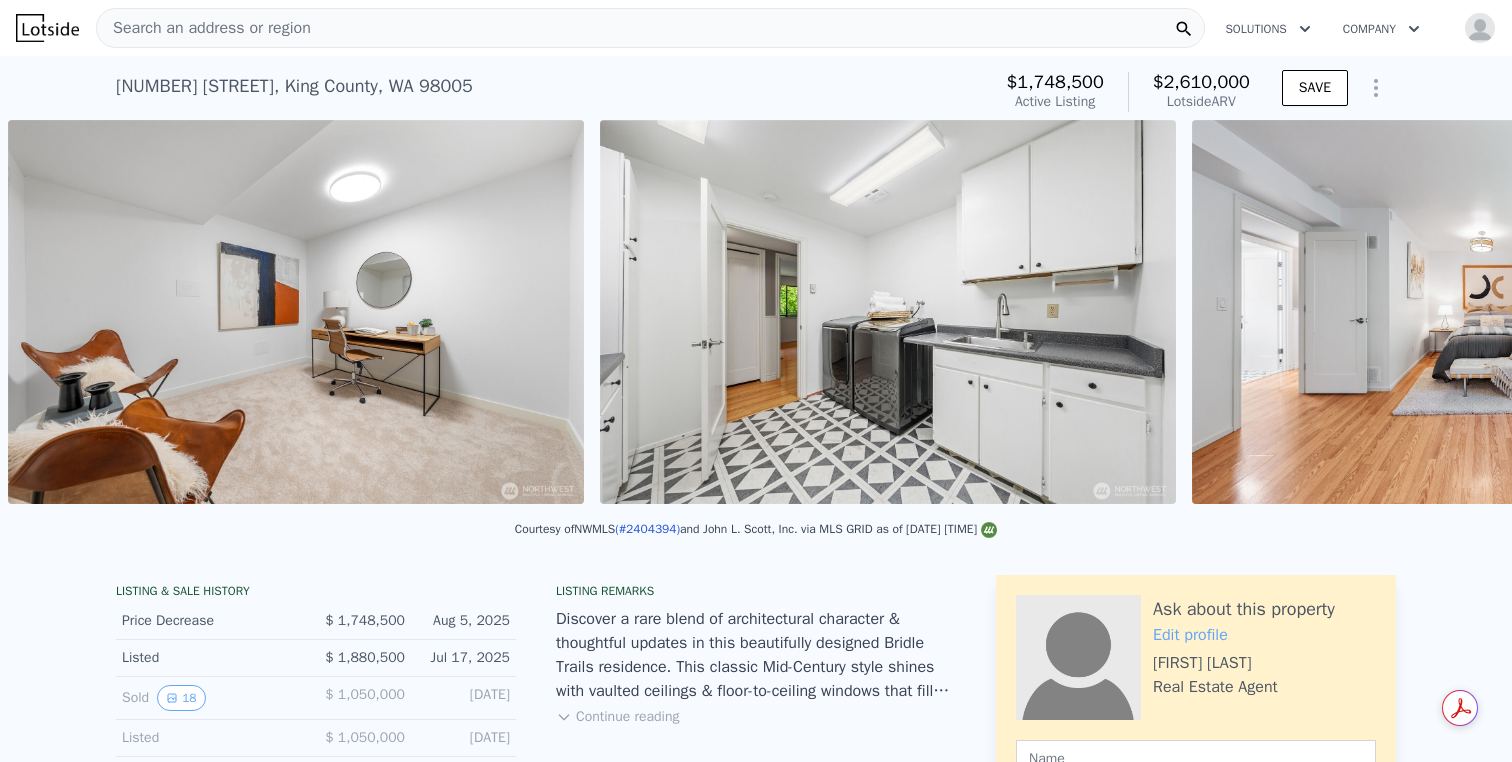 click on "Continue reading" at bounding box center (617, 717) 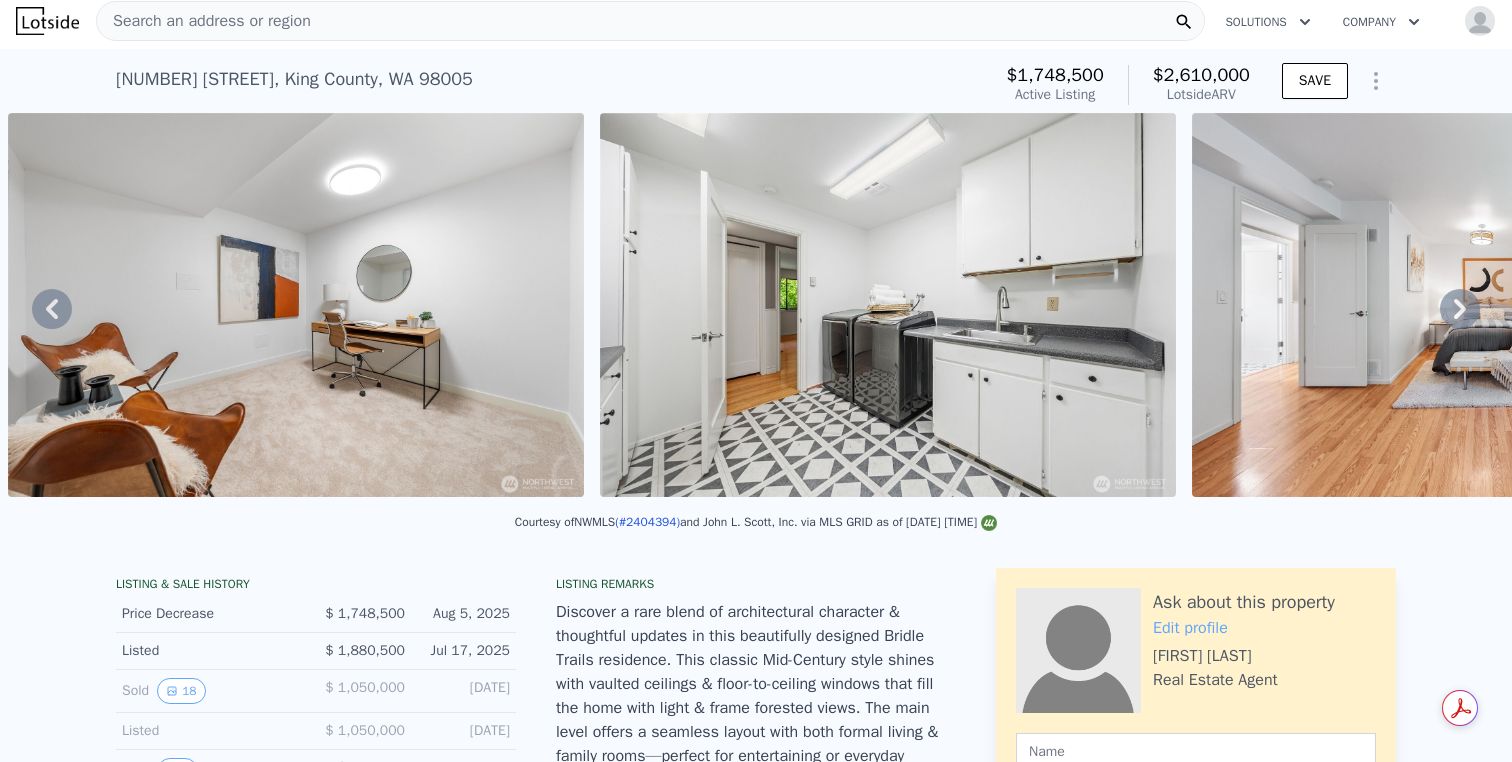 scroll, scrollTop: 0, scrollLeft: 0, axis: both 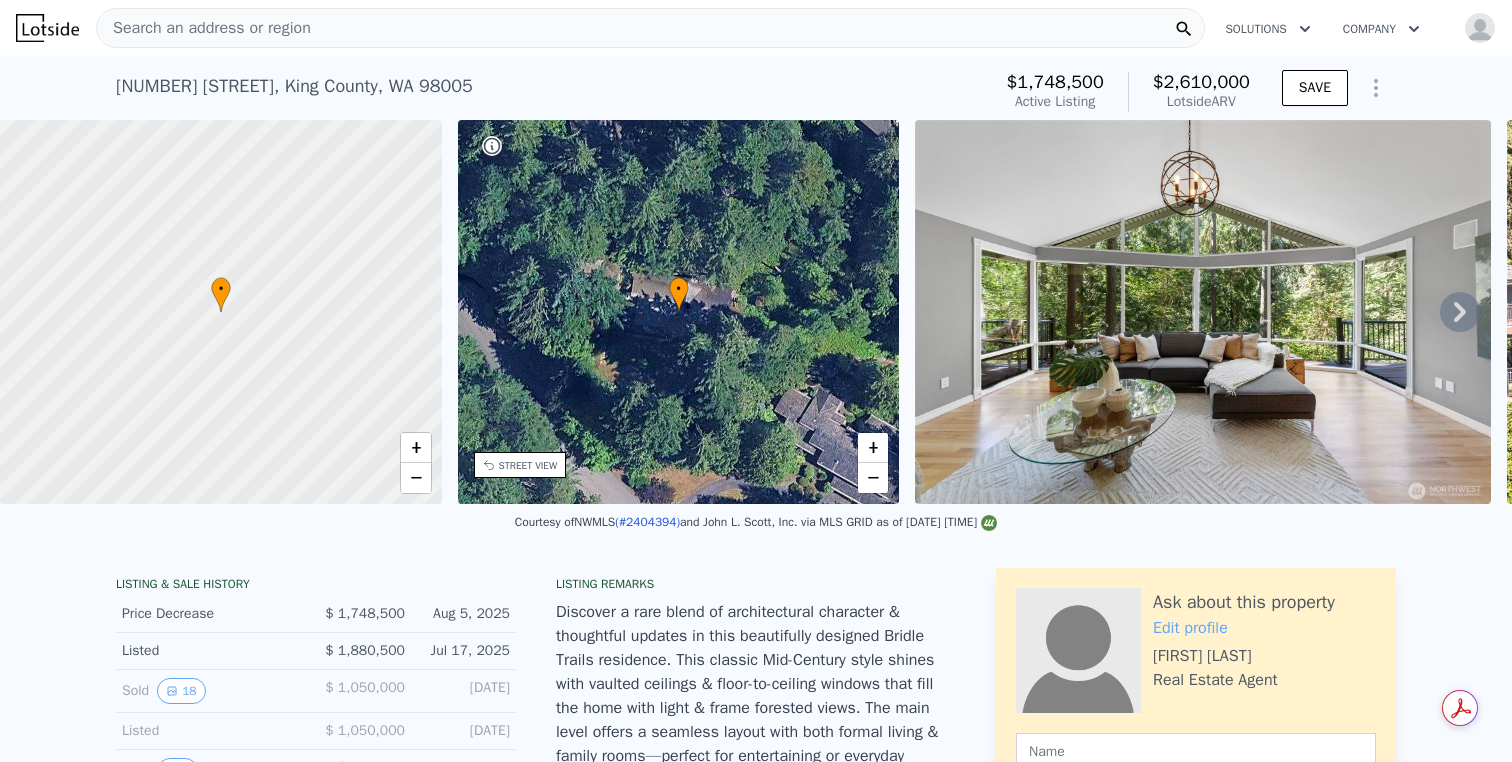 click on "Discover a rare blend of architectural character & thoughtful updates in this beautifully designed Bridle Trails residence. This classic Mid-Century style shines with vaulted ceilings & floor-to-ceiling windows that fill the home with light & frame forested views. The main level offers a seamless layout with both formal living & family rooms—perfect for entertaining or everyday comfort, kitchen effortlessly connects to formal & casual dining, & a spacious Primary Suite with dual vanity & walk-in closet—ideal for main-level living. The lower level features 3 bedrooms, flexible spaces. Step outside to a private, tree-lined retreat with hot tub & expansive deck. Detached 1-car garage, just minutes from the vibrant hubs of Kirkland & Bellevue!" at bounding box center [756, 768] 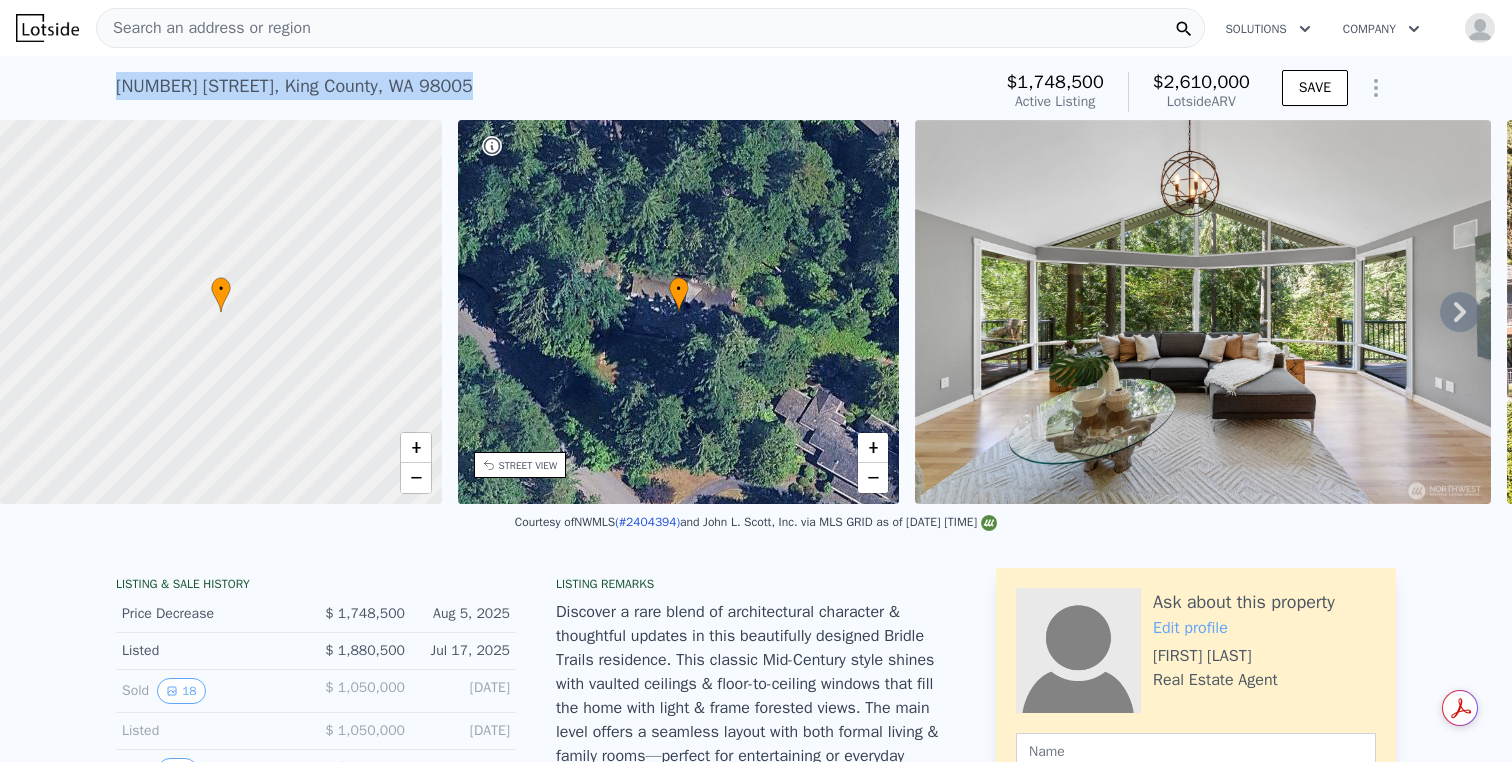 drag, startPoint x: 512, startPoint y: 91, endPoint x: 515, endPoint y: 64, distance: 27.166155 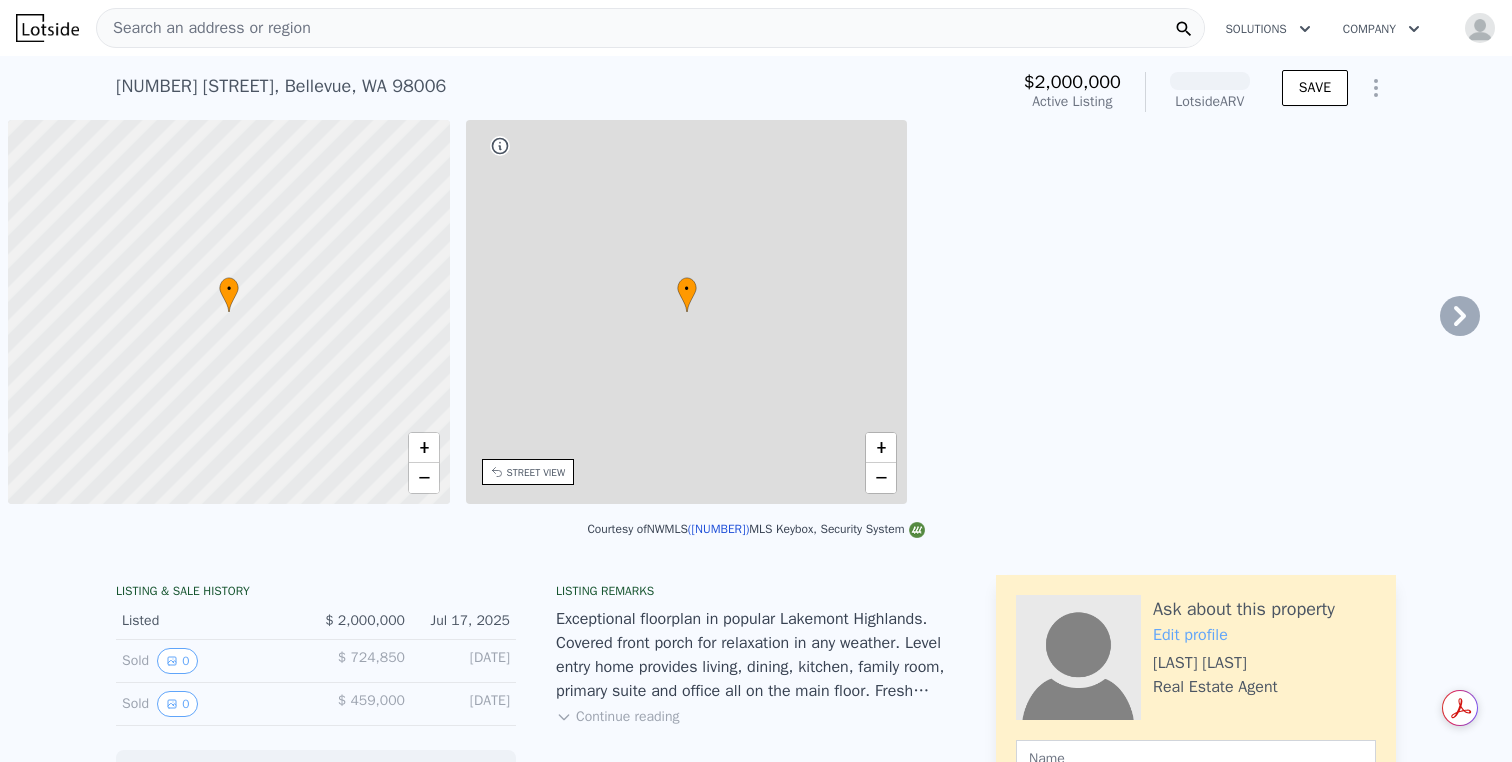 scroll, scrollTop: 0, scrollLeft: 0, axis: both 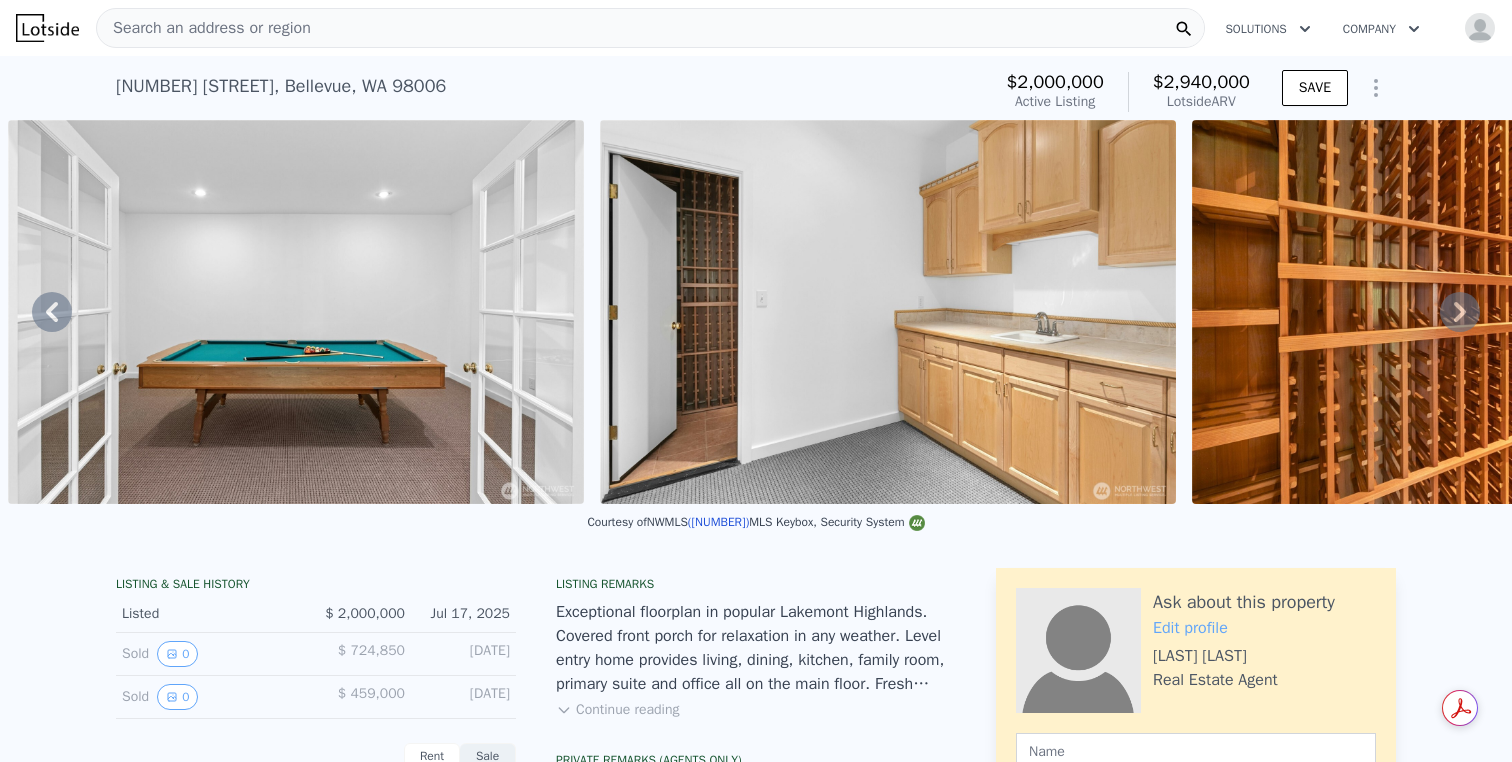 click at bounding box center (888, 312) 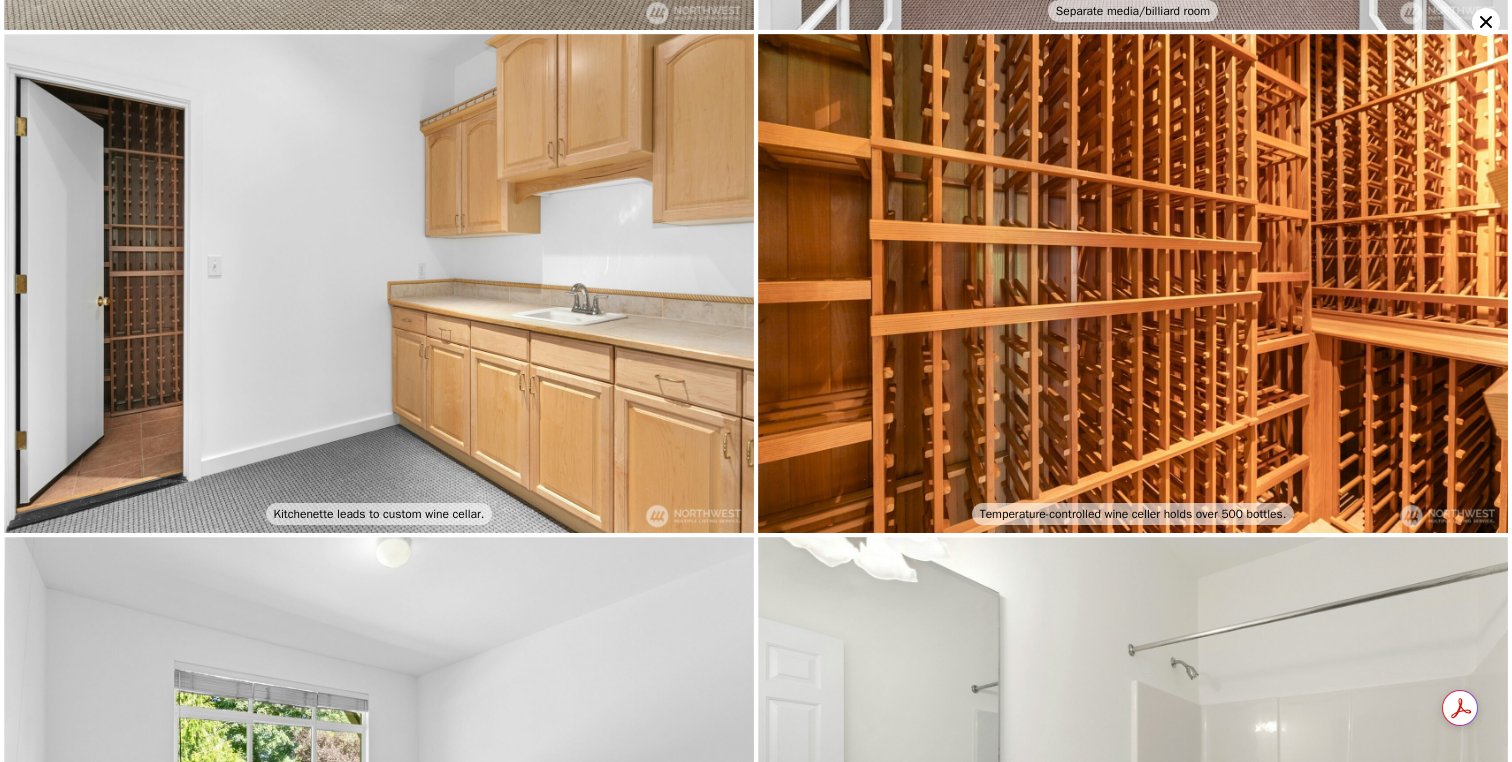 scroll, scrollTop: 7555, scrollLeft: 0, axis: vertical 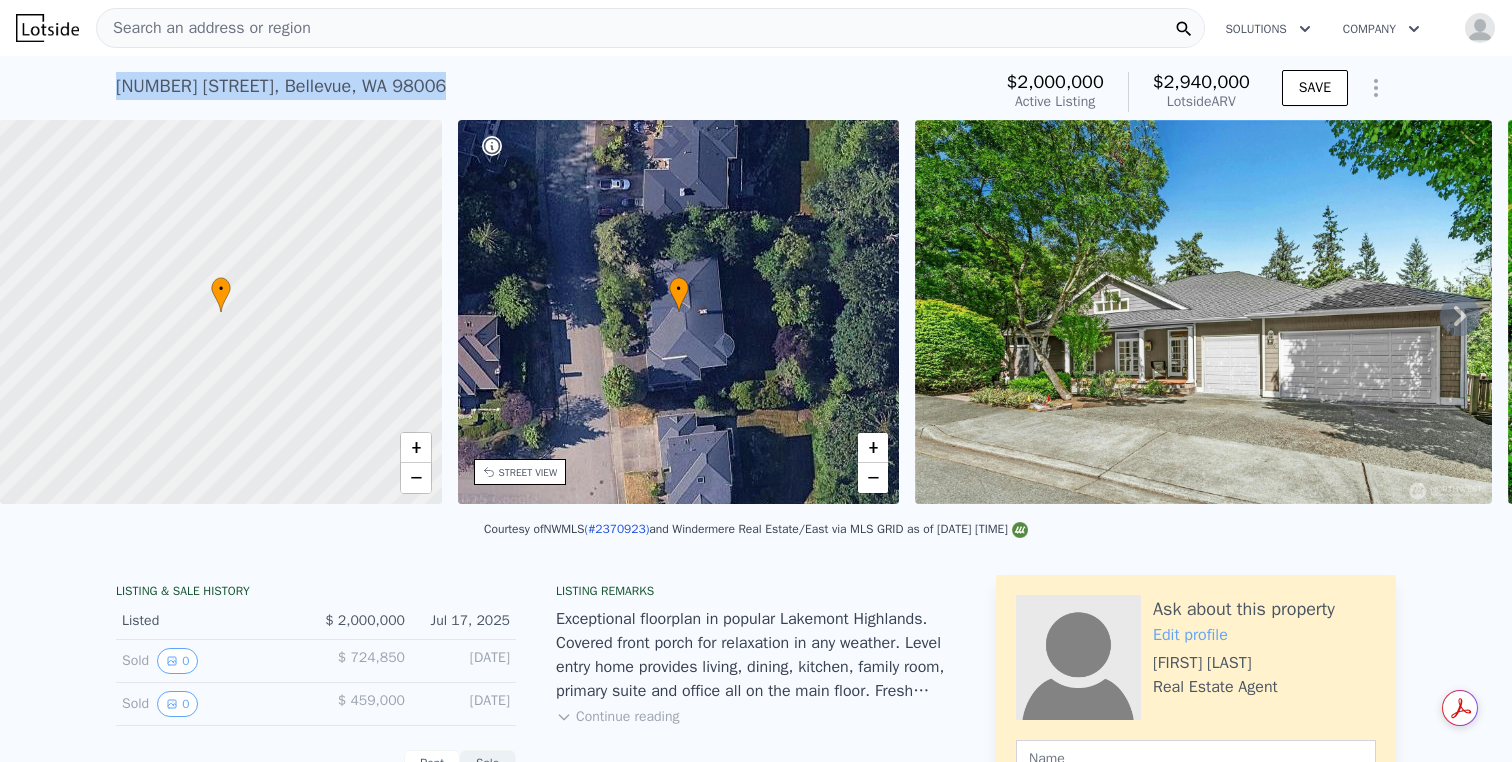 drag, startPoint x: 456, startPoint y: 87, endPoint x: 448, endPoint y: 66, distance: 22.472204 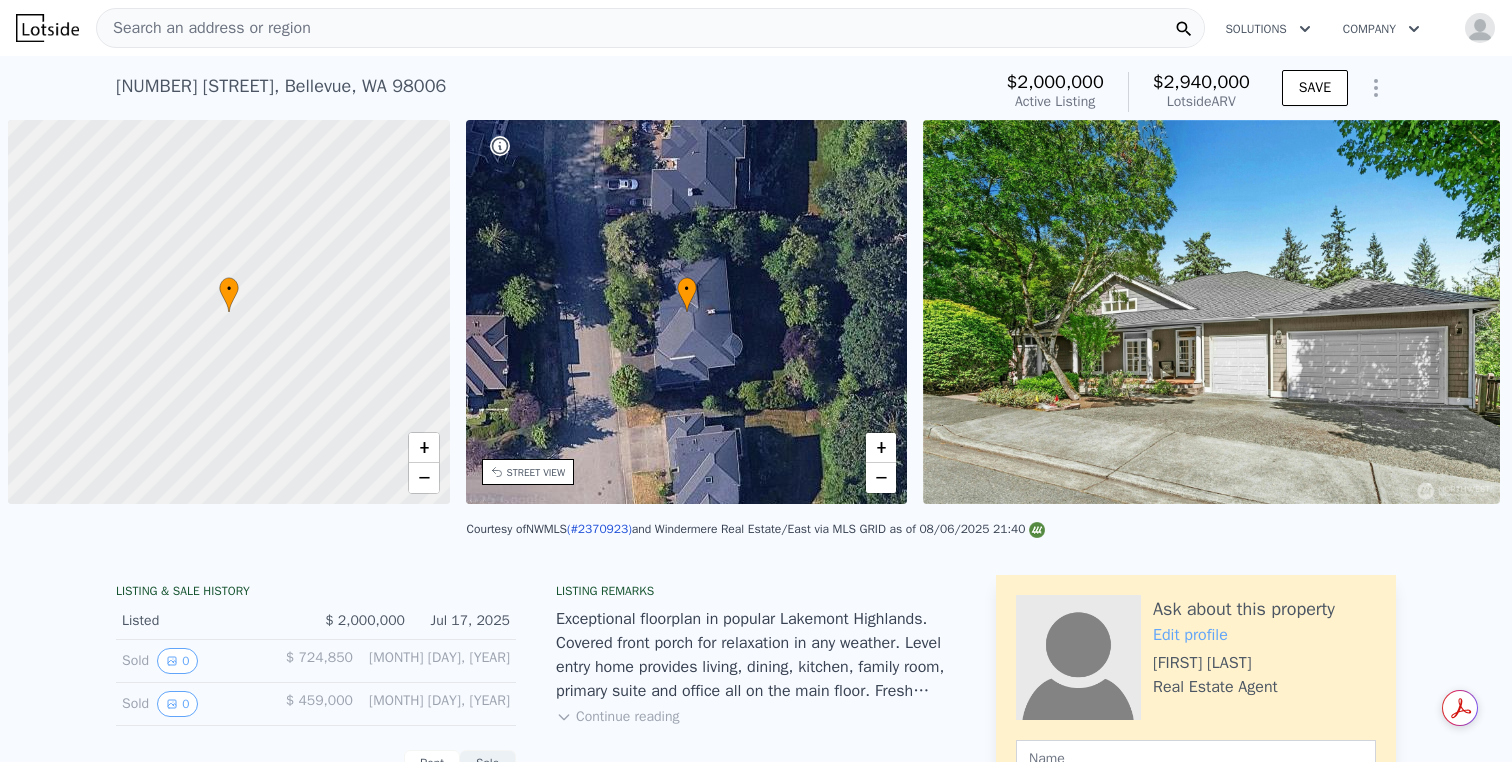 scroll, scrollTop: 0, scrollLeft: 0, axis: both 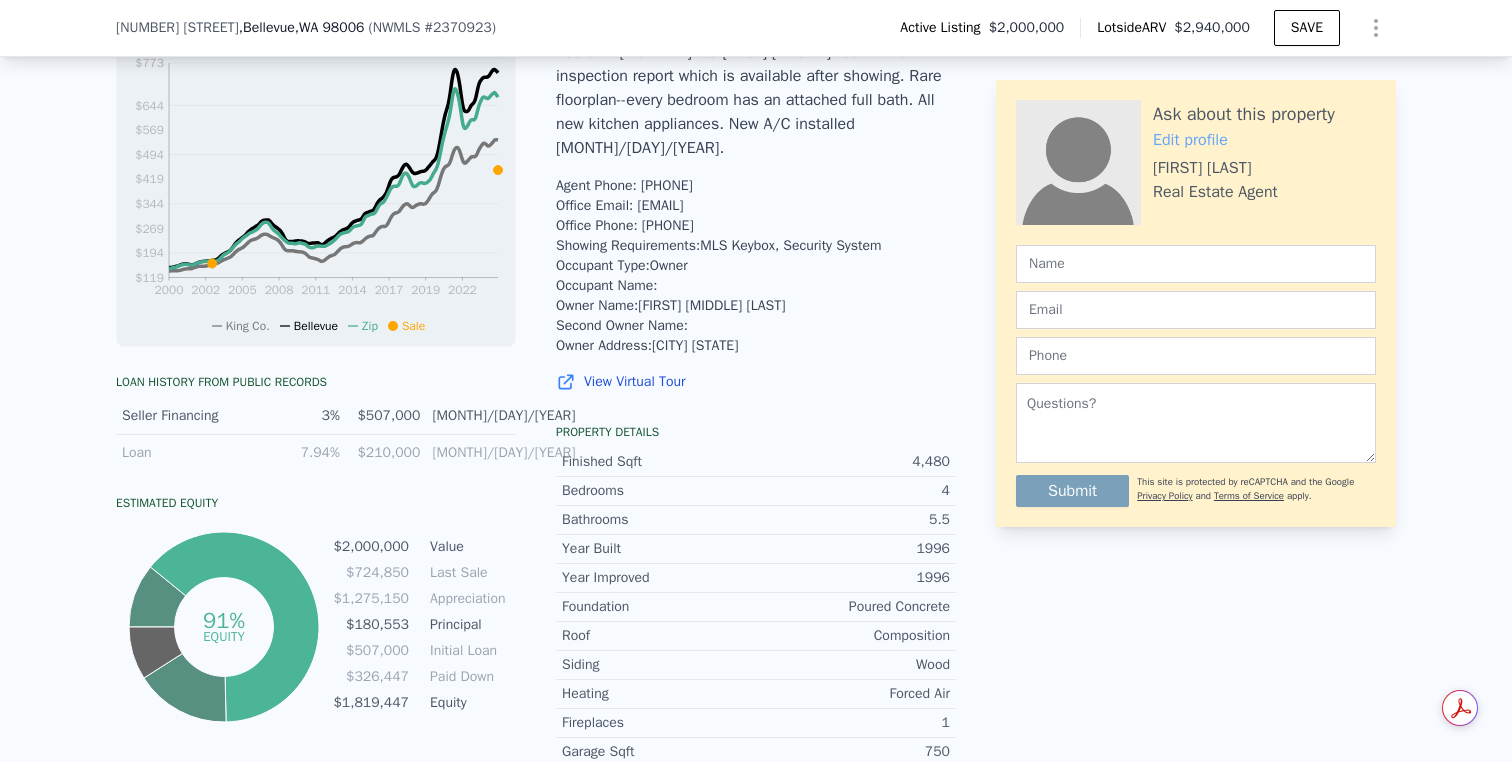 click on "View Virtual Tour" at bounding box center [756, 382] 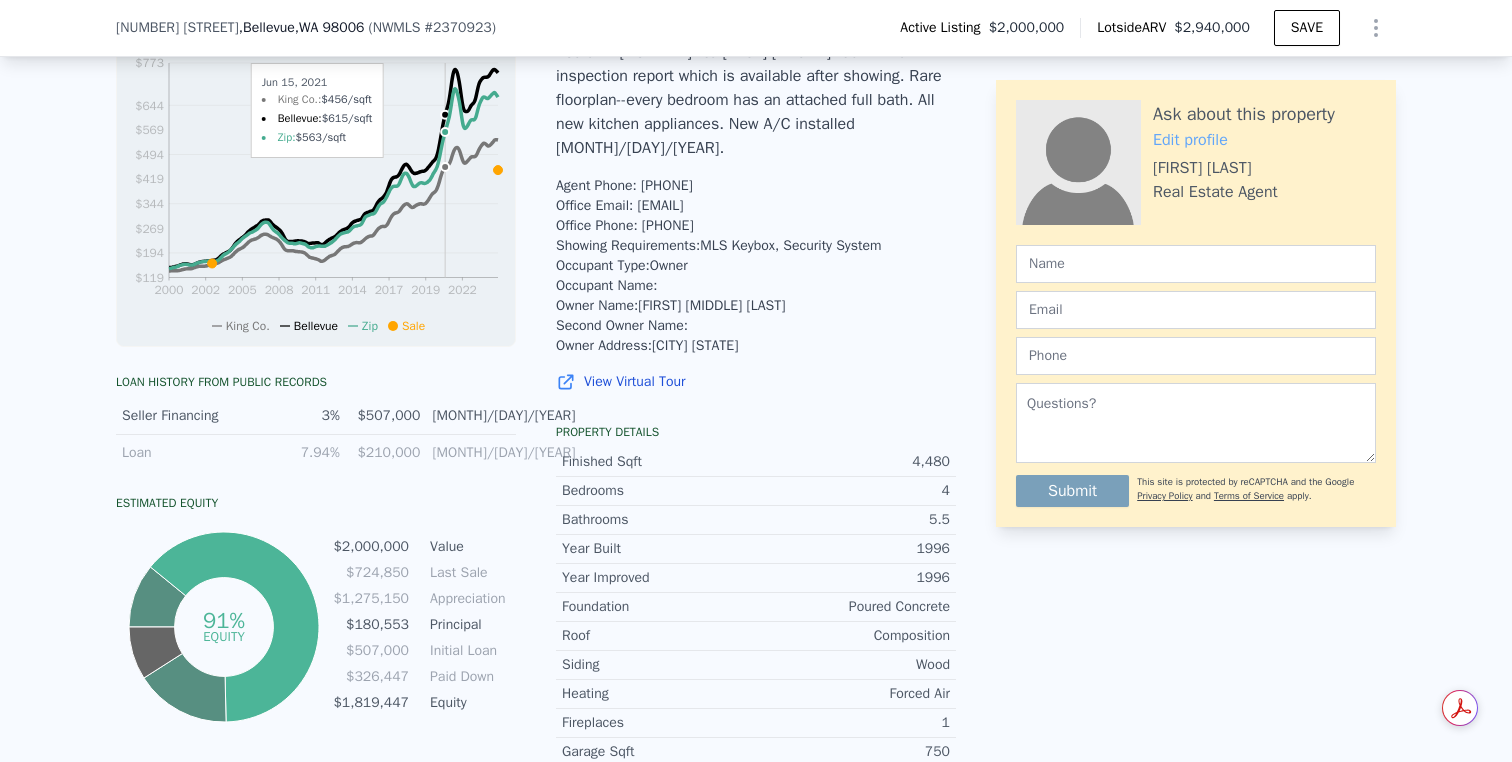 scroll, scrollTop: 7, scrollLeft: 0, axis: vertical 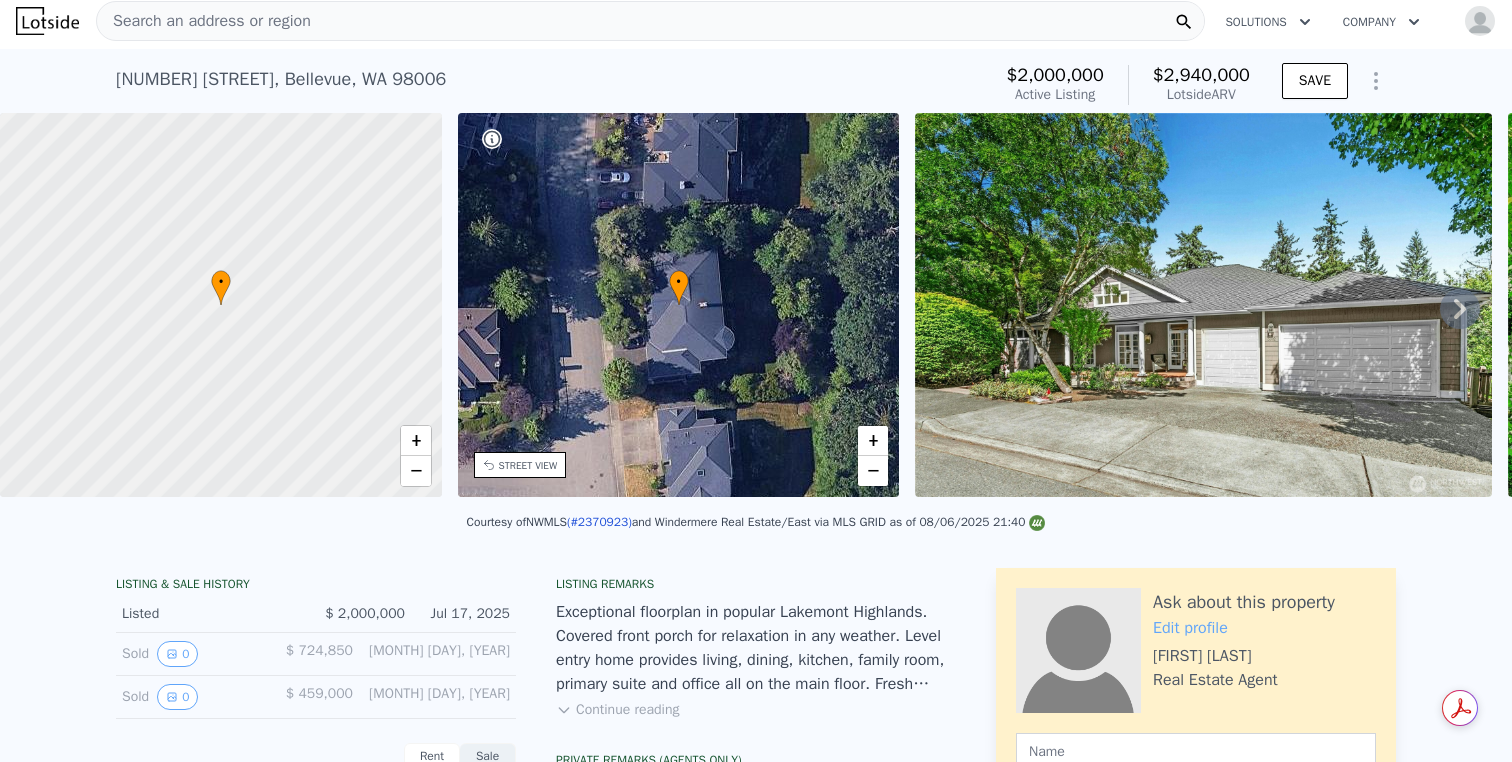 click at bounding box center [1203, 305] 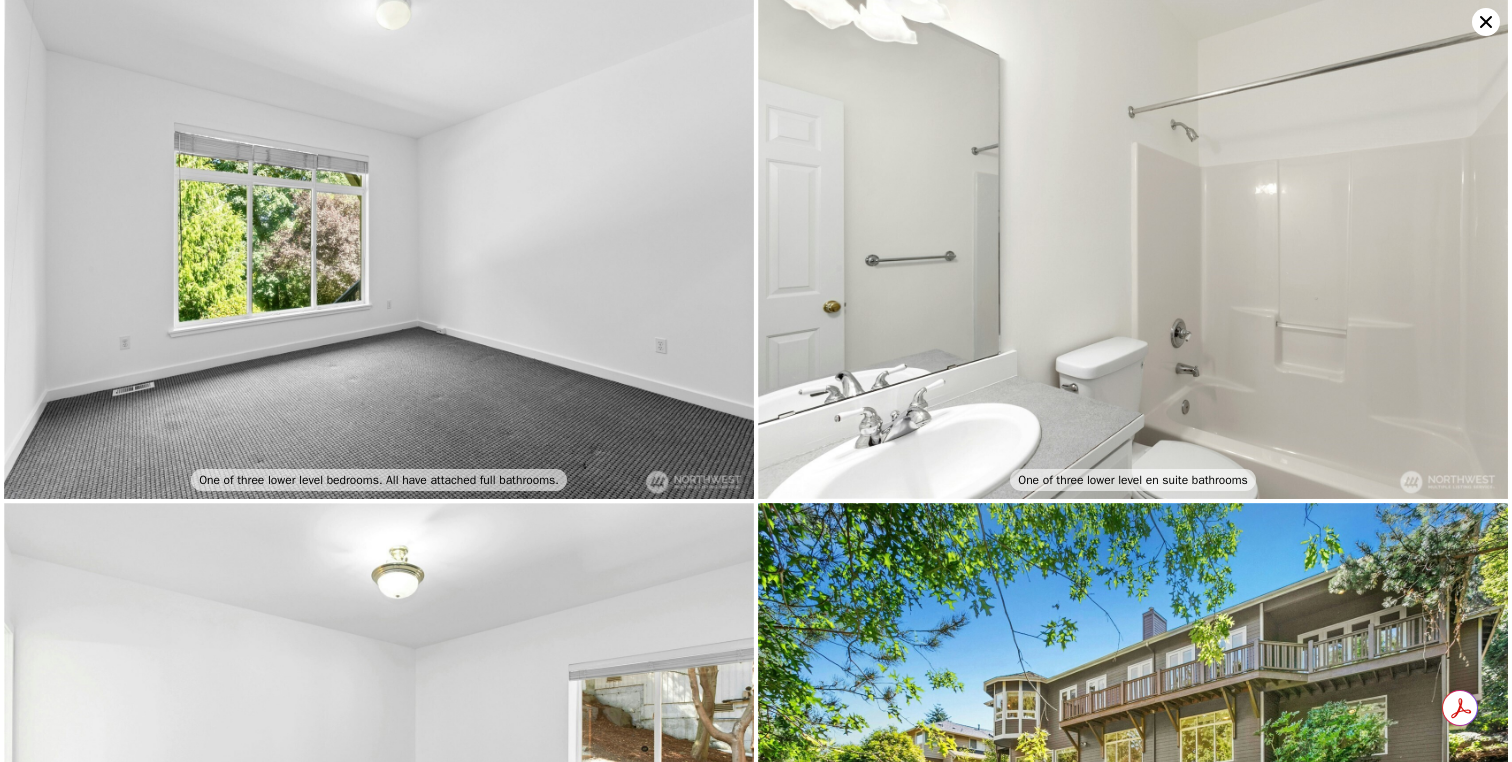 scroll, scrollTop: 8059, scrollLeft: 0, axis: vertical 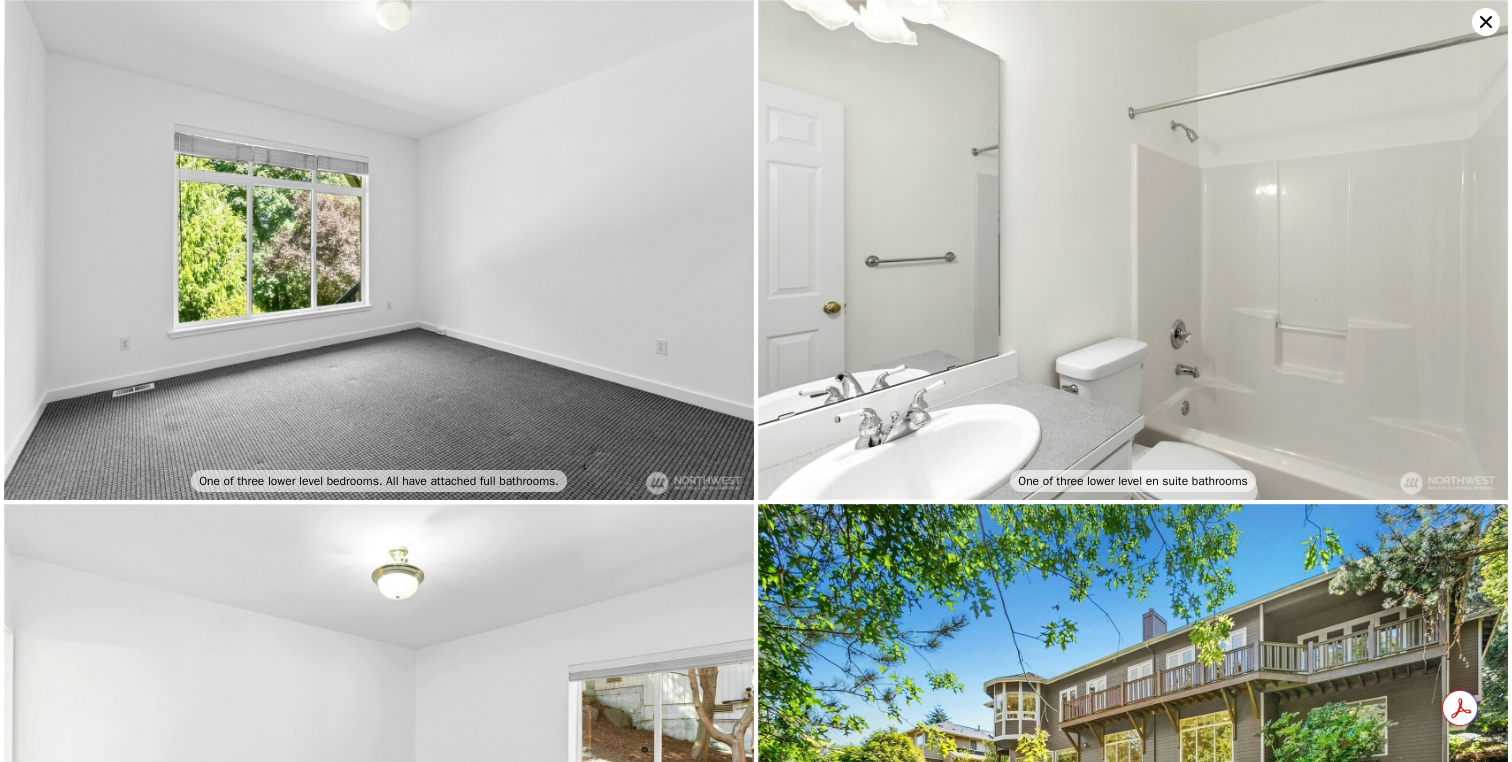 click 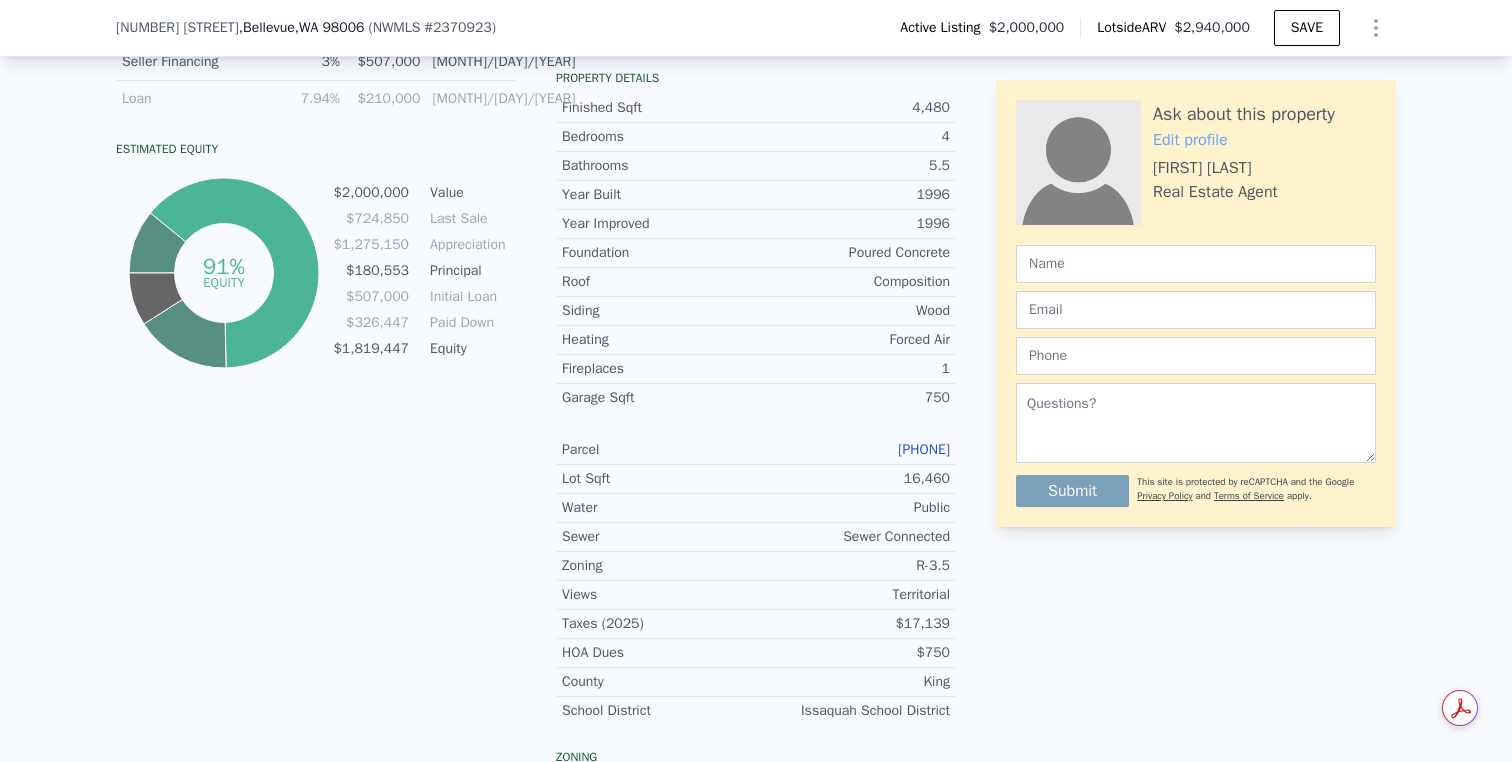 scroll, scrollTop: 1137, scrollLeft: 0, axis: vertical 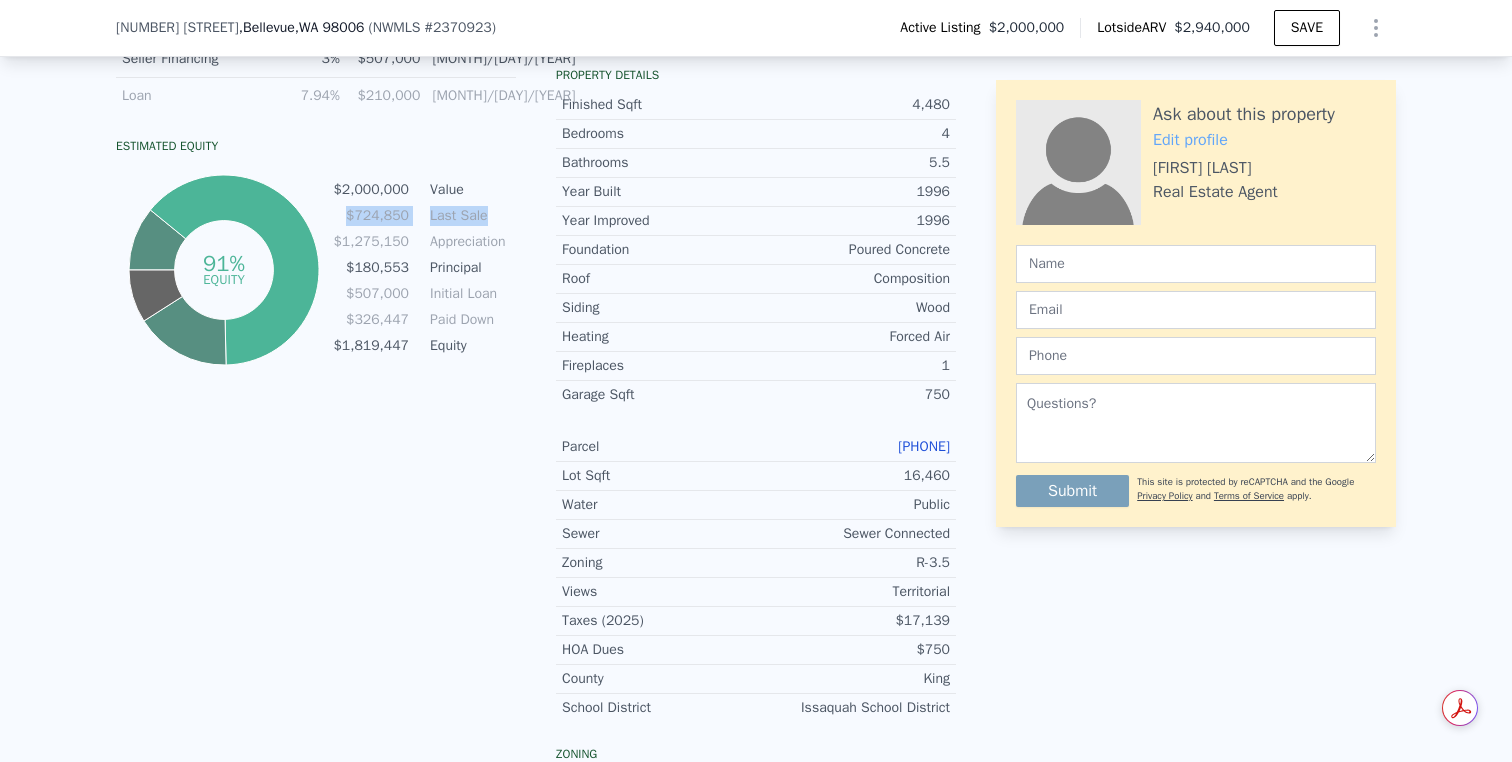 drag, startPoint x: 500, startPoint y: 216, endPoint x: 334, endPoint y: 216, distance: 166 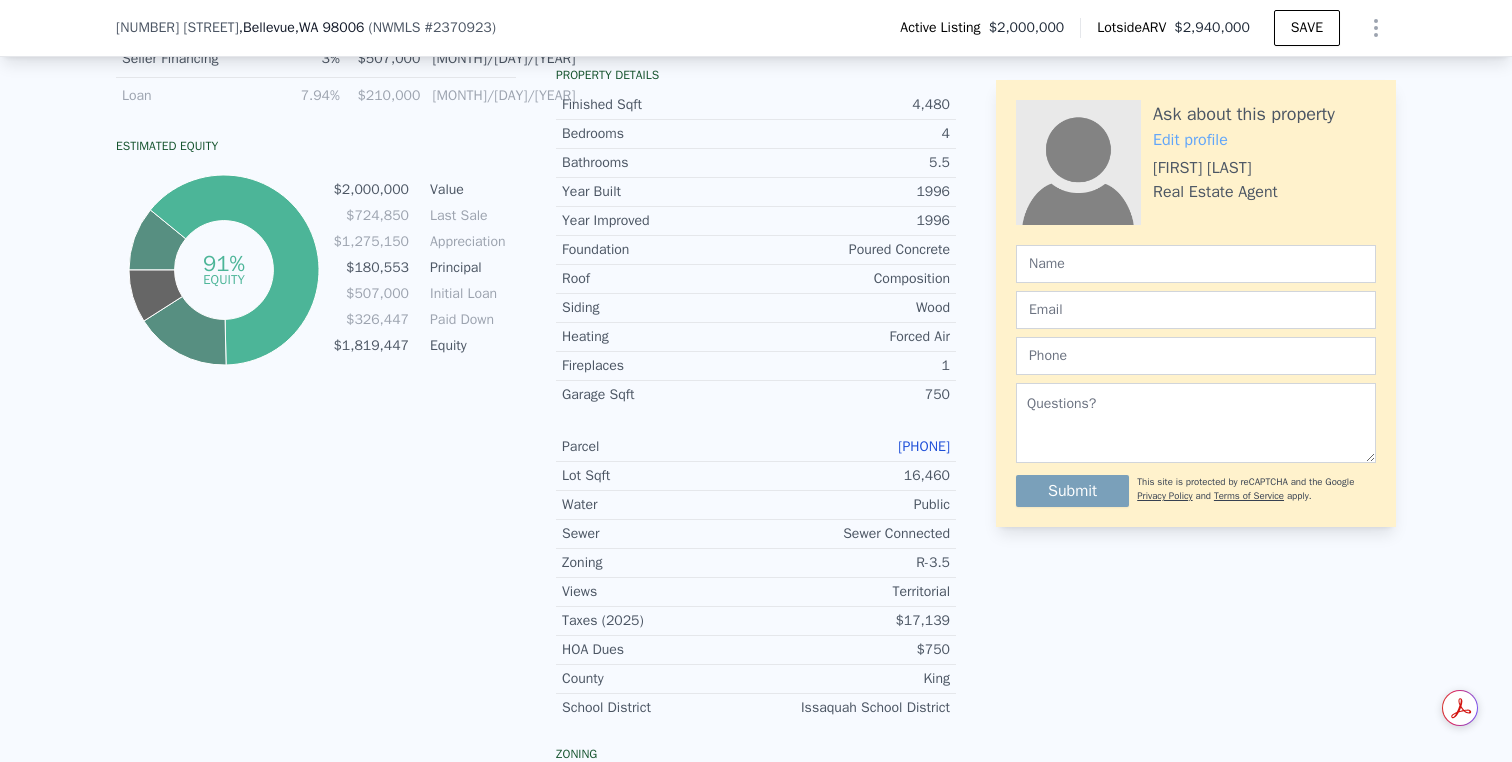 click on "Last Sale" at bounding box center (471, 216) 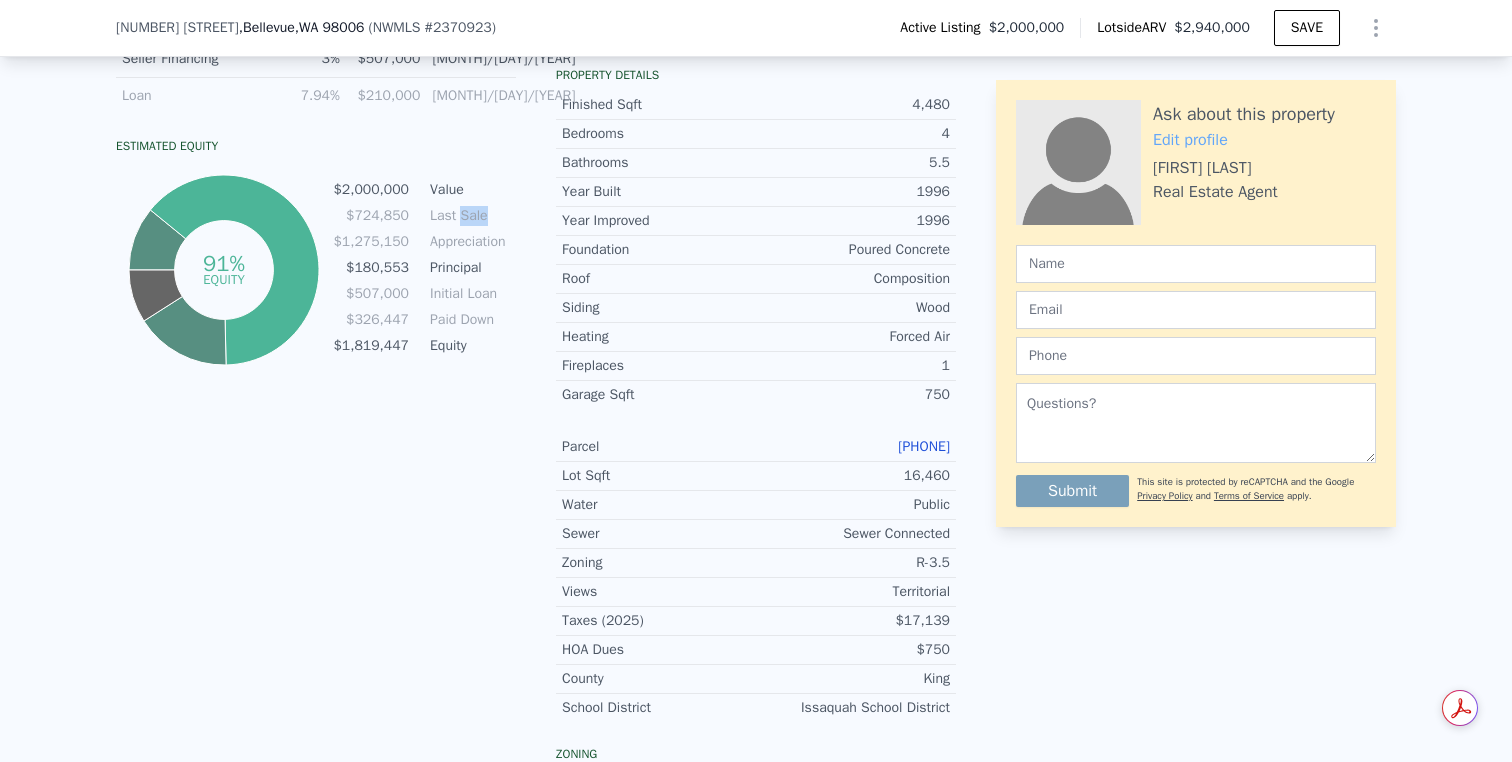 click on "Last Sale" at bounding box center (471, 216) 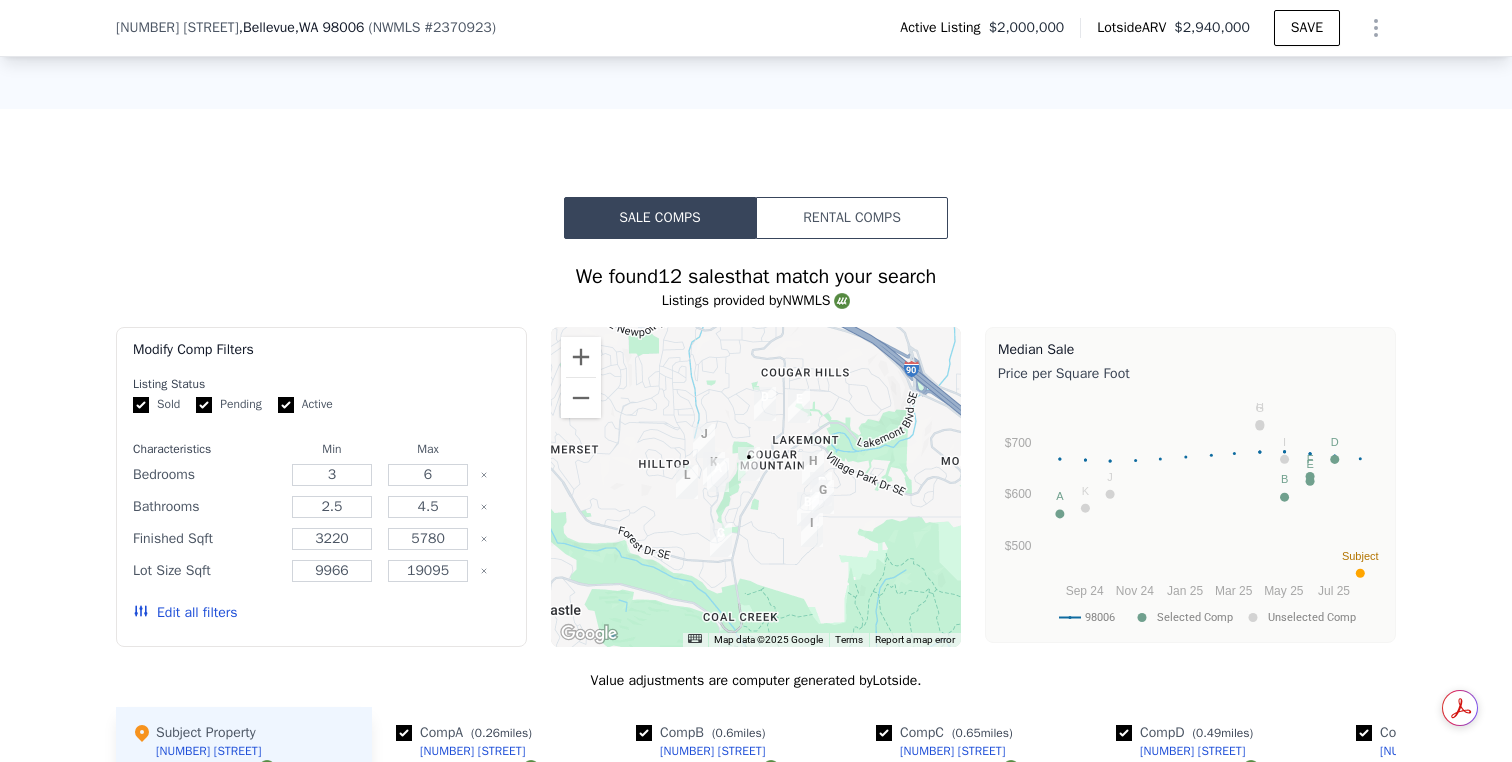 scroll, scrollTop: 947, scrollLeft: 0, axis: vertical 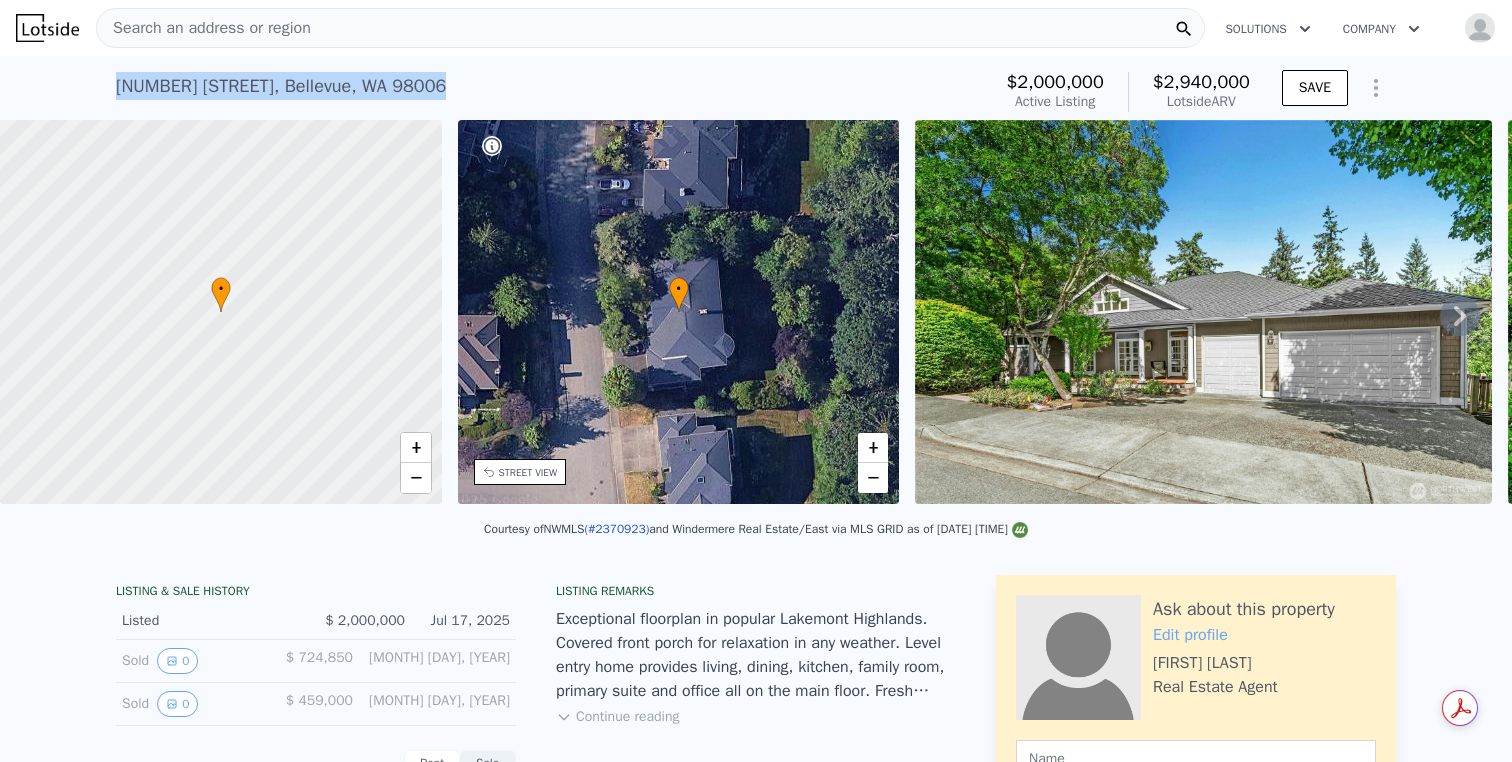 drag, startPoint x: 490, startPoint y: 87, endPoint x: 422, endPoint y: 64, distance: 71.7844 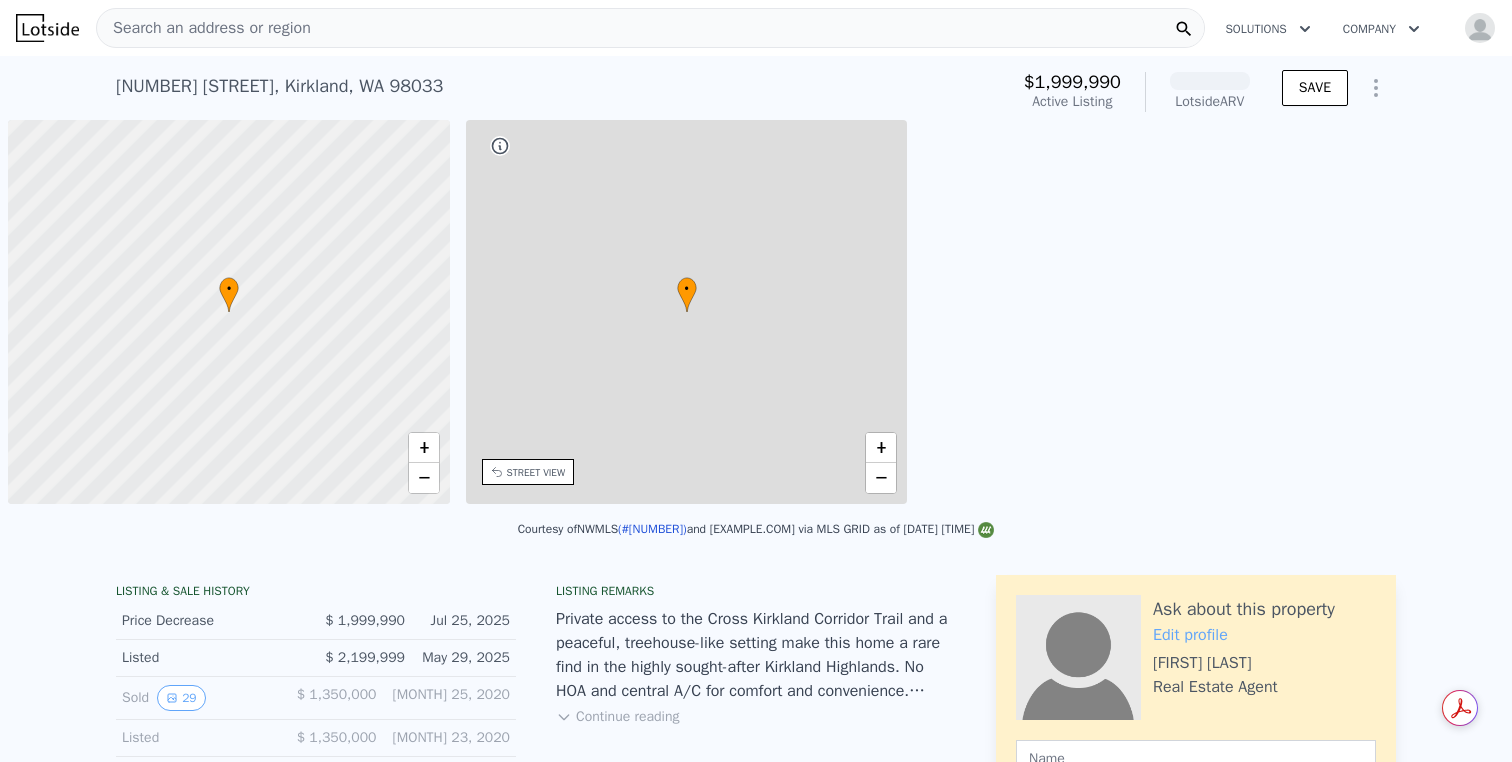 scroll, scrollTop: 0, scrollLeft: 0, axis: both 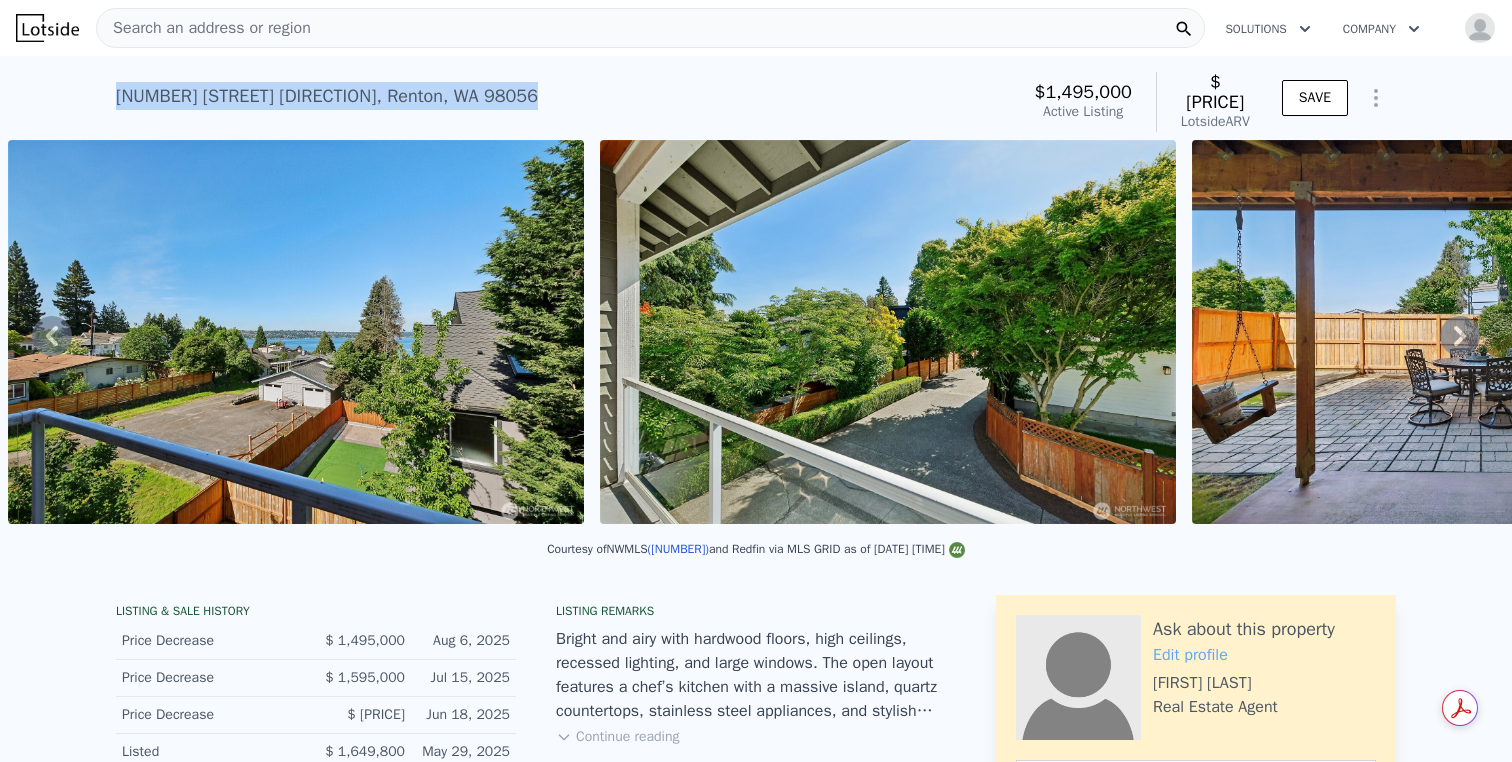 drag, startPoint x: 488, startPoint y: 84, endPoint x: 488, endPoint y: 58, distance: 26 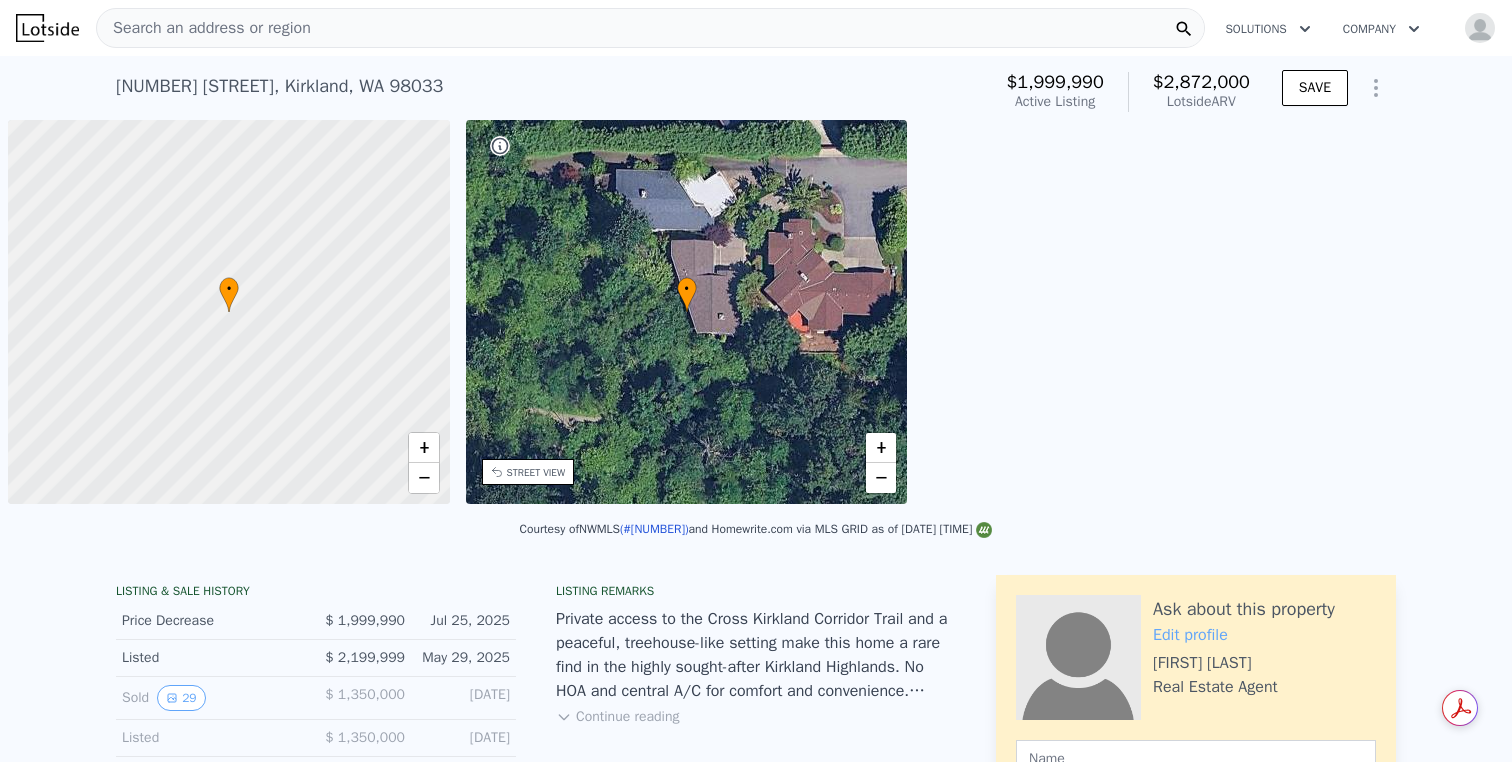 scroll, scrollTop: 0, scrollLeft: 0, axis: both 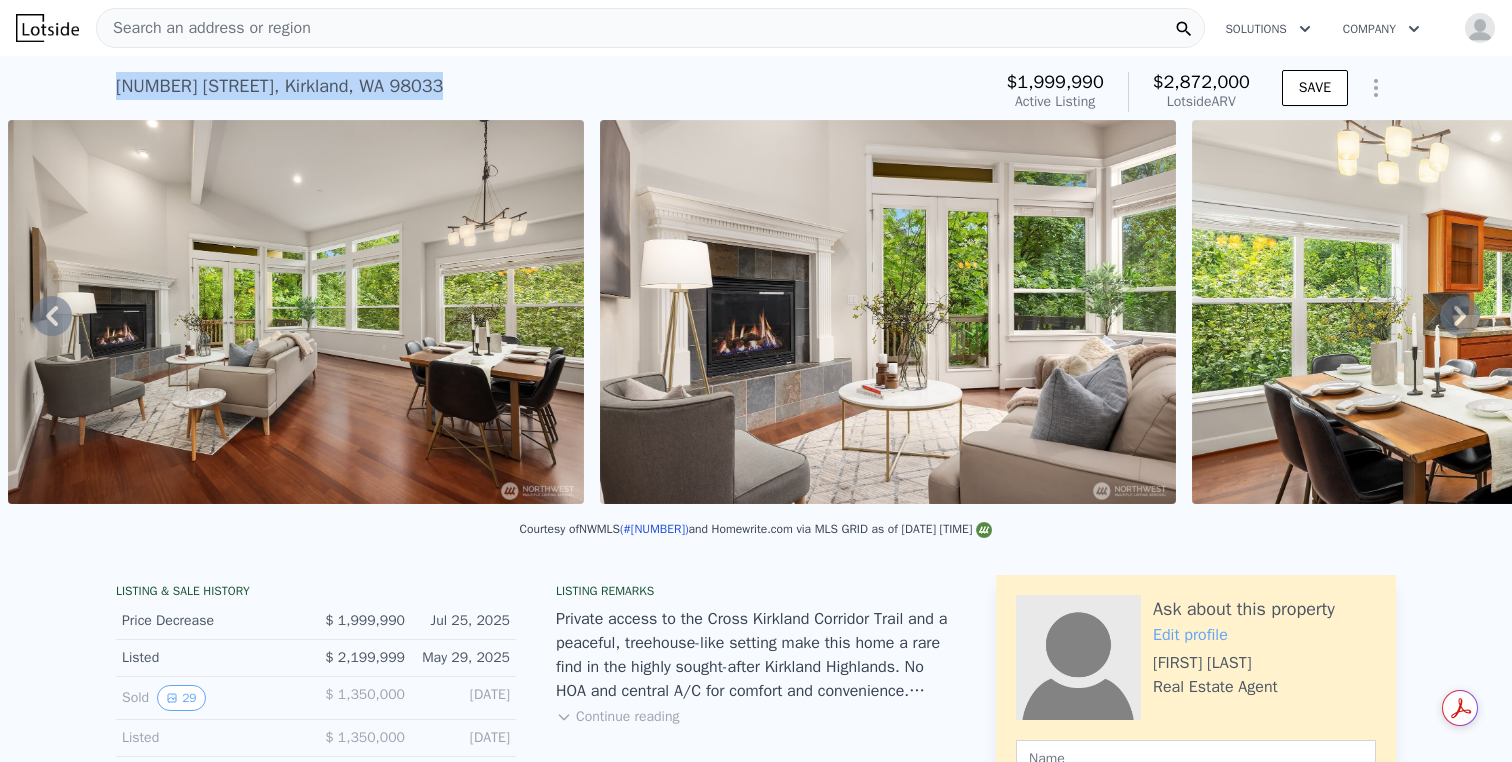 drag, startPoint x: 529, startPoint y: 73, endPoint x: 513, endPoint y: 58, distance: 21.931713 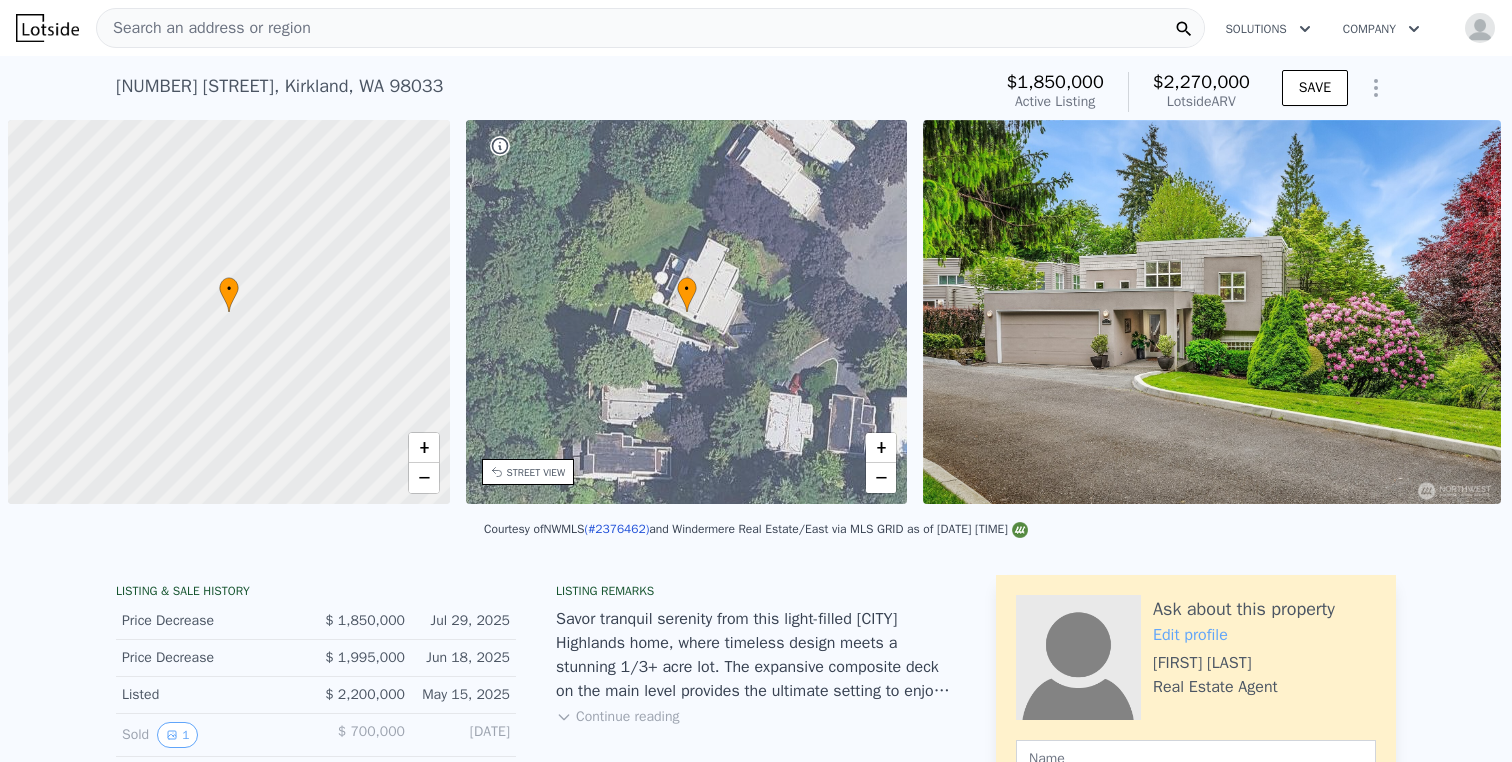 scroll, scrollTop: 0, scrollLeft: 0, axis: both 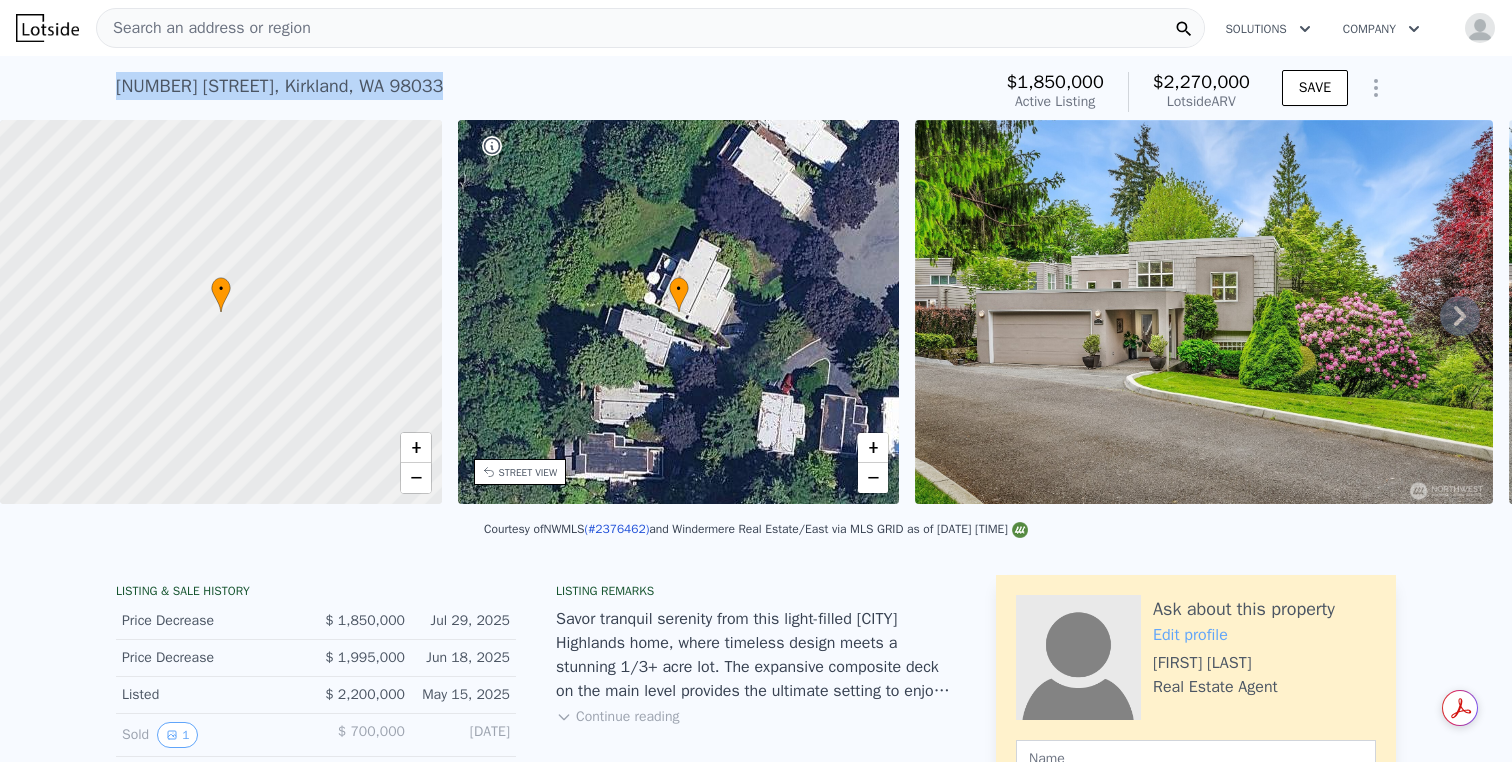 drag, startPoint x: 480, startPoint y: 82, endPoint x: 479, endPoint y: 66, distance: 16.03122 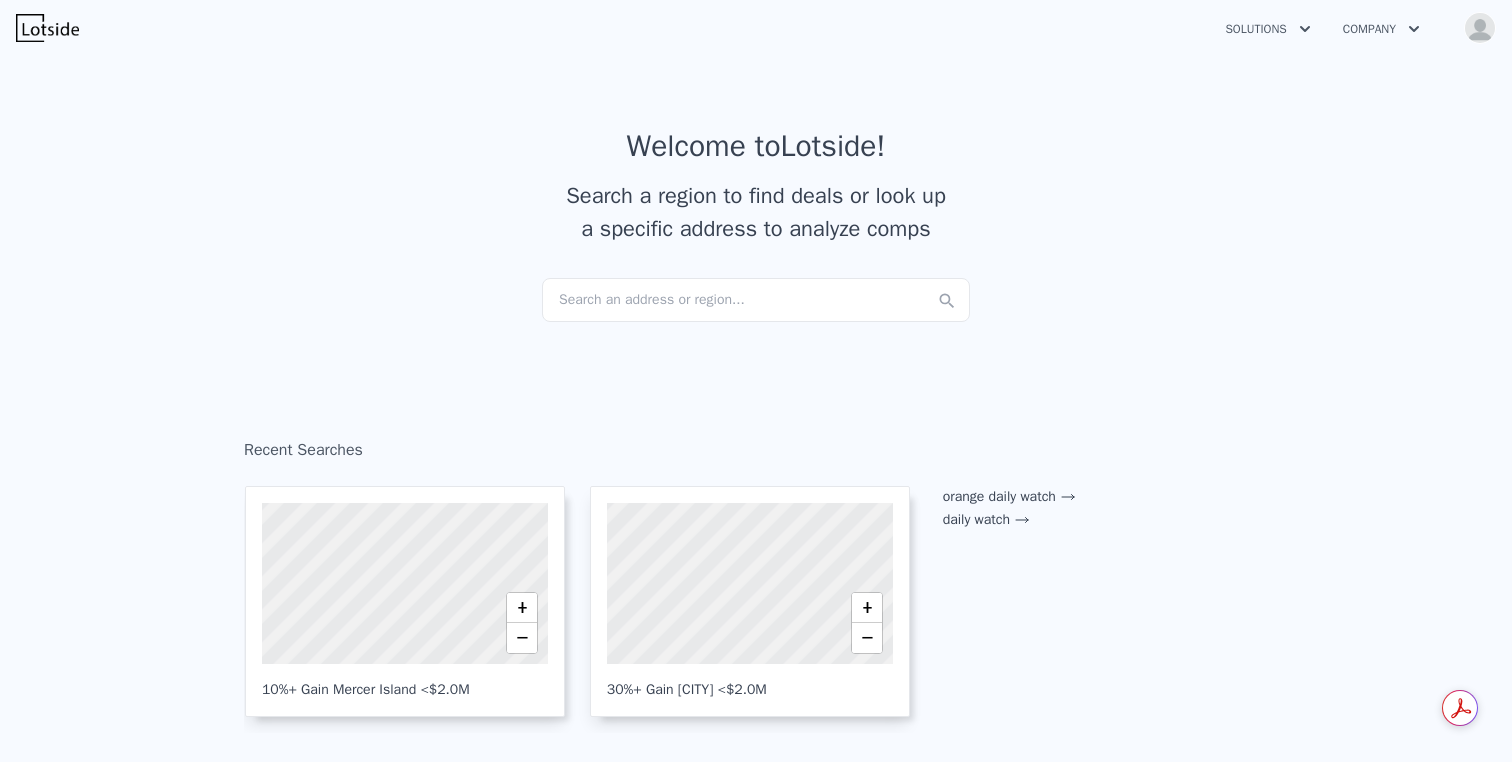 scroll, scrollTop: 0, scrollLeft: 0, axis: both 